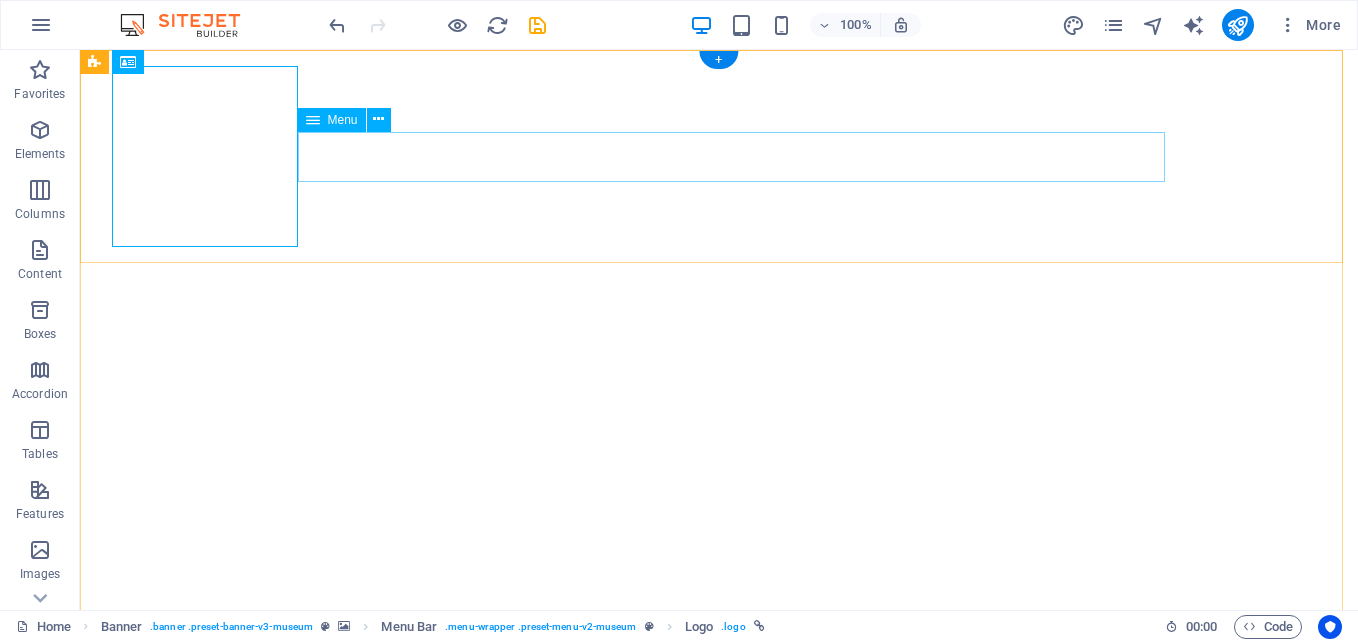 scroll, scrollTop: 0, scrollLeft: 0, axis: both 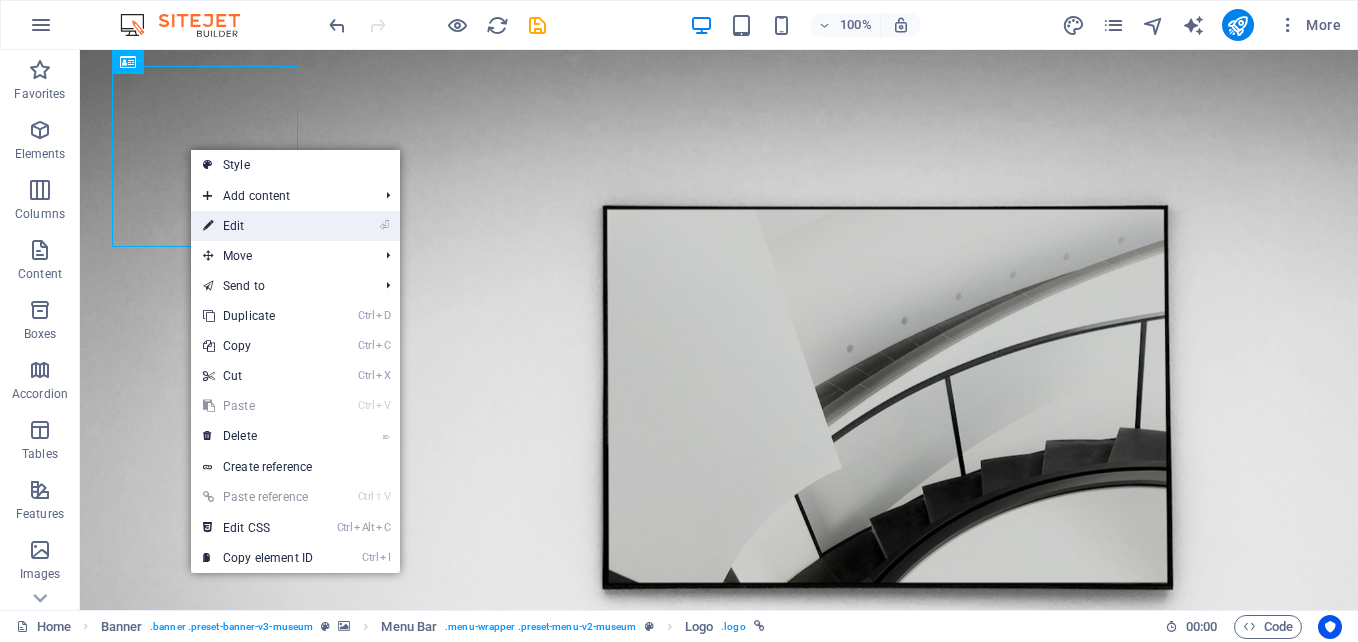 click on "⏎  Edit" at bounding box center [258, 226] 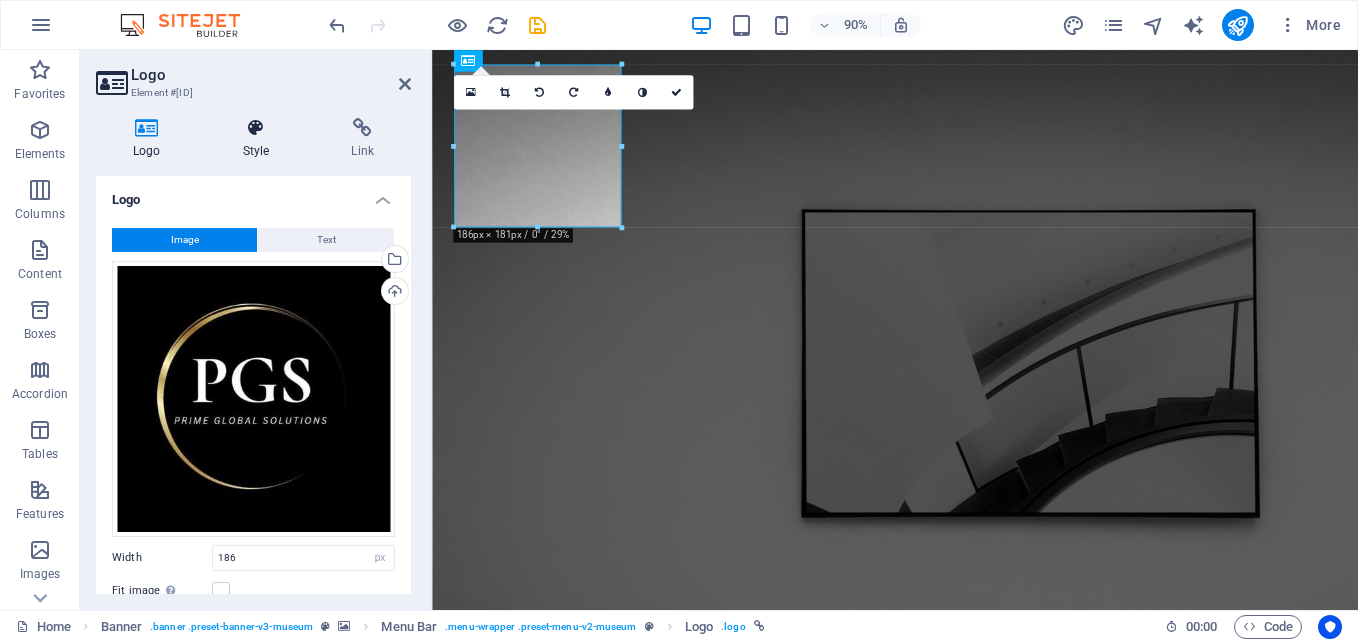 click on "Style" at bounding box center [260, 139] 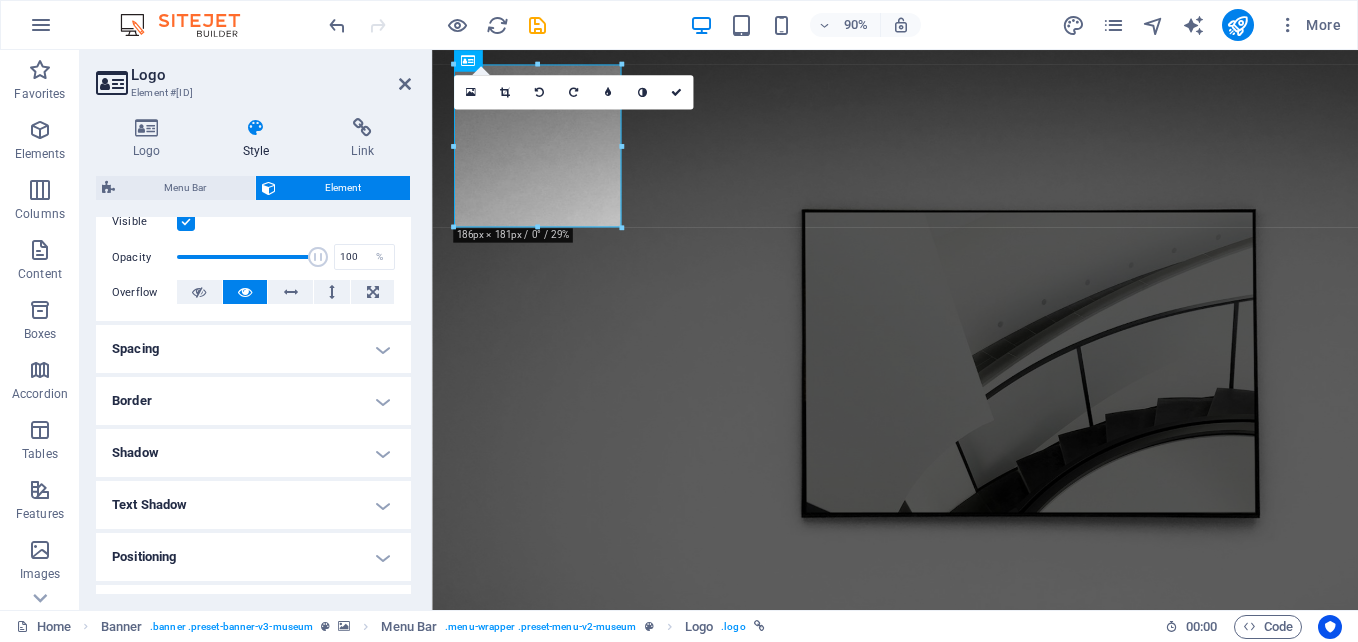 scroll, scrollTop: 300, scrollLeft: 0, axis: vertical 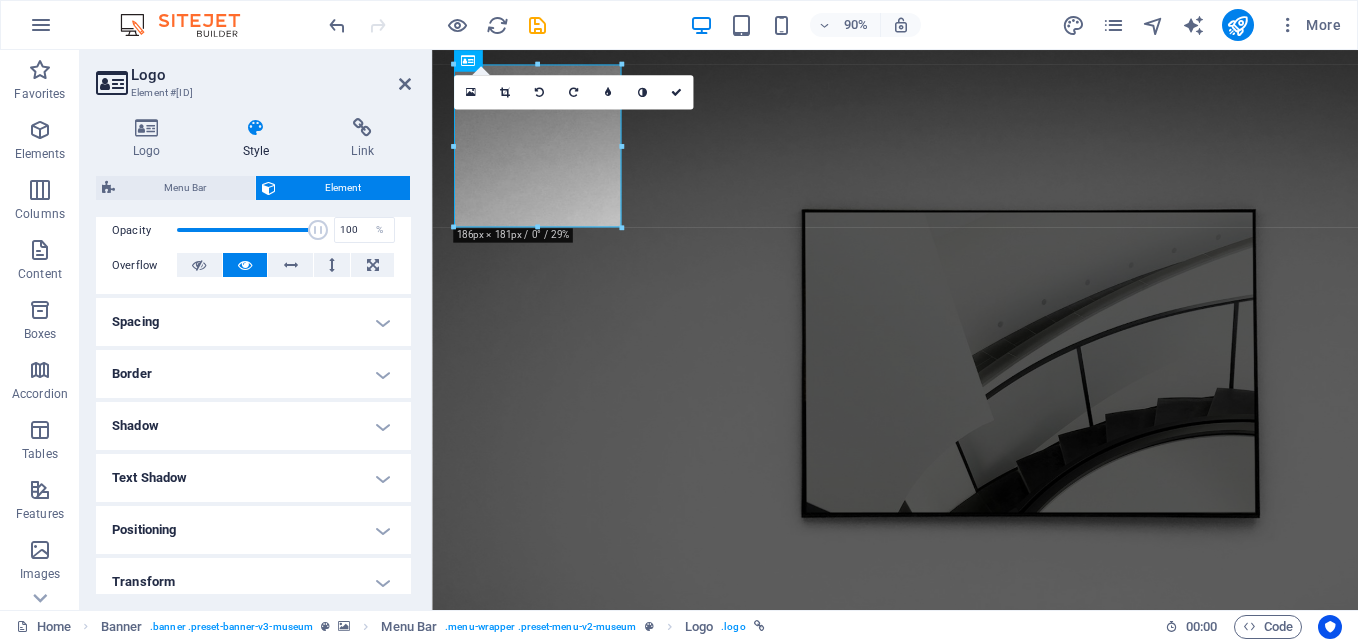 click on "Border" at bounding box center (253, 374) 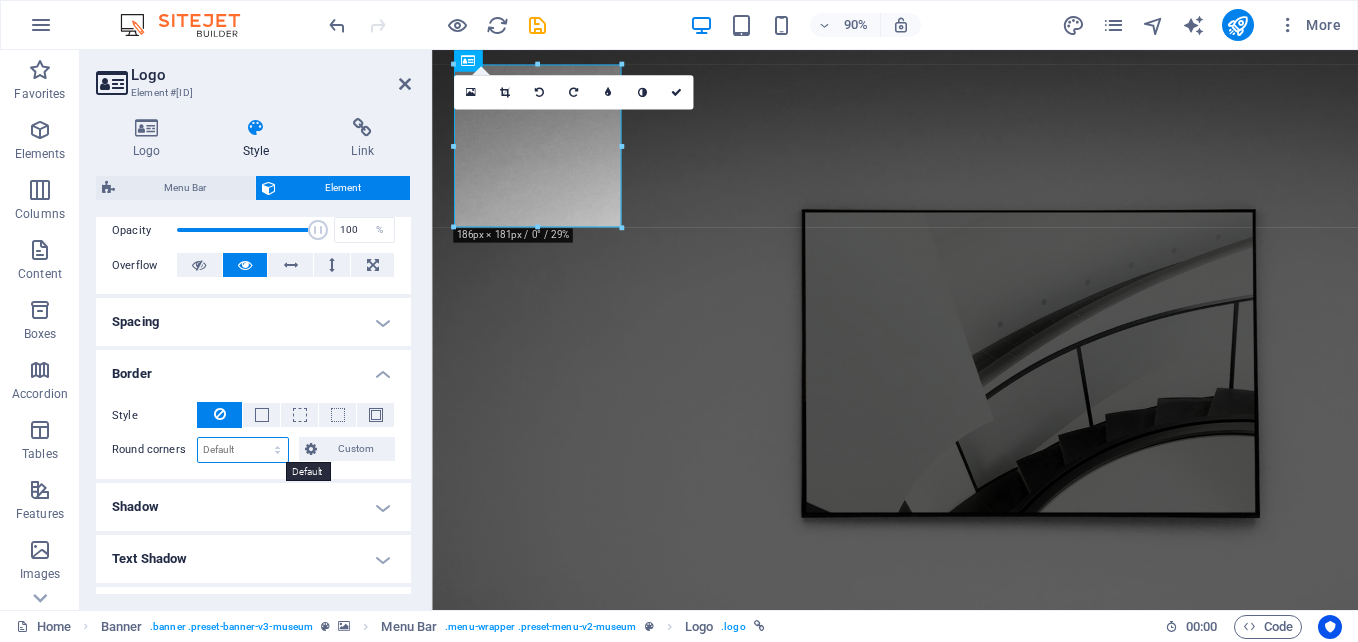 click on "Default px rem % vh vw Custom" at bounding box center (243, 450) 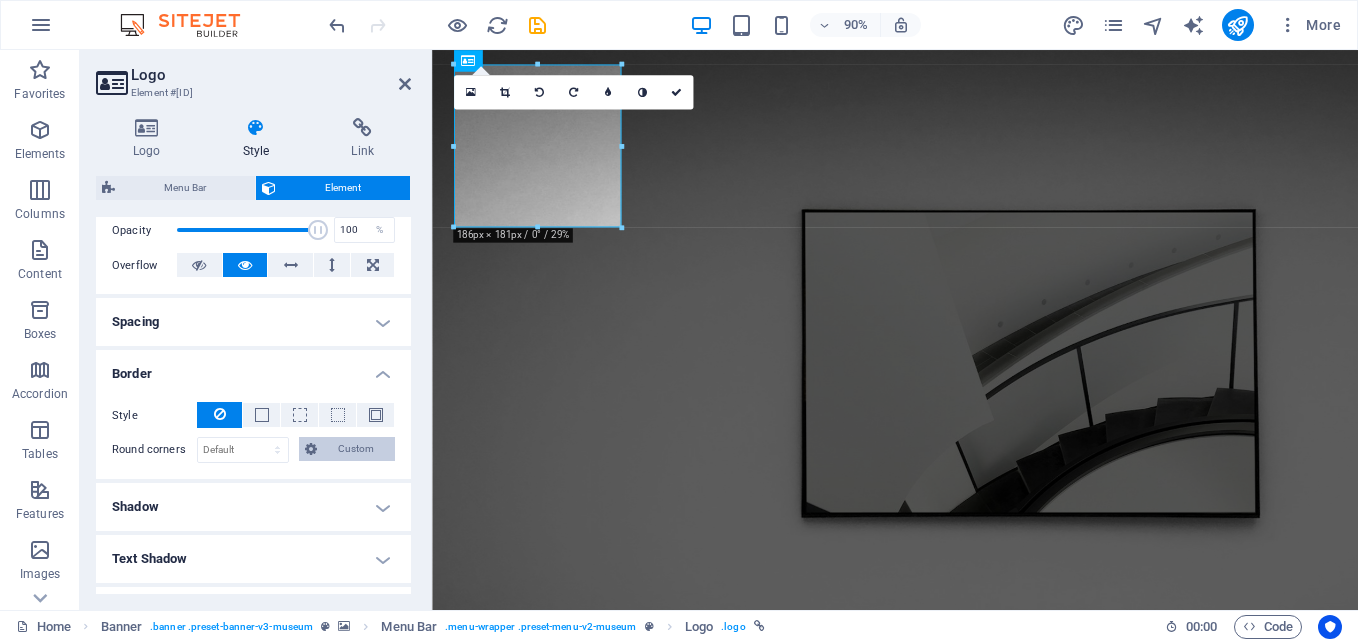click on "Custom" at bounding box center (356, 449) 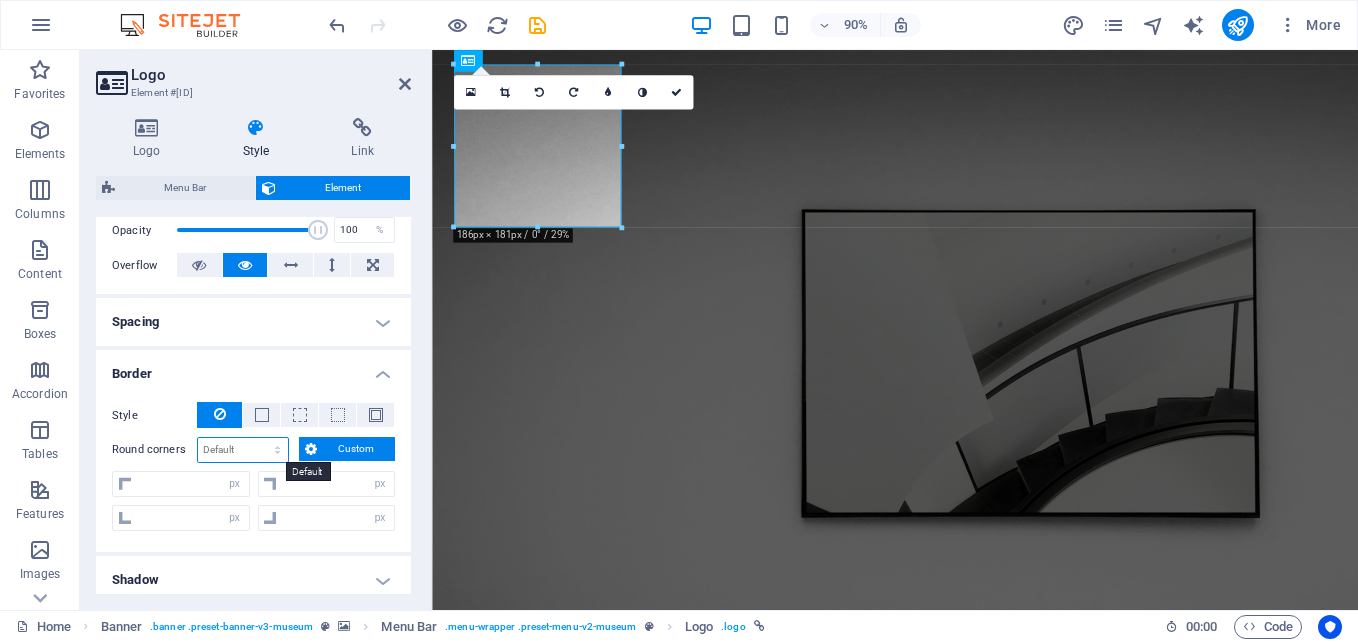 click on "Default px rem % vh vw Custom" at bounding box center [243, 450] 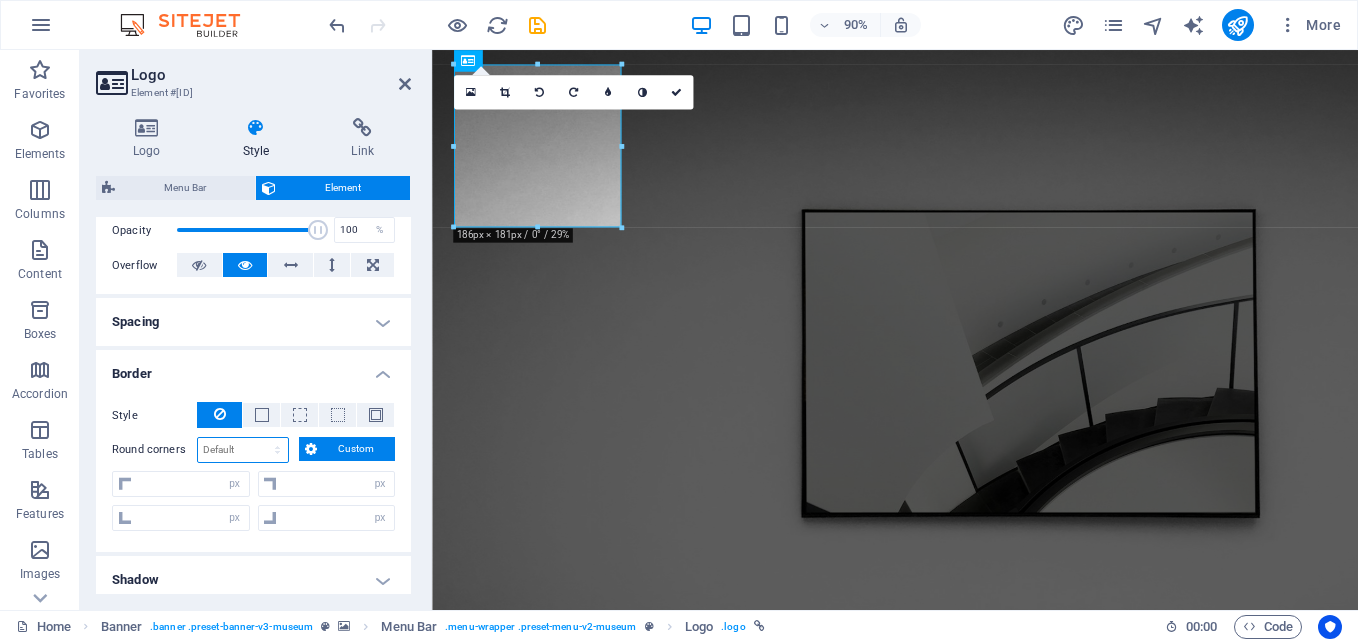 select on "px" 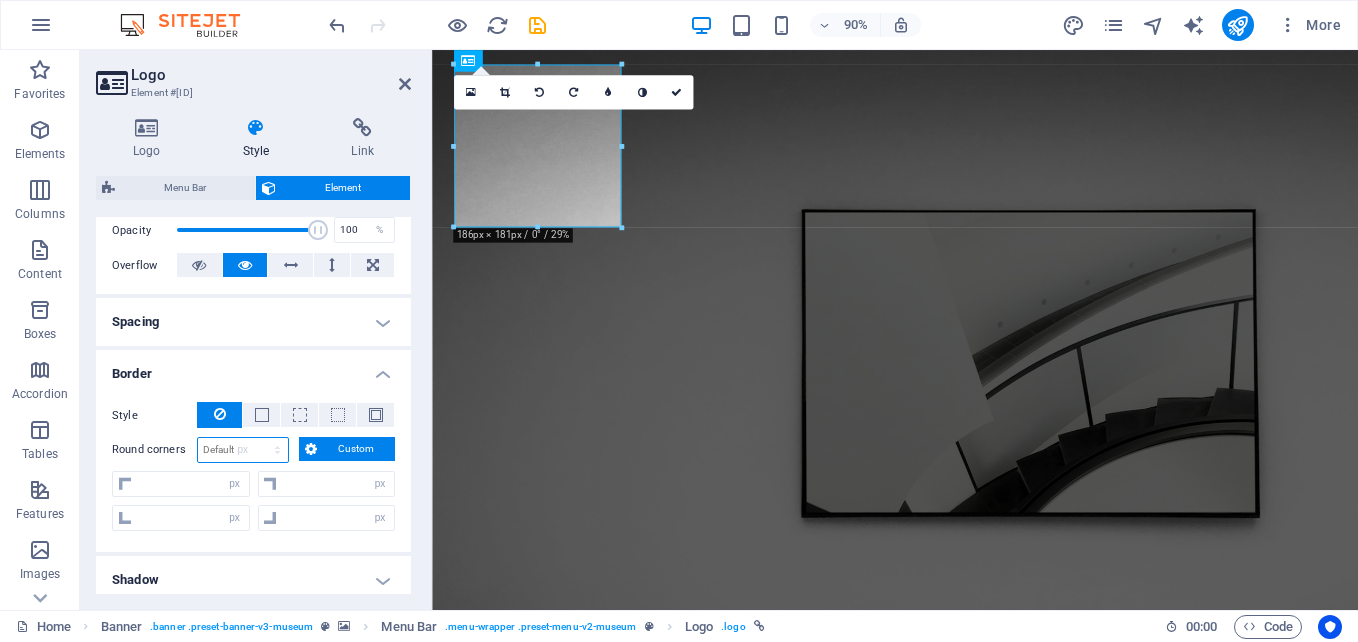 click on "Default px rem % vh vw Custom" at bounding box center (243, 450) 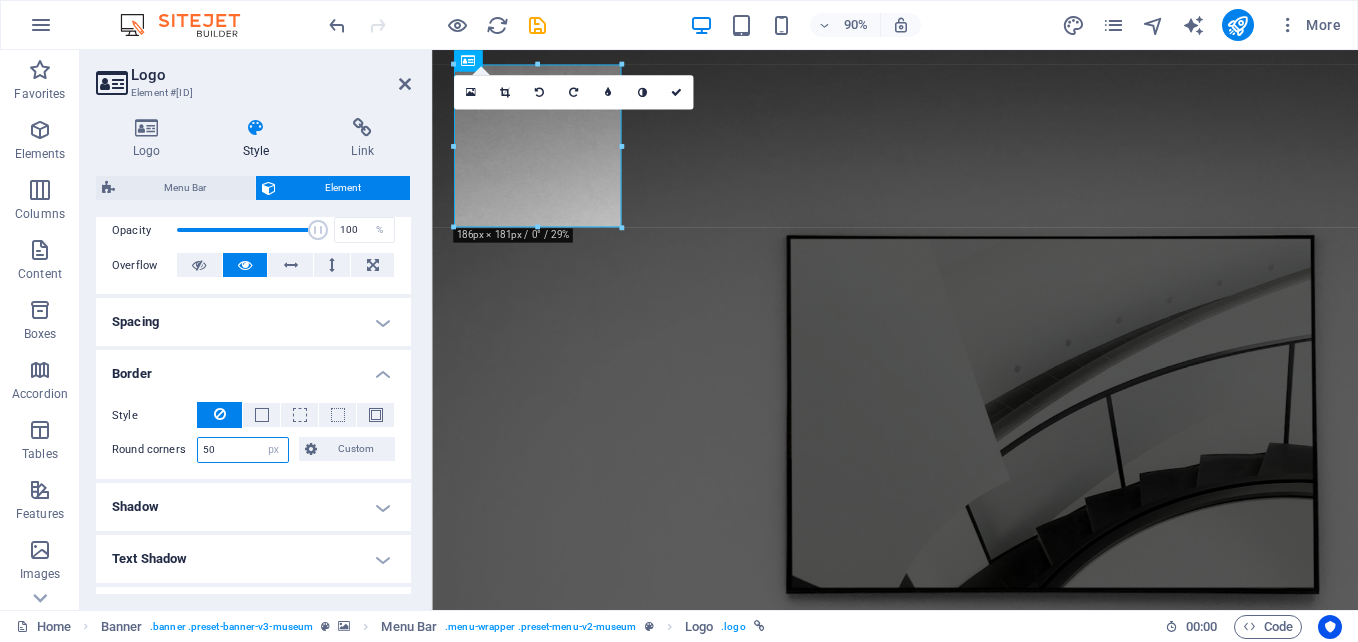 type on "50" 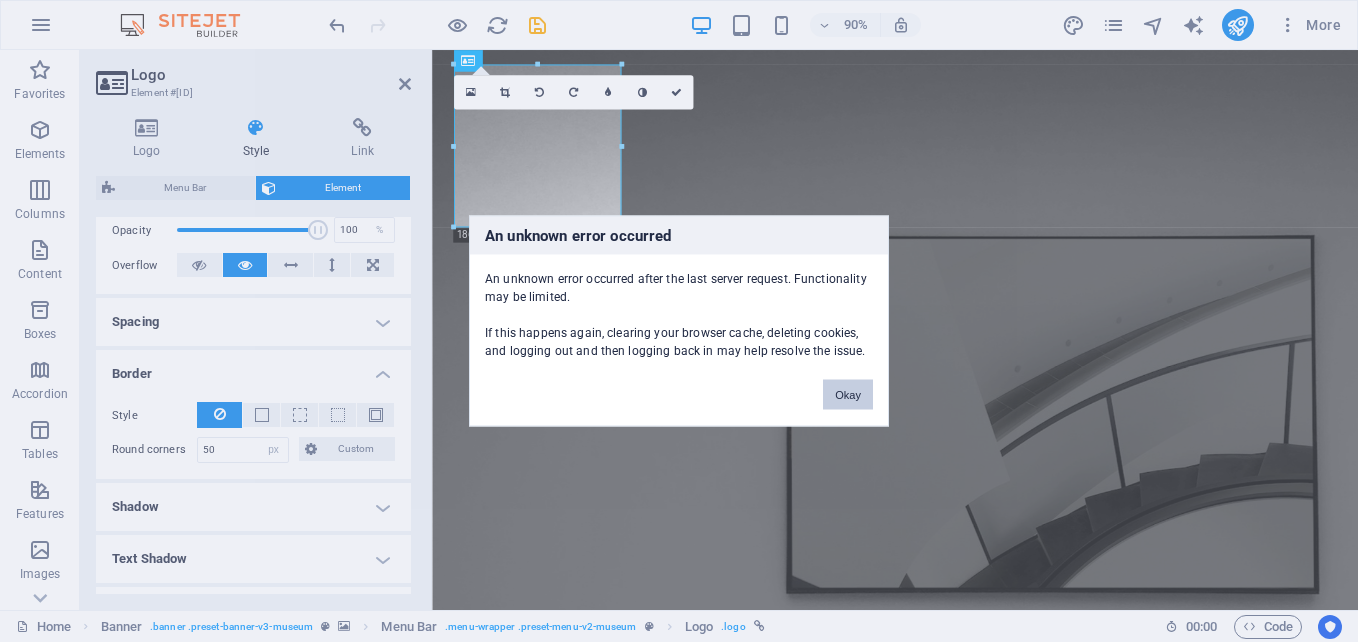 click on "Okay" at bounding box center [848, 395] 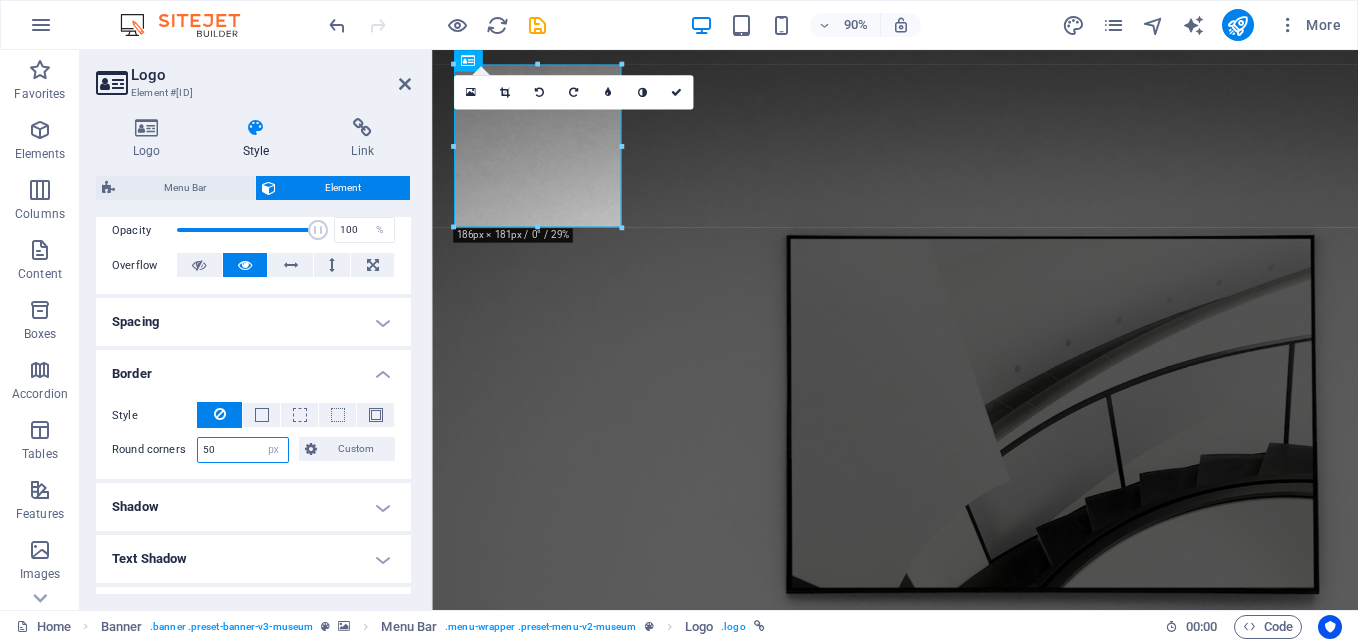 drag, startPoint x: 225, startPoint y: 447, endPoint x: 181, endPoint y: 451, distance: 44.181442 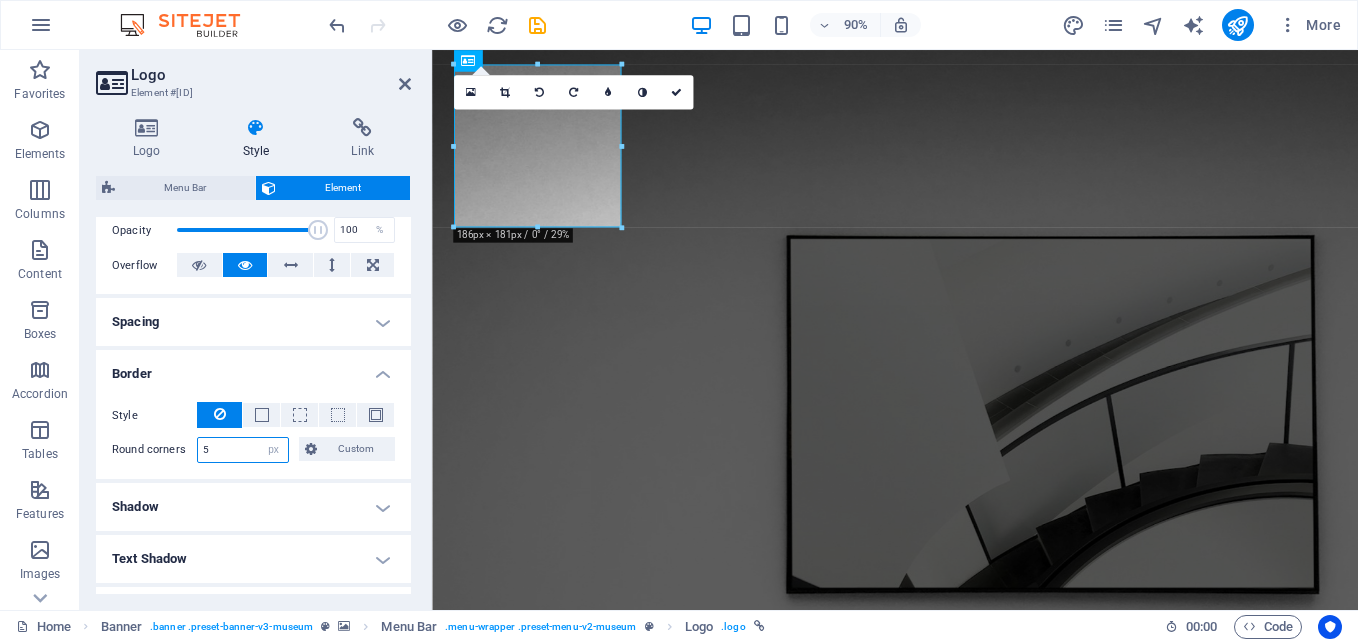 type on "50" 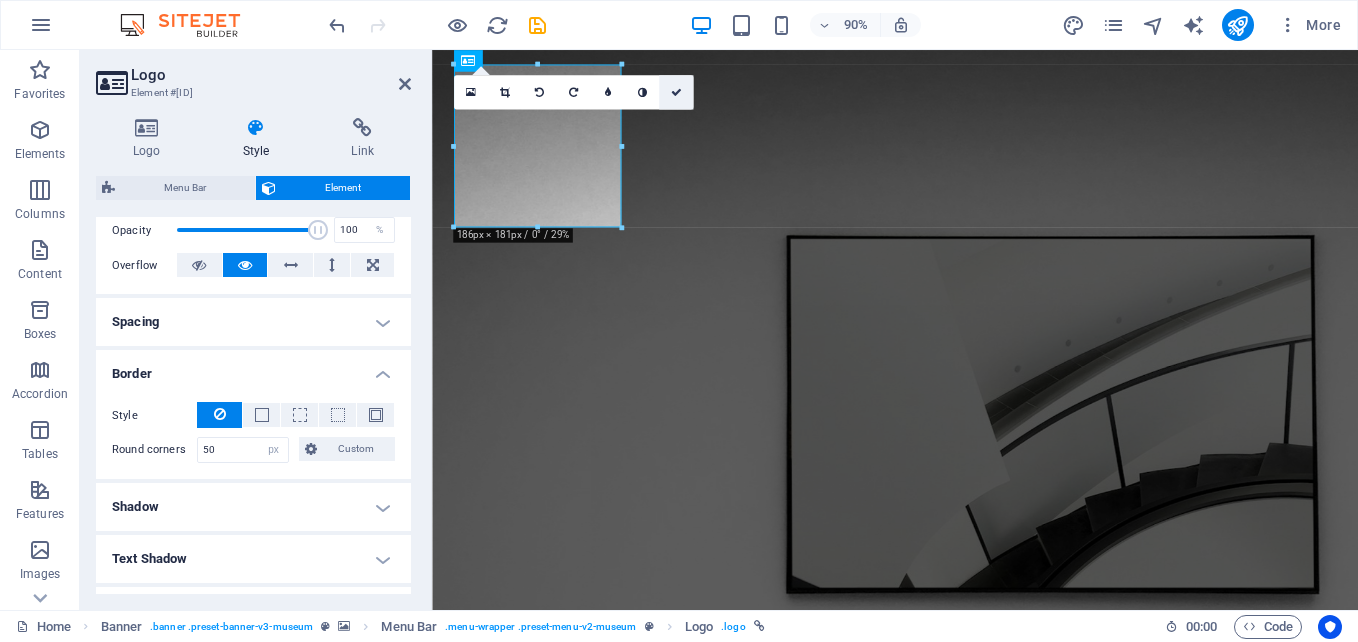 click at bounding box center (675, 92) 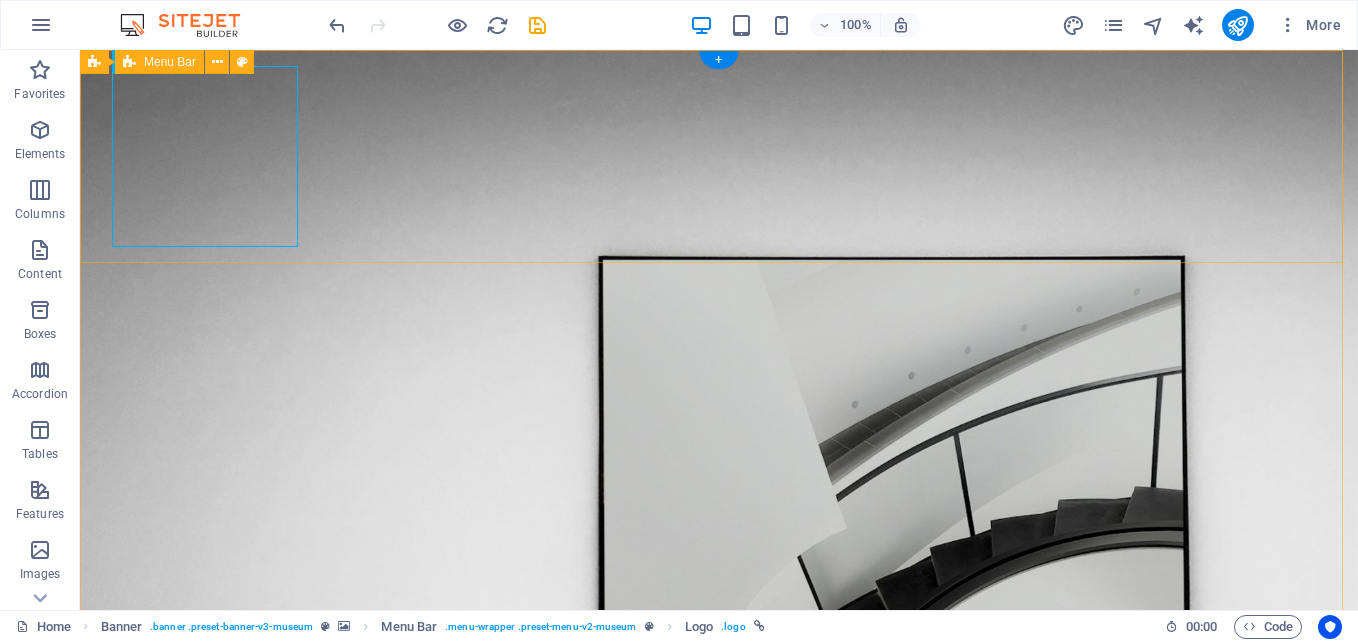 click on "About Us Exhibitions Events Contact Explore" at bounding box center [719, 1033] 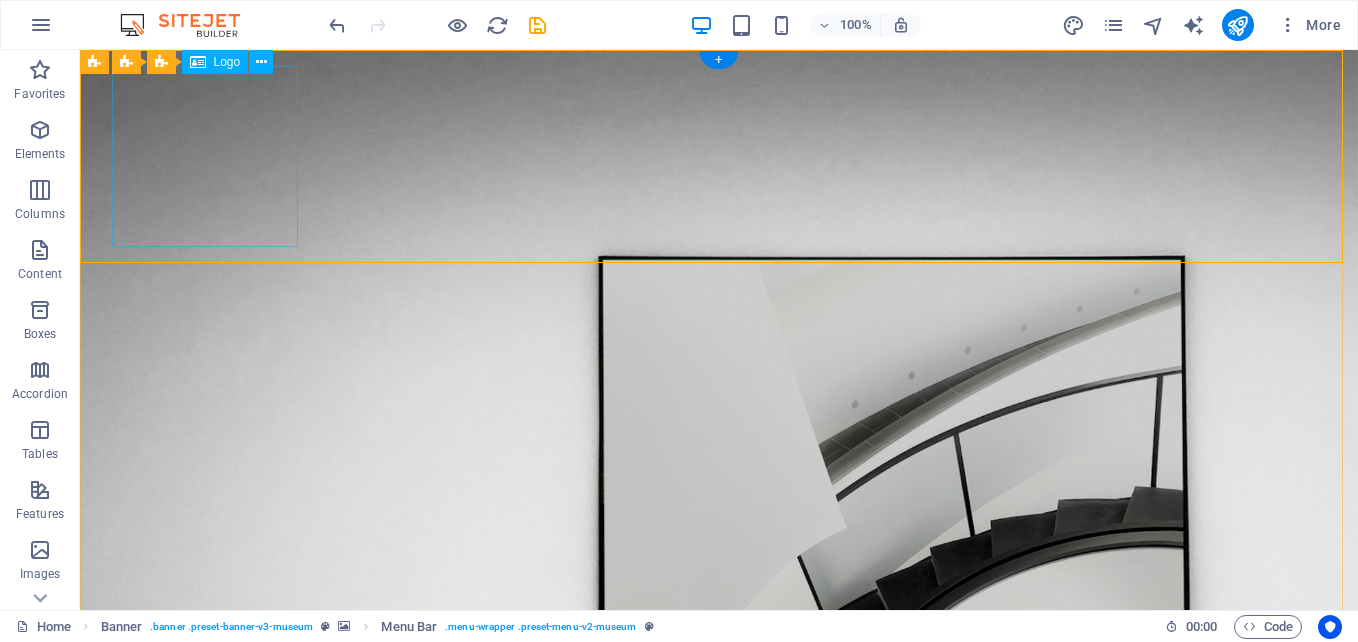 click at bounding box center (719, 985) 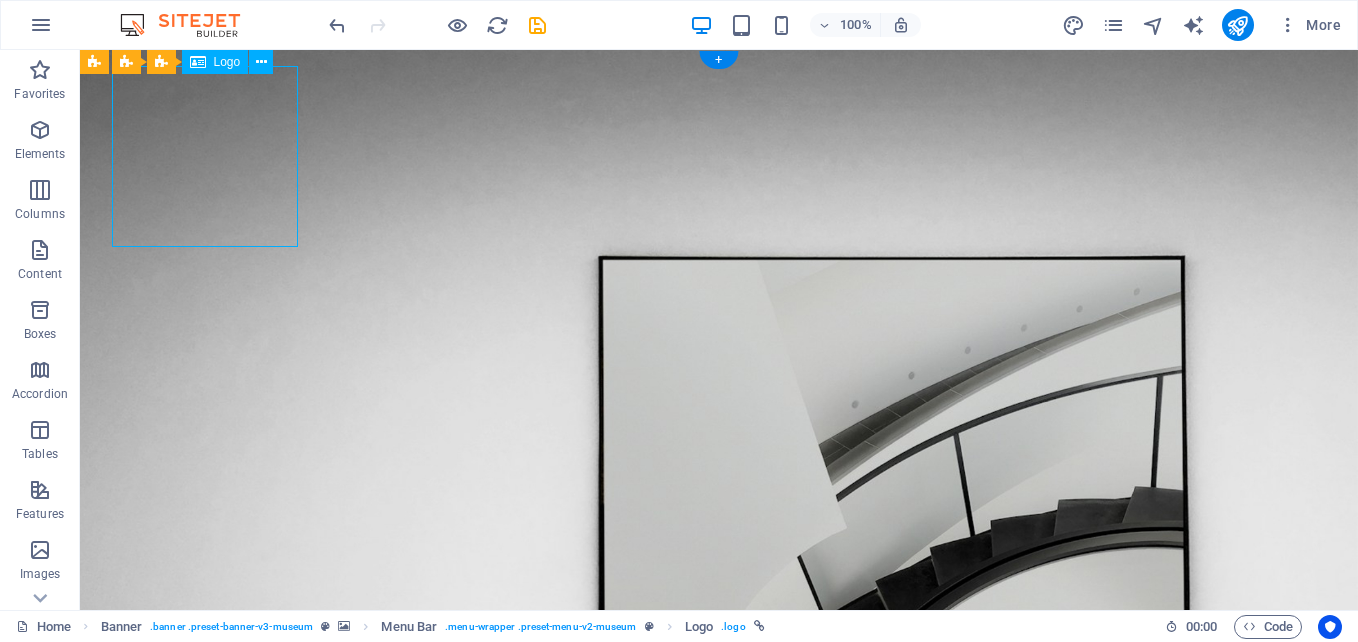 click at bounding box center (719, 985) 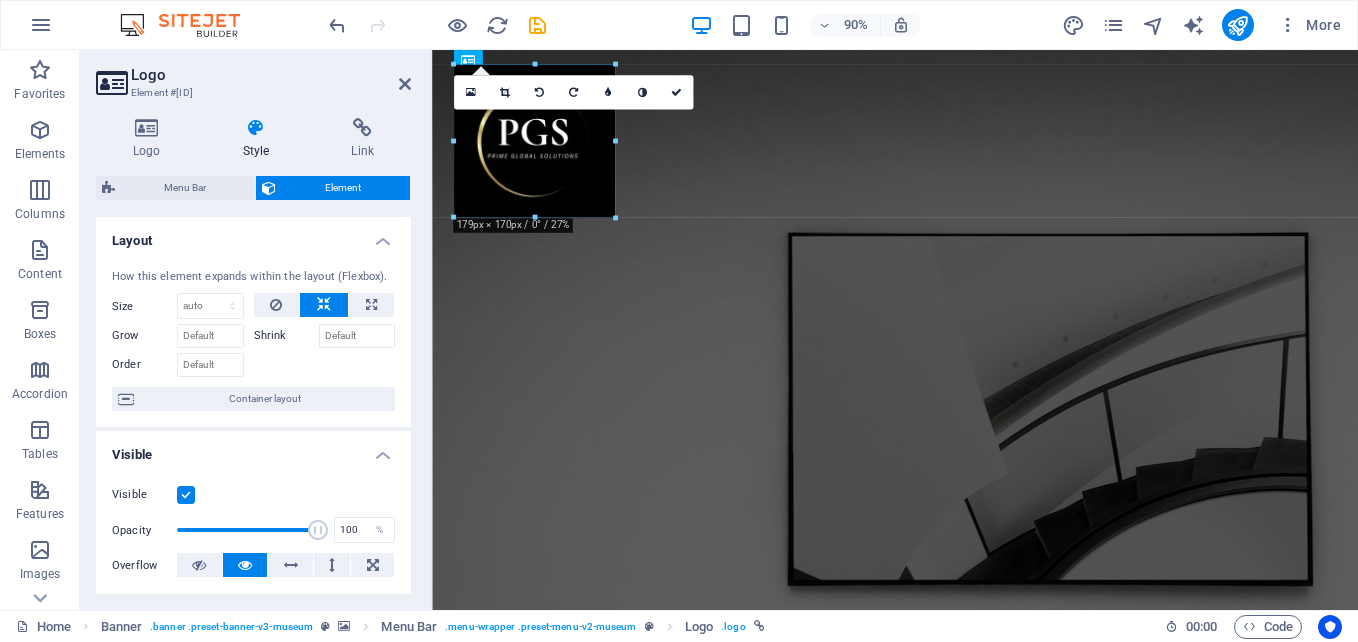drag, startPoint x: 623, startPoint y: 225, endPoint x: 198, endPoint y: 151, distance: 431.39426 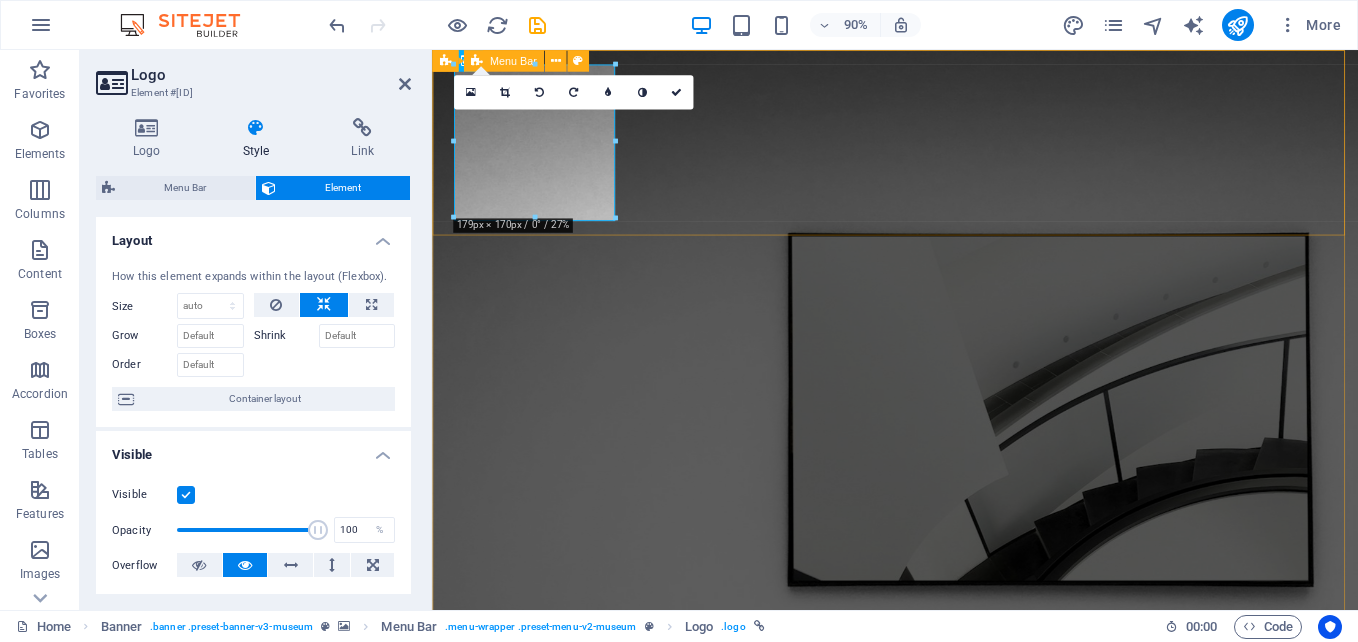 click on "About Us Exhibitions Events Contact Explore" at bounding box center [946, 1019] 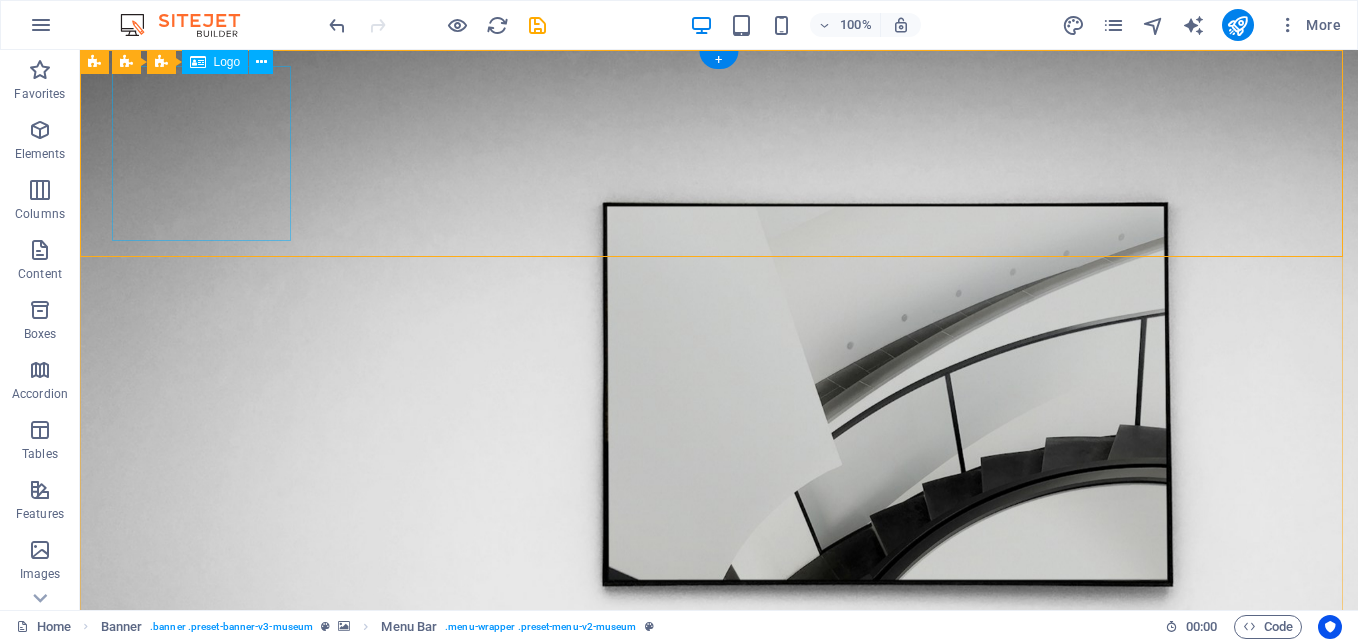 click at bounding box center (719, 860) 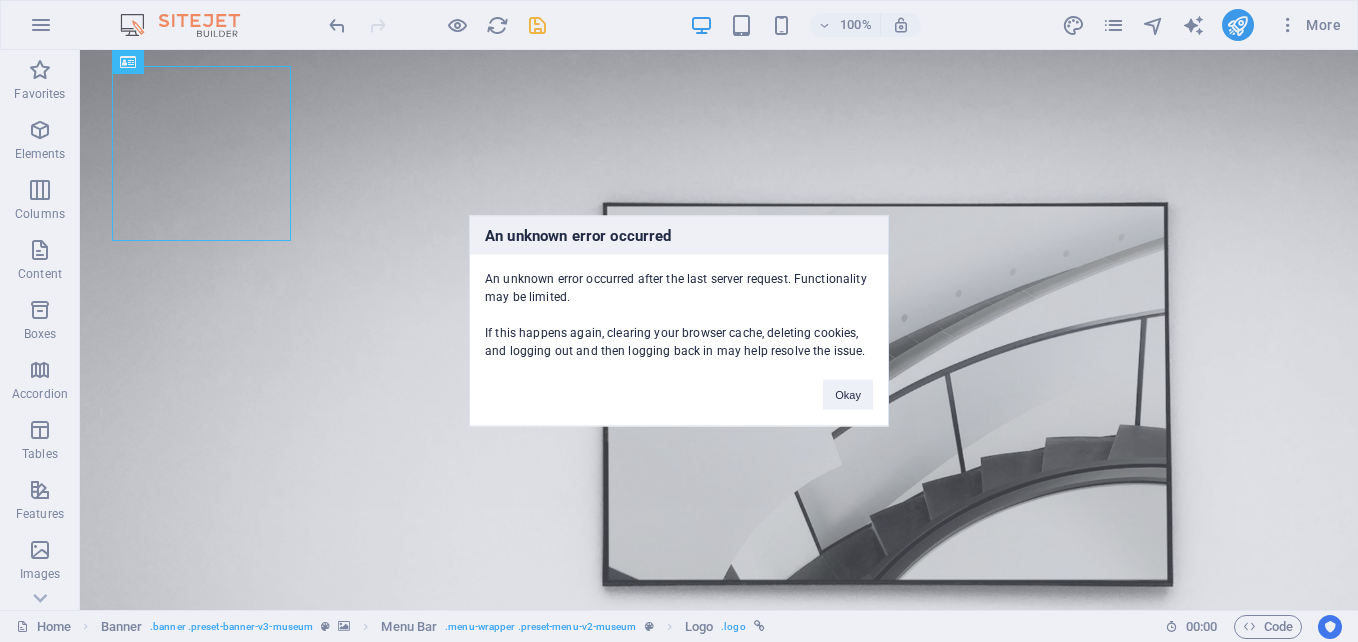 click on "An unknown error occurred An unknown error occurred after the last server request. Functionality may be limited.  If this happens again, clearing your browser cache, deleting cookies, and logging out and then logging back in may help resolve the issue. Okay" at bounding box center (679, 321) 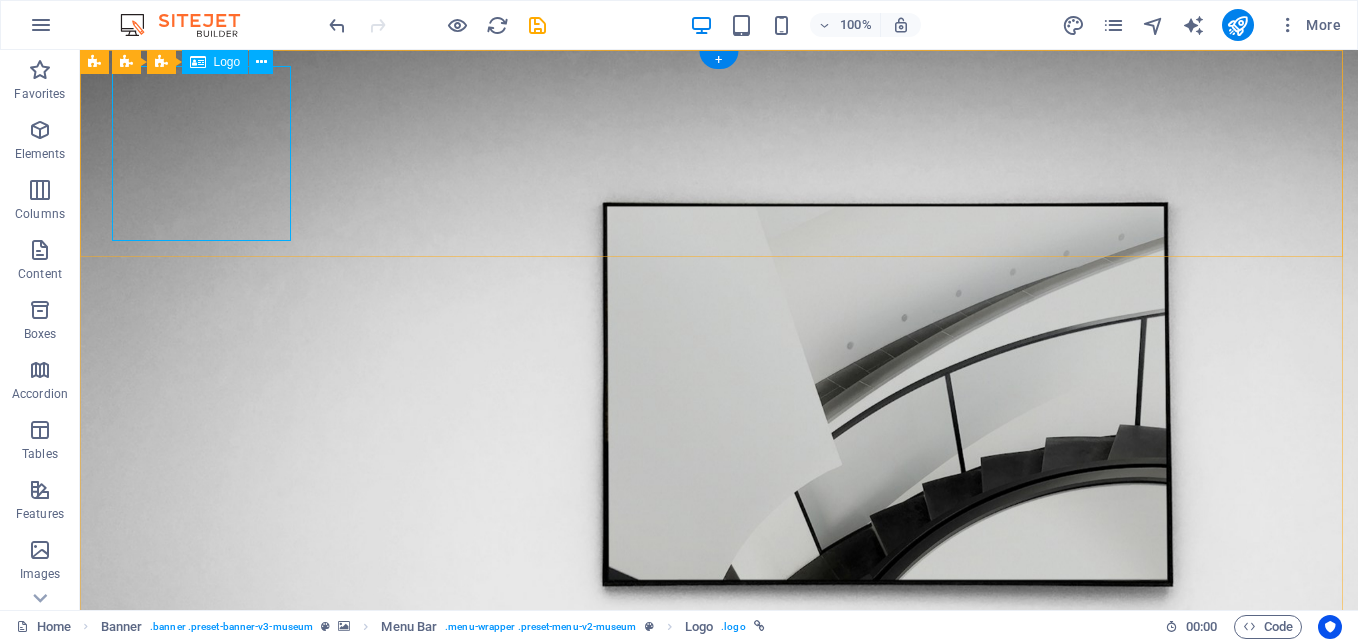 click at bounding box center (719, 860) 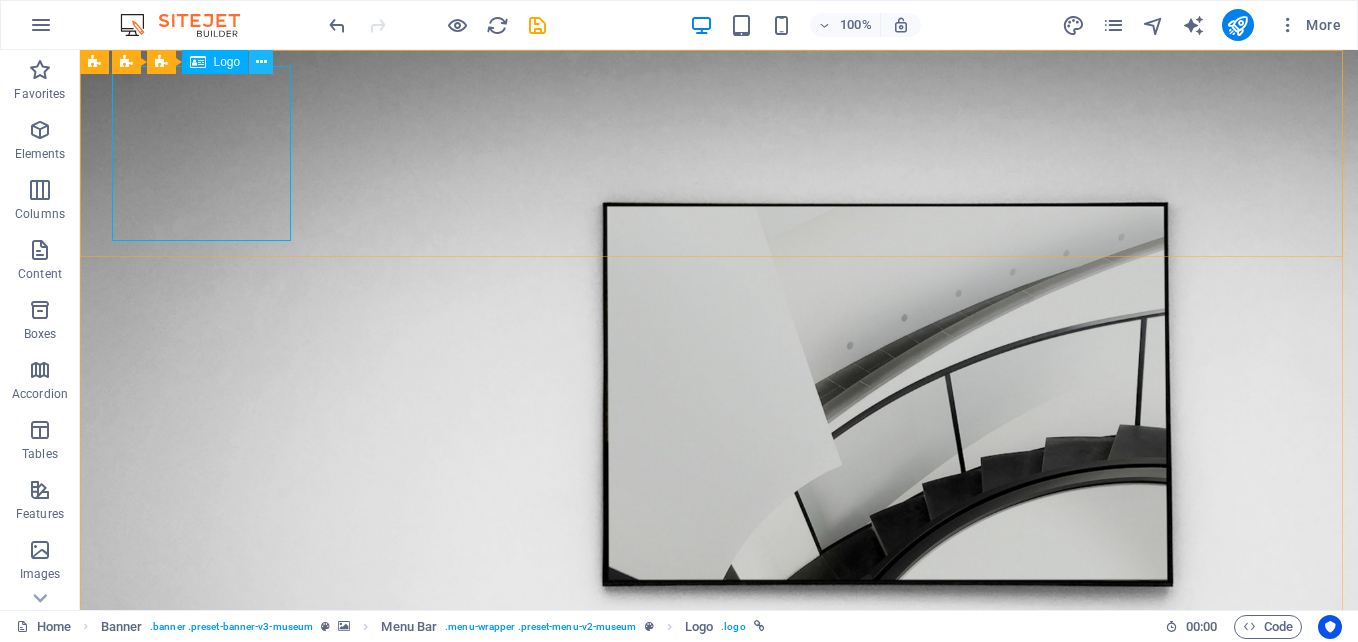 click at bounding box center [261, 62] 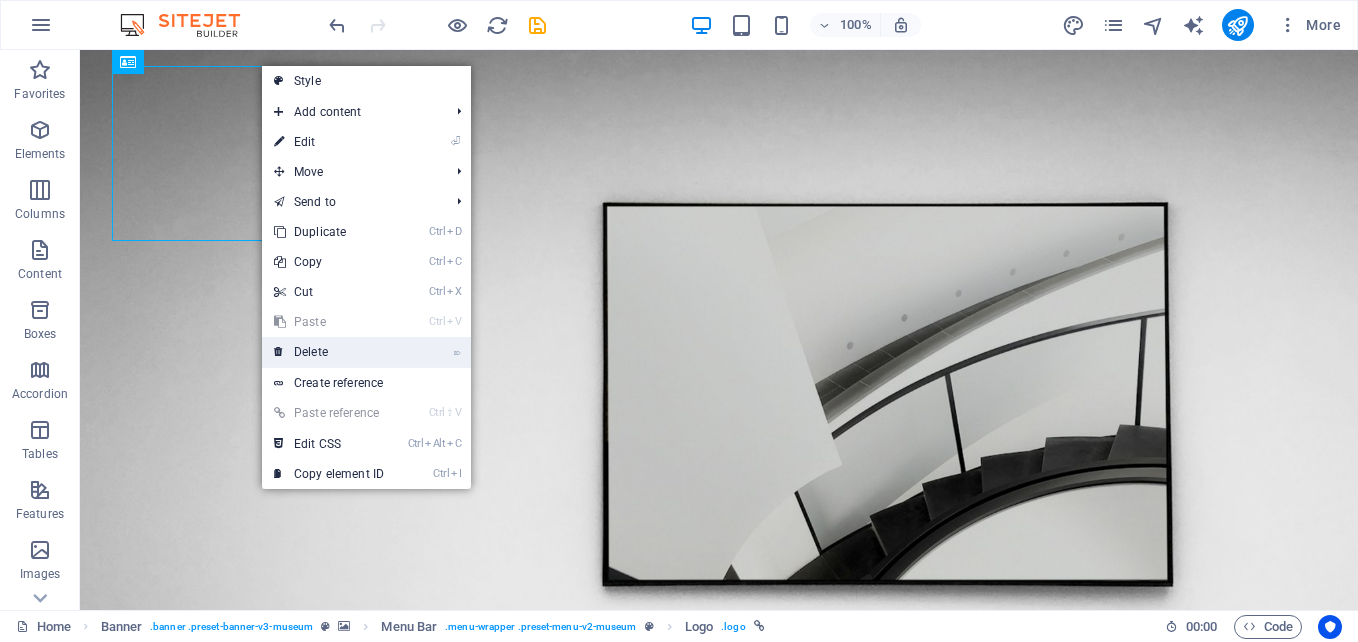 click on "⌦  Delete" at bounding box center (329, 352) 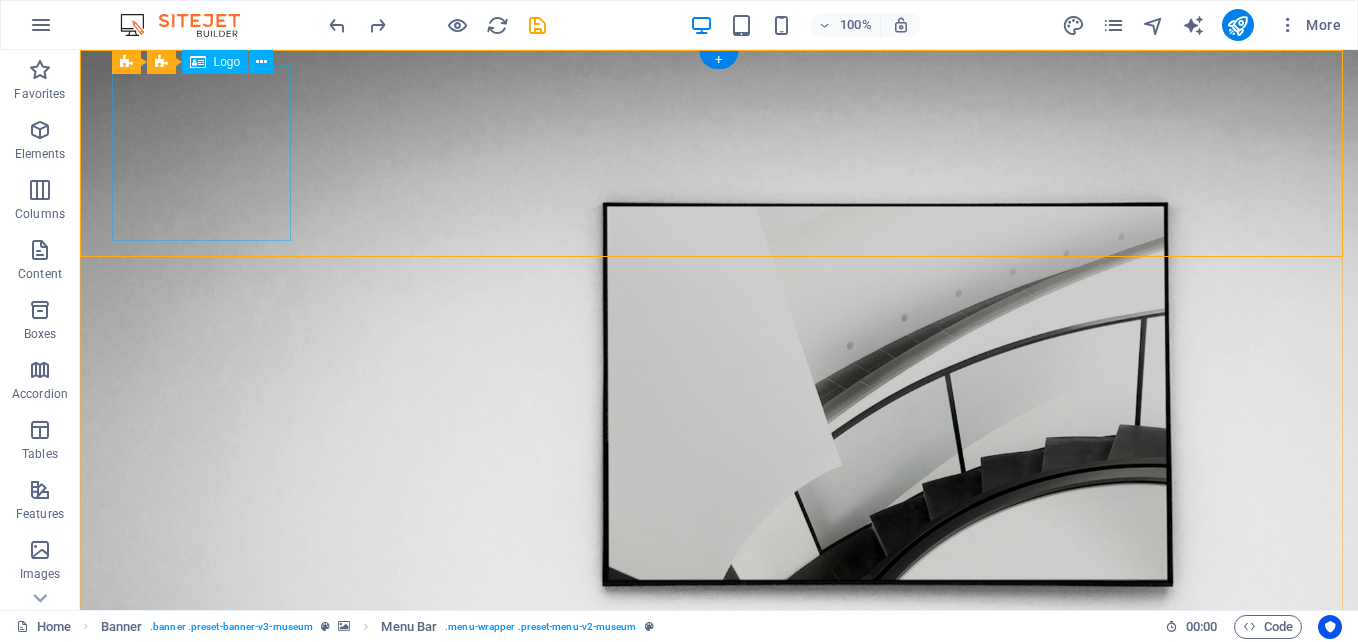 click at bounding box center (719, 860) 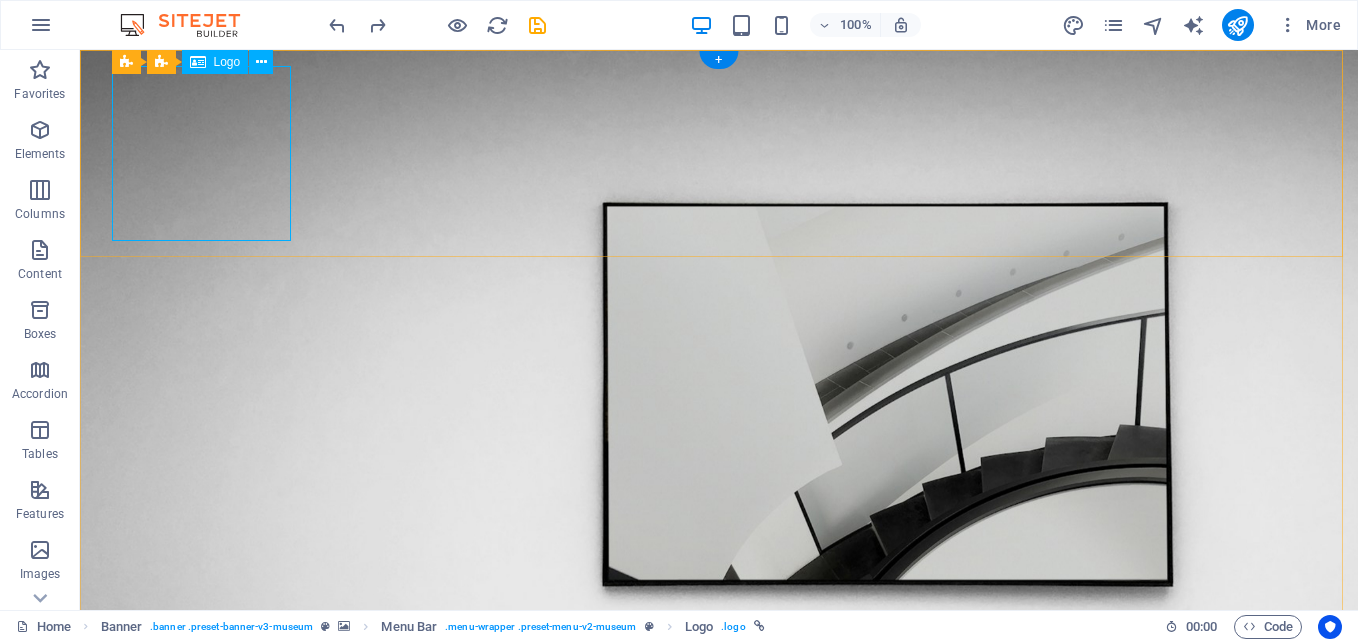 click at bounding box center [719, 860] 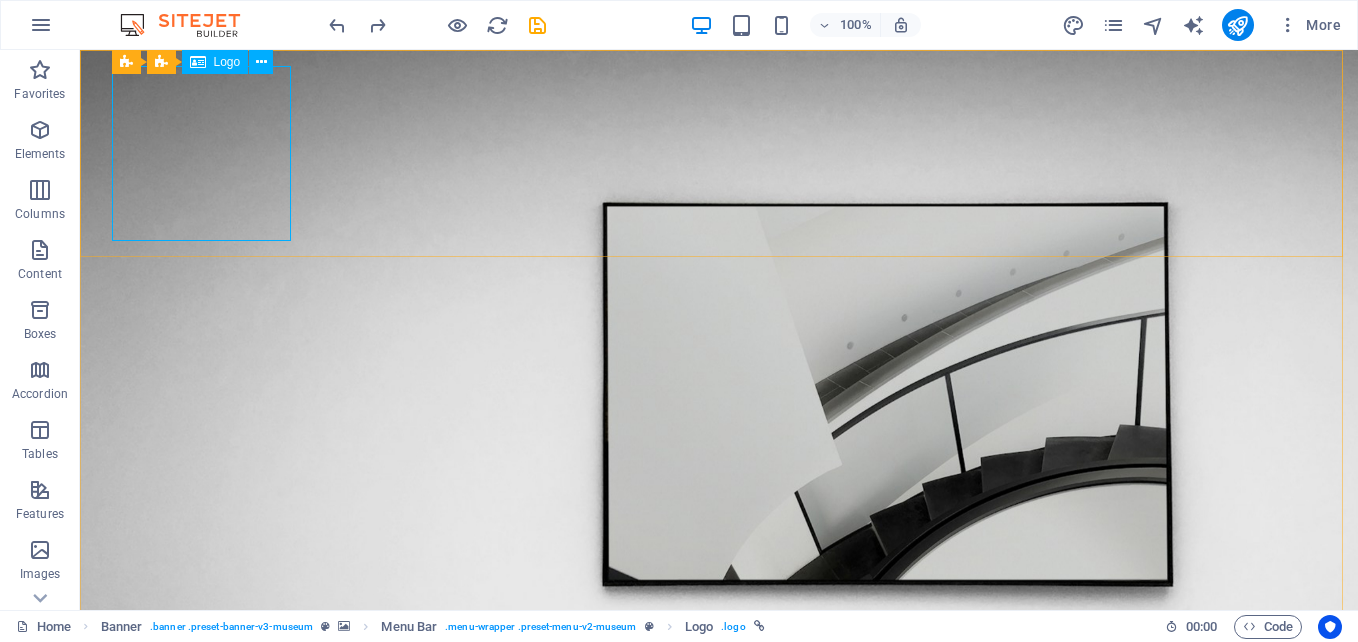 click at bounding box center (198, 62) 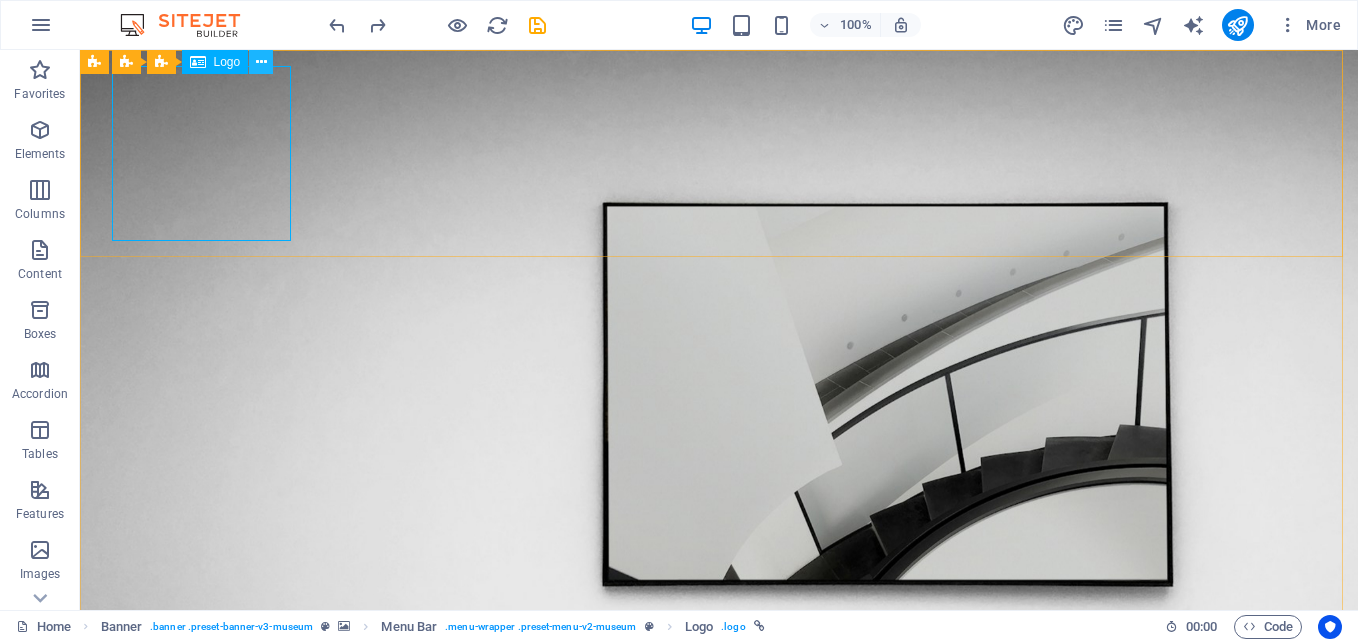 click at bounding box center [261, 62] 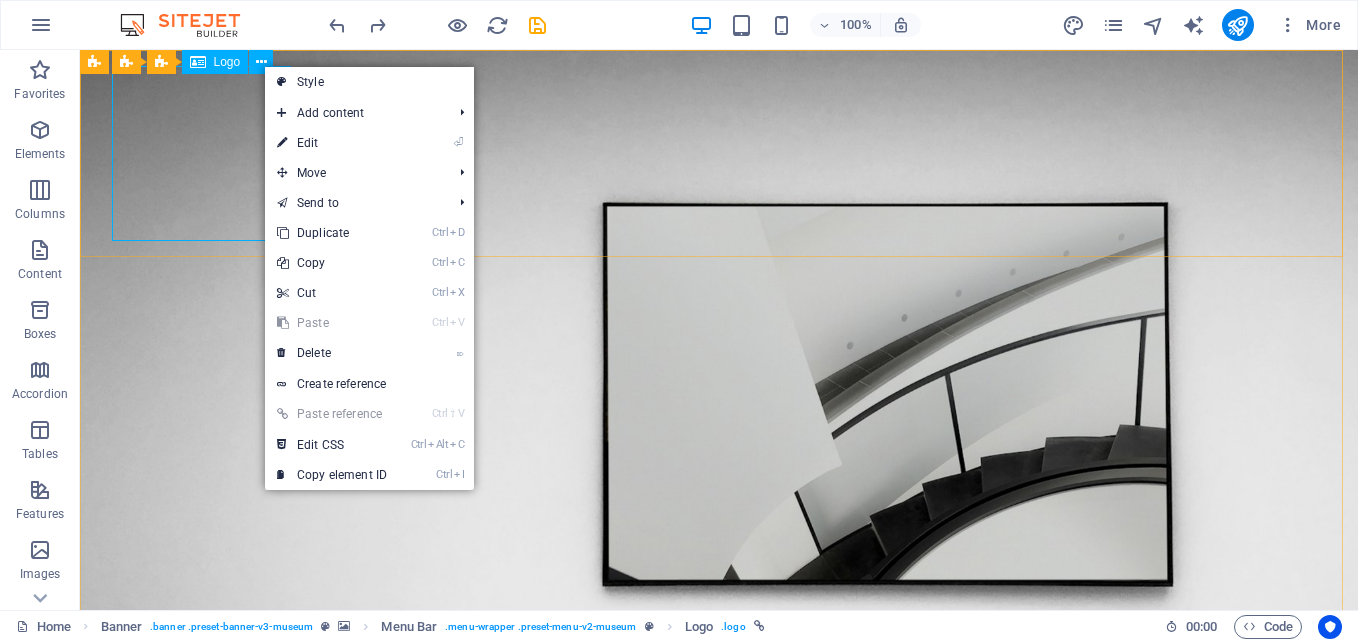 click at bounding box center (198, 62) 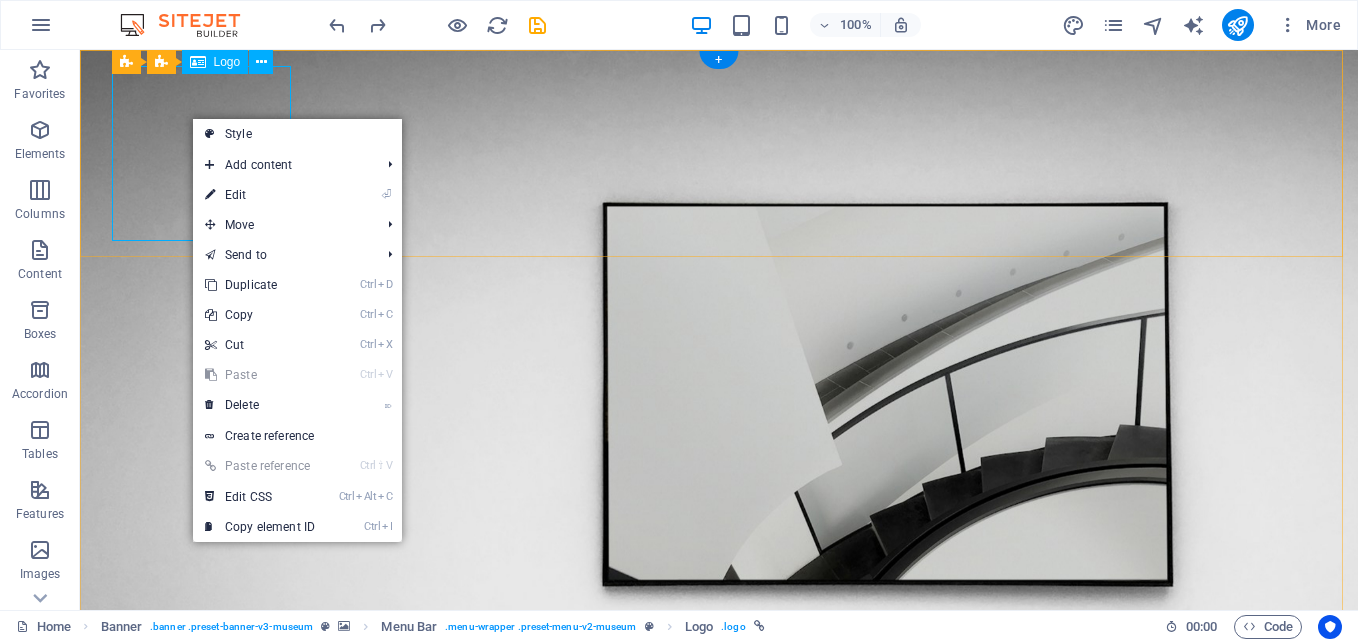 click at bounding box center (719, 860) 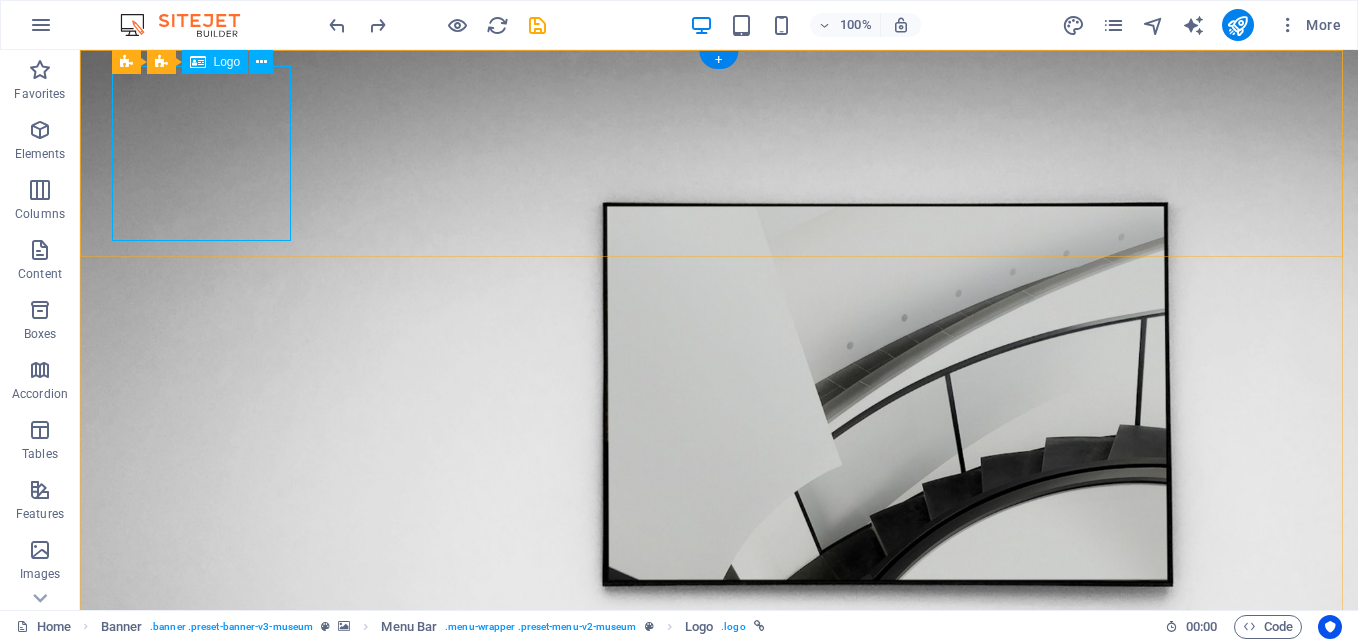 click at bounding box center (719, 860) 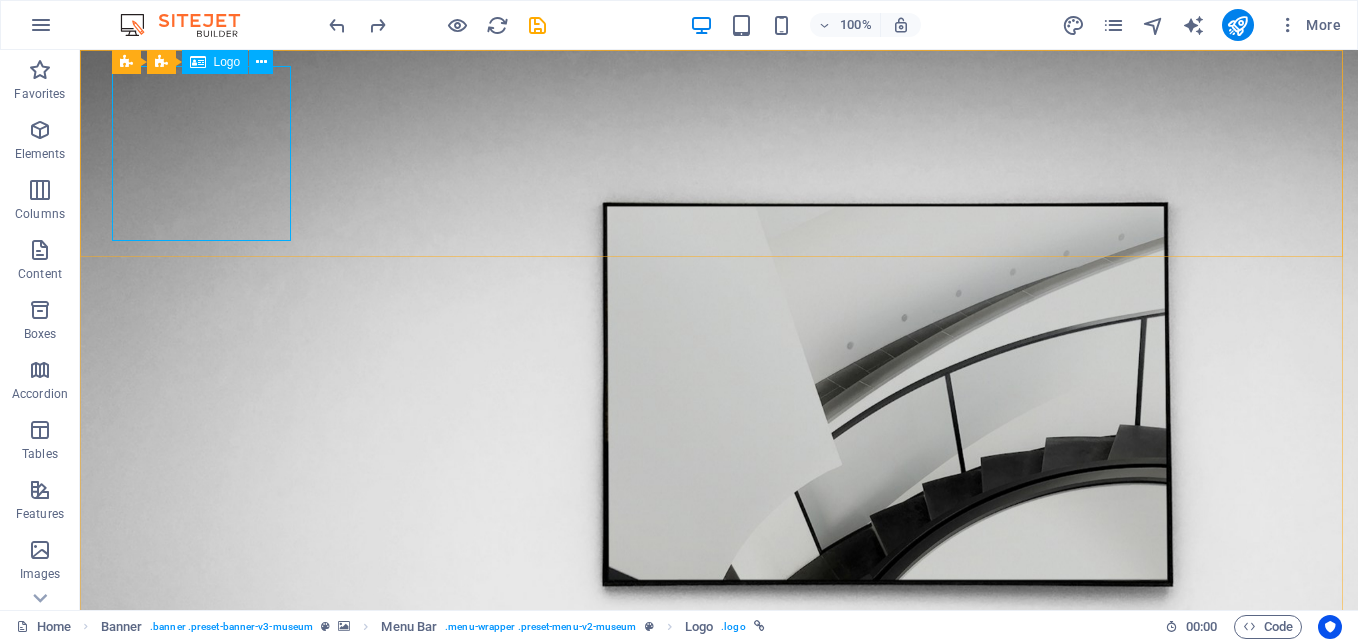 click on "Logo" at bounding box center [215, 62] 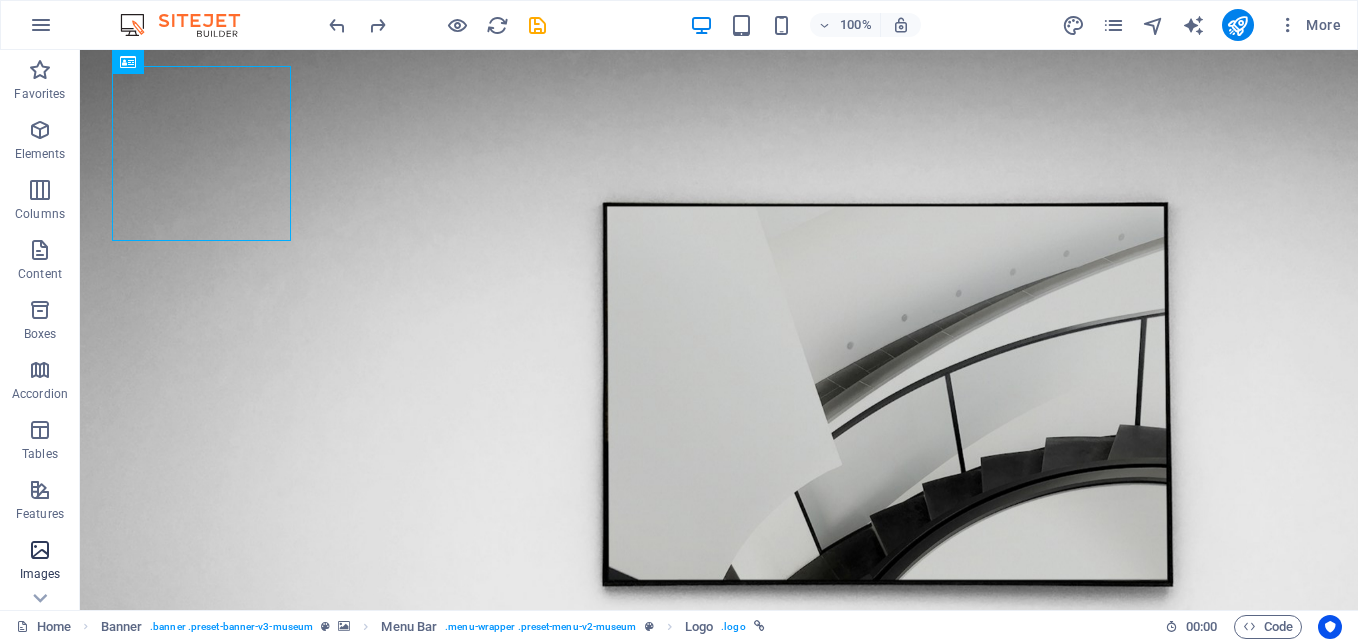 click at bounding box center (40, 550) 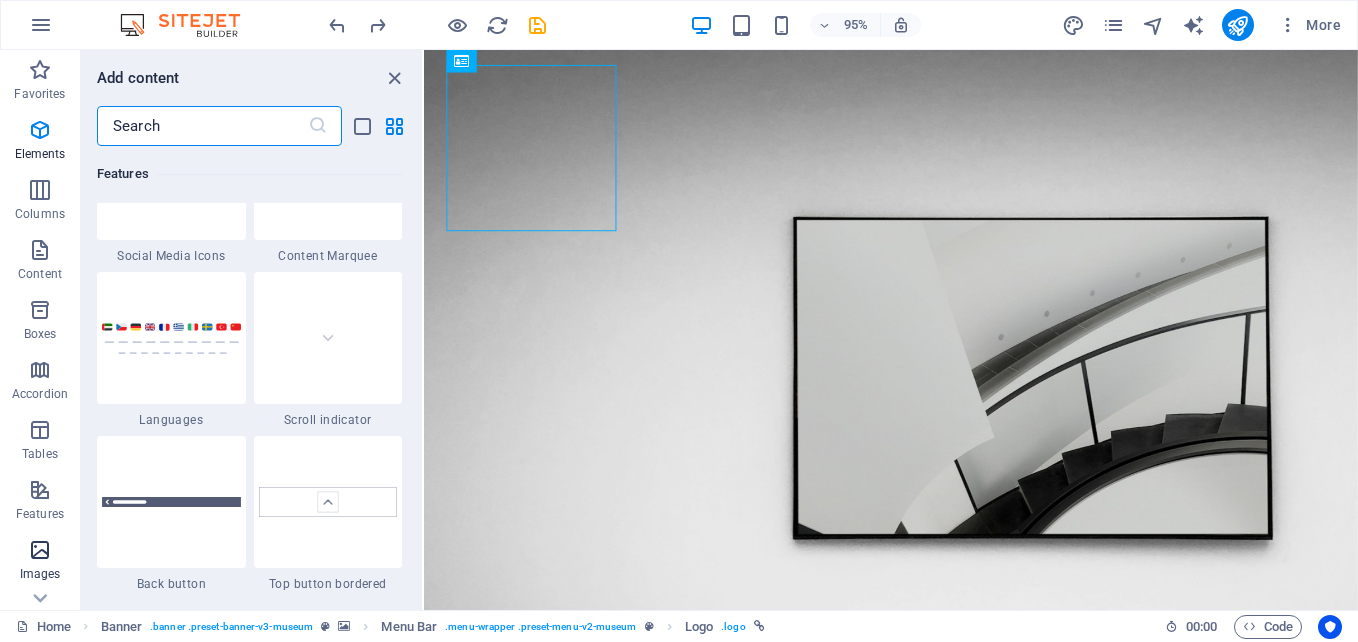 scroll, scrollTop: 10140, scrollLeft: 0, axis: vertical 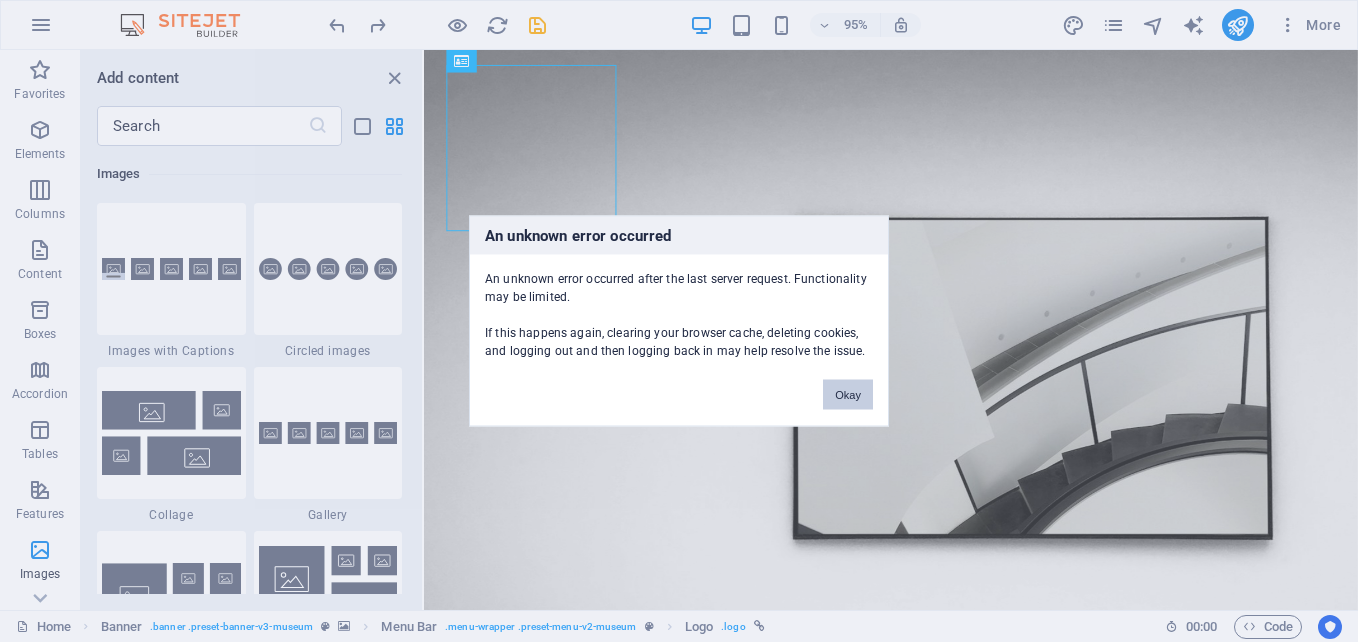 click on "Okay" at bounding box center [848, 395] 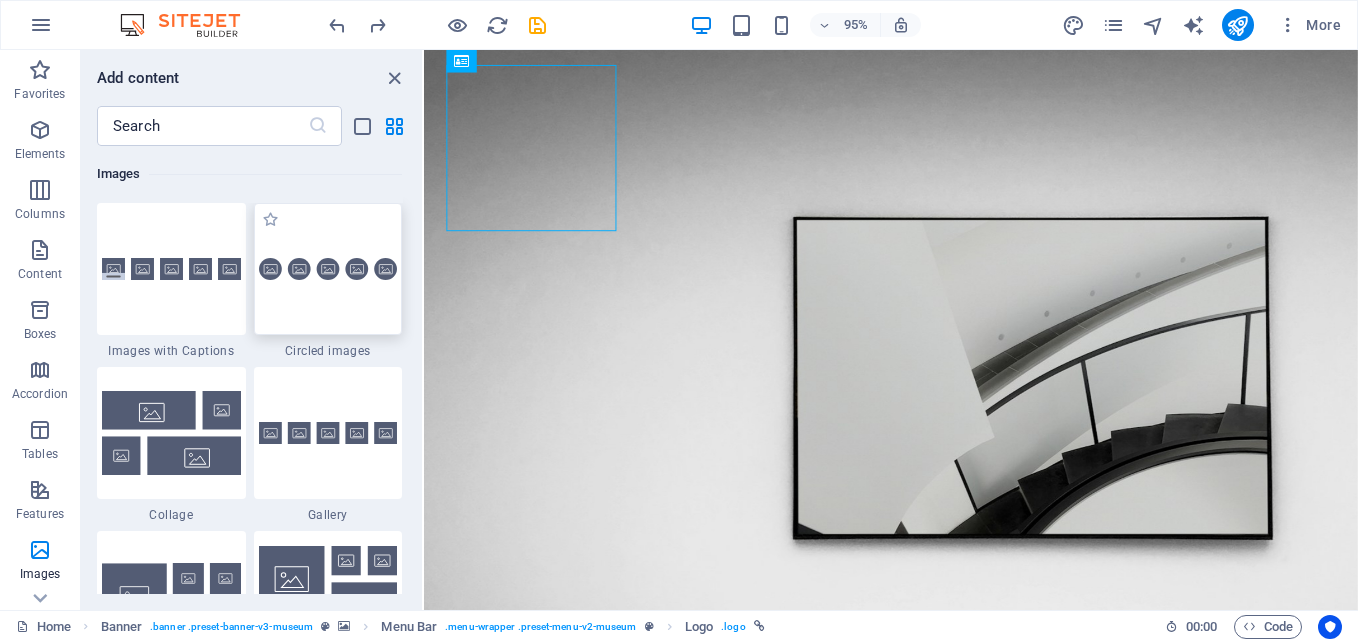 click at bounding box center [328, 269] 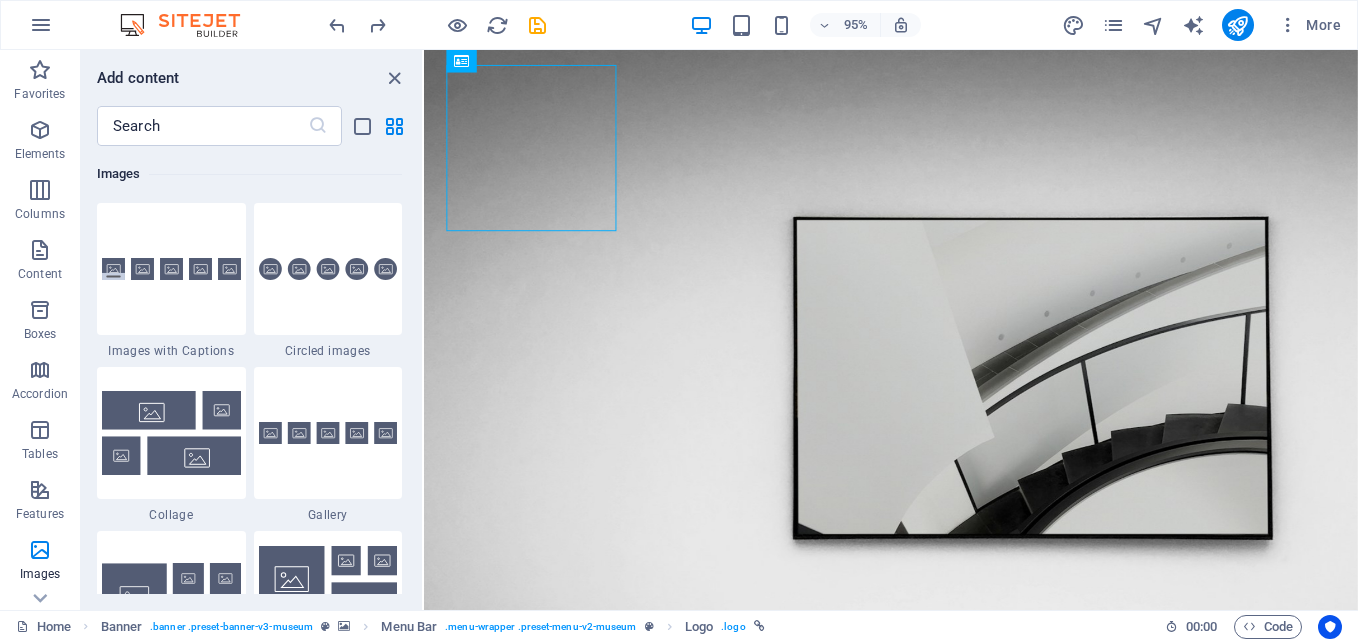click on "H1   Banner   Container   Spacer   Text   Spacer   Banner   Menu Bar   Menu Bar   Banner   Logo   Menu   Button   Container   Spacer   H2   Text   Collection item   Image   Collection listing   Collection item   Spacer   Text   Spacer   Collection item   Image   Collection item" at bounding box center (891, 330) 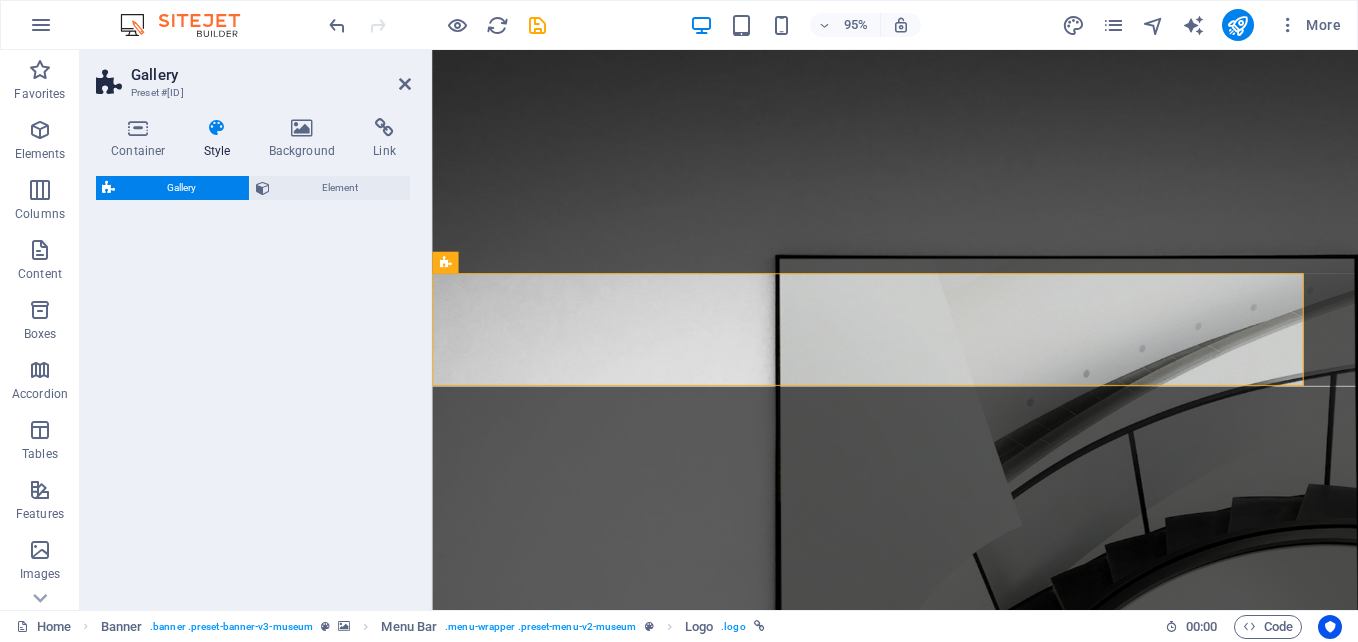 scroll, scrollTop: 575, scrollLeft: 0, axis: vertical 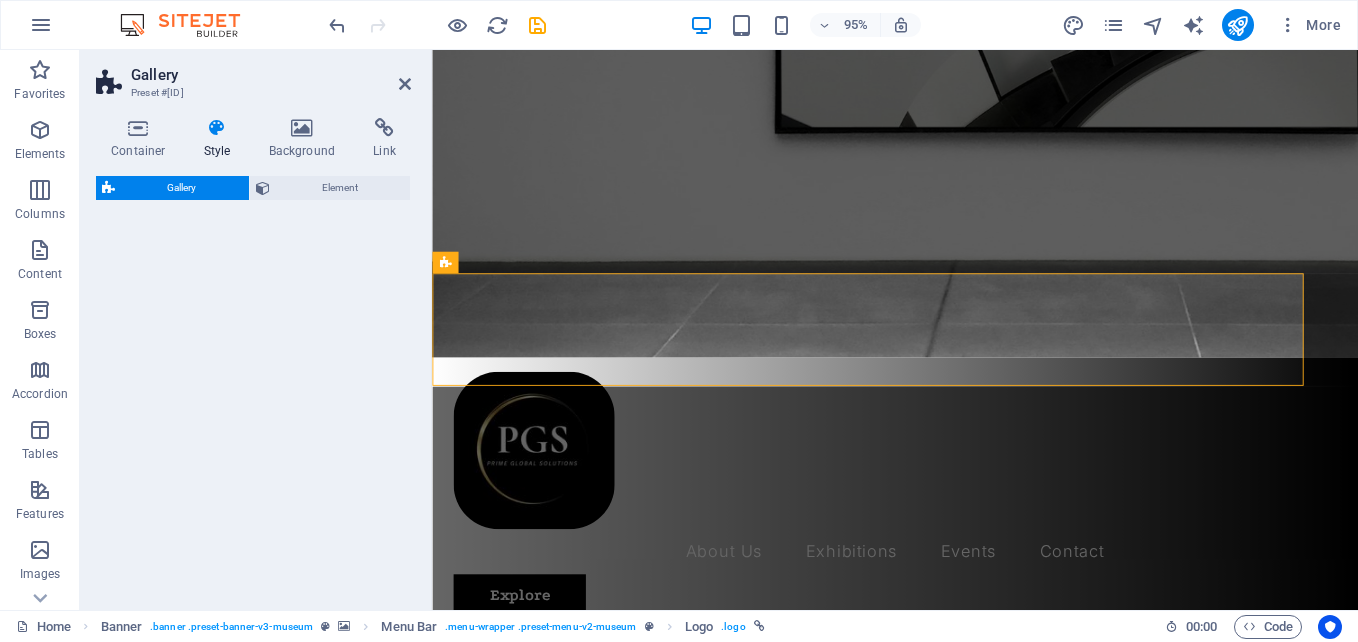 select on "rem" 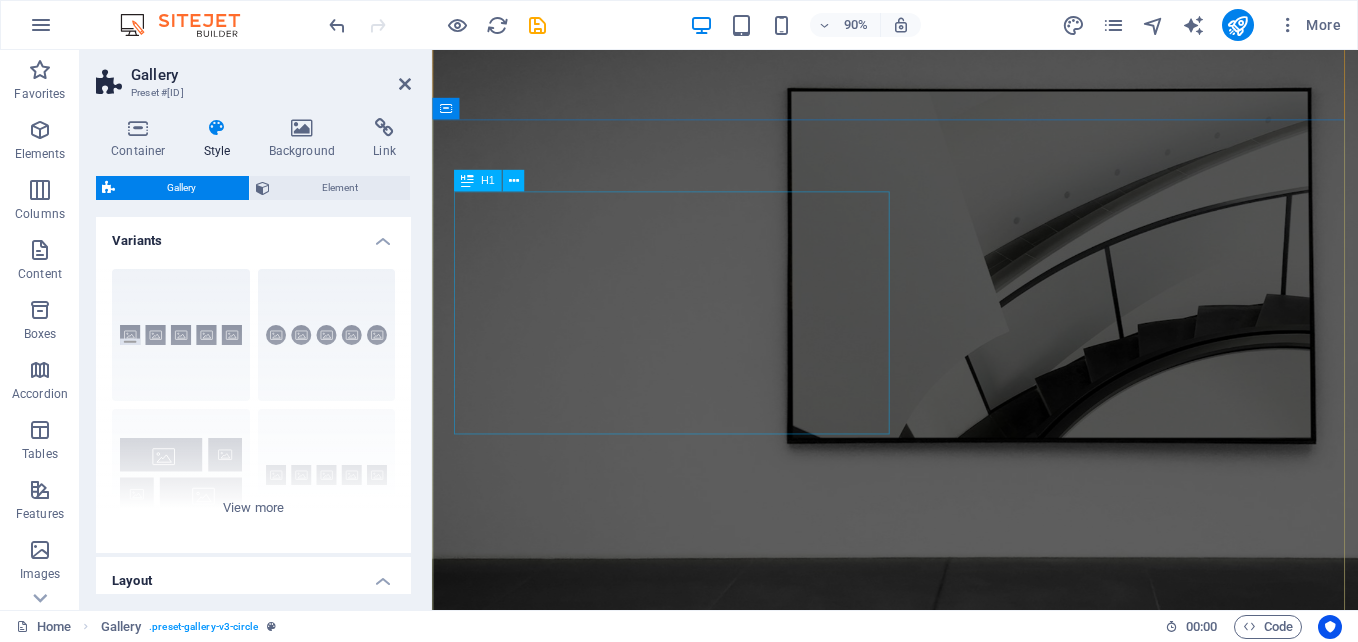 scroll, scrollTop: 400, scrollLeft: 0, axis: vertical 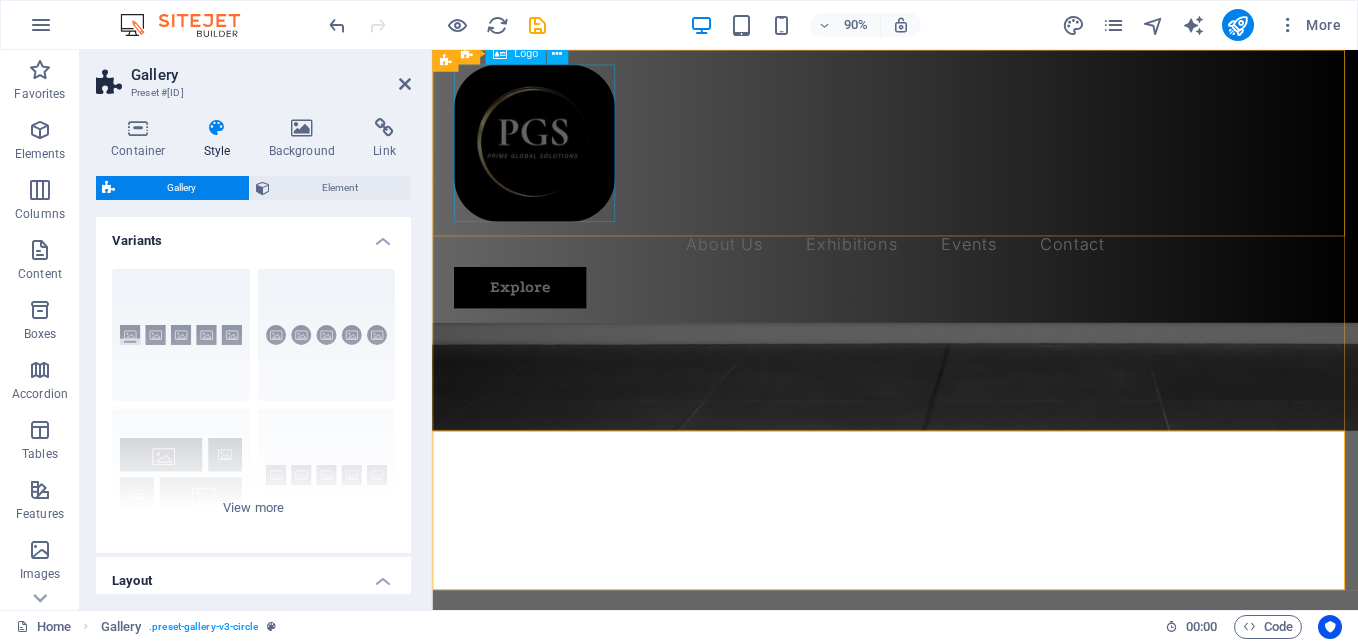 click at bounding box center [946, 153] 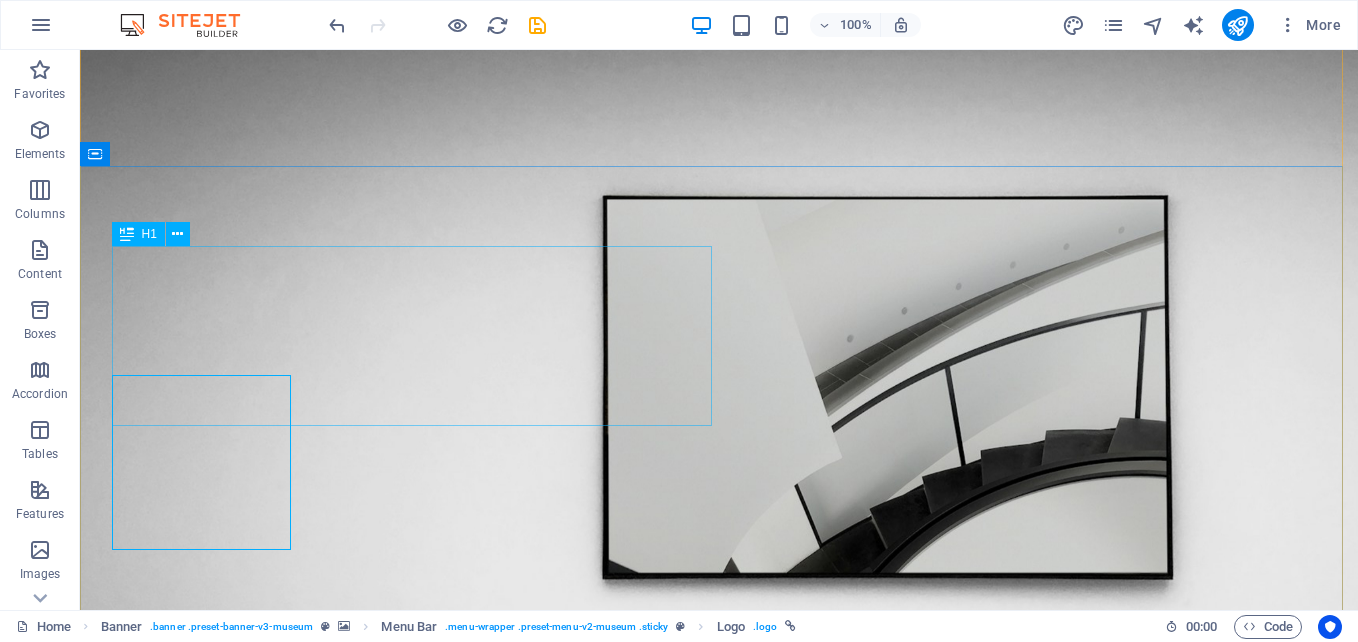 scroll, scrollTop: 0, scrollLeft: 0, axis: both 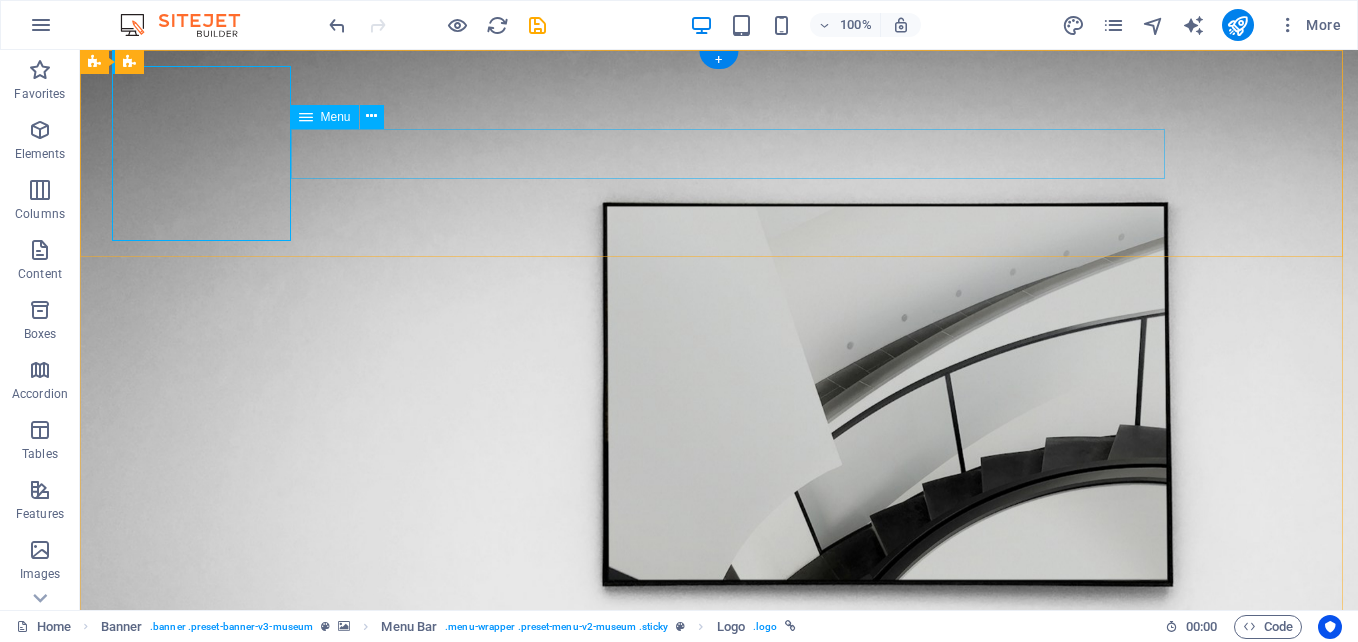 click on "About Us Exhibitions Events Contact" at bounding box center [719, 973] 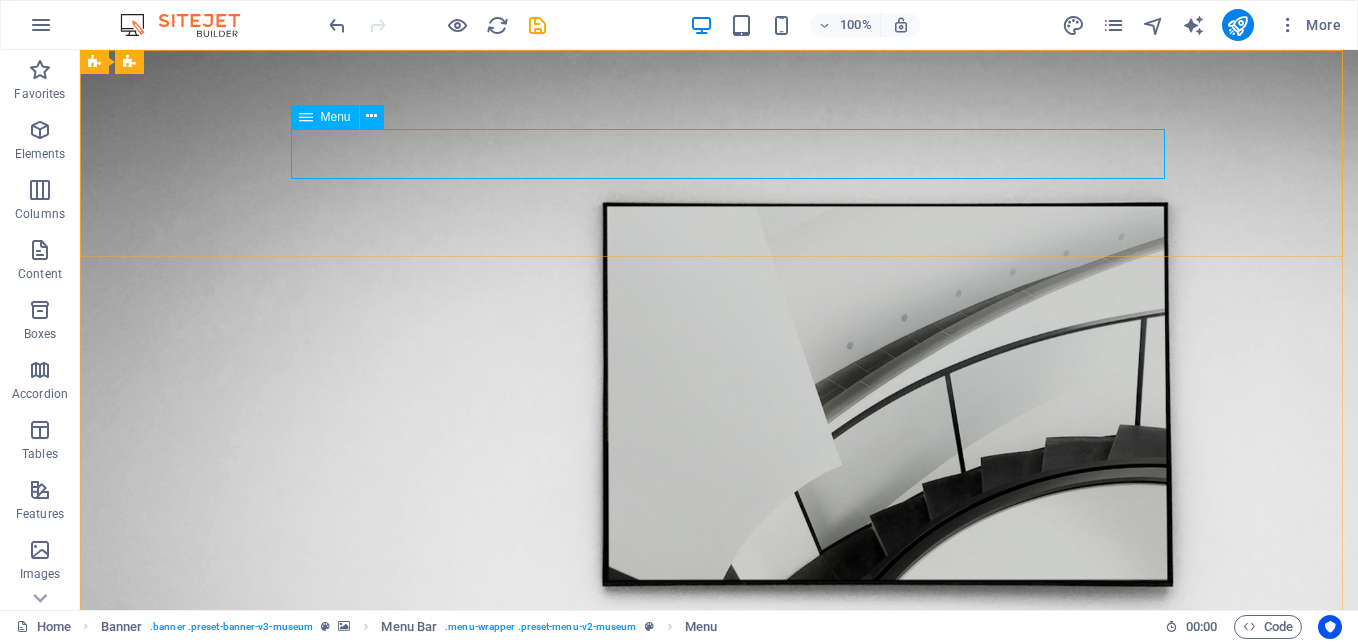 click on "Menu" at bounding box center [325, 117] 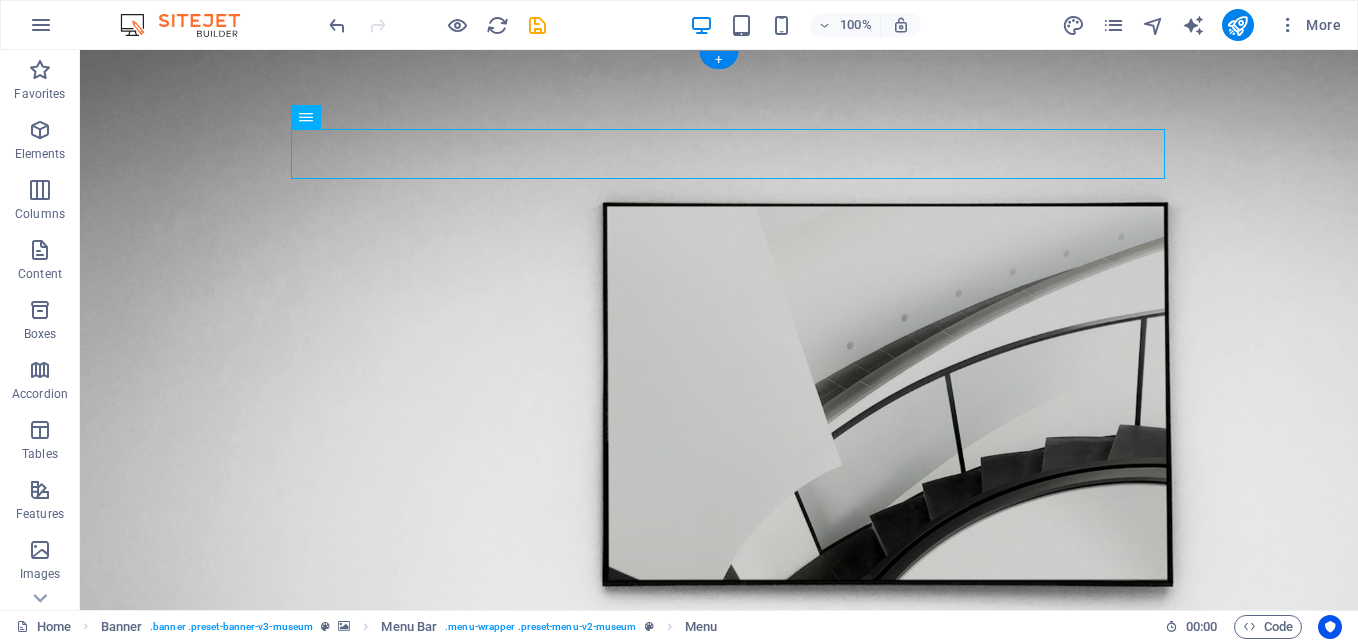 drag, startPoint x: 412, startPoint y: 164, endPoint x: 356, endPoint y: 130, distance: 65.51336 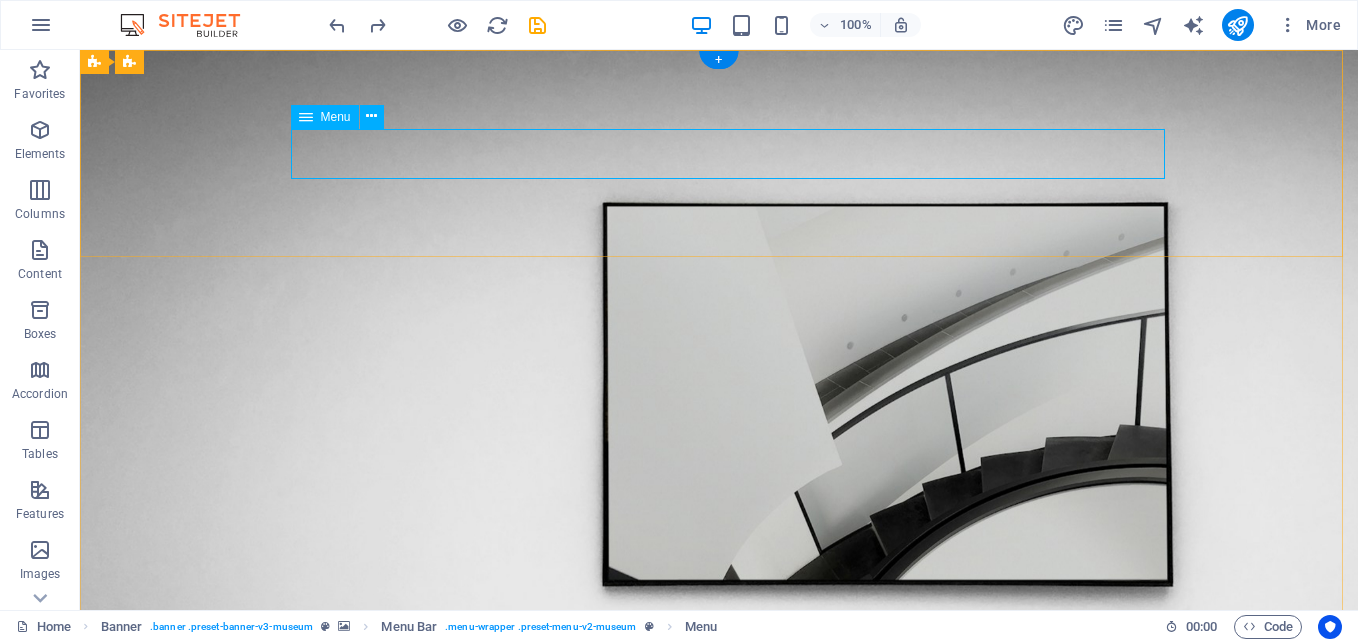 click on "About Us Exhibitions Events Contact" at bounding box center [719, 973] 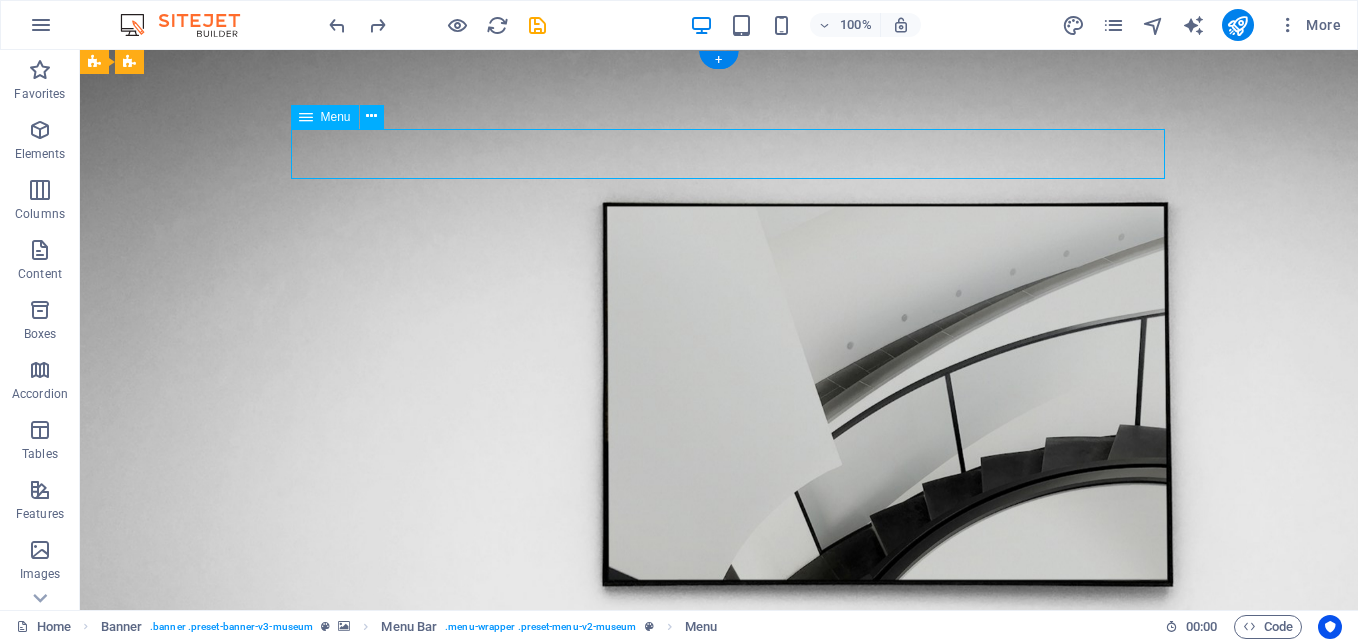 click on "About Us Exhibitions Events Contact" at bounding box center (719, 973) 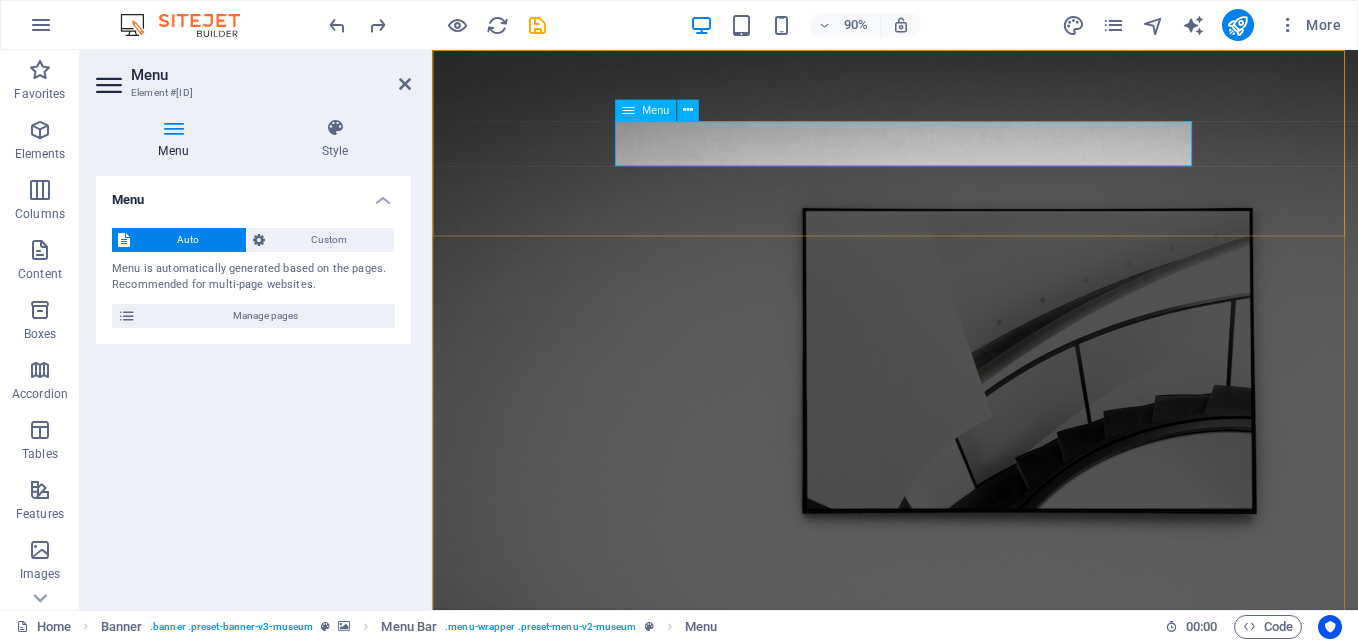 click on "About Us Exhibitions Events Contact" at bounding box center [946, 973] 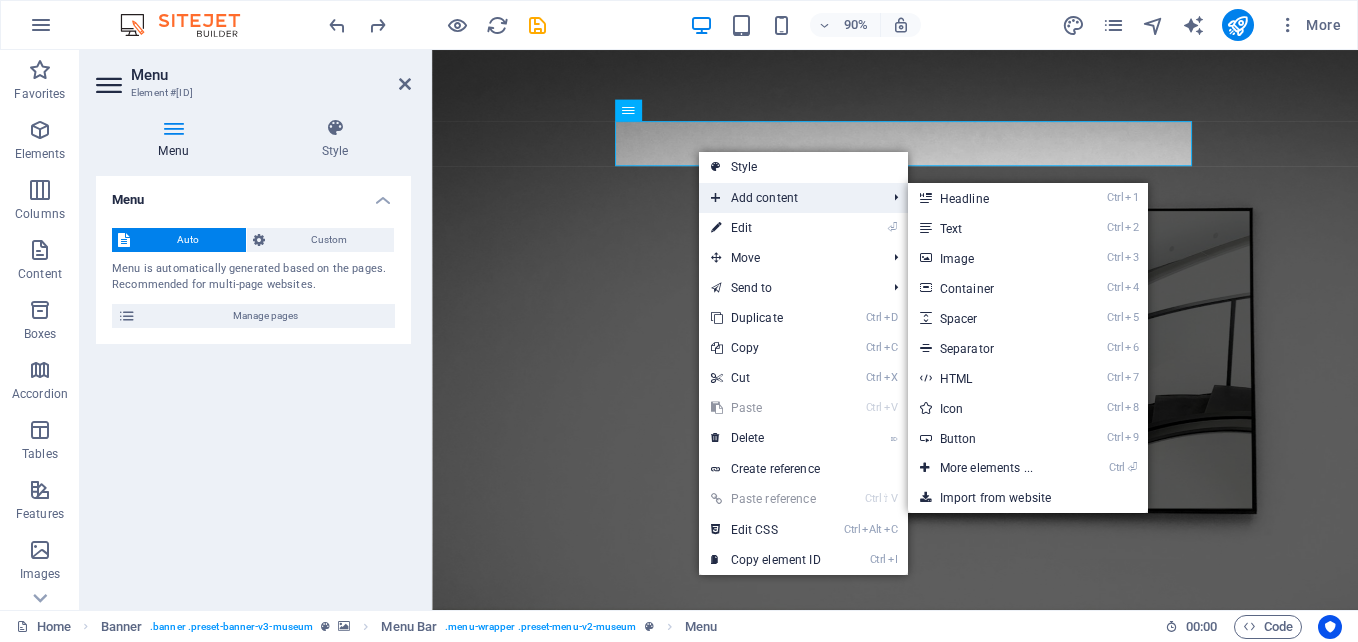 click on "Add content" at bounding box center [788, 198] 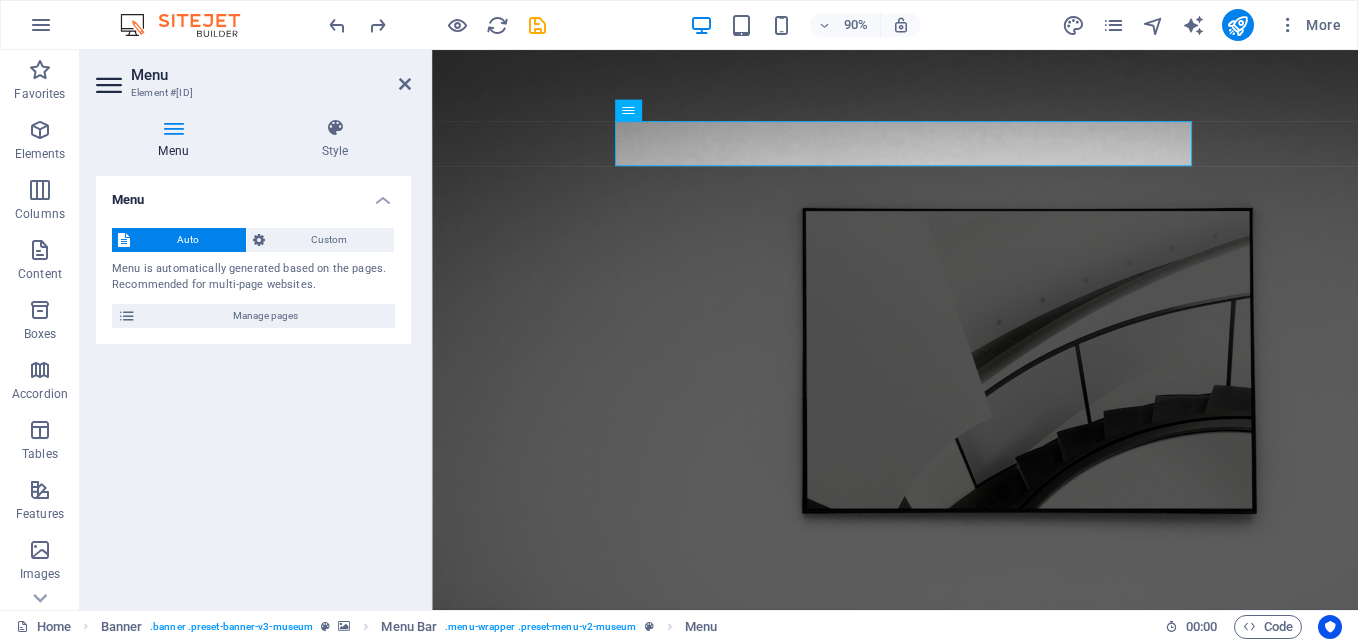 click on "Menu Auto Custom Menu is automatically generated based on the pages. Recommended for multi-page websites. Manage pages Menu items 1 None Page External Element Phone Email Page Home About Us Exhibitions Events Contact Privacy Legal Notice Element
URL /about-us Phone Email Link text About Us Link target New tab Same tab Overlay Title Additional link description, should not be the same as the link text. The title is most often shown as a tooltip text when the mouse moves over the element. Leave empty if uncertain. Relationship Sets the  relationship of this link to the link target . For example, the value "nofollow" instructs search engines not to follow the link. Can be left empty. alternate author bookmark external help license next nofollow noreferrer noopener prev search tag Button Design None Default Primary Secondary 2 None Page External Element Phone Email Page Home About Us Exhibitions Events Contact Privacy Legal Notice Element
URL /exhibitions Phone Email" at bounding box center (253, 385) 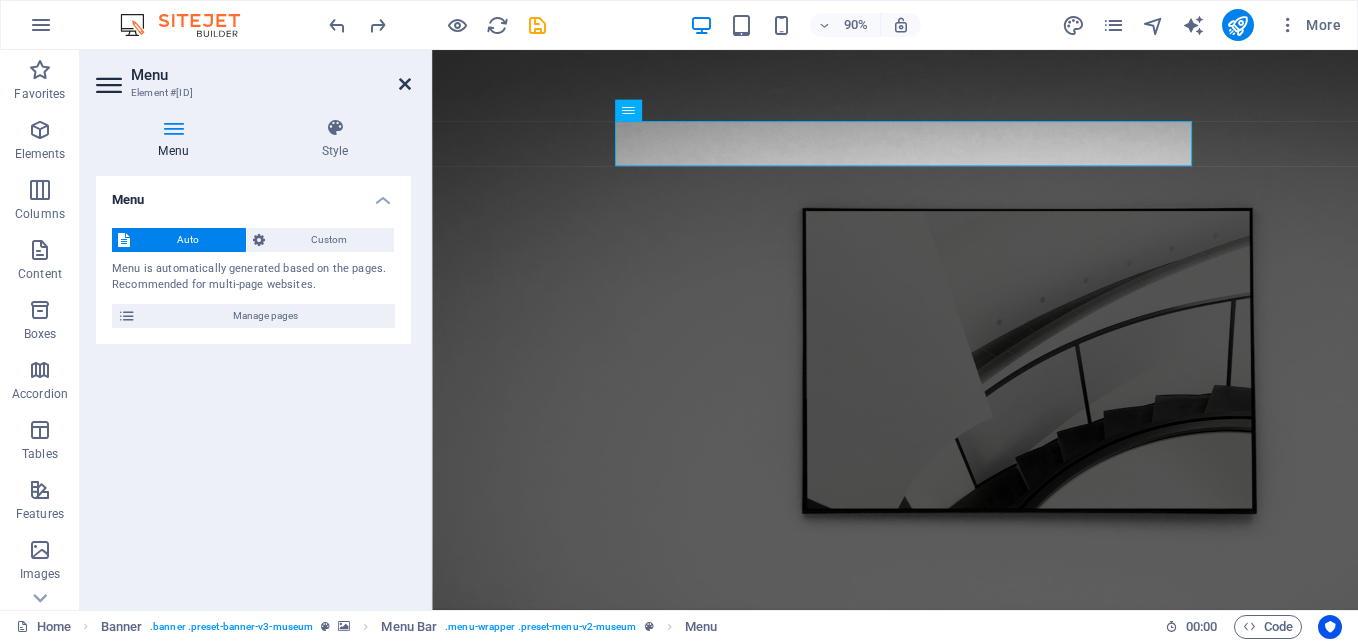click at bounding box center [405, 84] 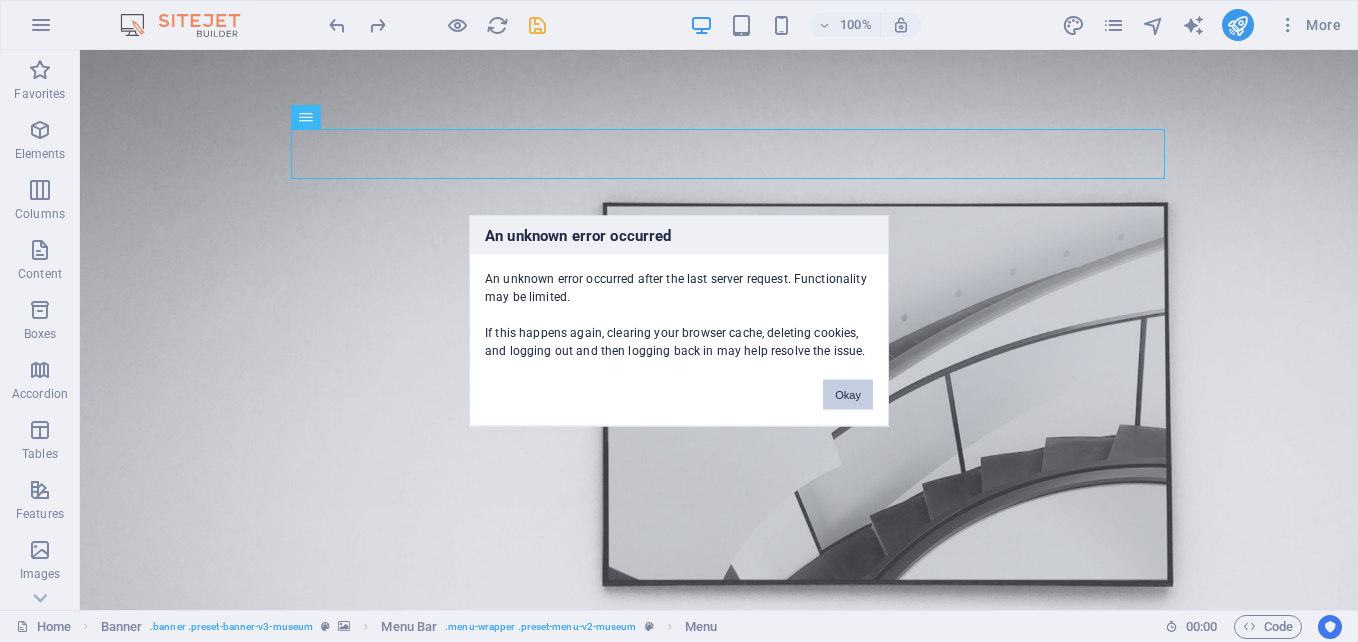 click on "Okay" at bounding box center (848, 395) 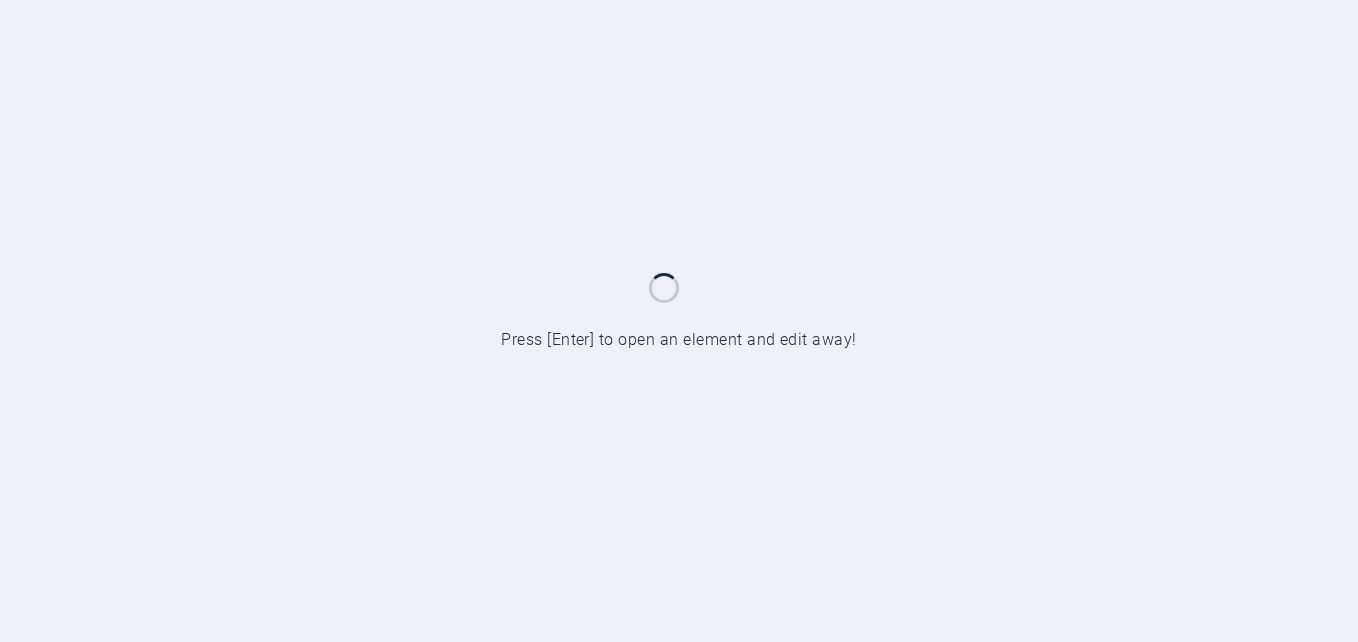 scroll, scrollTop: 0, scrollLeft: 0, axis: both 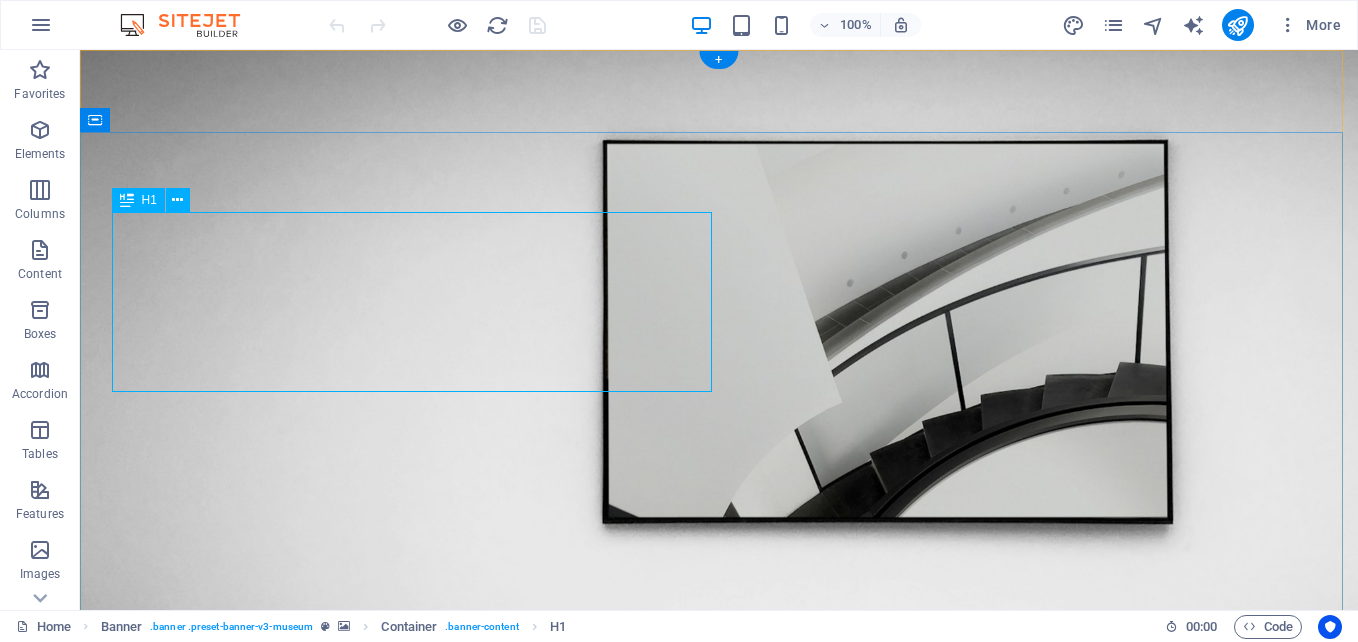 click on "The best art exhibitions" at bounding box center (719, 910) 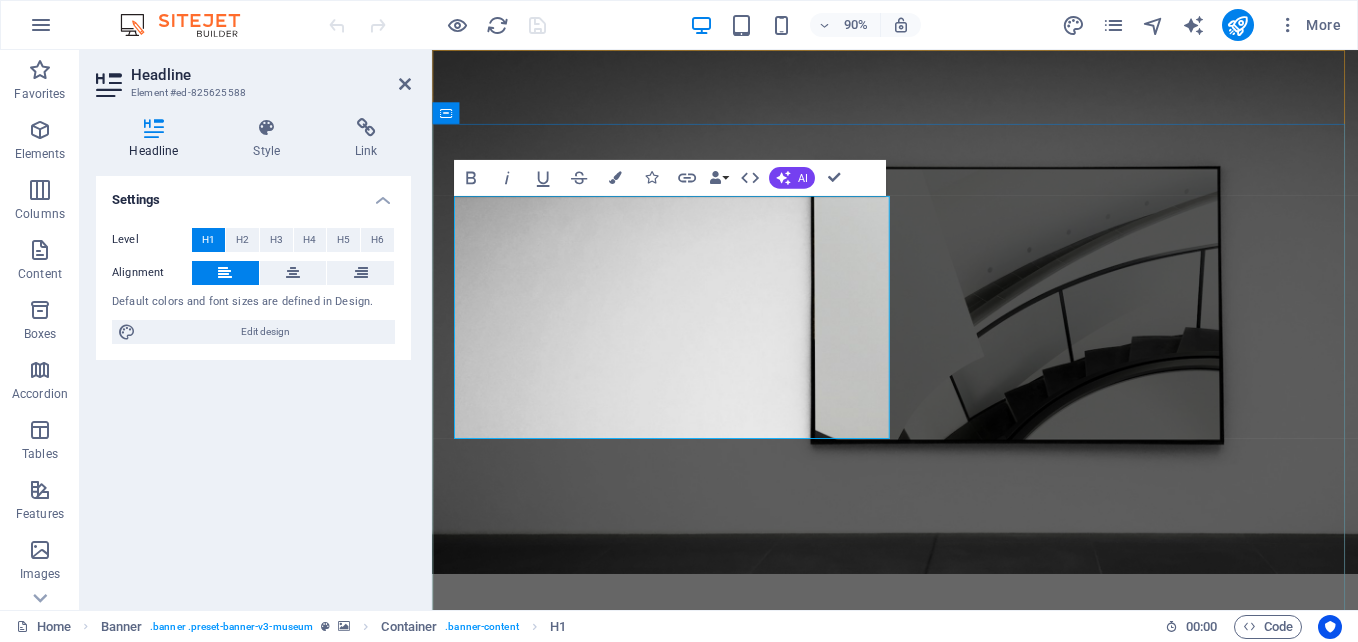 type 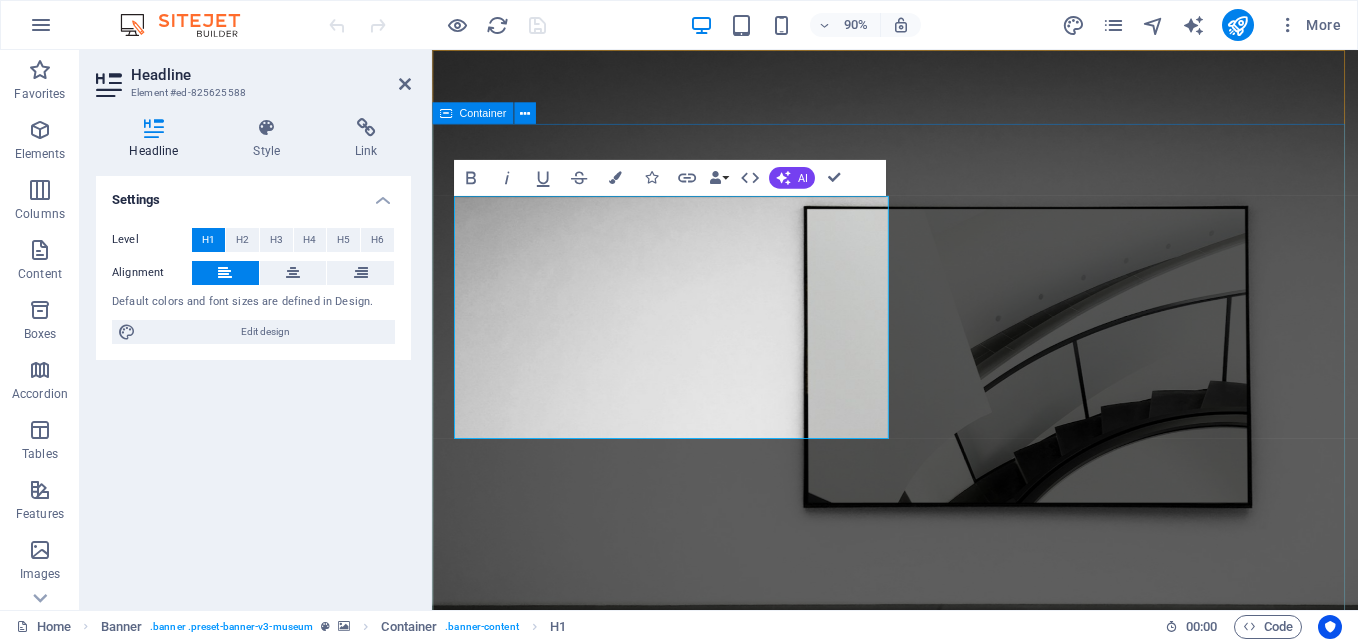 click on "Prime Global Solutions Lorem ipsum dolor sit amet, consectetur adipiscing elit, sed do eiusmod tempor incididunt ut labore Lorem ipsum dolor sit amet, consectetur adipiscing elit, sed do eiusmod tempor incididunt ut labore Explore" at bounding box center (946, 1151) 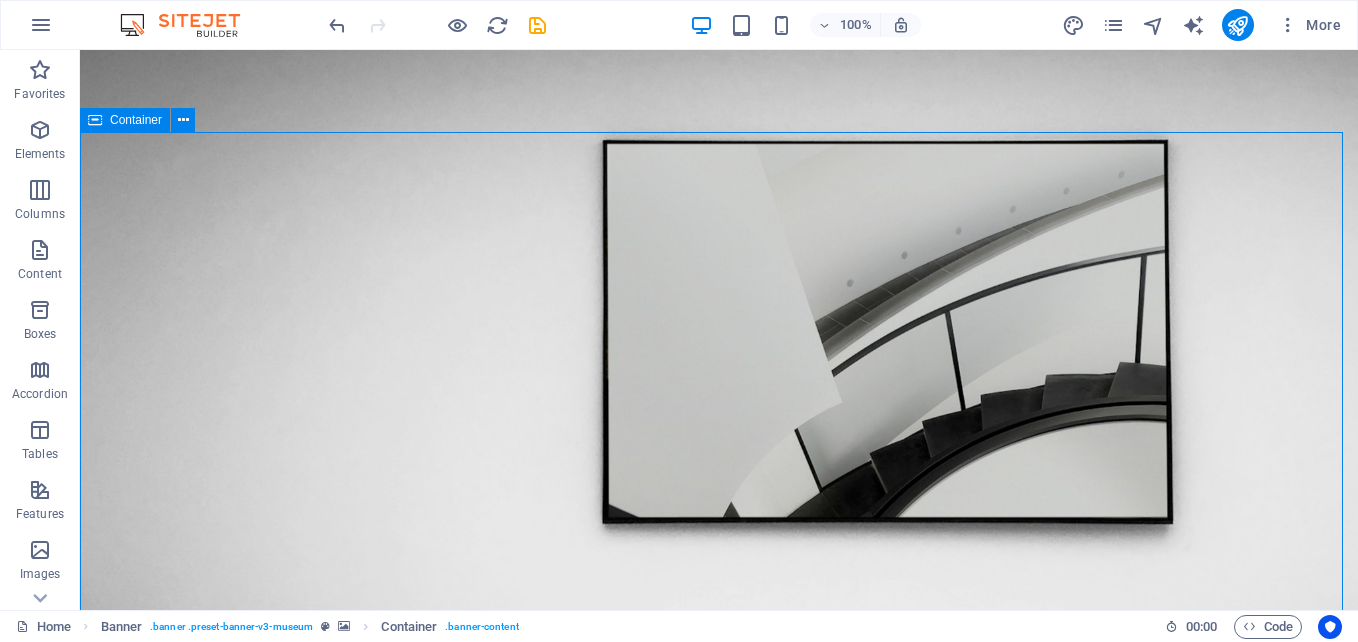 click on "Prime Global Solutions Lorem ipsum dolor sit amet, consectetur adipiscing elit, sed do eiusmod tempor incididunt ut labore Lorem ipsum dolor sit amet, consectetur adipiscing elit, sed do eiusmod tempor incididunt ut labore Explore" at bounding box center [719, 1035] 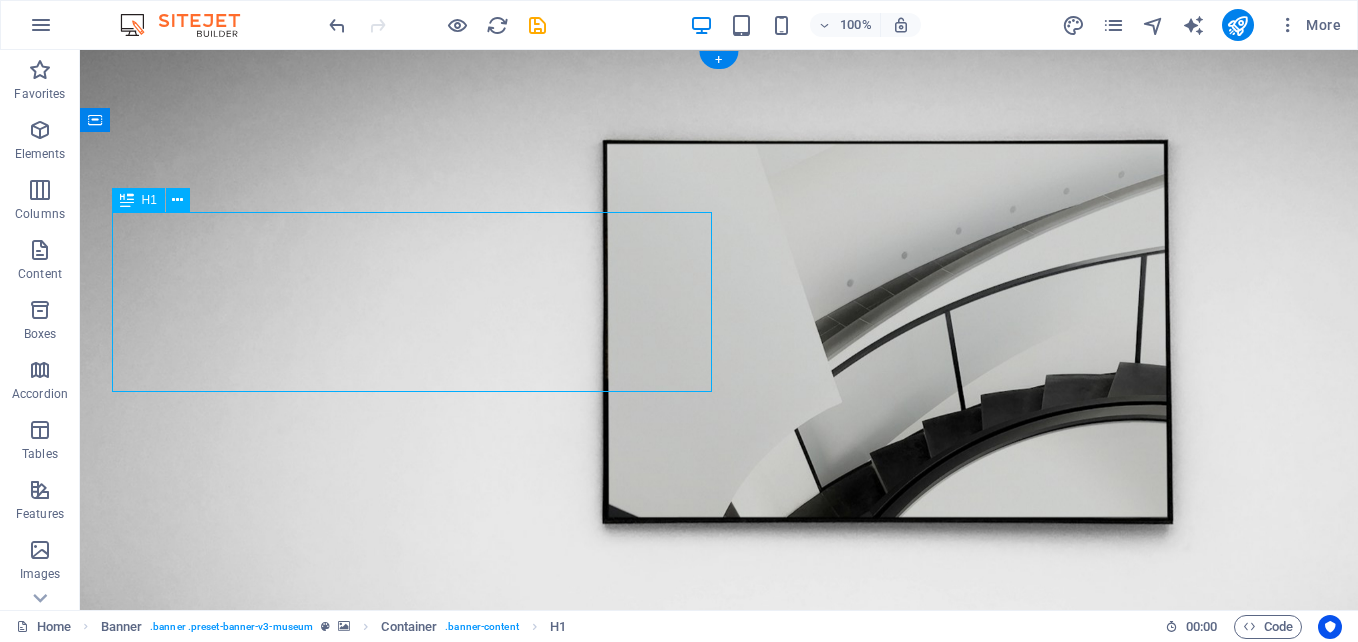drag, startPoint x: 386, startPoint y: 295, endPoint x: 388, endPoint y: 252, distance: 43.046486 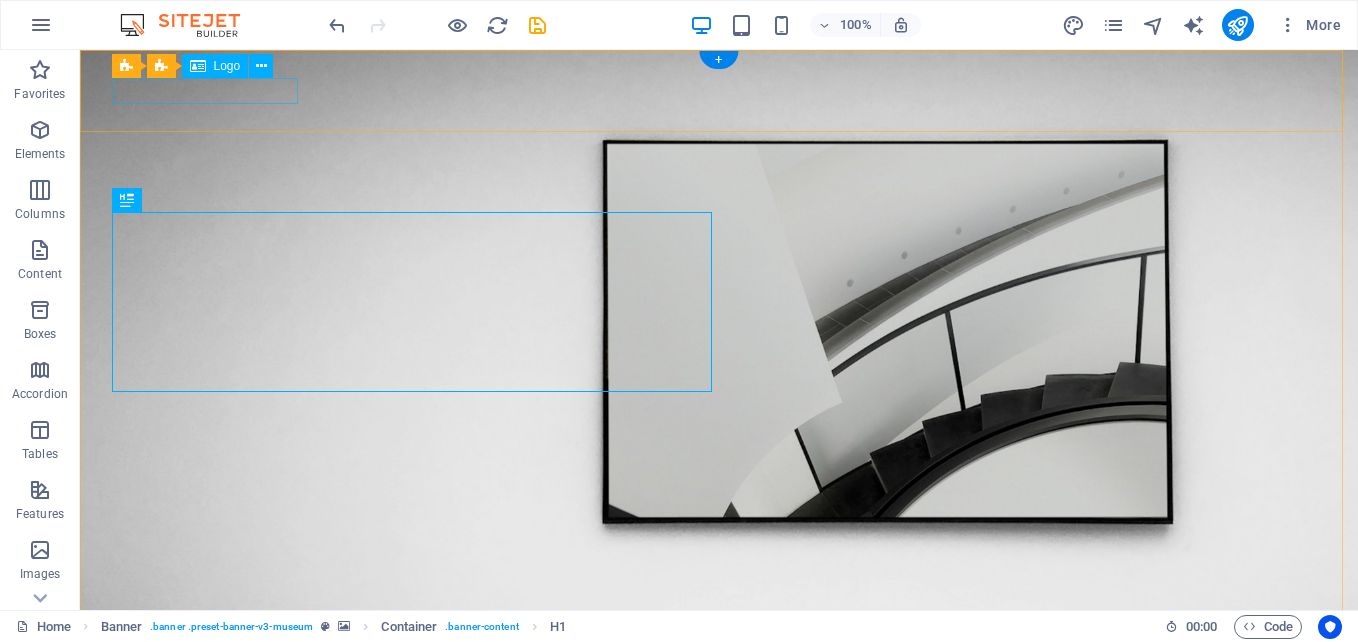 click at bounding box center (719, 660) 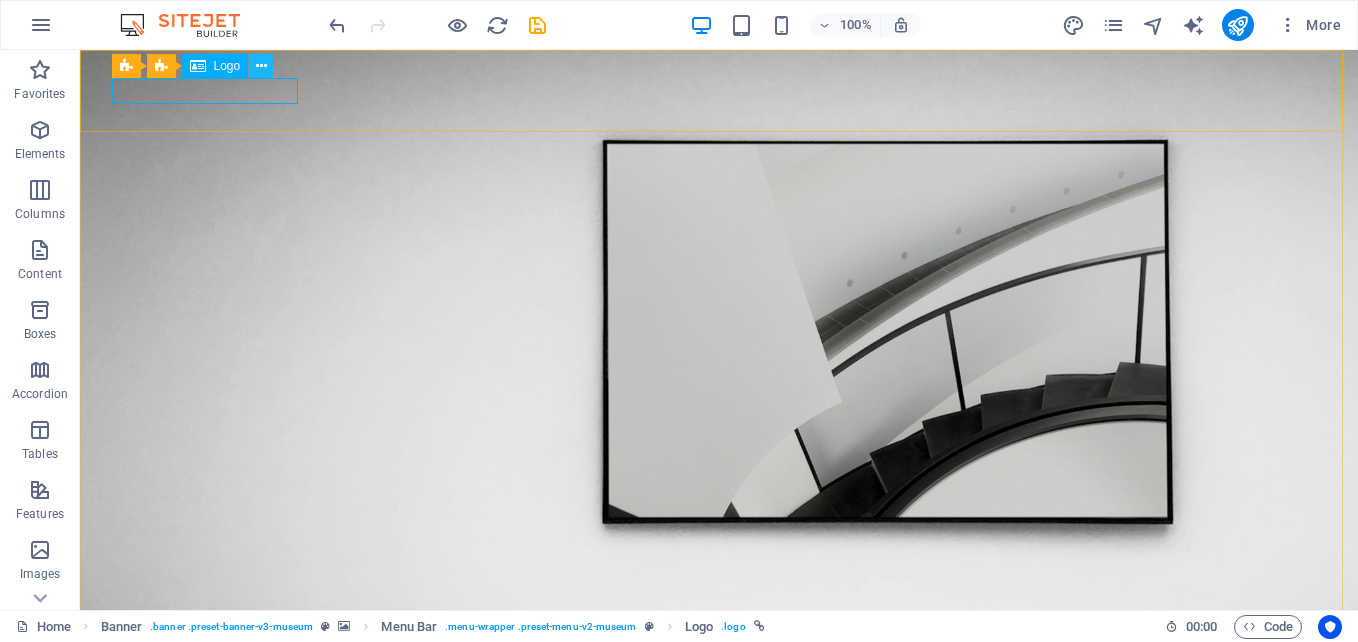 click at bounding box center (261, 66) 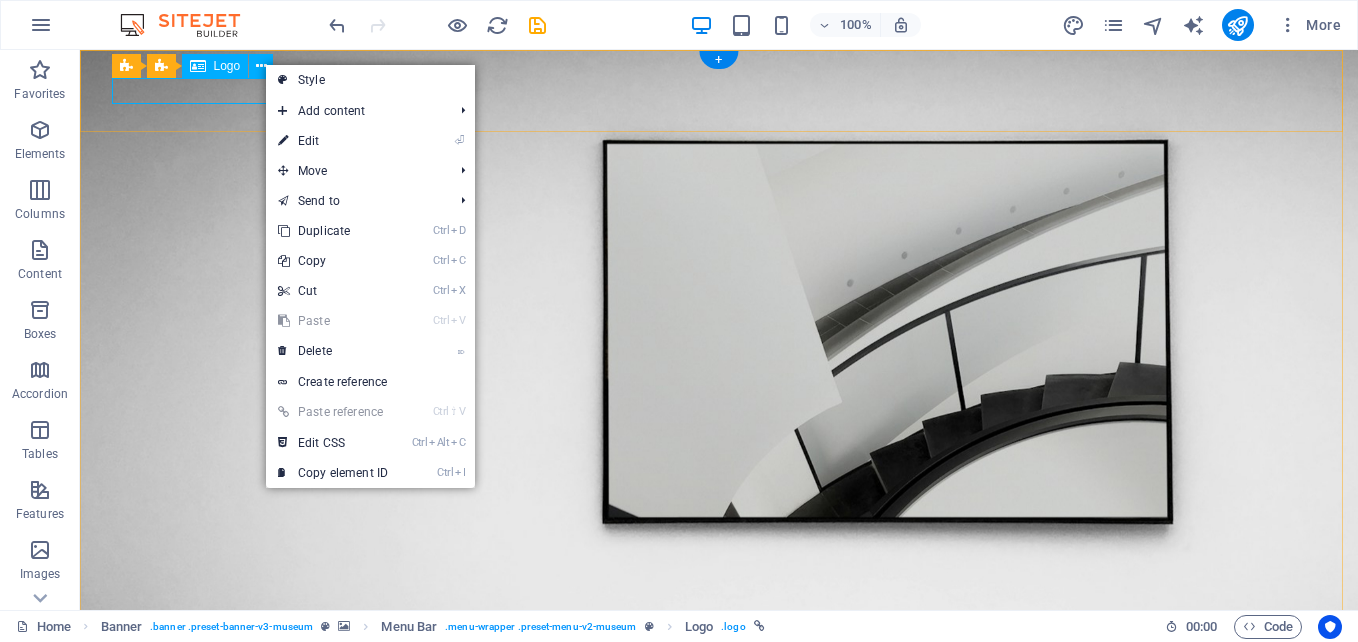click at bounding box center (719, 660) 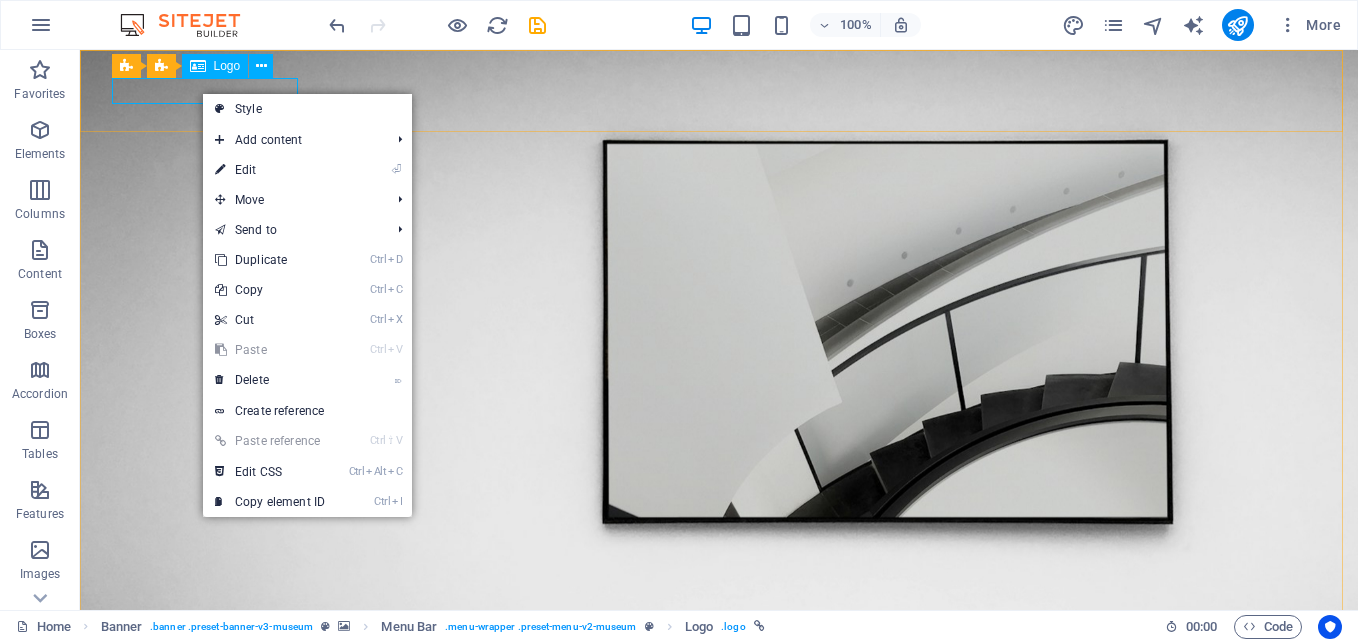 click on "Logo" at bounding box center [227, 66] 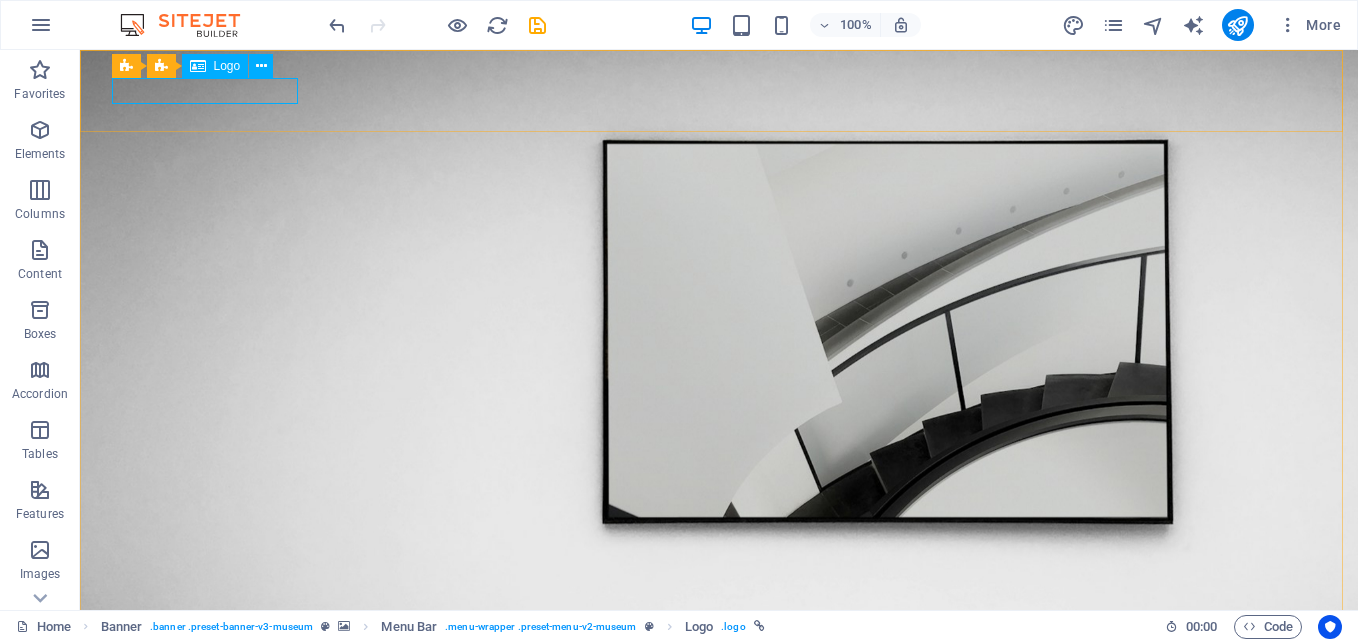 click on "Logo" at bounding box center [227, 66] 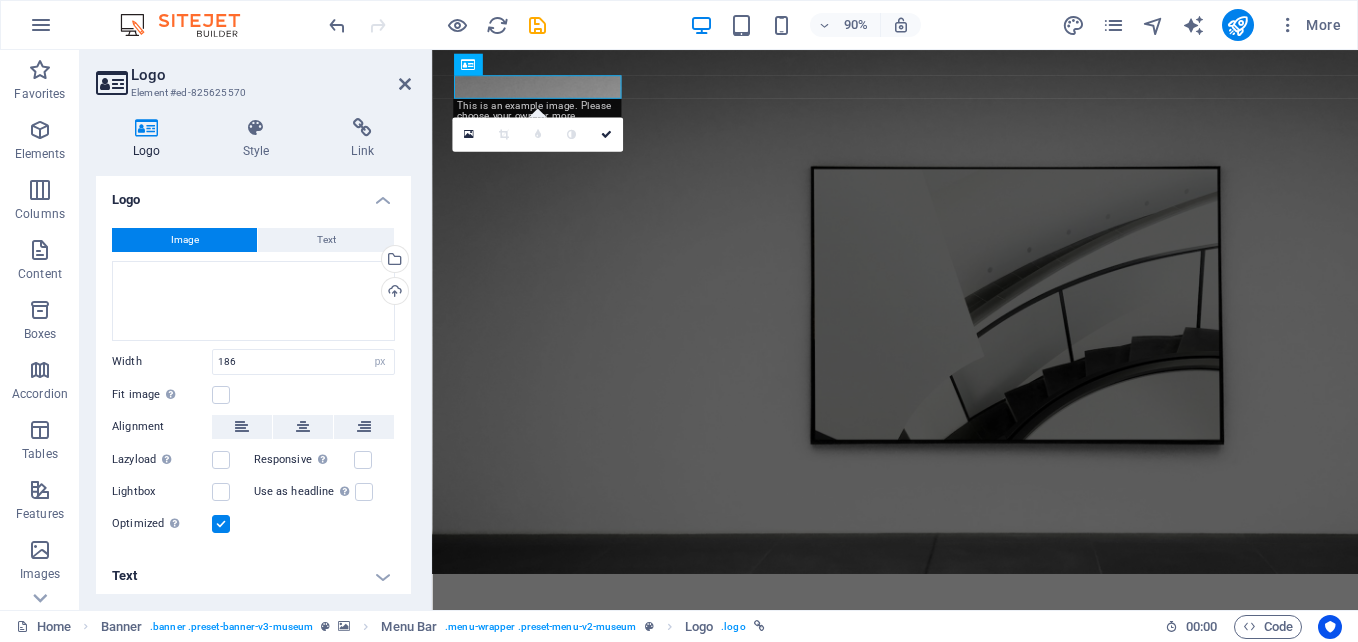 click at bounding box center [147, 128] 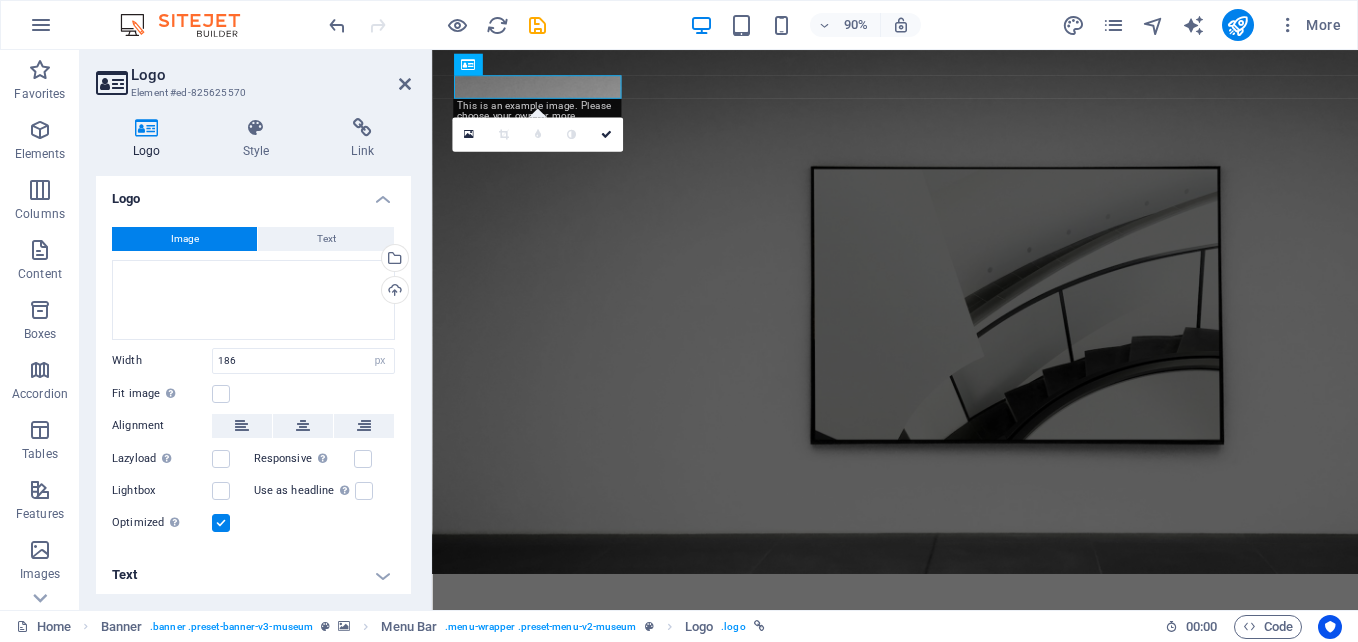 scroll, scrollTop: 0, scrollLeft: 0, axis: both 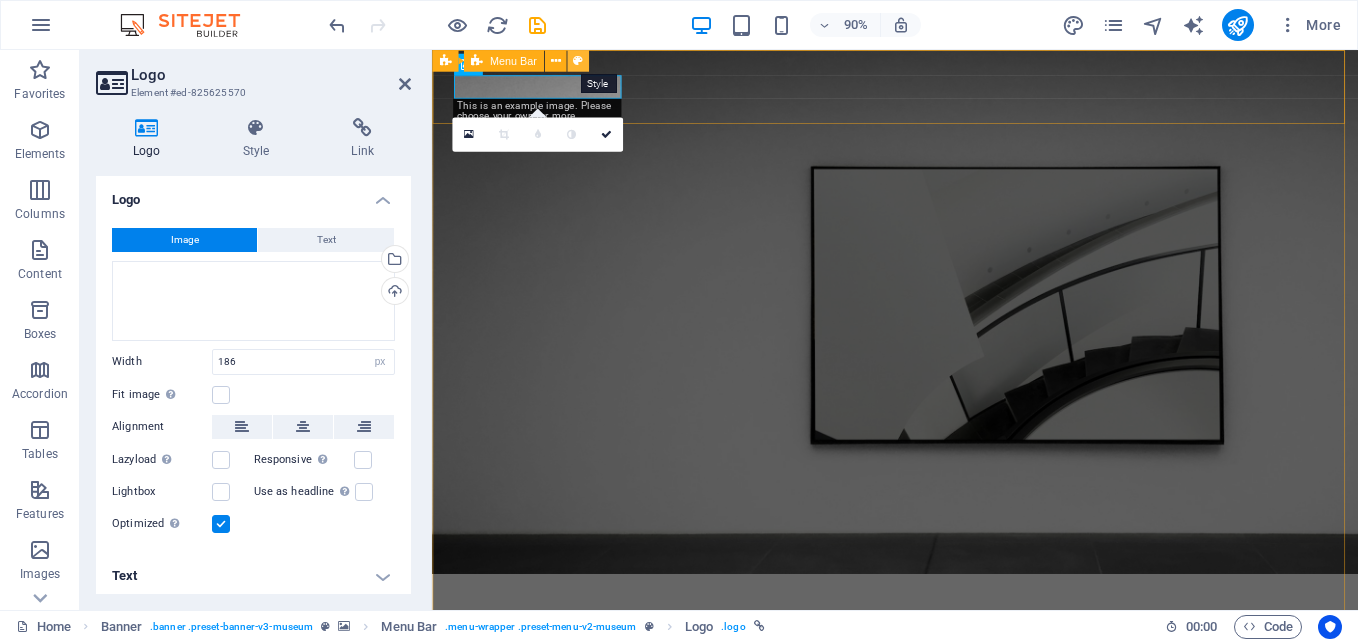 click at bounding box center [578, 61] 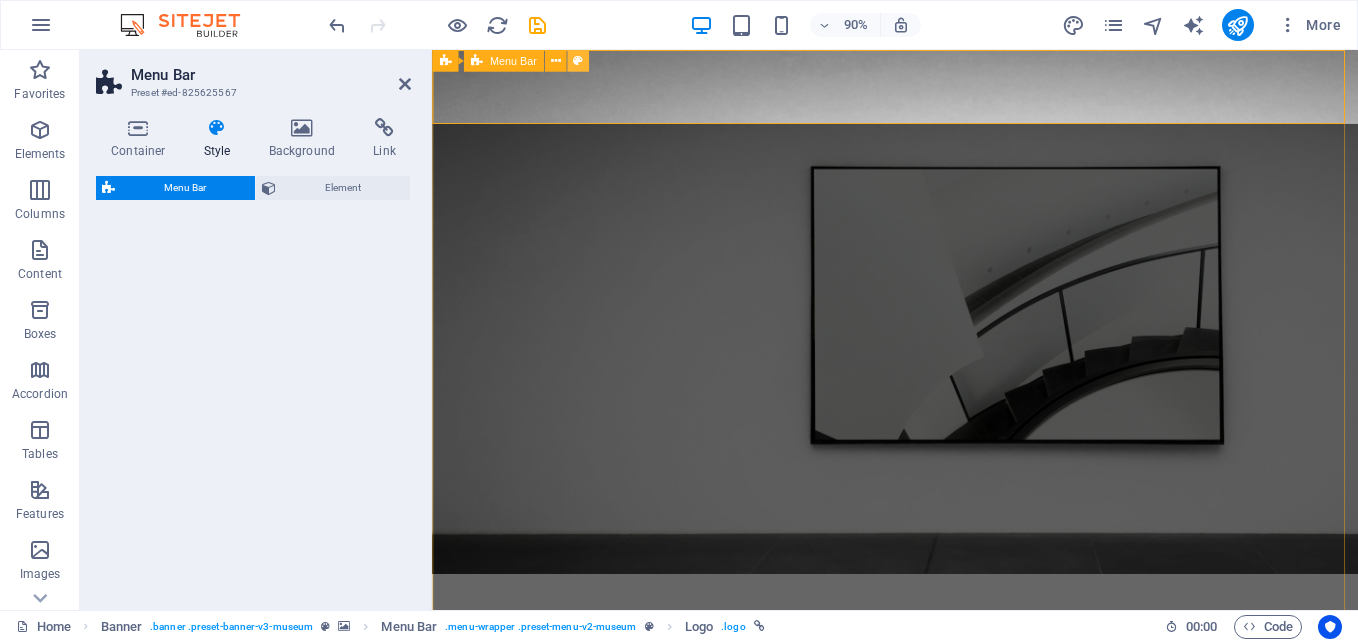 select on "rem" 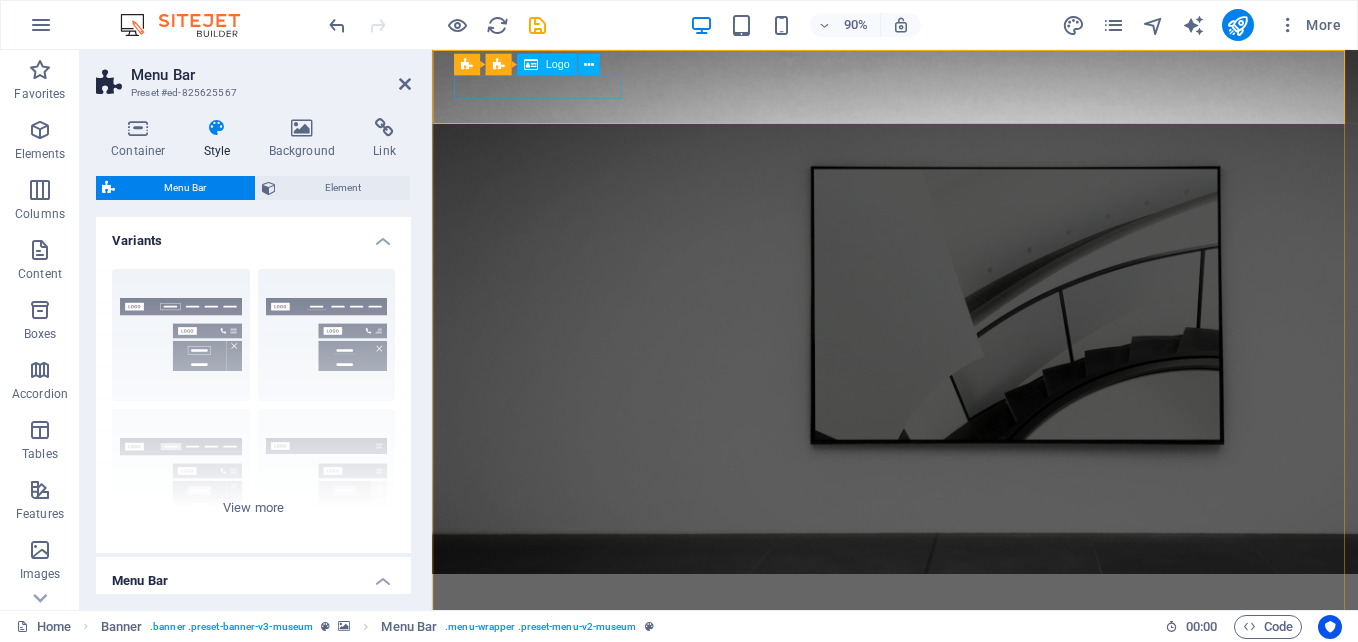 click at bounding box center [946, 660] 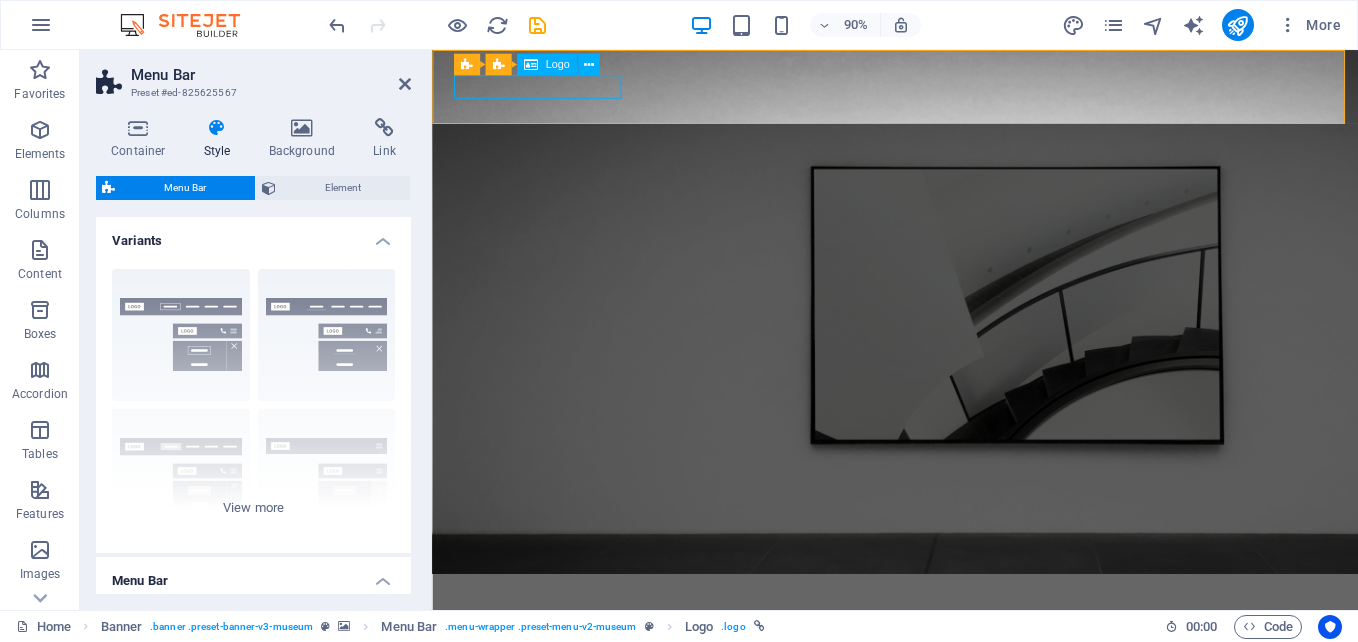 click at bounding box center [946, 660] 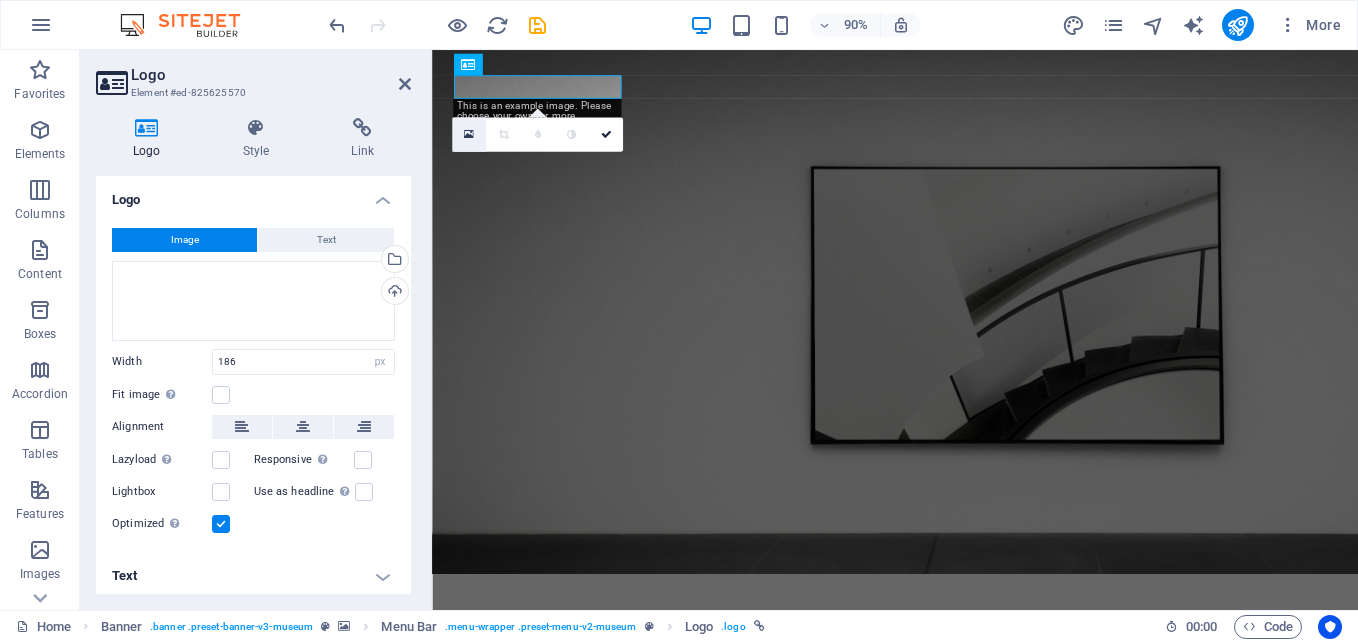 click at bounding box center [469, 134] 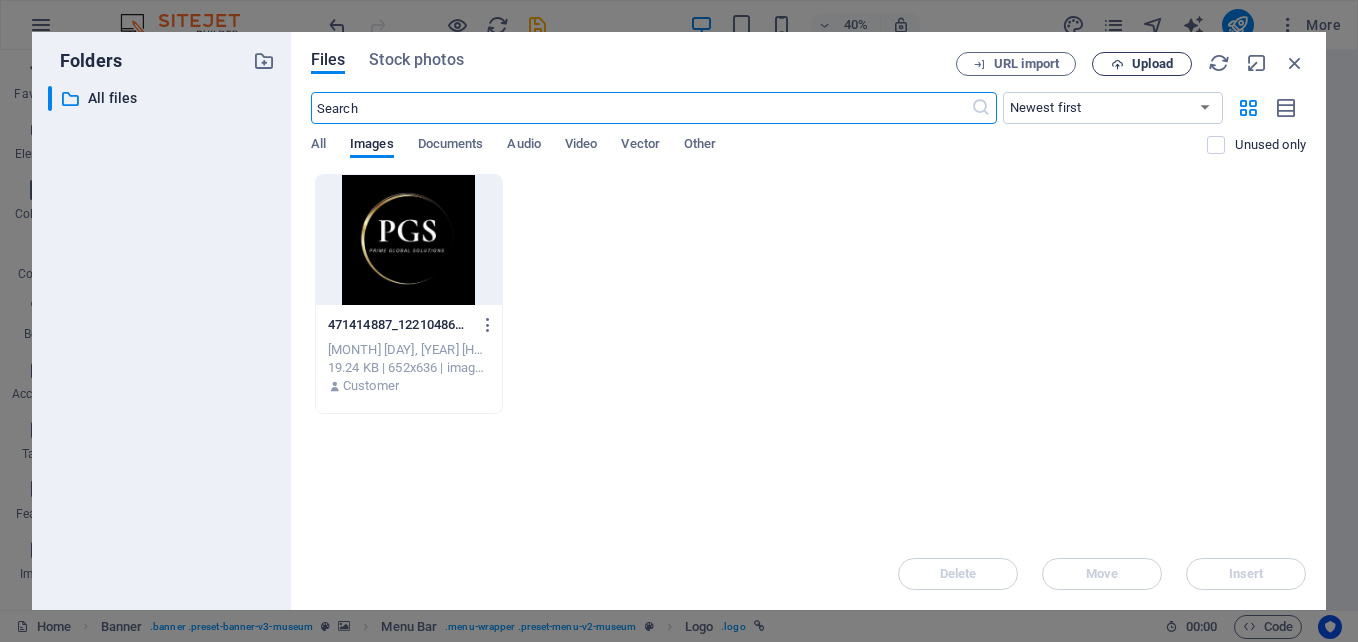 click on "Upload" at bounding box center [1152, 64] 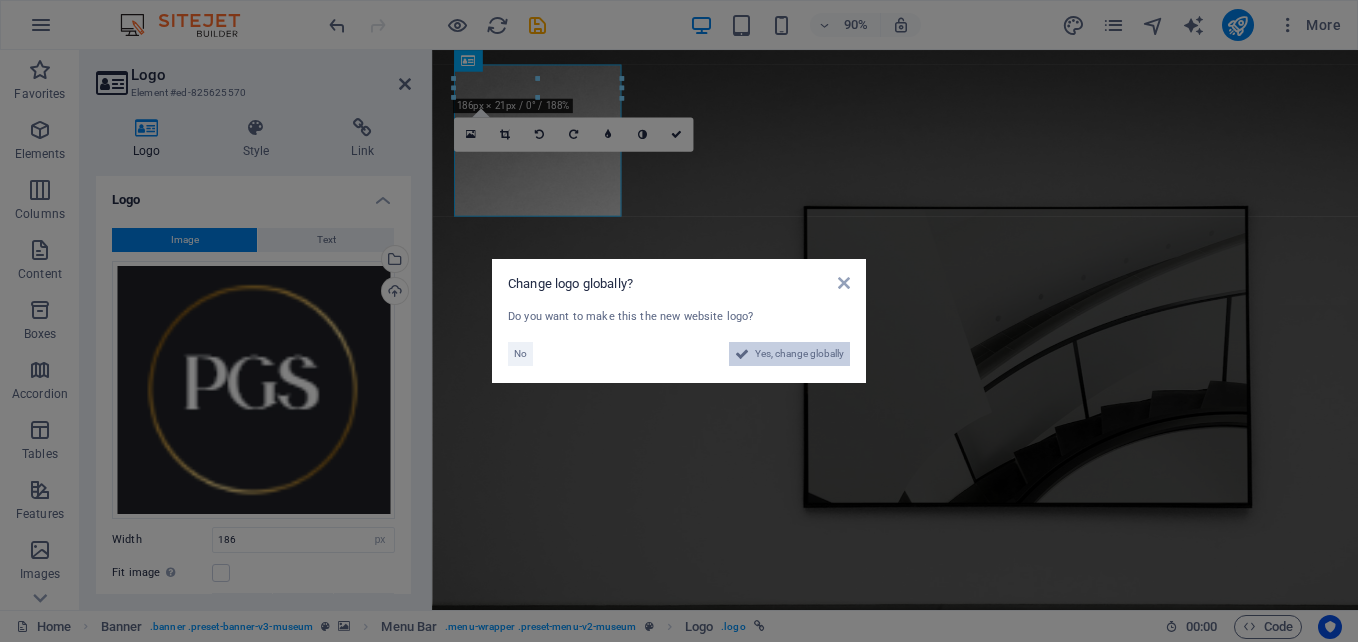 click on "Yes, change globally" at bounding box center [799, 354] 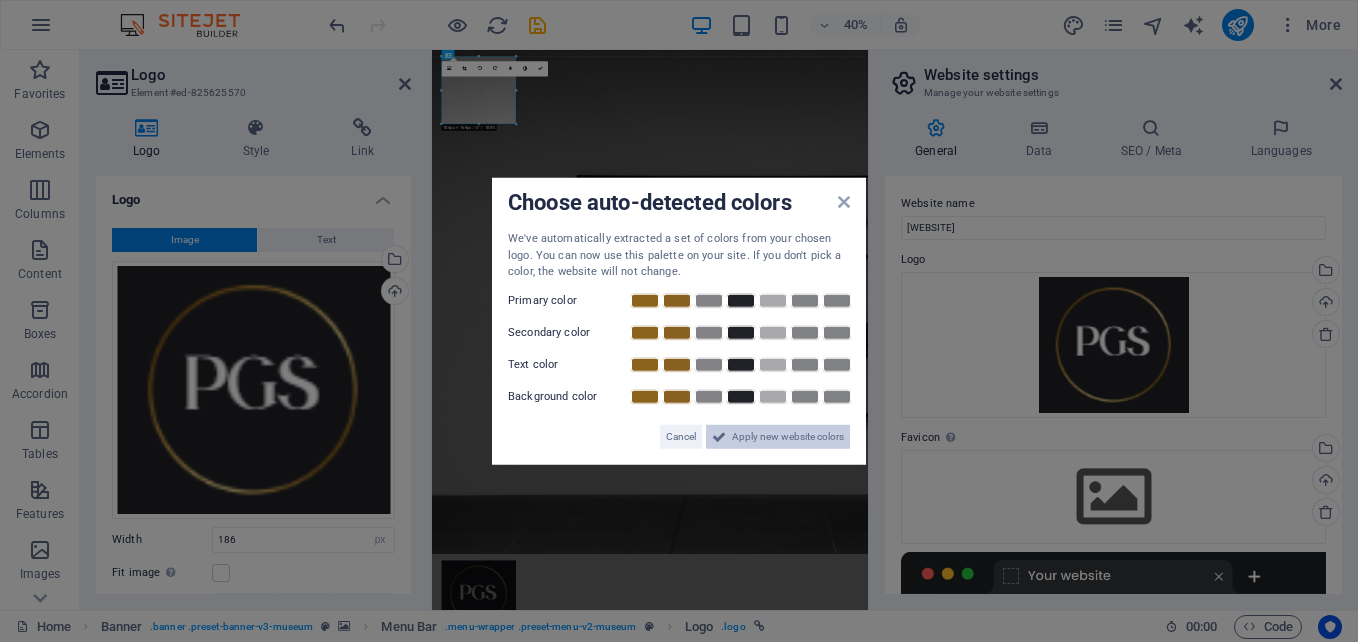 click on "Apply new website colors" at bounding box center (788, 436) 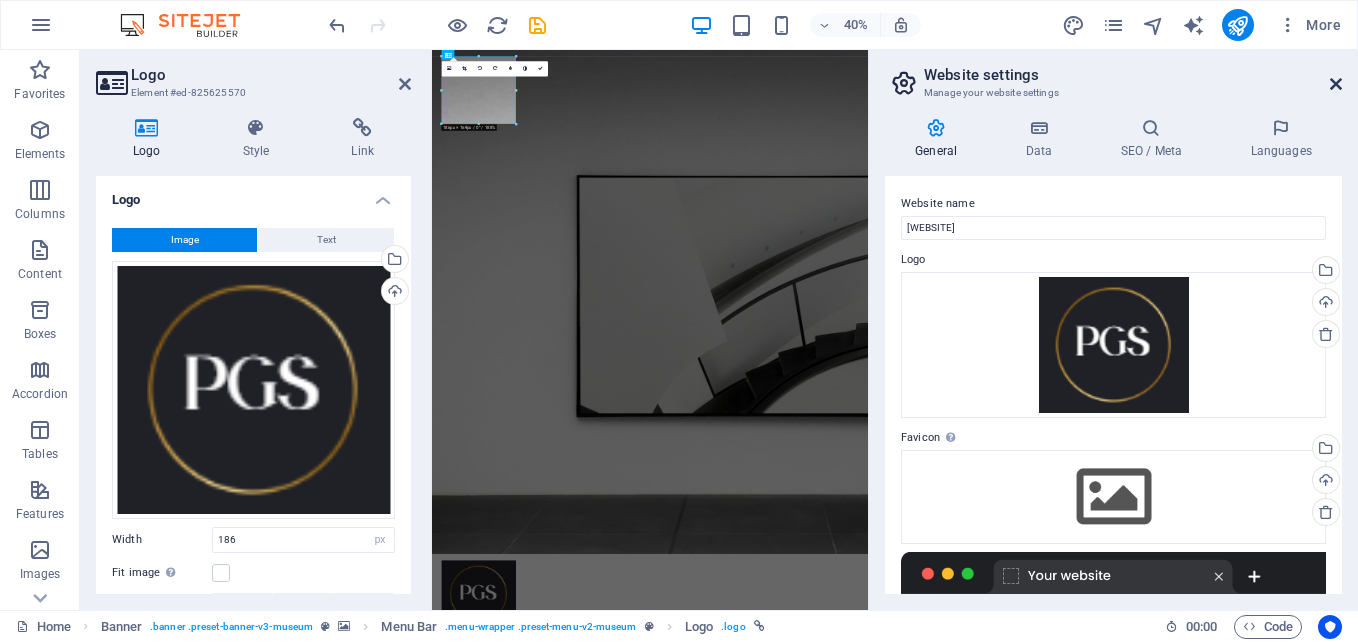 click at bounding box center (1336, 84) 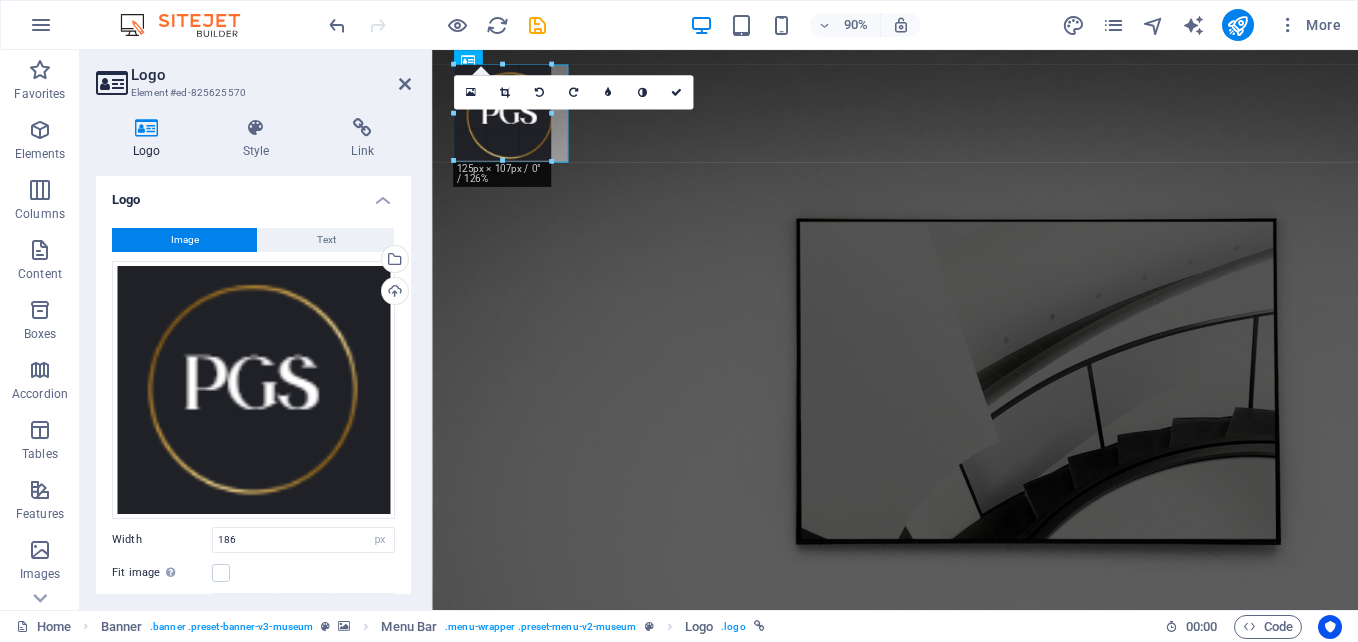 drag, startPoint x: 622, startPoint y: 216, endPoint x: 528, endPoint y: 139, distance: 121.511314 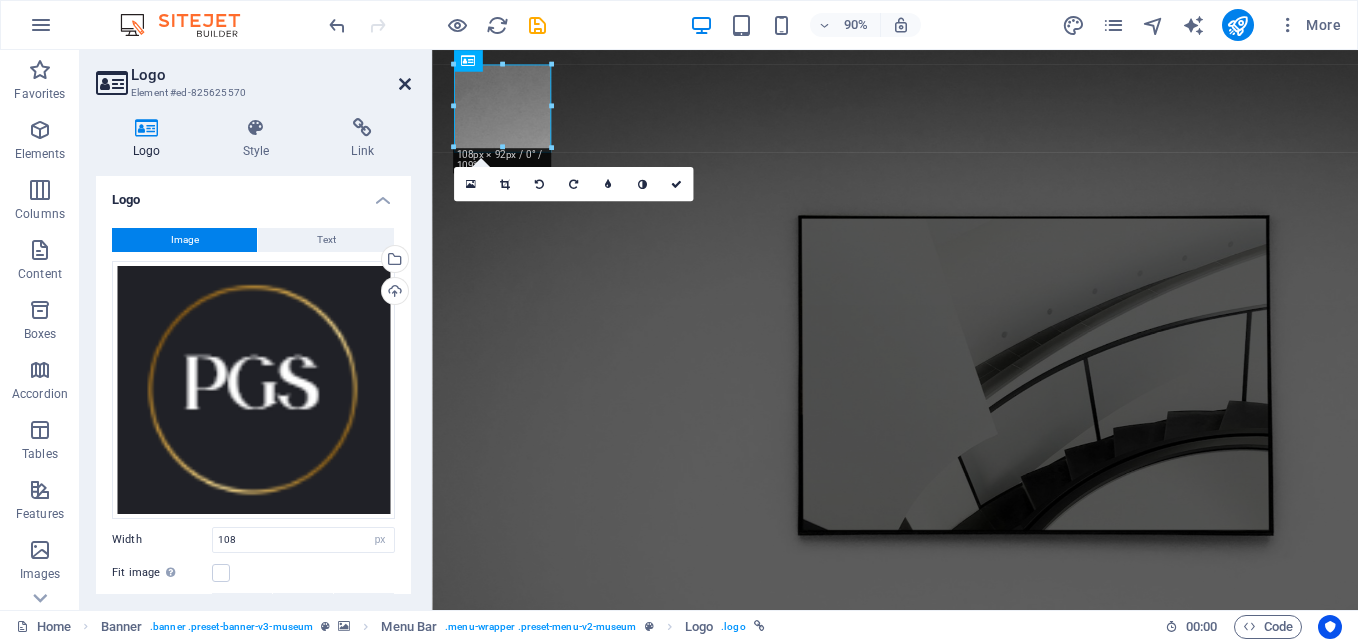 click at bounding box center (405, 84) 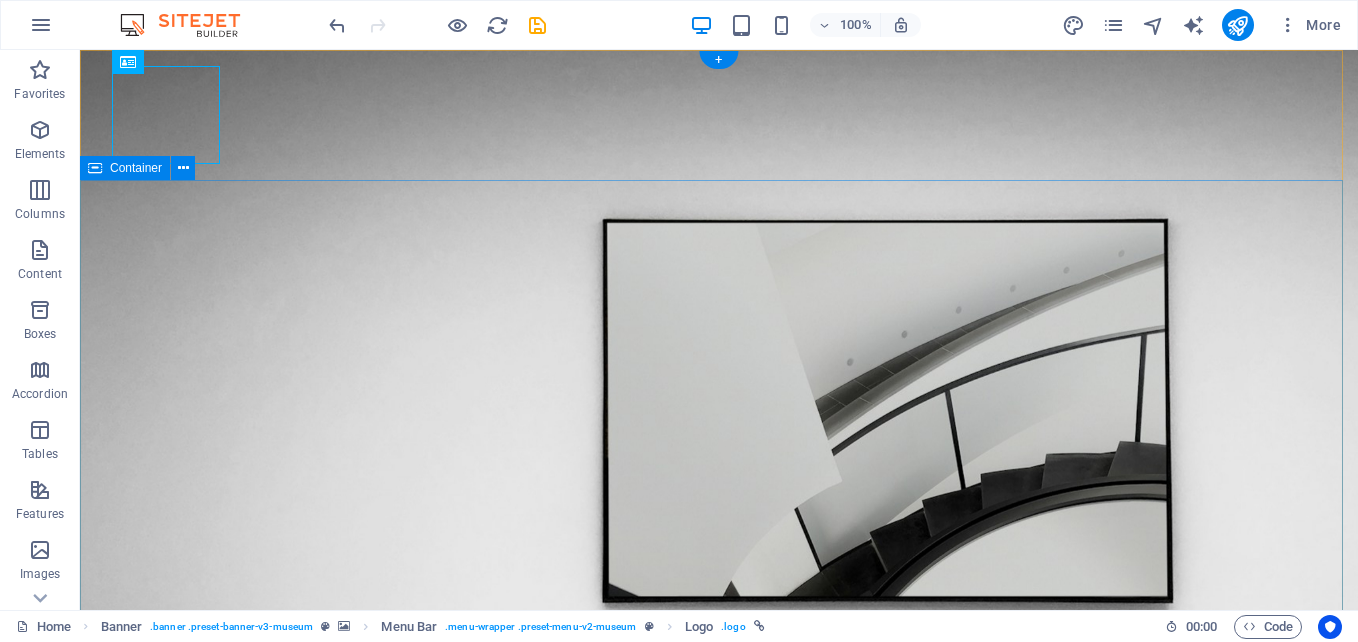 click on "Prime Global Solutions Lorem ipsum dolor sit amet, consectetur adipiscing elit, sed do eiusmod tempor incididunt ut labore Lorem ipsum dolor sit amet, consectetur adipiscing elit, sed do eiusmod tempor incididunt ut labore Explore" at bounding box center (719, 1266) 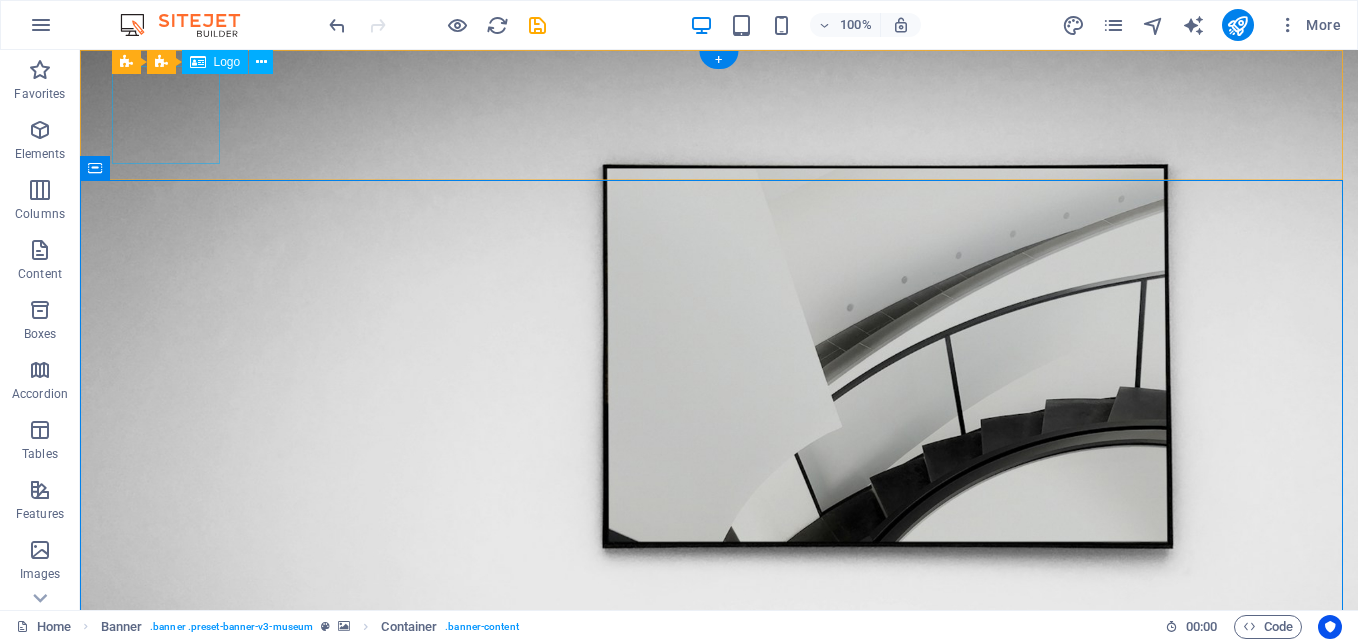 click at bounding box center (719, 746) 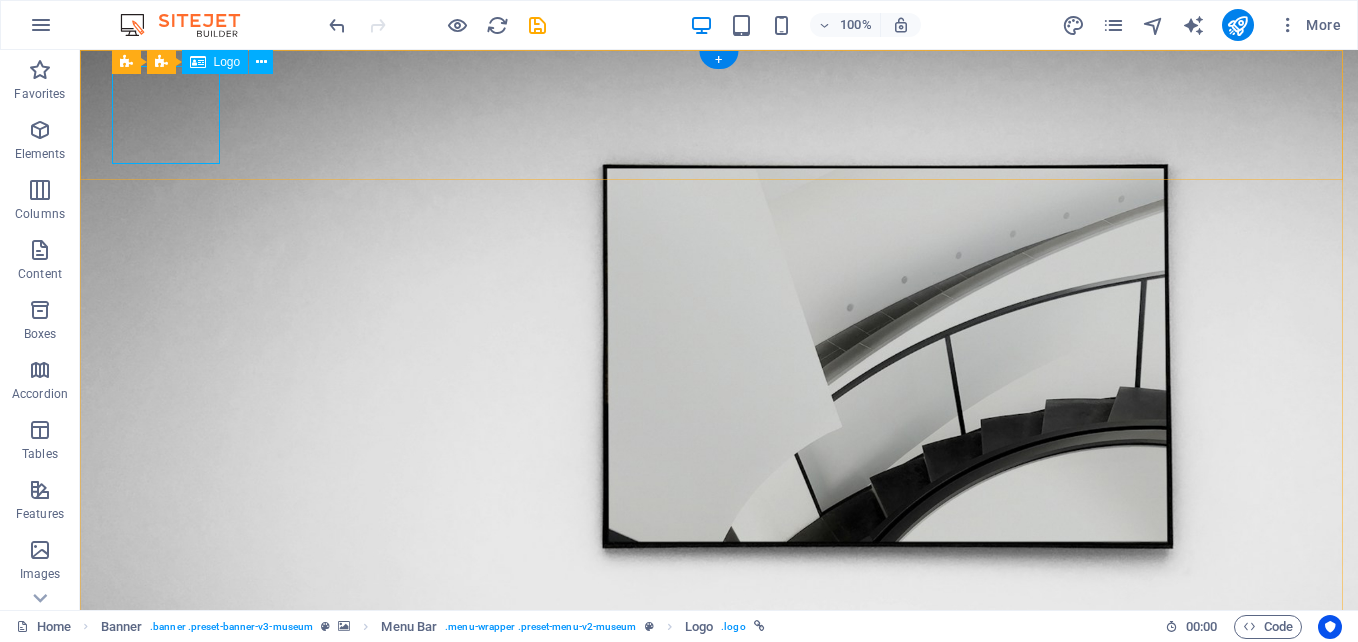 click at bounding box center [719, 746] 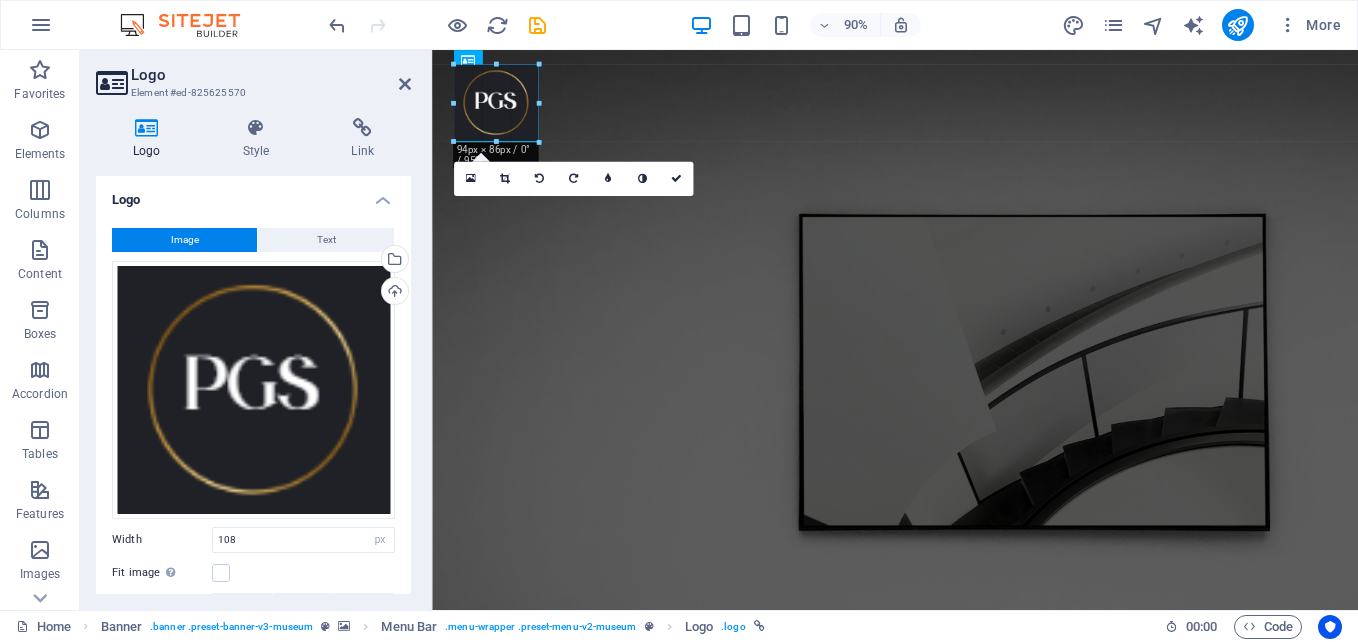 drag, startPoint x: 554, startPoint y: 152, endPoint x: 534, endPoint y: 128, distance: 31.241 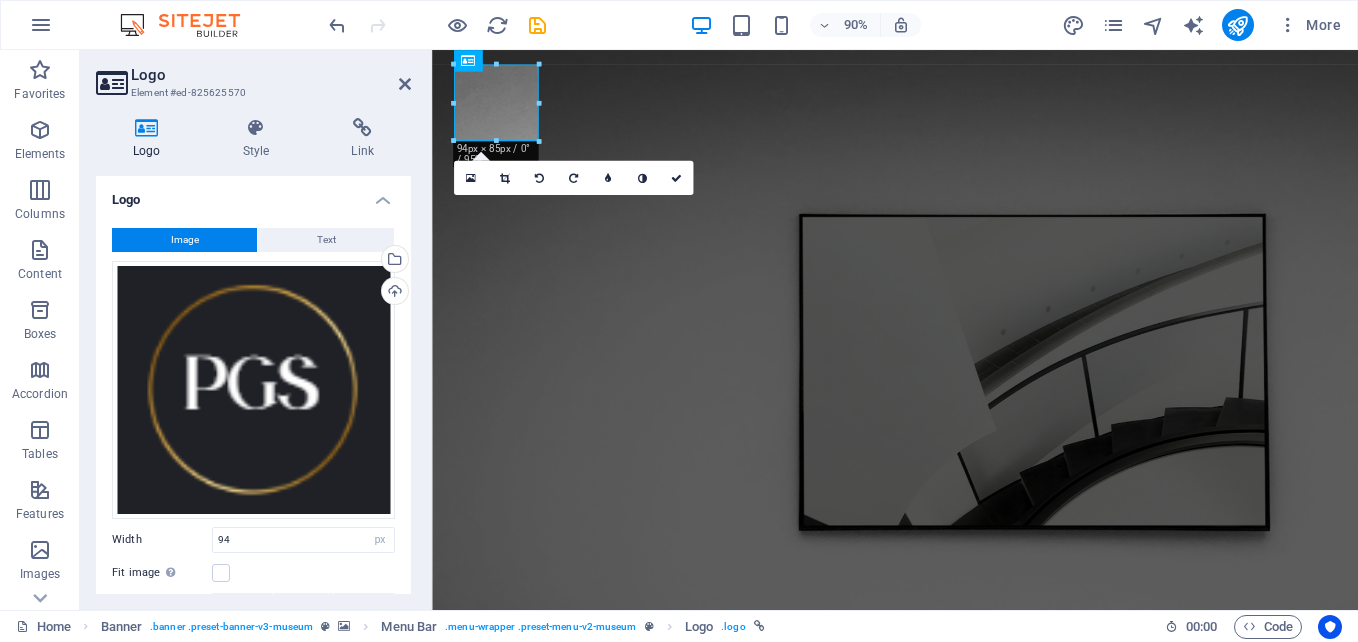 click on "Logo Element [ID]" at bounding box center (253, 76) 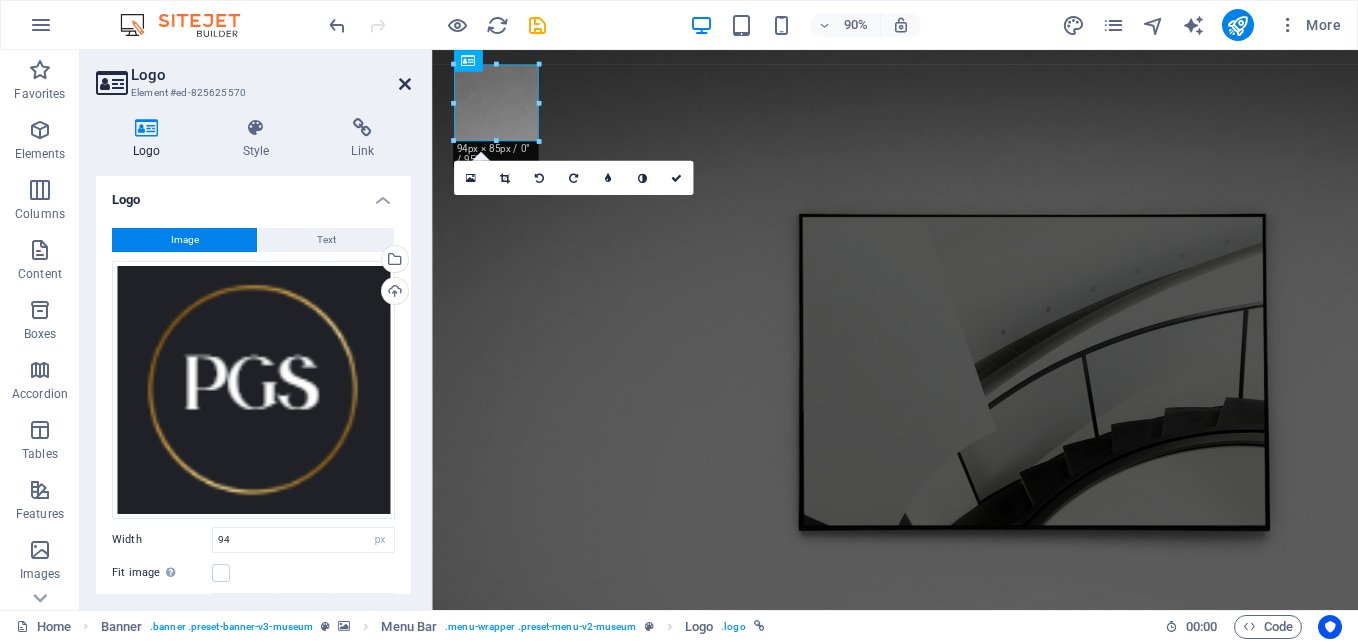 click at bounding box center [405, 84] 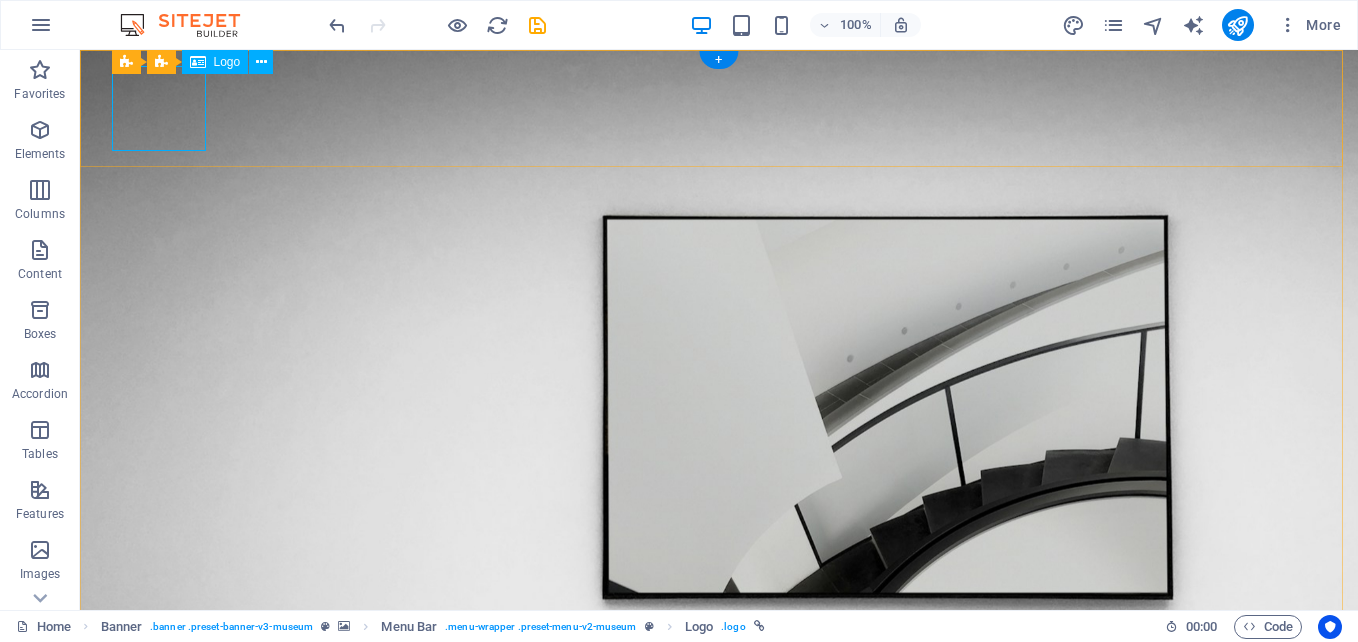click at bounding box center (719, 841) 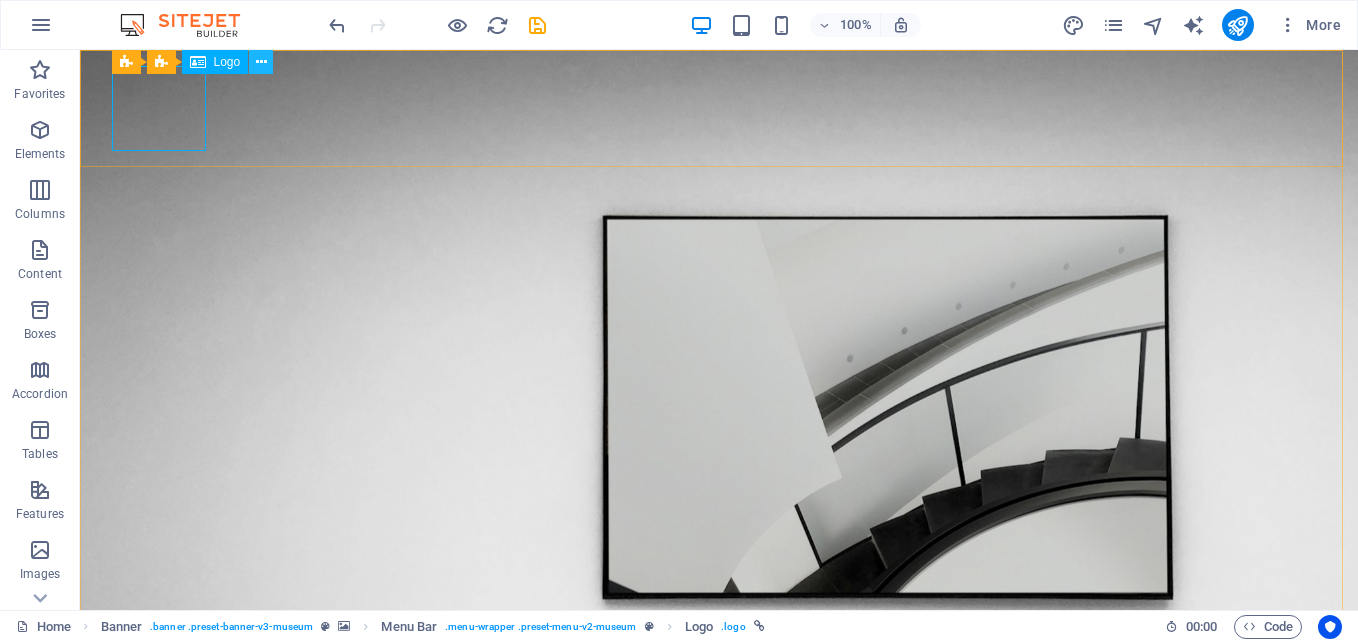 click at bounding box center [261, 62] 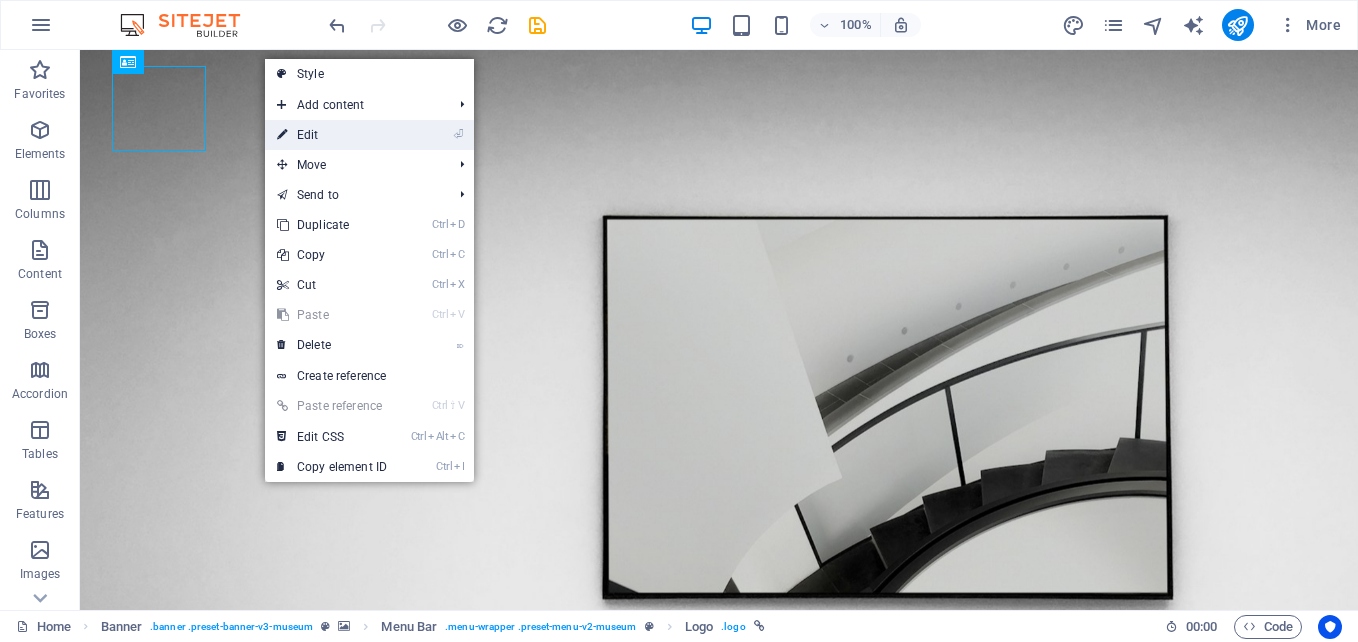 click on "⏎  Edit" at bounding box center (332, 135) 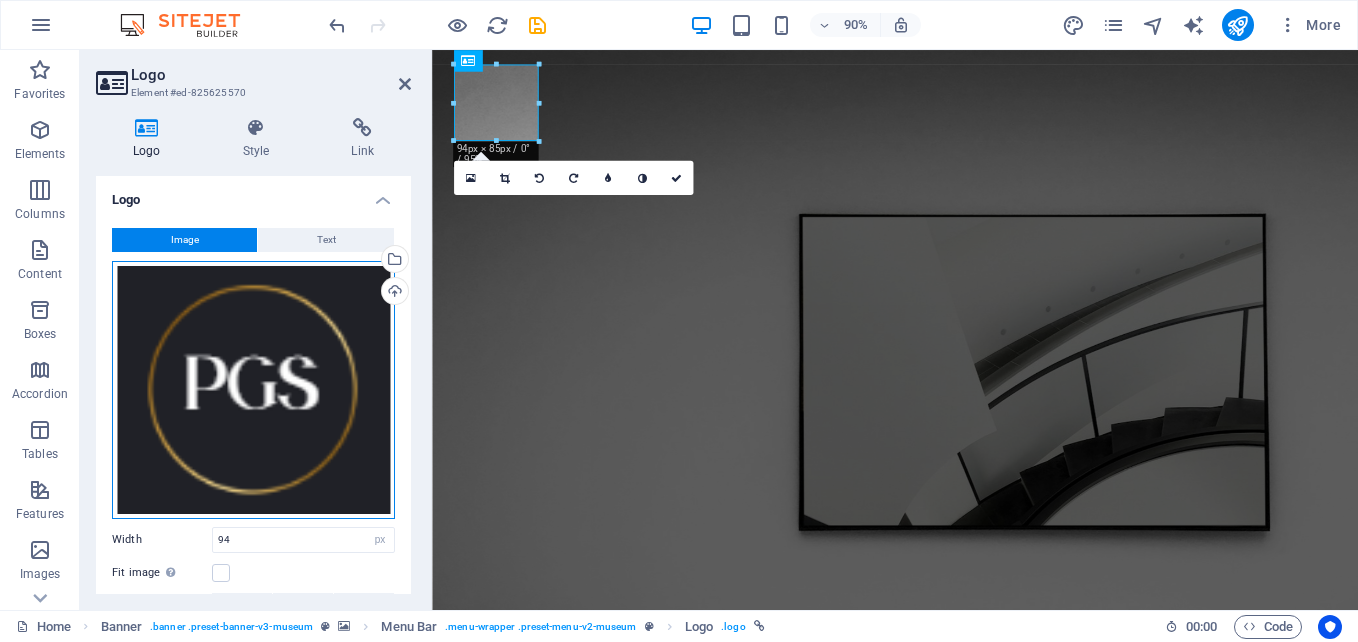 drag, startPoint x: 270, startPoint y: 347, endPoint x: 213, endPoint y: 358, distance: 58.0517 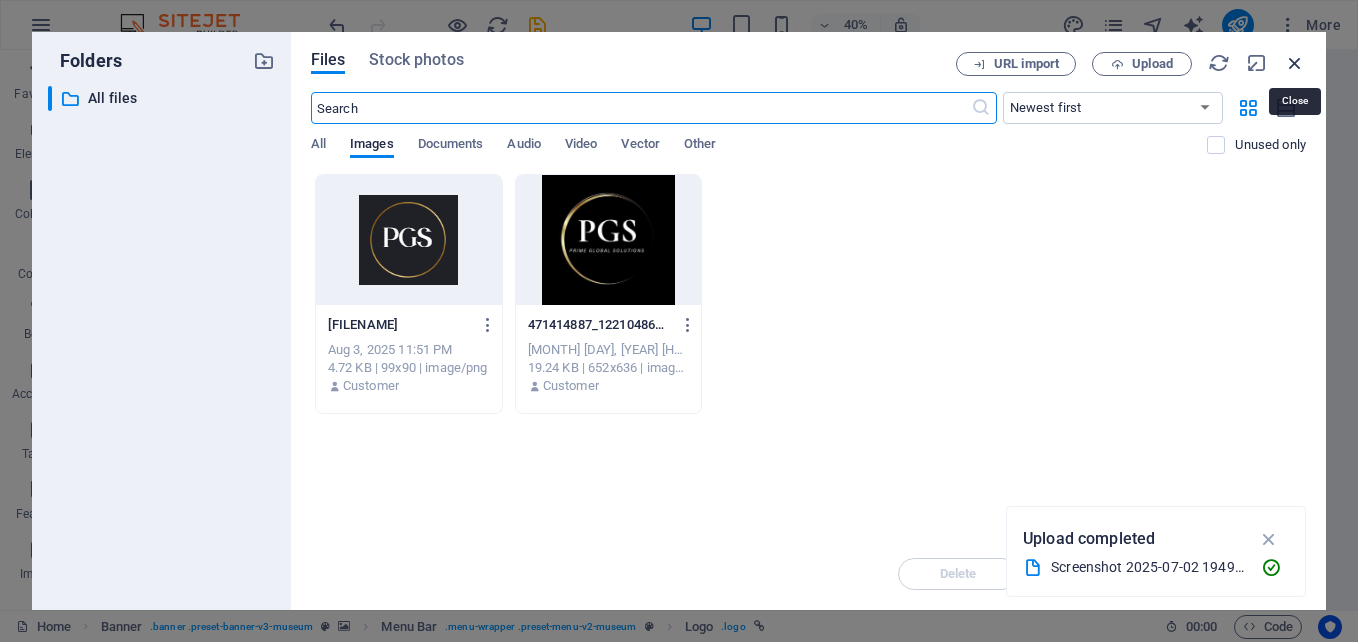 click at bounding box center [1295, 63] 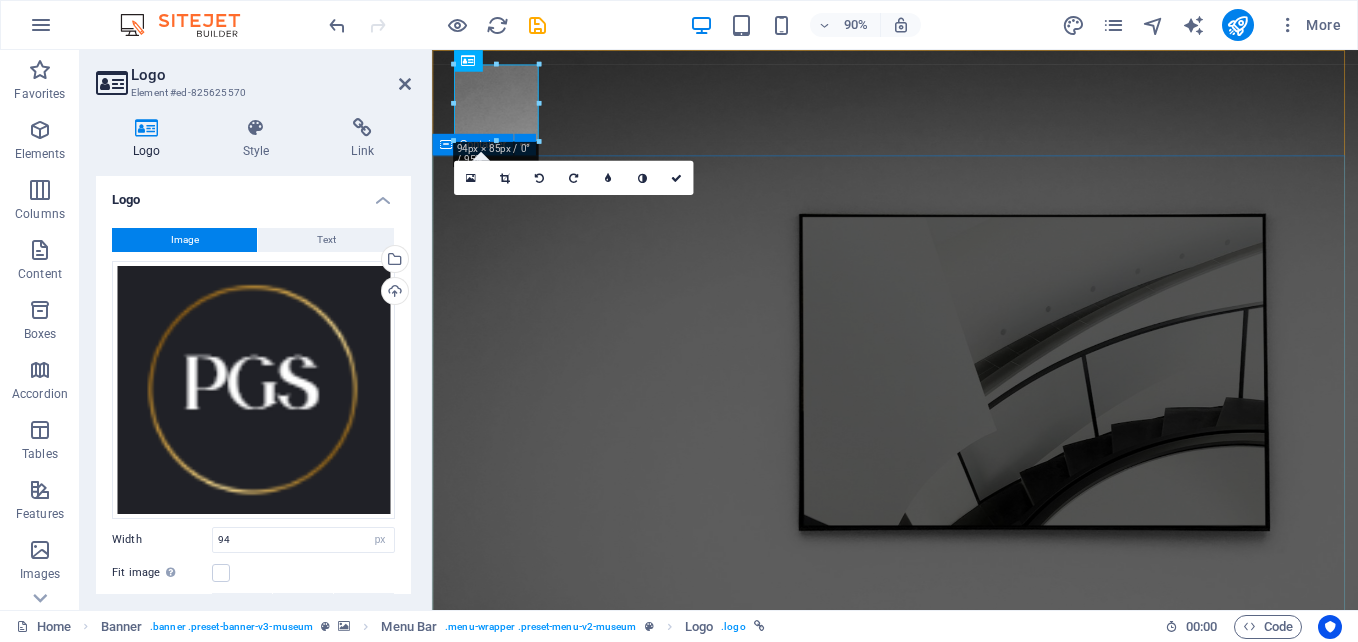 click on "Prime Global Solutions Lorem ipsum dolor sit amet, consectetur adipiscing elit, sed do eiusmod tempor incididunt ut labore Lorem ipsum dolor sit amet, consectetur adipiscing elit, sed do eiusmod tempor incididunt ut labore Explore" at bounding box center [946, 1246] 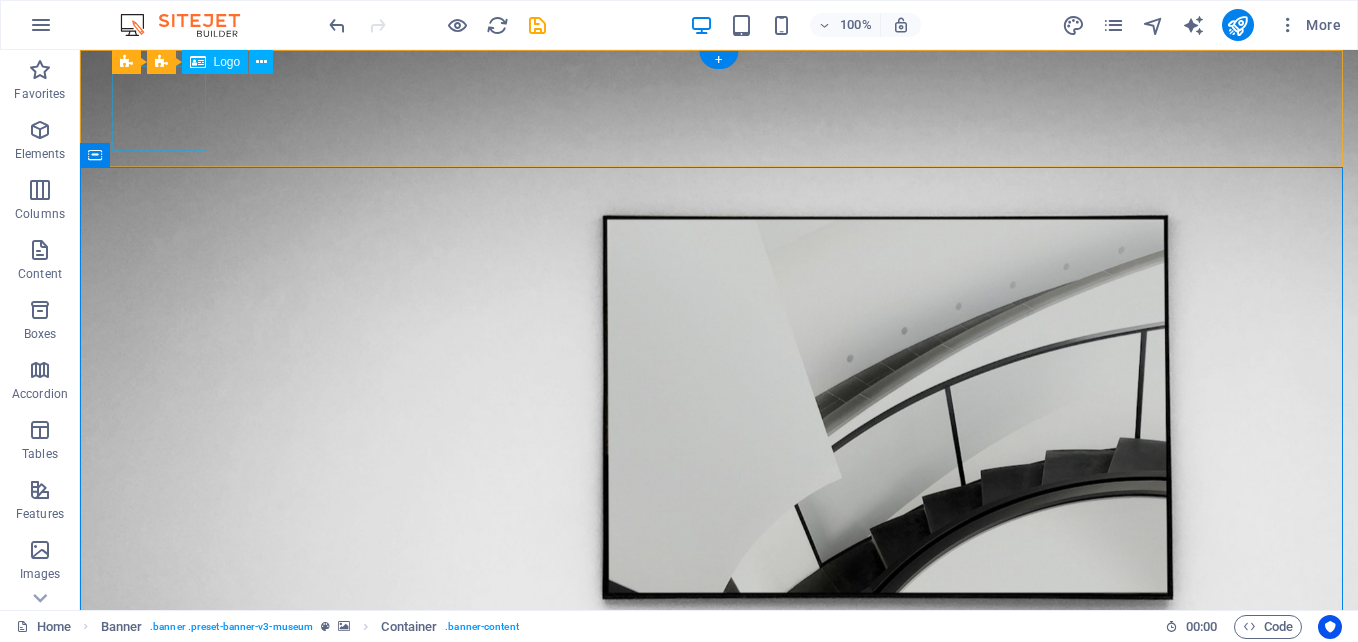 click at bounding box center (719, 841) 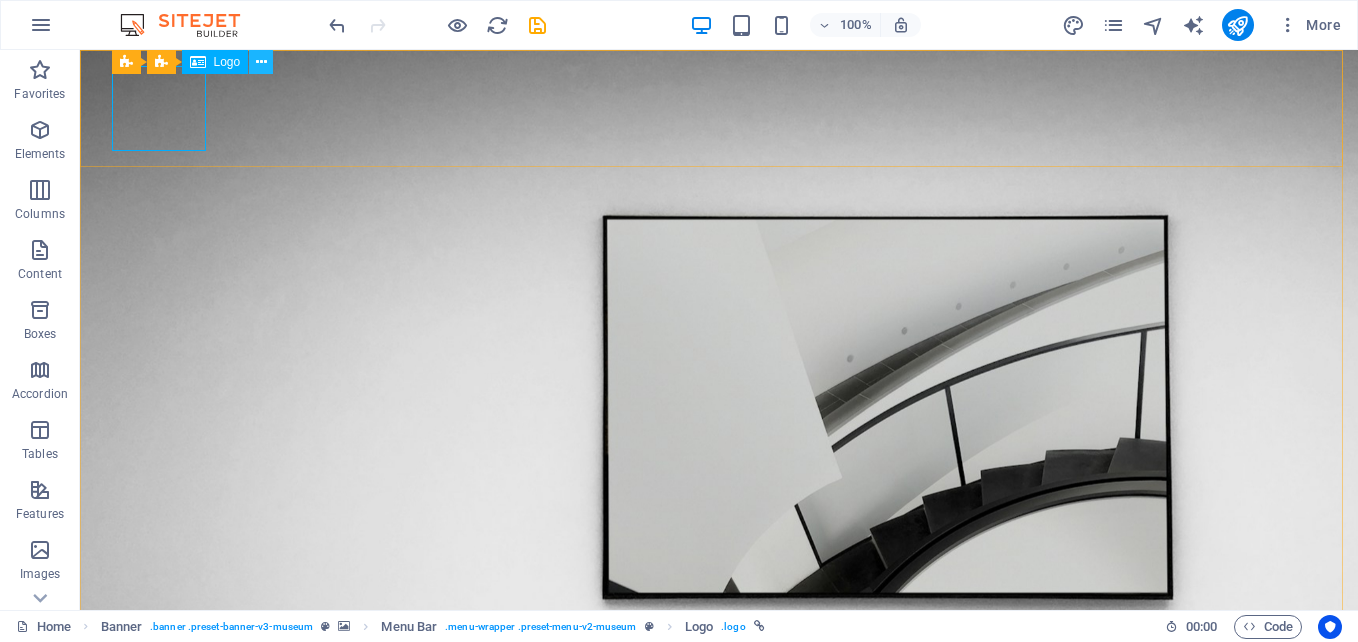click at bounding box center [261, 62] 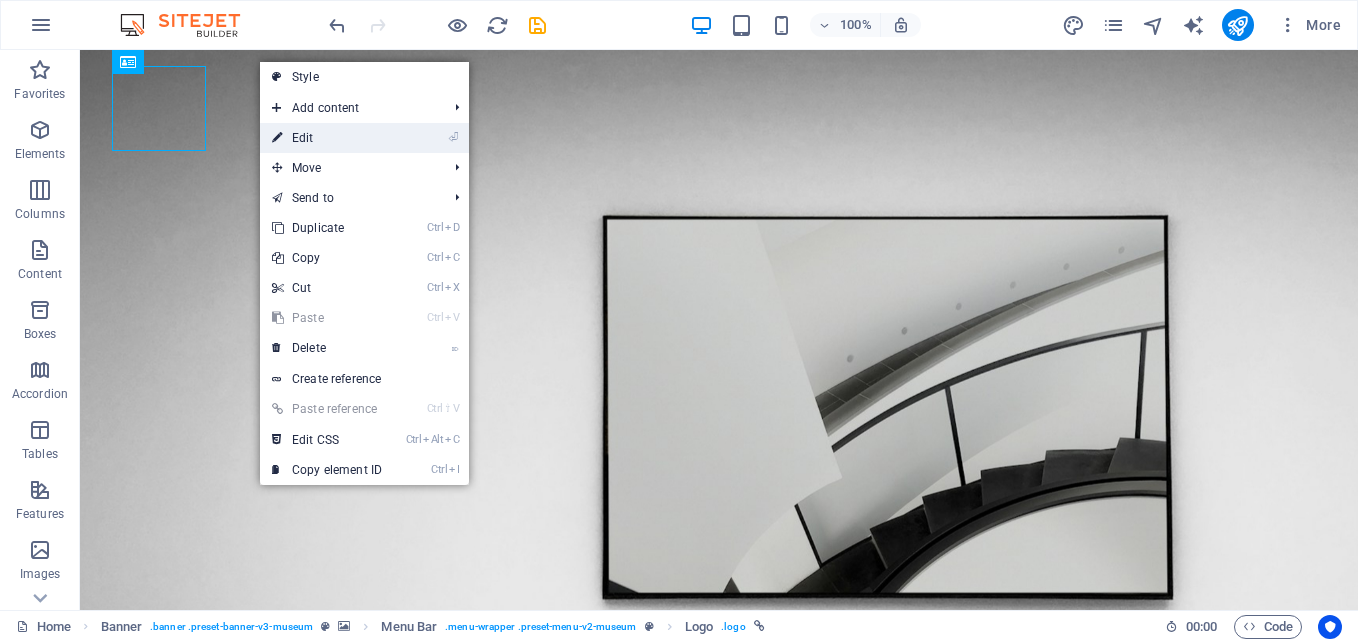 click on "⏎  Edit" at bounding box center (327, 138) 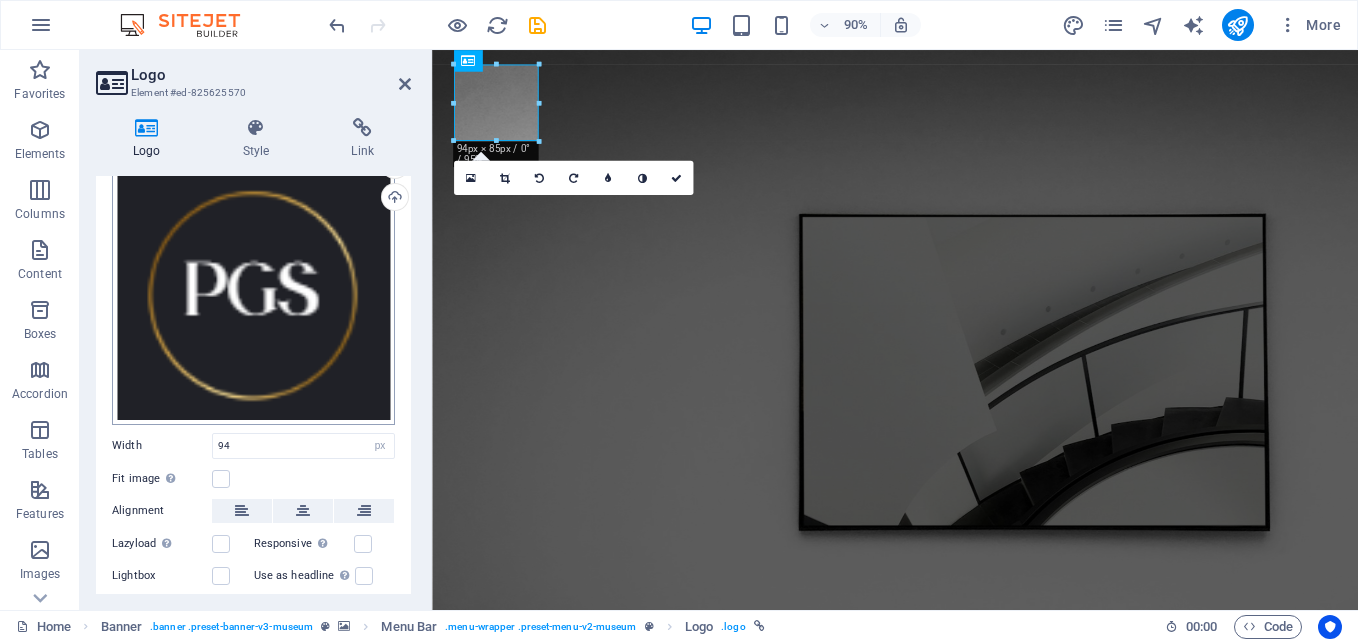 scroll, scrollTop: 0, scrollLeft: 0, axis: both 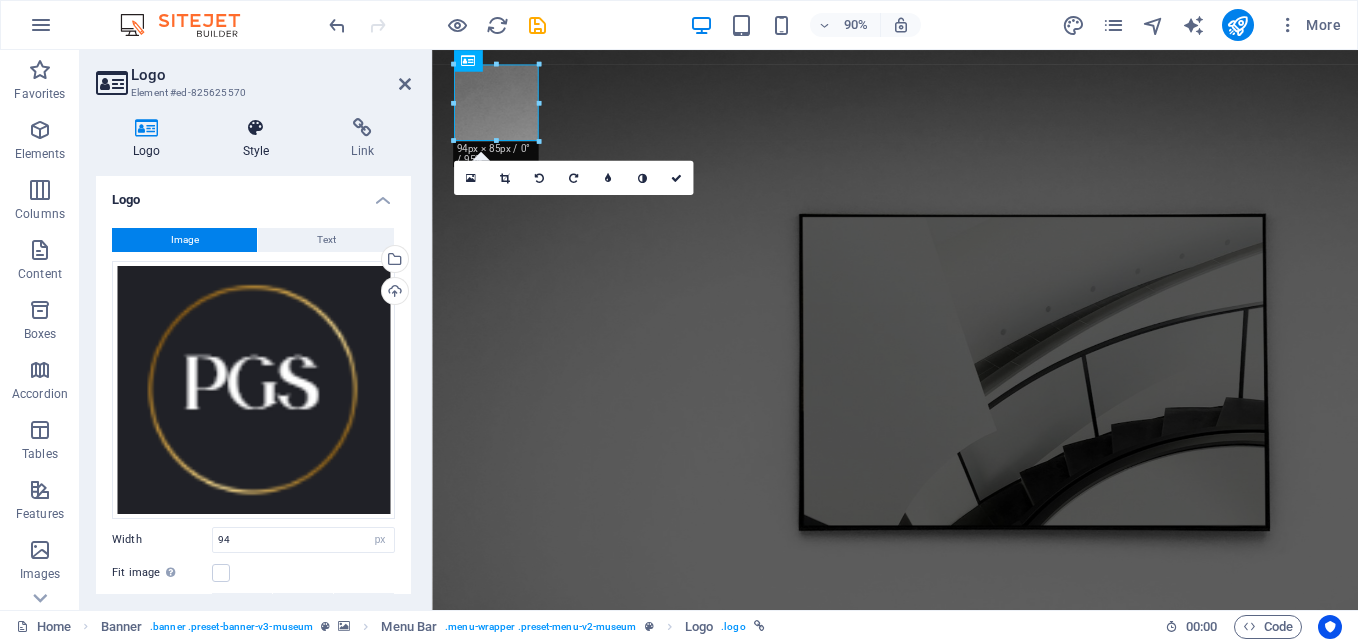click on "Style" at bounding box center (260, 139) 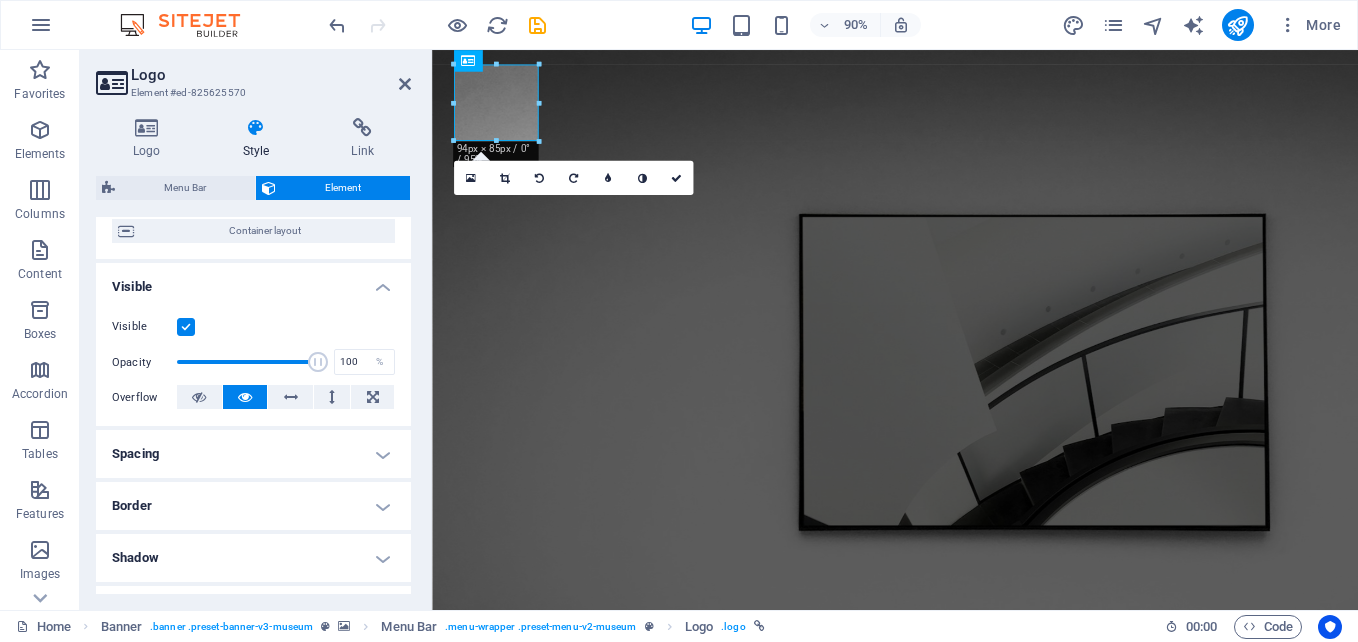scroll, scrollTop: 268, scrollLeft: 0, axis: vertical 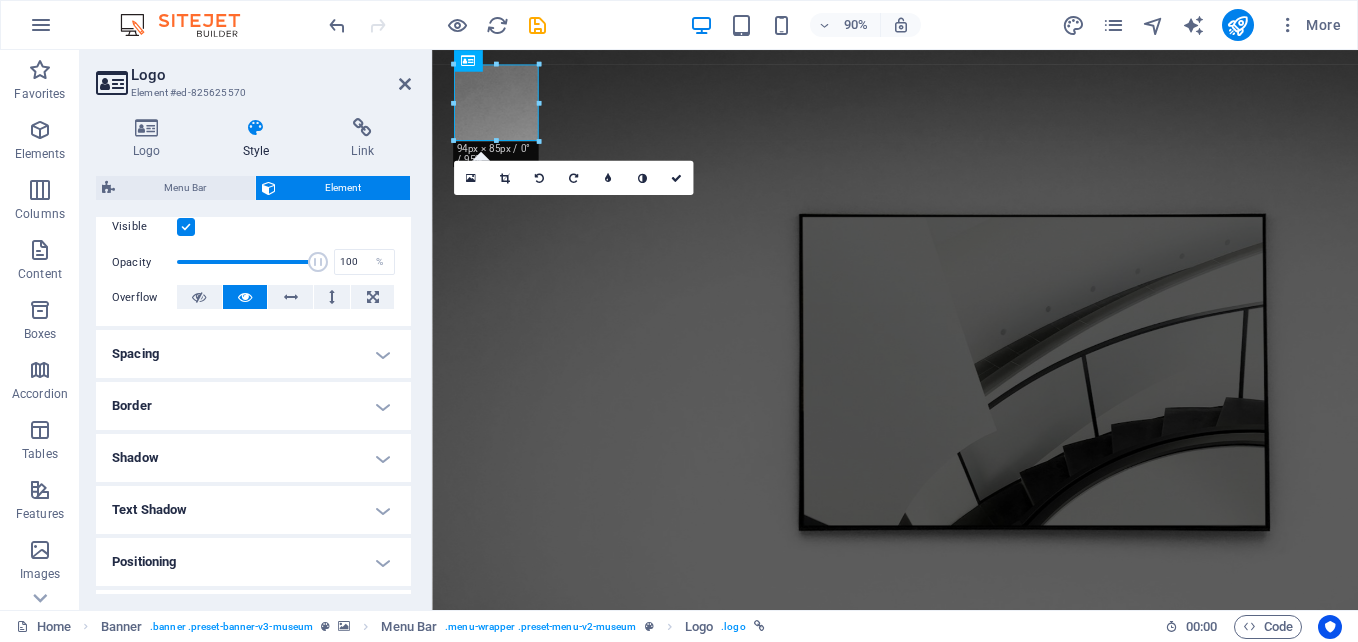 click on "Border" at bounding box center [253, 406] 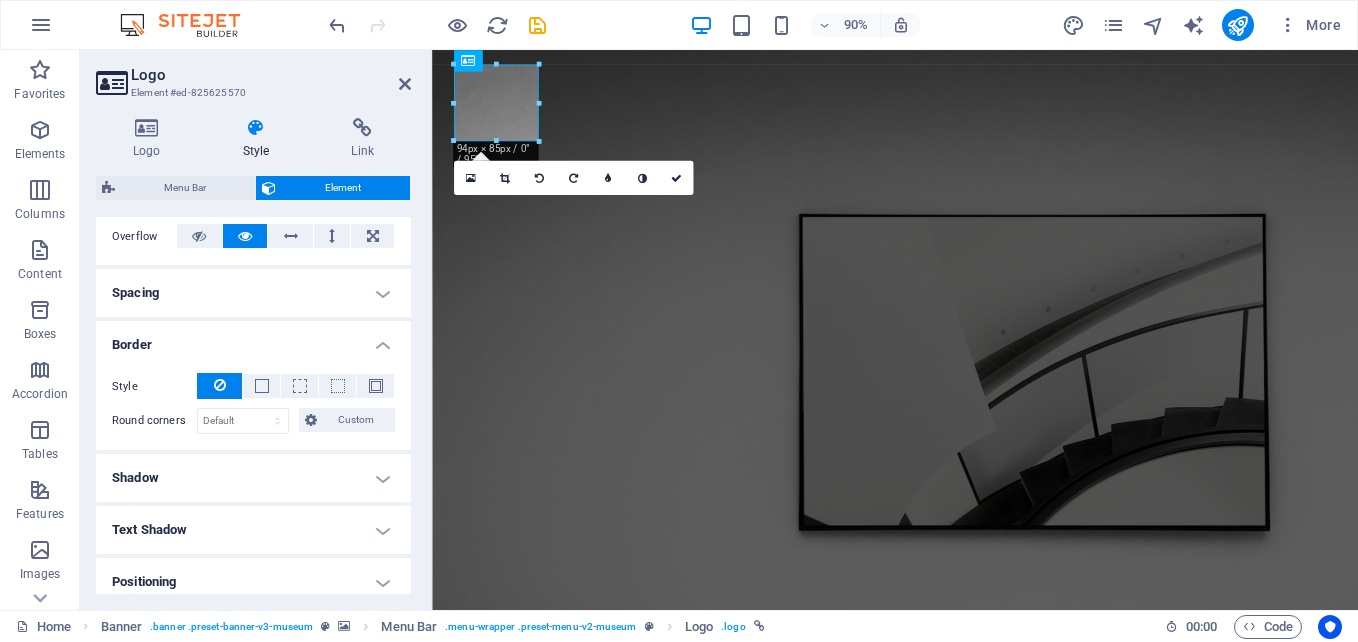 scroll, scrollTop: 368, scrollLeft: 0, axis: vertical 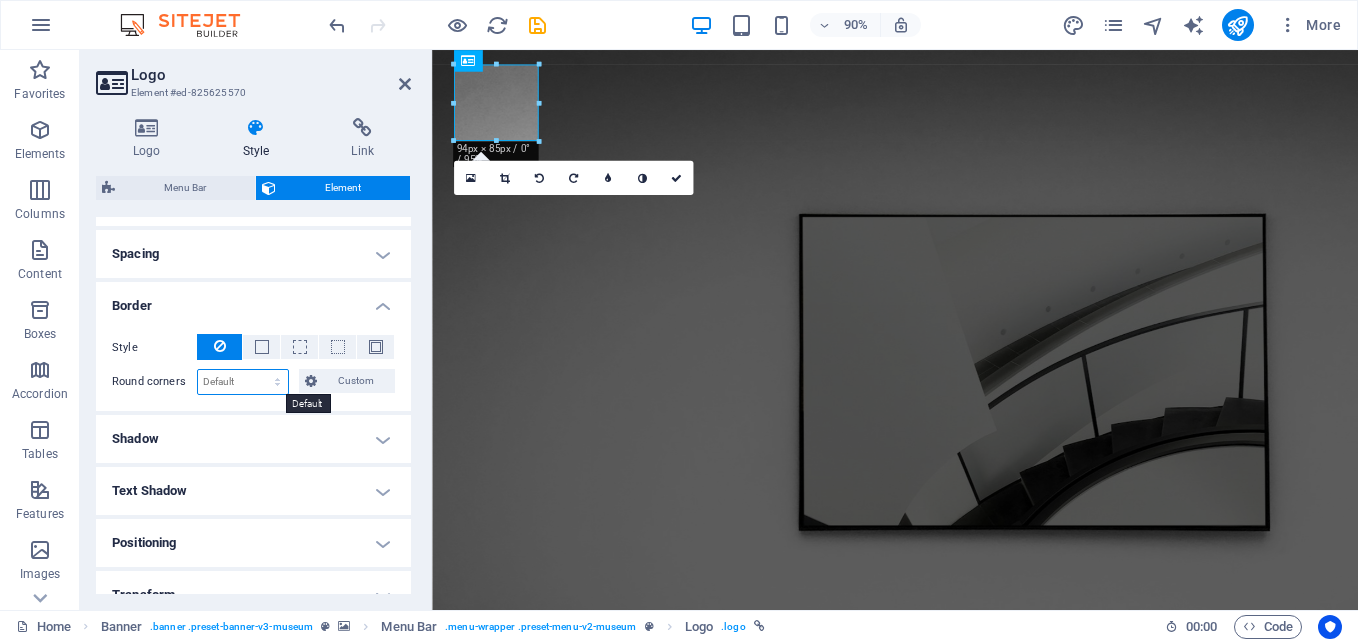 click on "Default px rem % vh vw Custom" at bounding box center (243, 382) 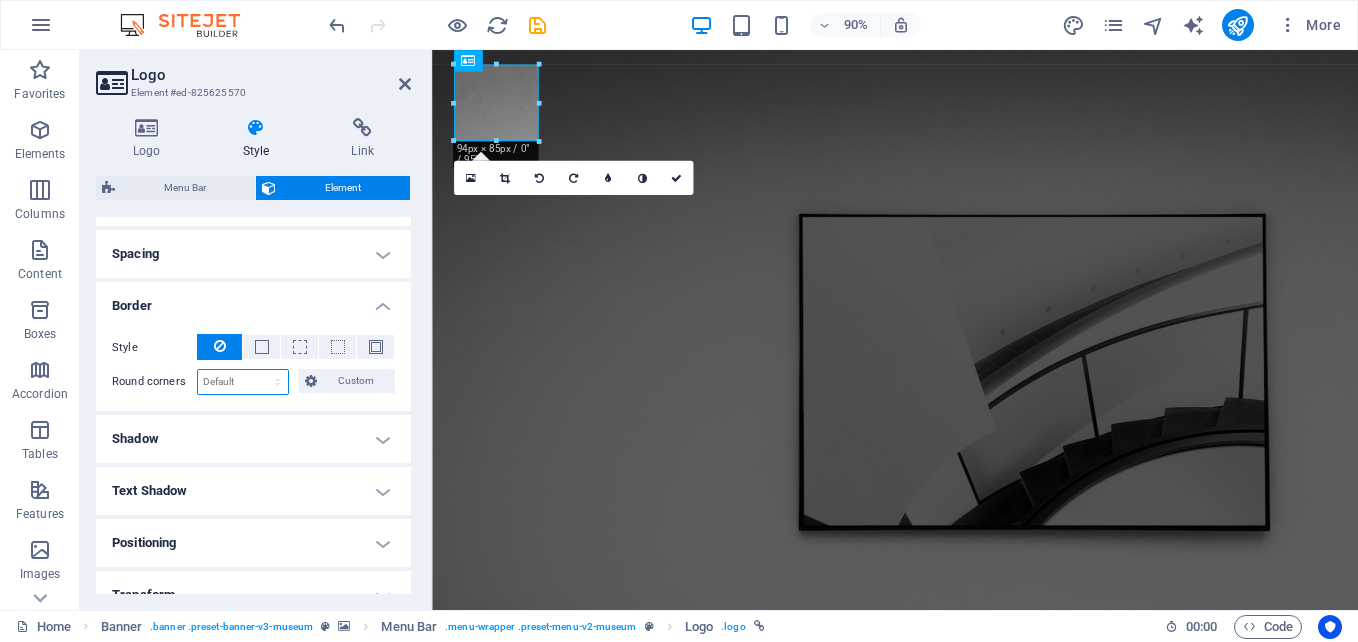 select on "%" 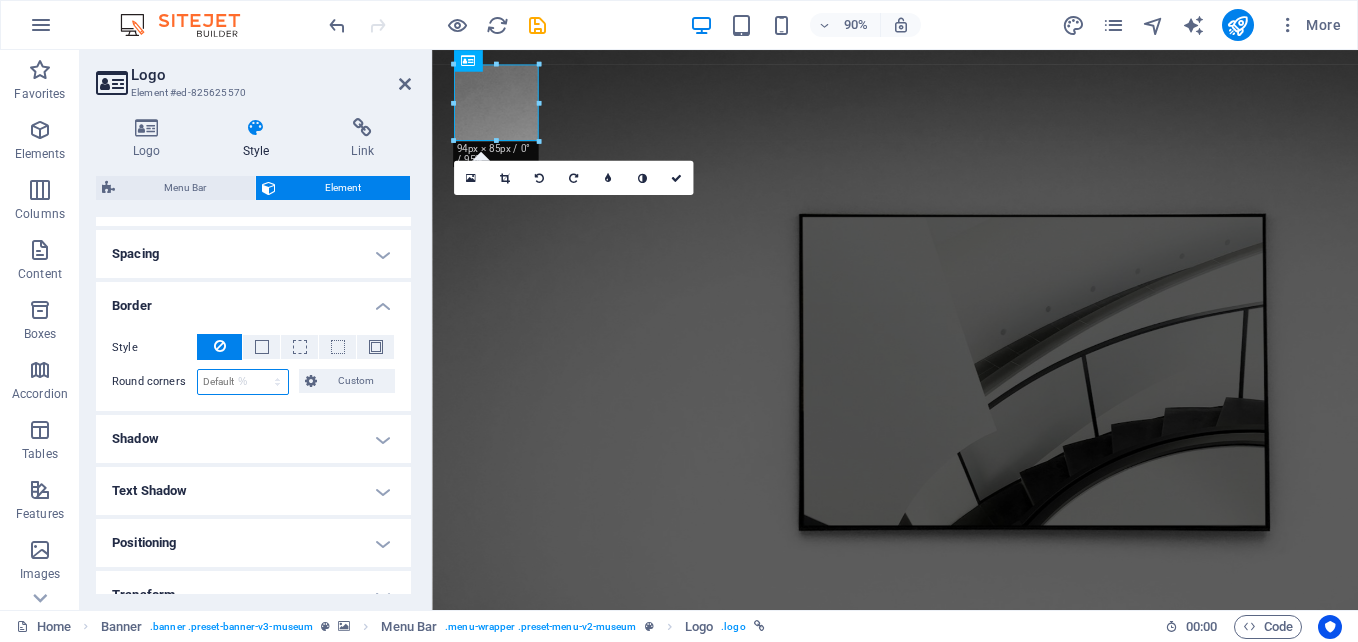 click on "Default px rem % vh vw Custom" at bounding box center [243, 382] 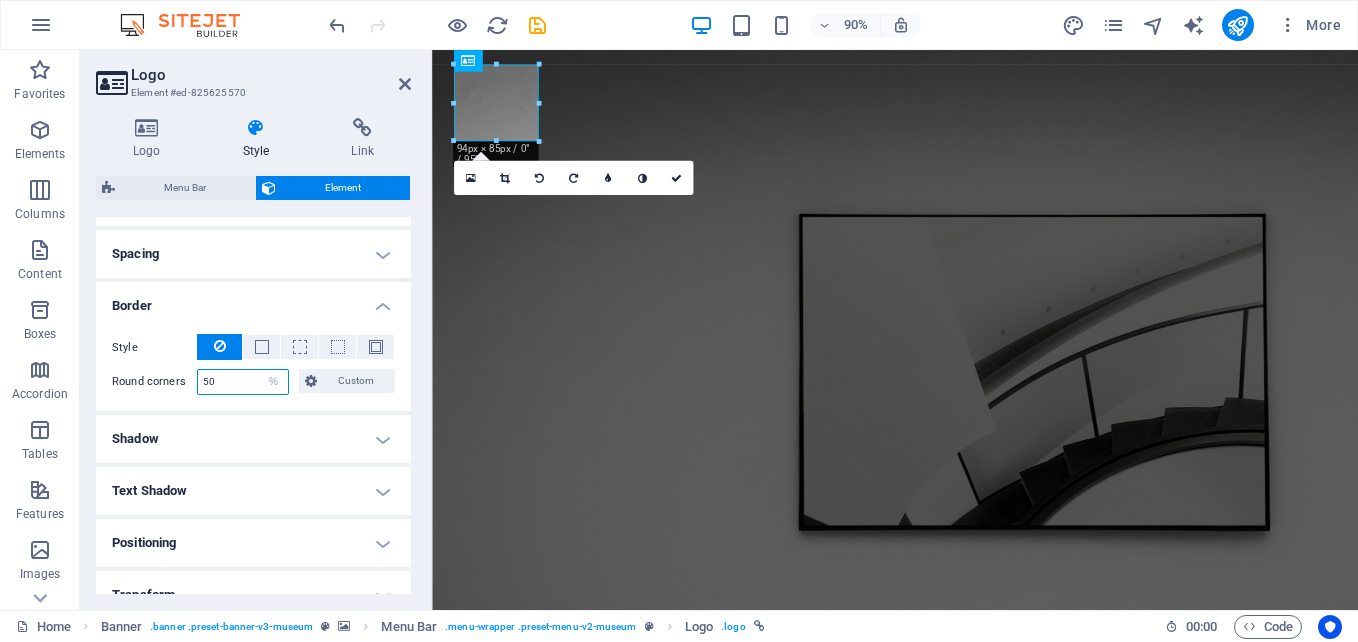 type on "50" 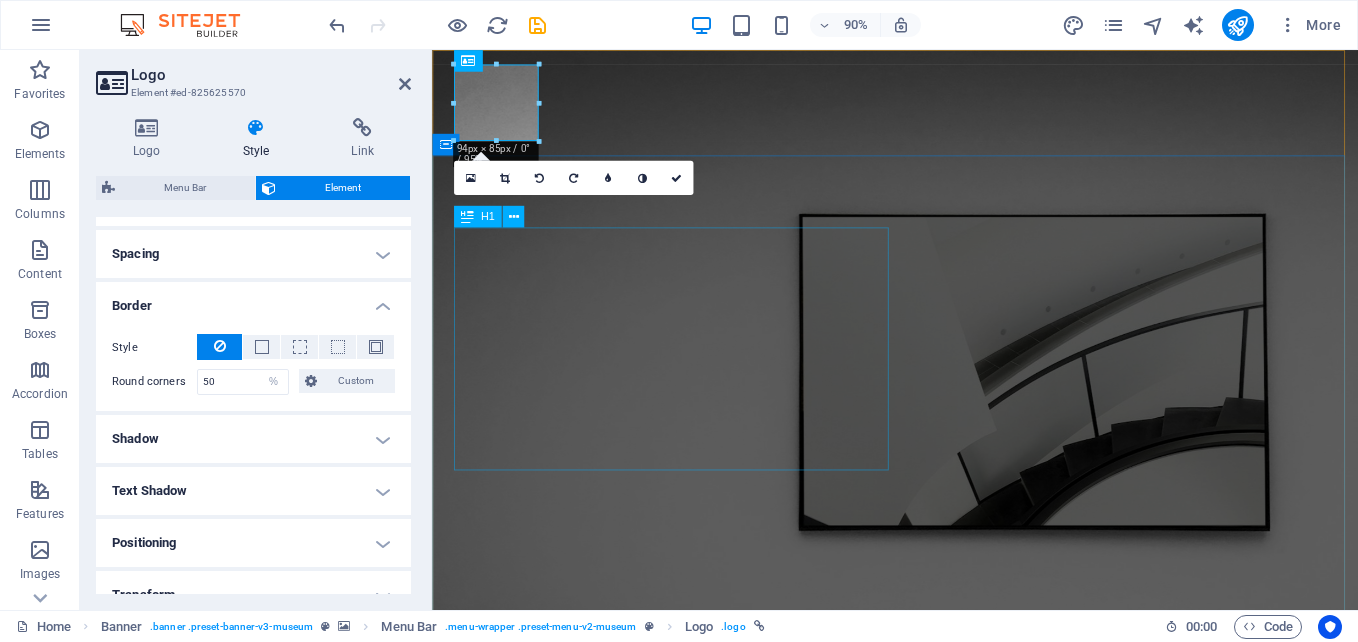 click on "Prime Global Solutions" at bounding box center (946, 1166) 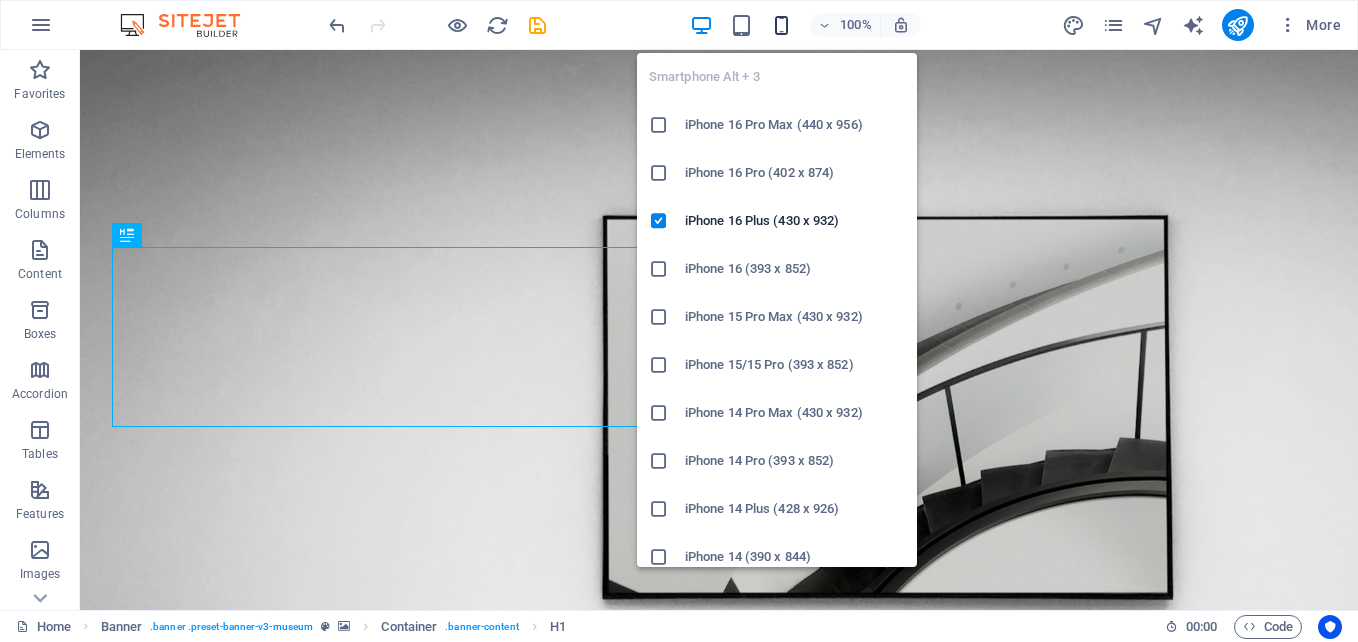 click at bounding box center [781, 25] 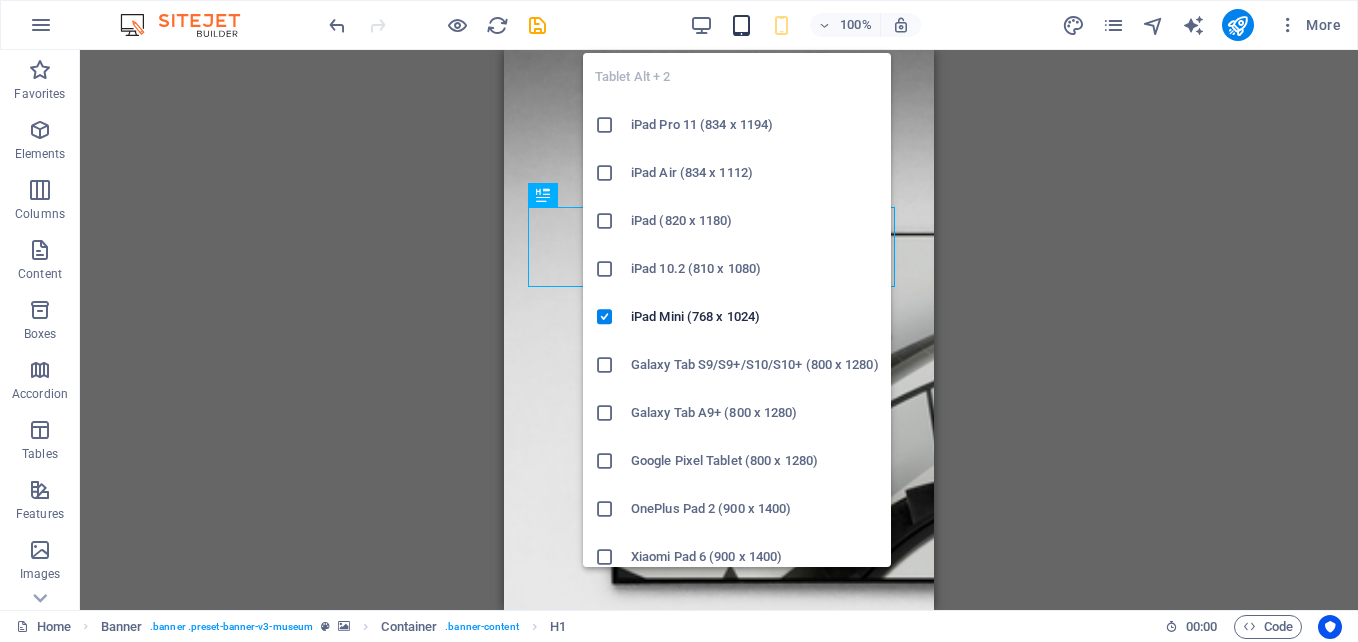 click at bounding box center (741, 25) 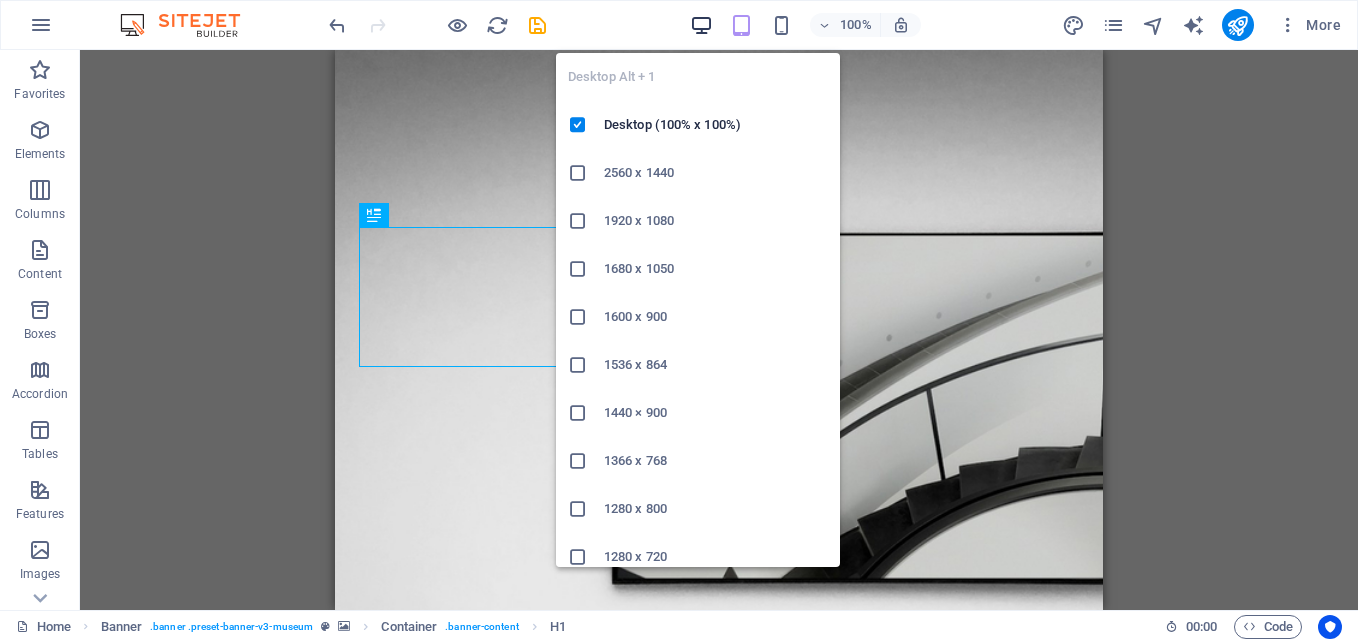 click at bounding box center (701, 25) 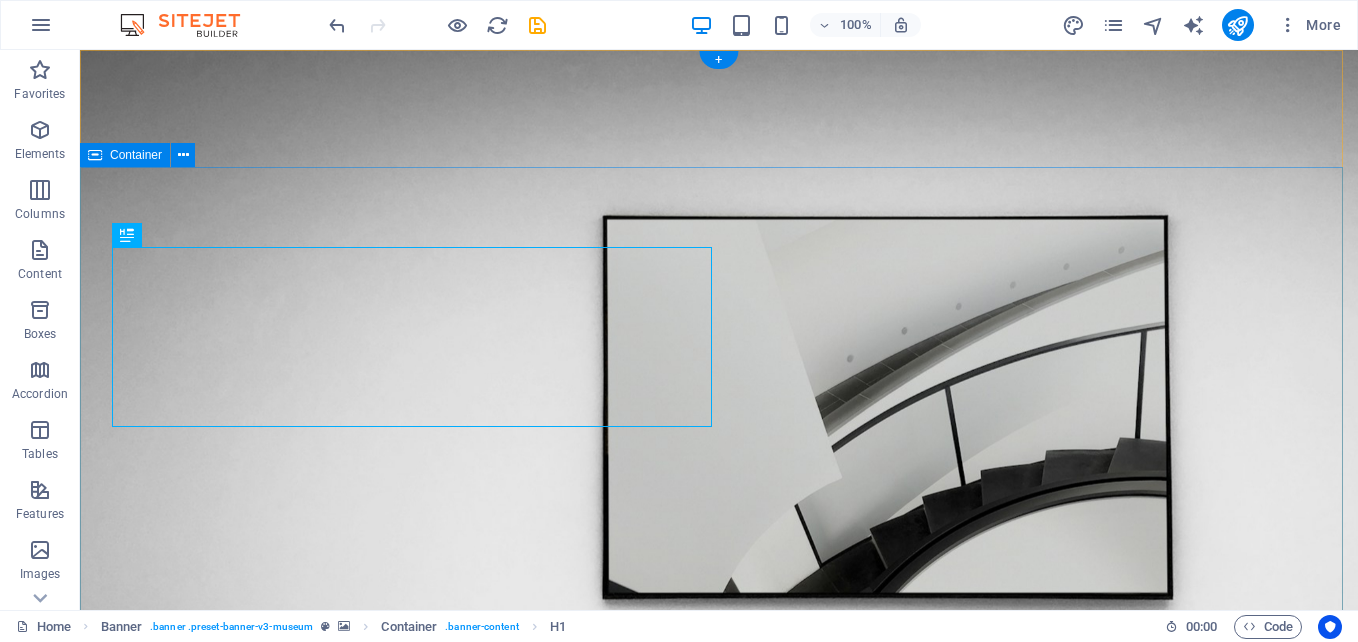 type 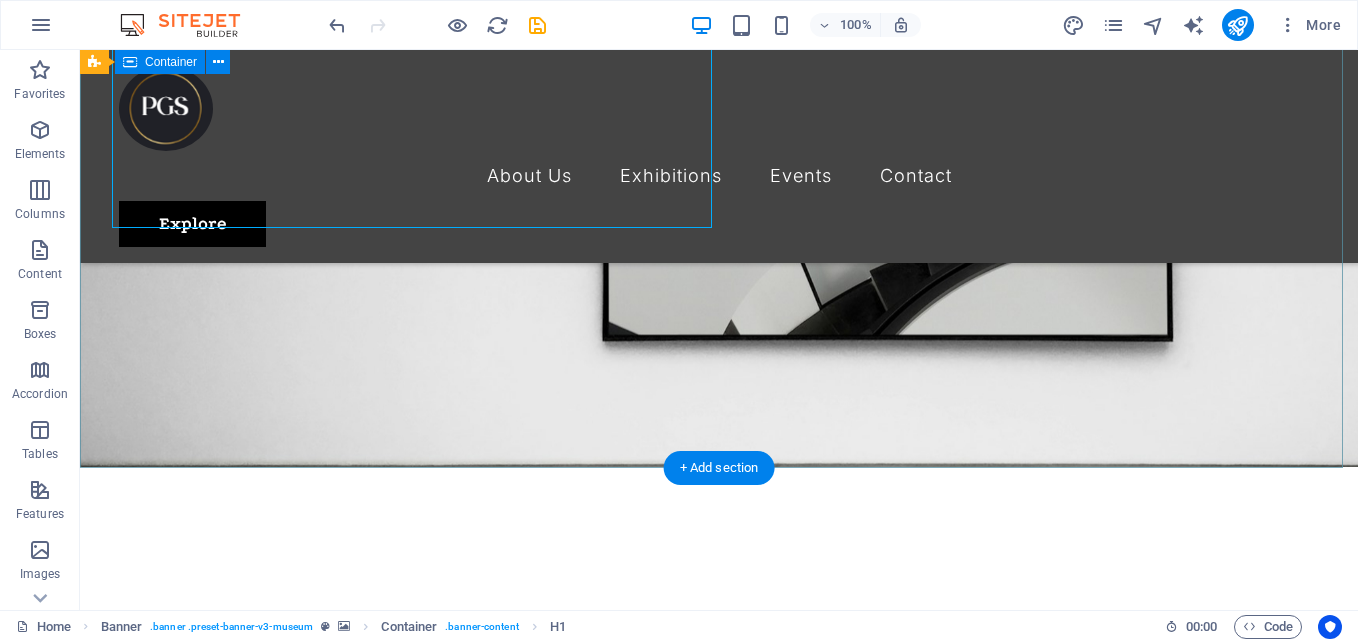 scroll, scrollTop: 100, scrollLeft: 0, axis: vertical 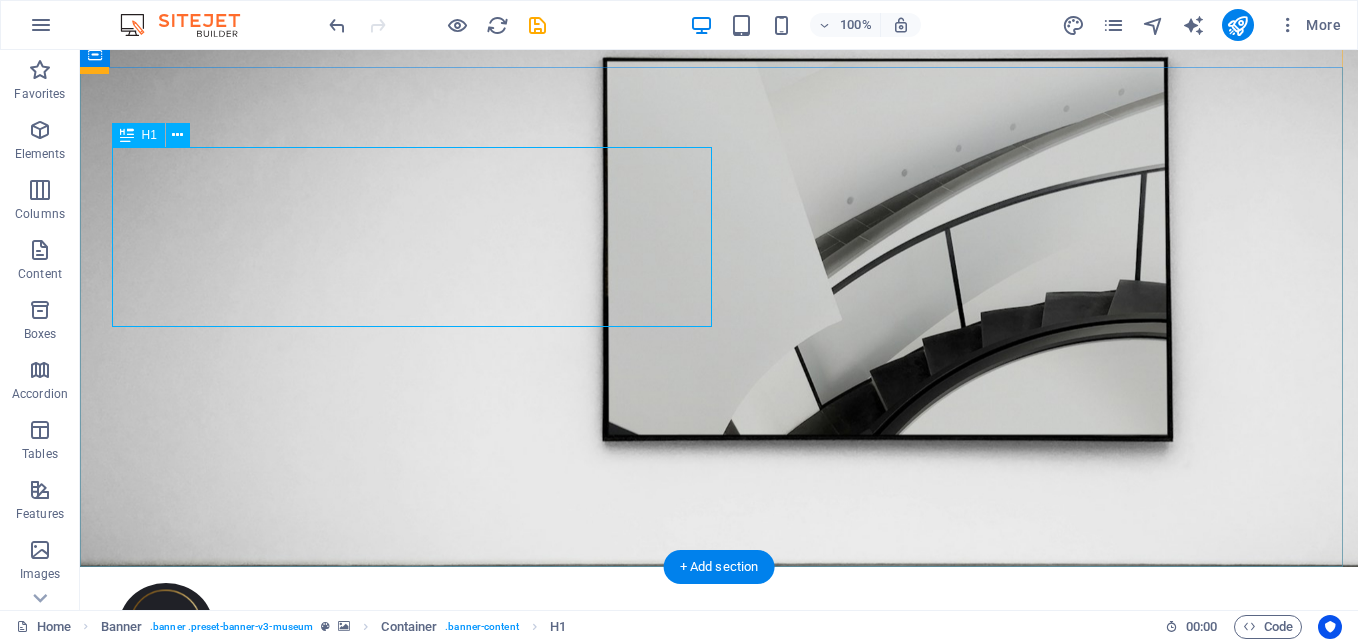 click on "Prime Global Solutions" at bounding box center [719, 950] 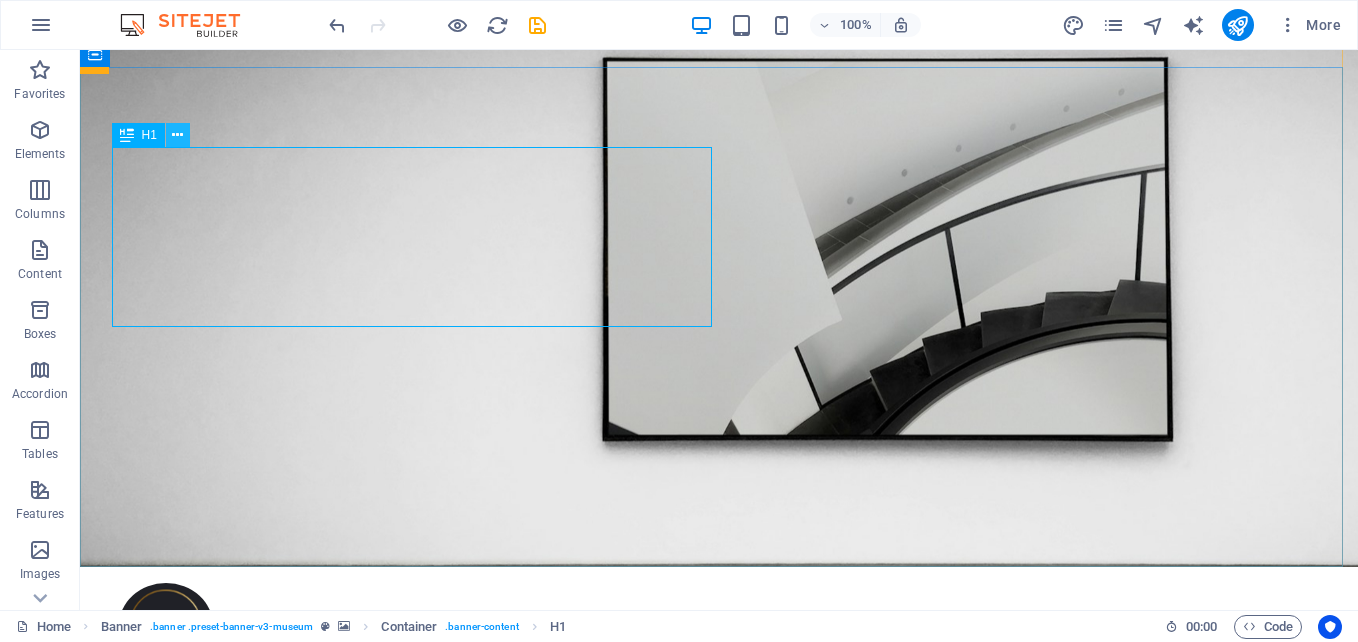 click at bounding box center [177, 135] 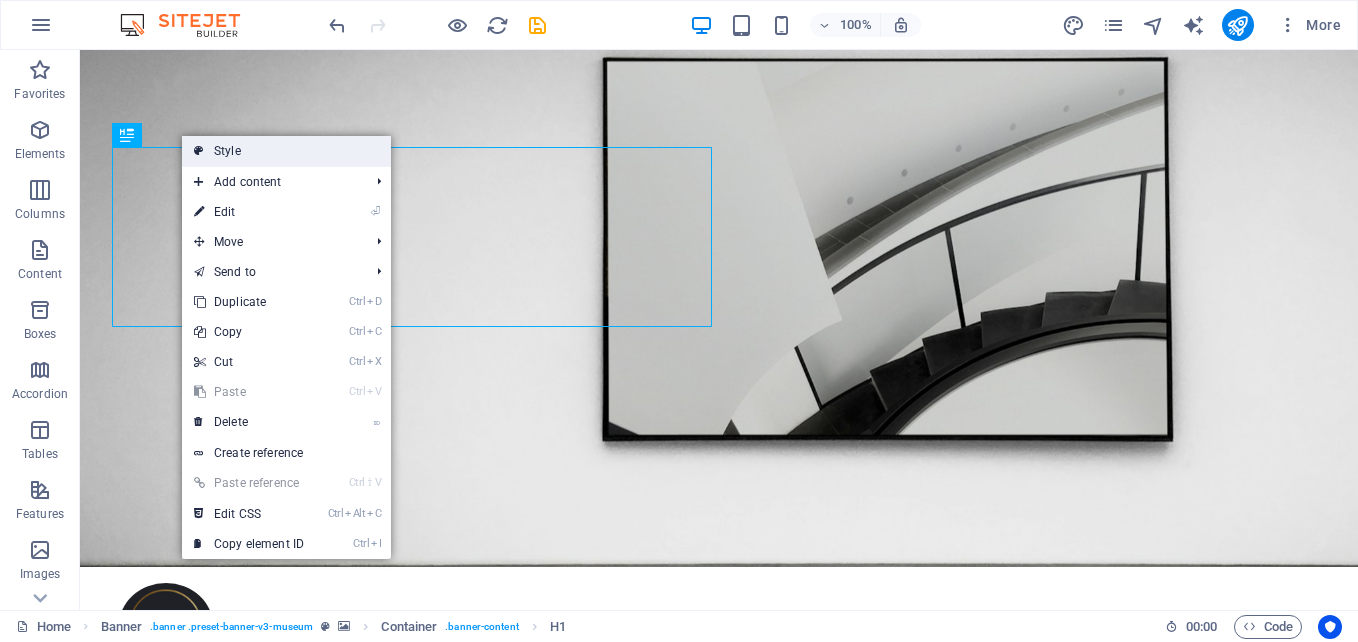 click on "Style" at bounding box center [286, 151] 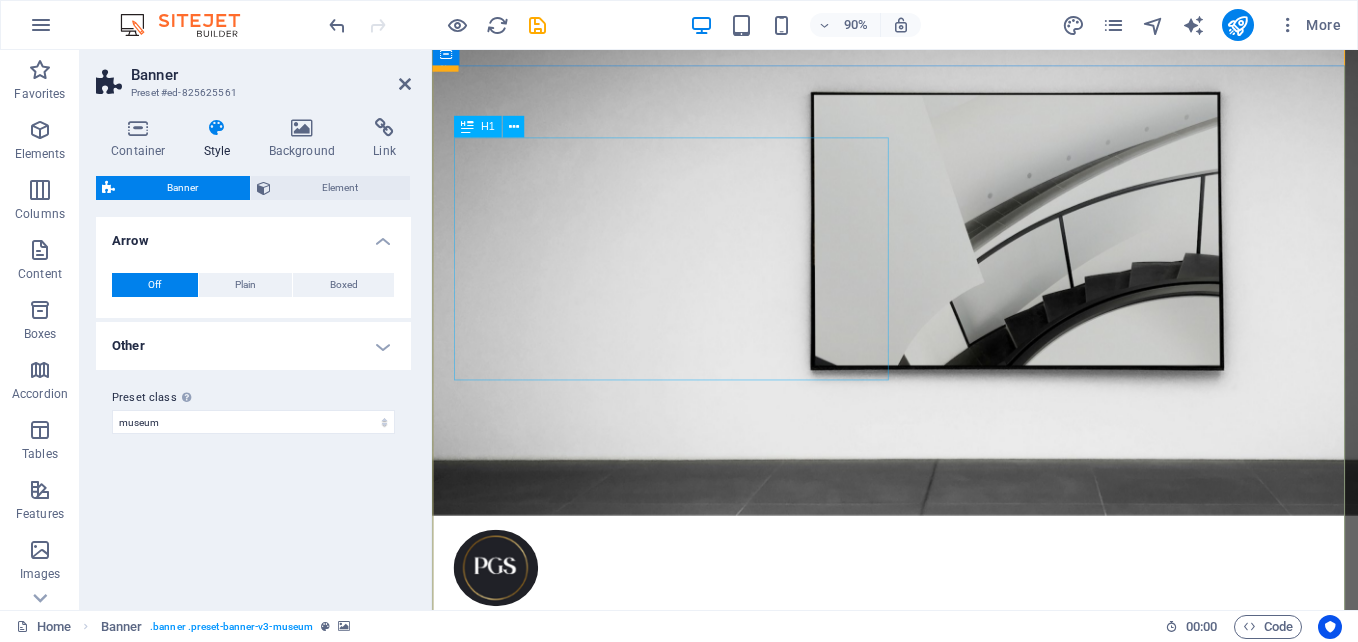 click on "Prime Global Solutions" at bounding box center [946, 950] 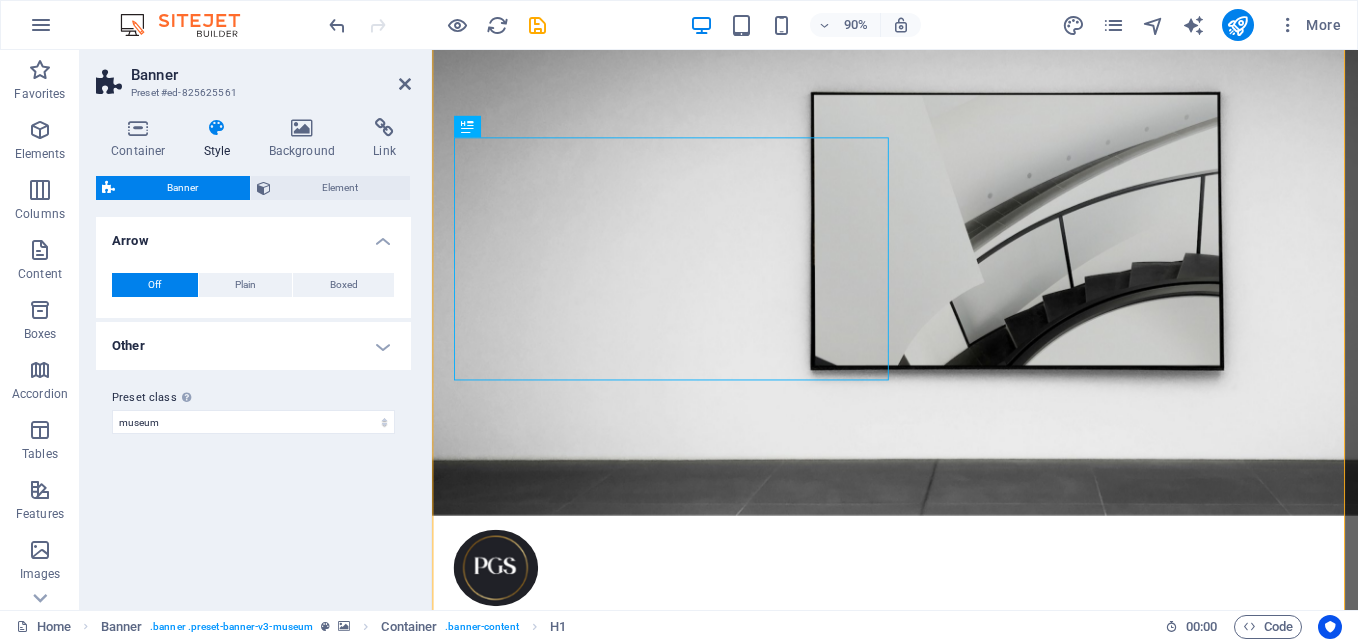 click on "Other" at bounding box center (253, 346) 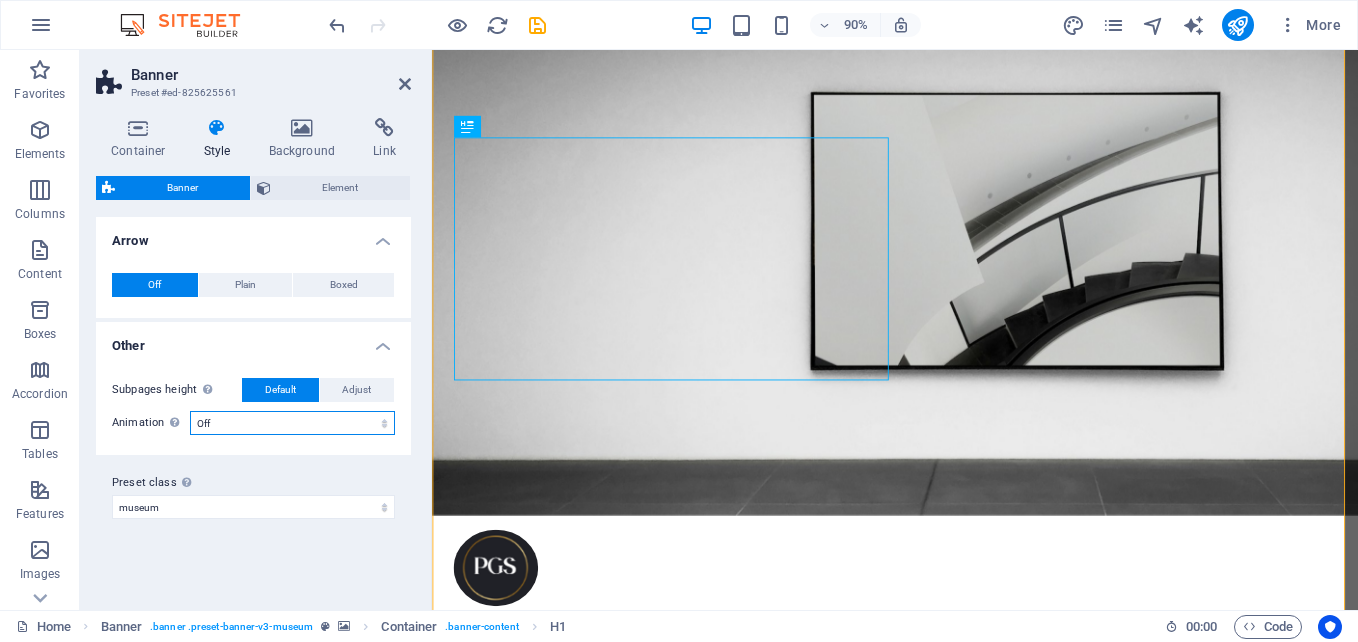 click on "Off Zoom: in & out Slide: left to right Slide: up to down" at bounding box center [292, 423] 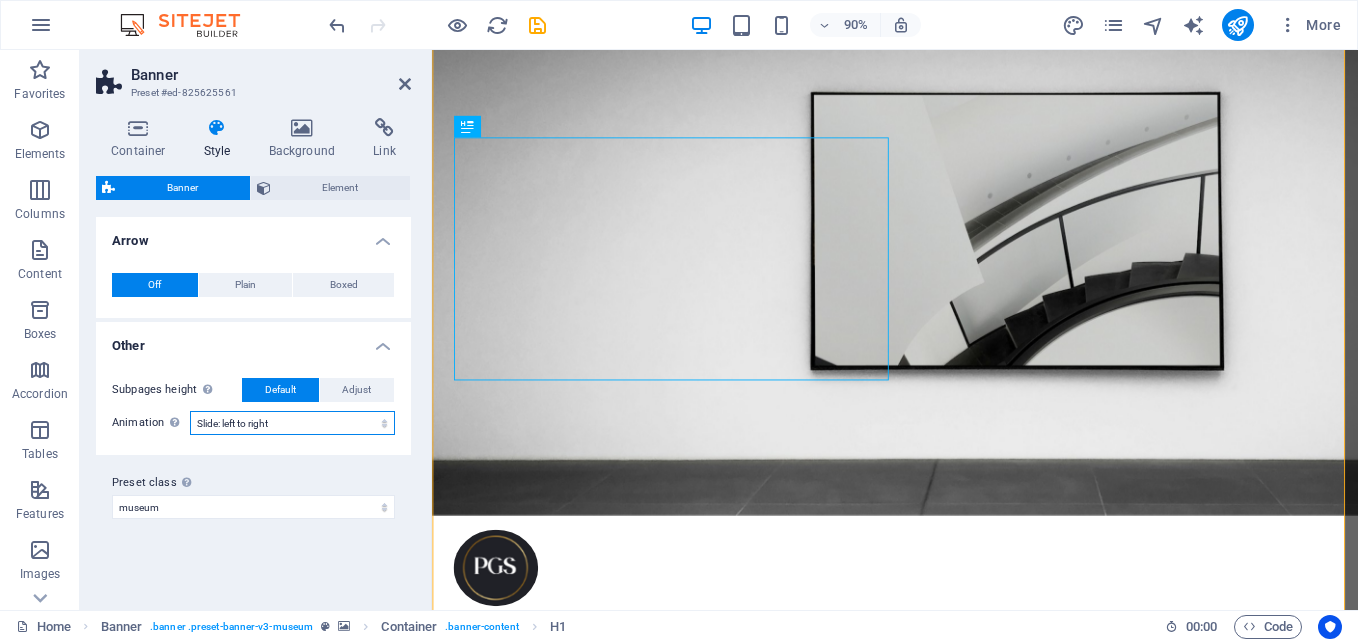 click on "Off Zoom: in & out Slide: left to right Slide: up to down" at bounding box center [292, 423] 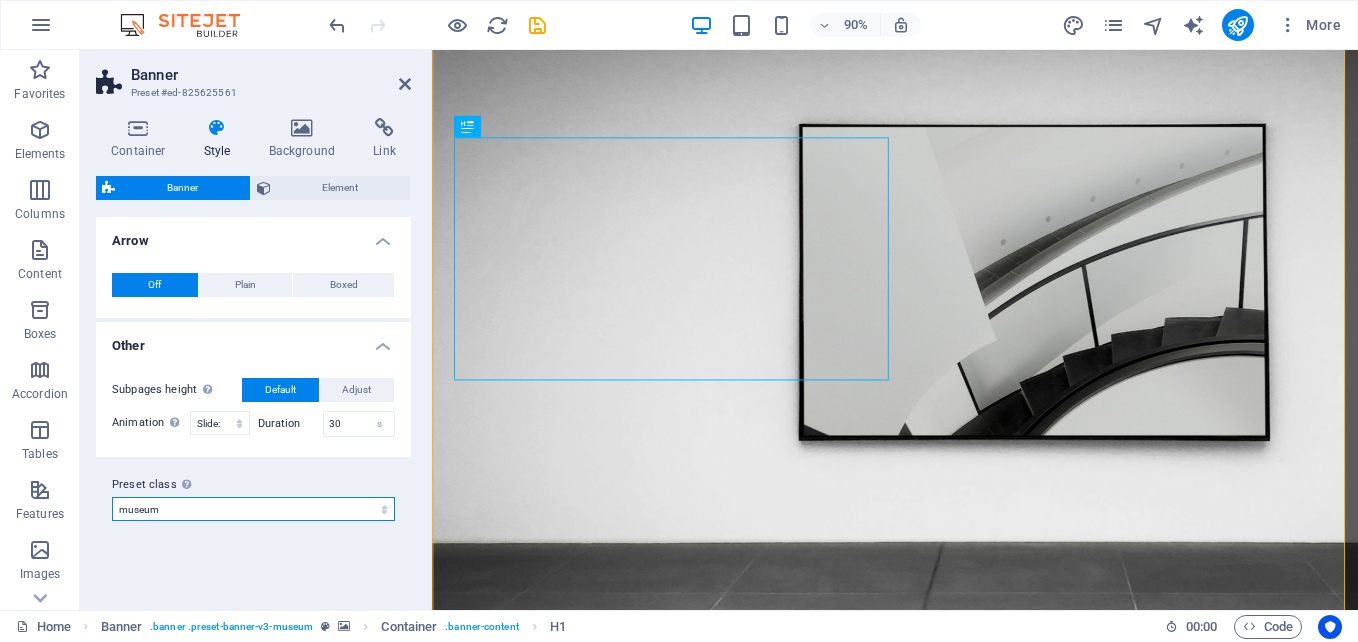 click on "museum museum-inner Add preset class" at bounding box center (253, 509) 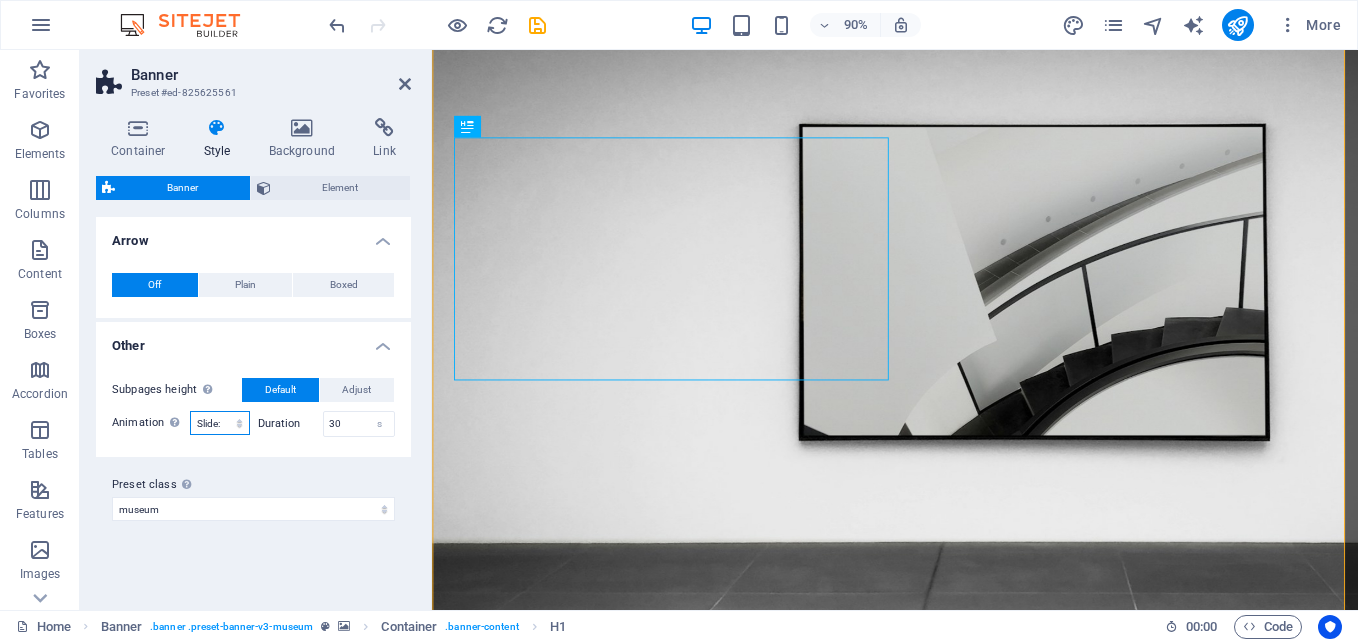 click on "Off Zoom: in & out Slide: left to right Slide: up to down" at bounding box center [220, 423] 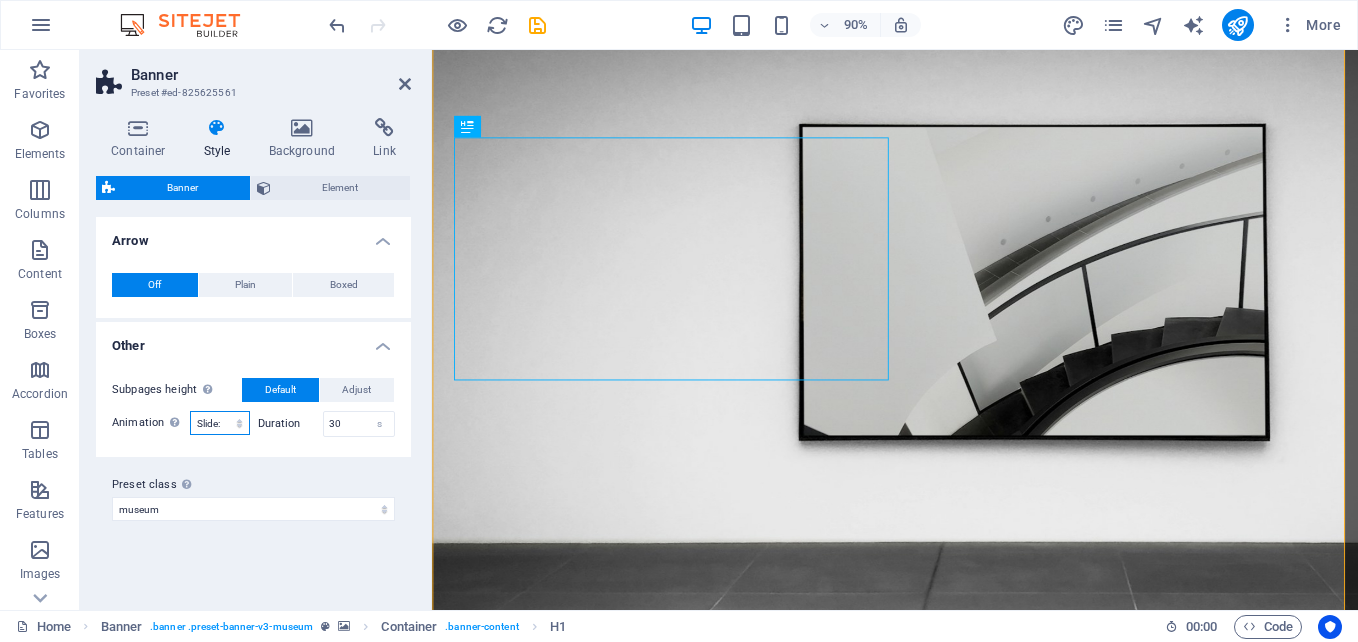 select on "none_default" 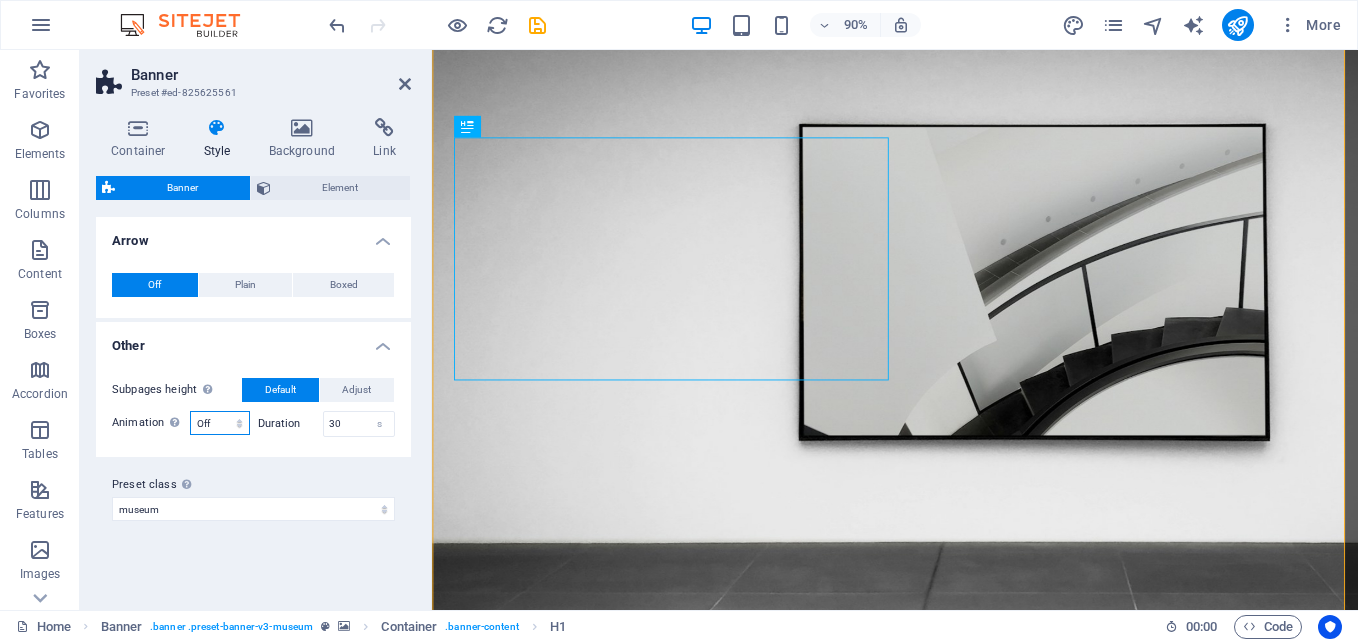 click on "Off Zoom: in & out Slide: left to right Slide: up to down" at bounding box center [220, 423] 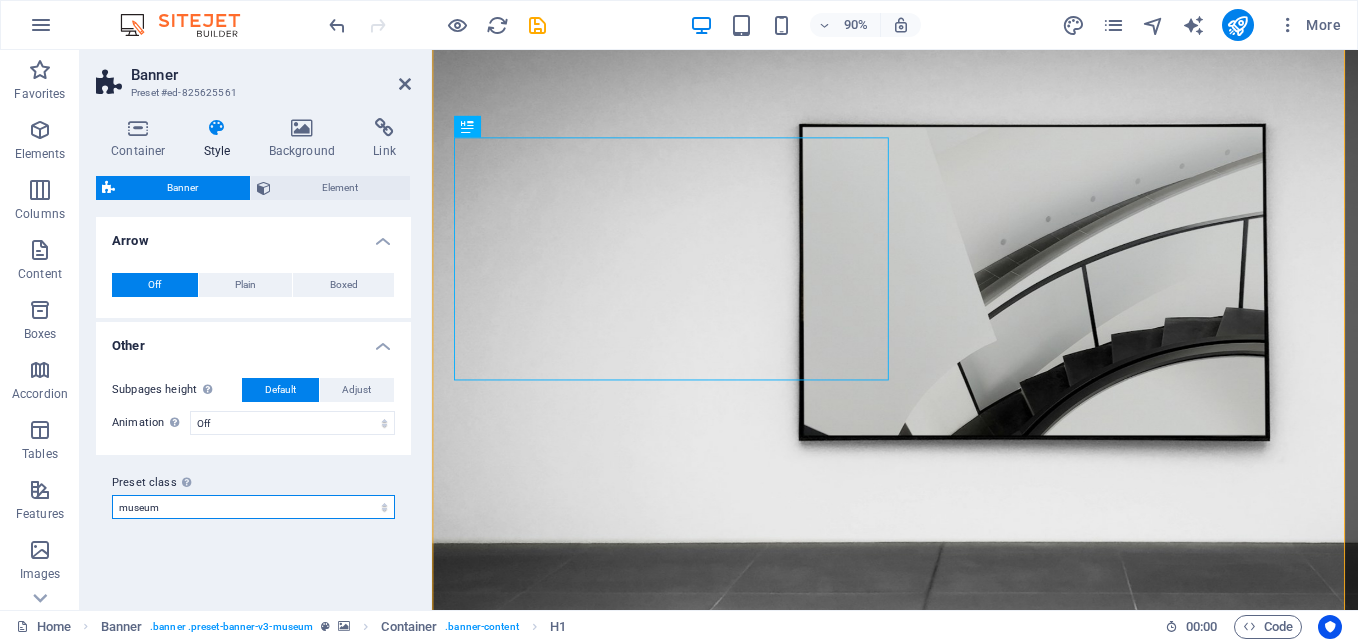 click on "museum museum-inner Add preset class" at bounding box center [253, 507] 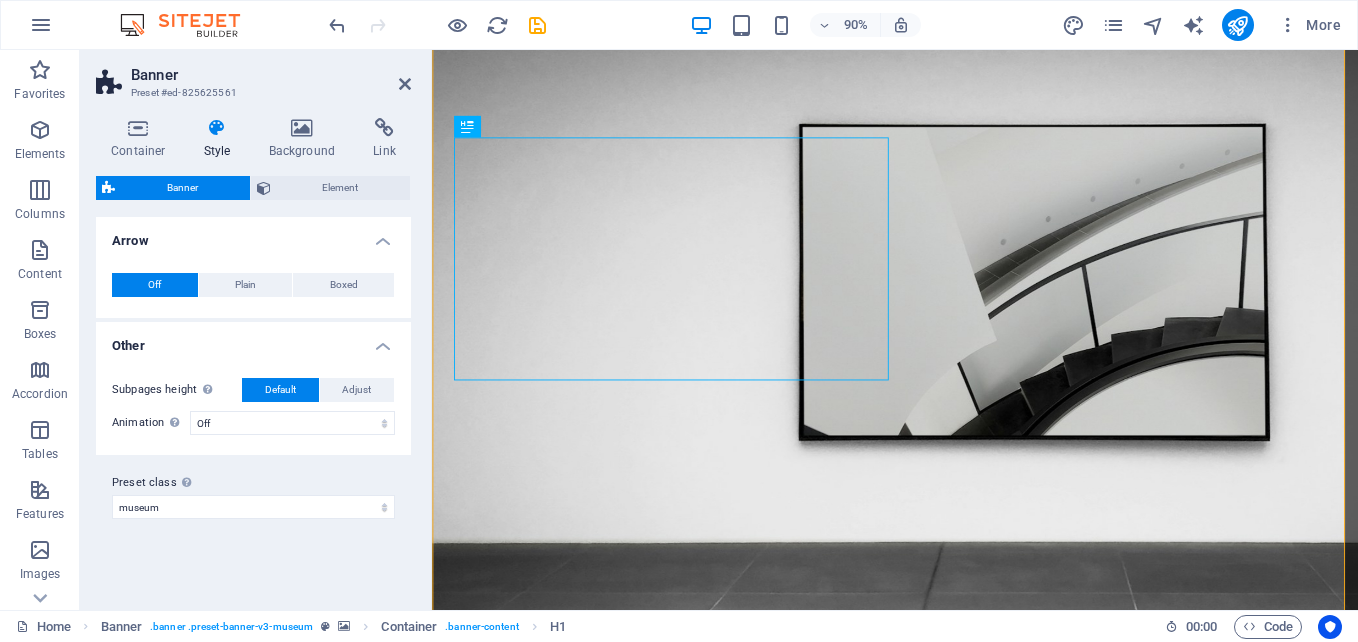 click on "Subpages height Overwrites the min. height of the banner only for the subpages. Default Adjust Min. height Minimum height of the header on subpages. Header height adapts if content is higher. 0 for automatic height 500 auto px rem % vh vw Animation Activates the movement of the background image. This setting may cause problems, e.g. it shouldn't be combined with Lazyload. Off Zoom: in & out Slide: left to right Slide: up to down Duration 30 s" at bounding box center [253, 406] 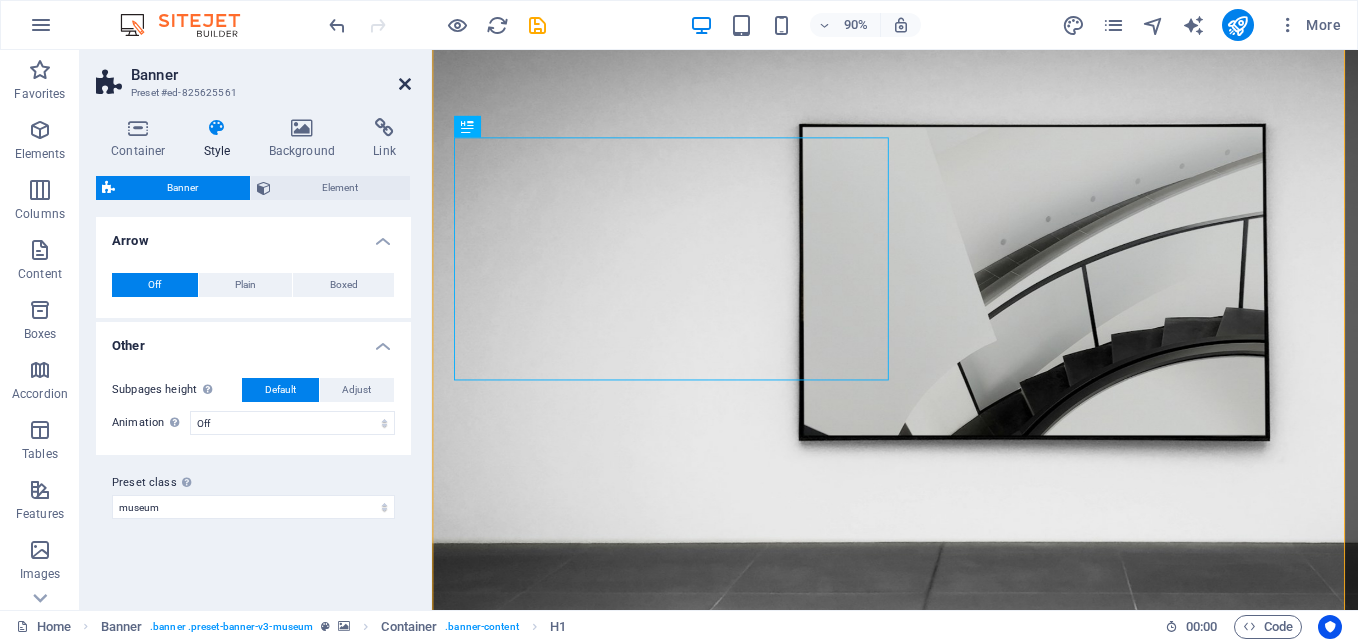 click at bounding box center (405, 84) 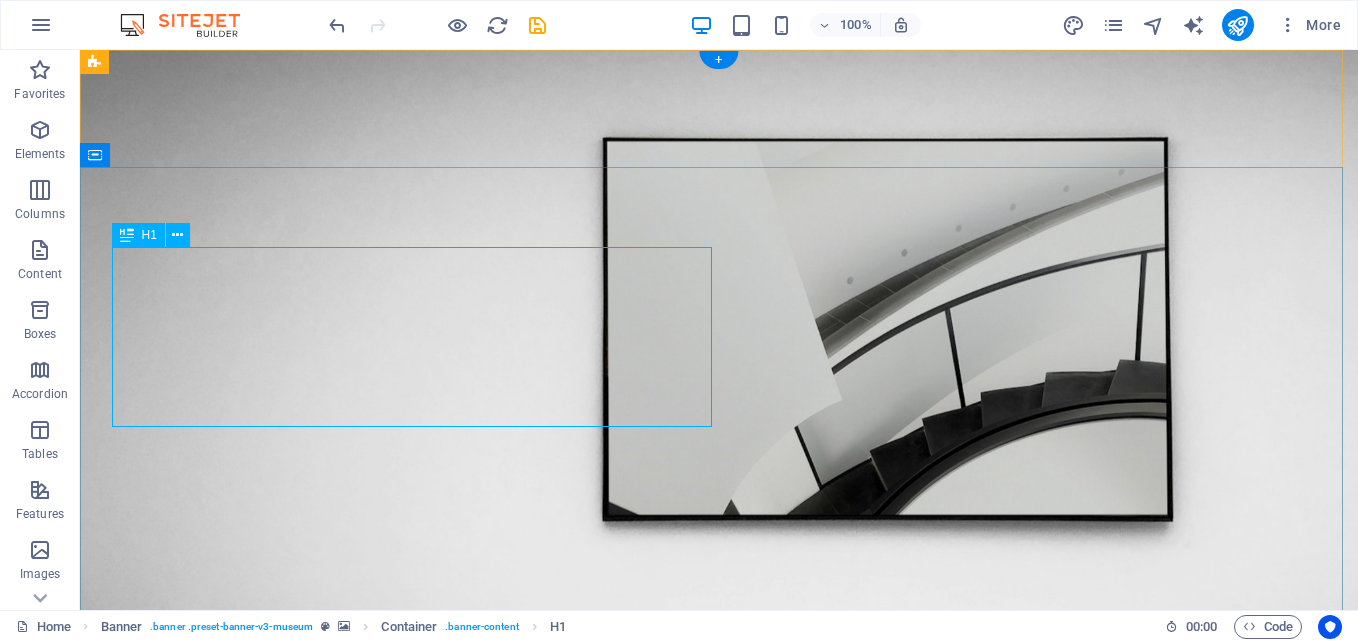 scroll, scrollTop: 0, scrollLeft: 0, axis: both 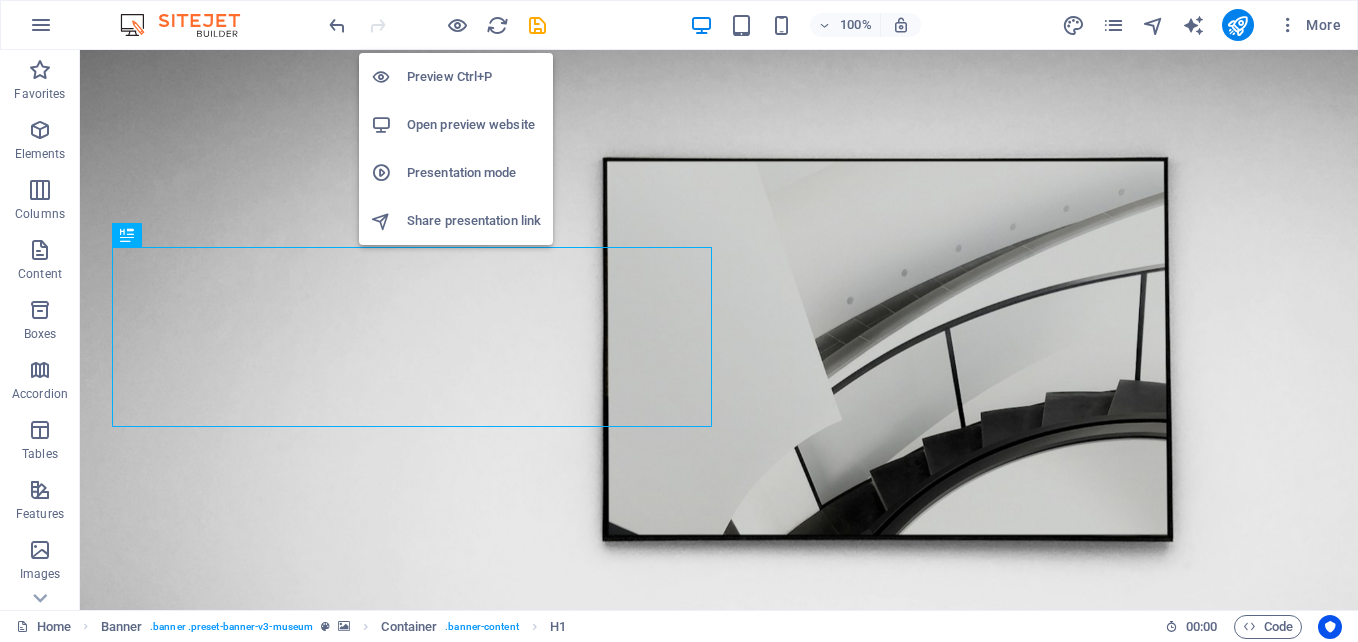 click on "Open preview website" at bounding box center (474, 125) 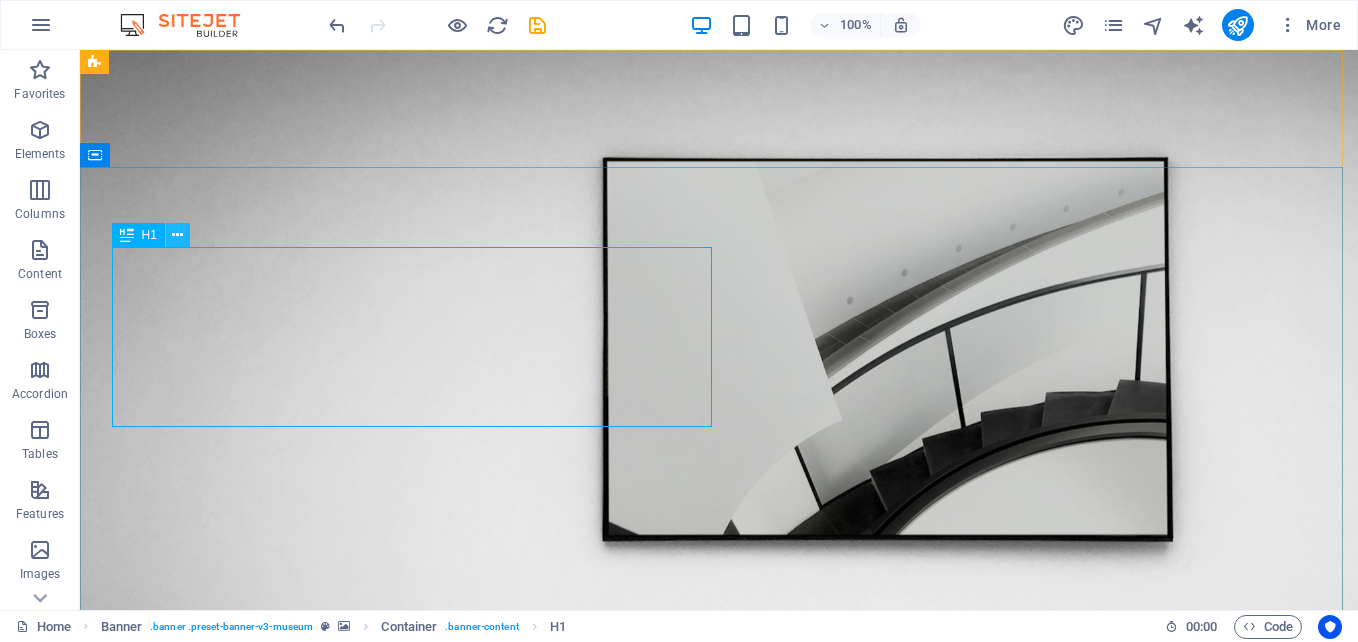 click at bounding box center (177, 235) 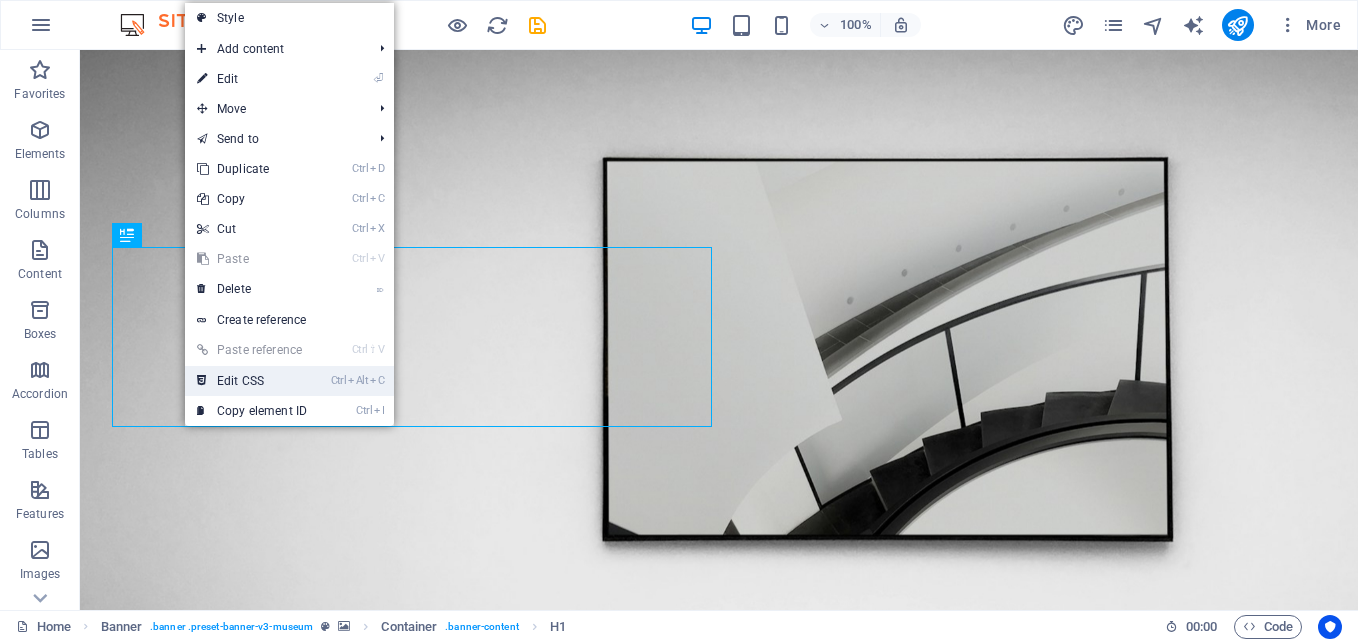 click on "Ctrl Alt C  Edit CSS" at bounding box center [252, 381] 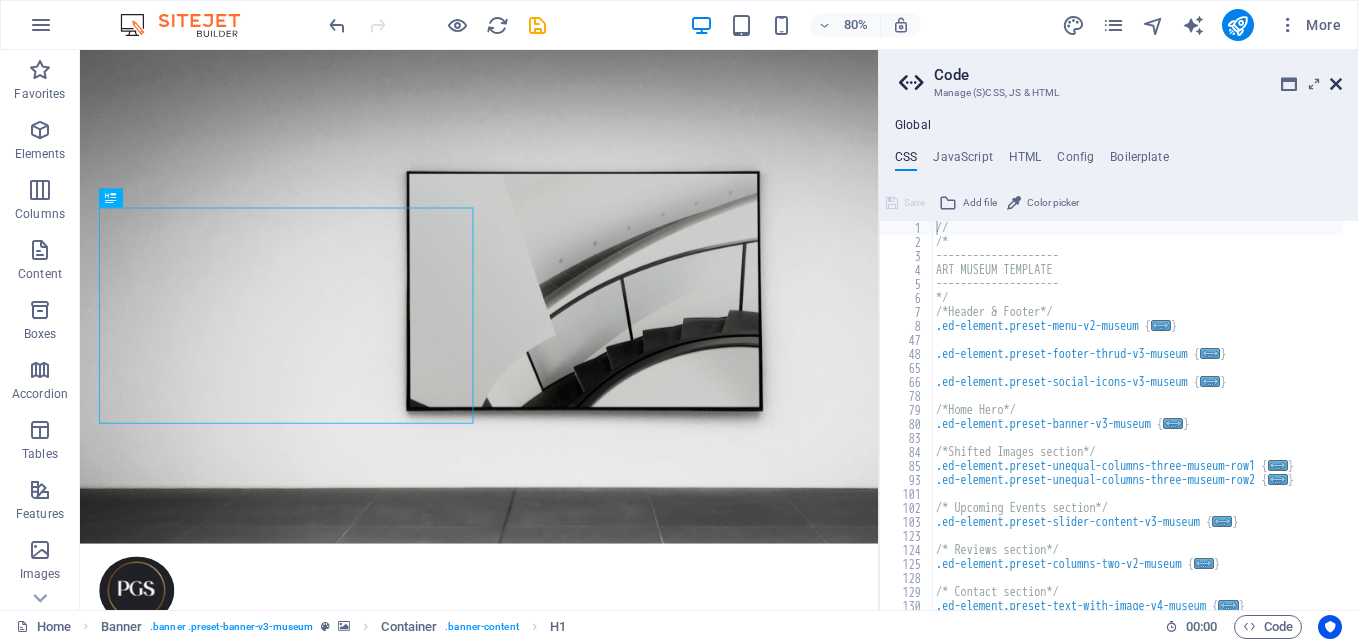 click at bounding box center (1336, 84) 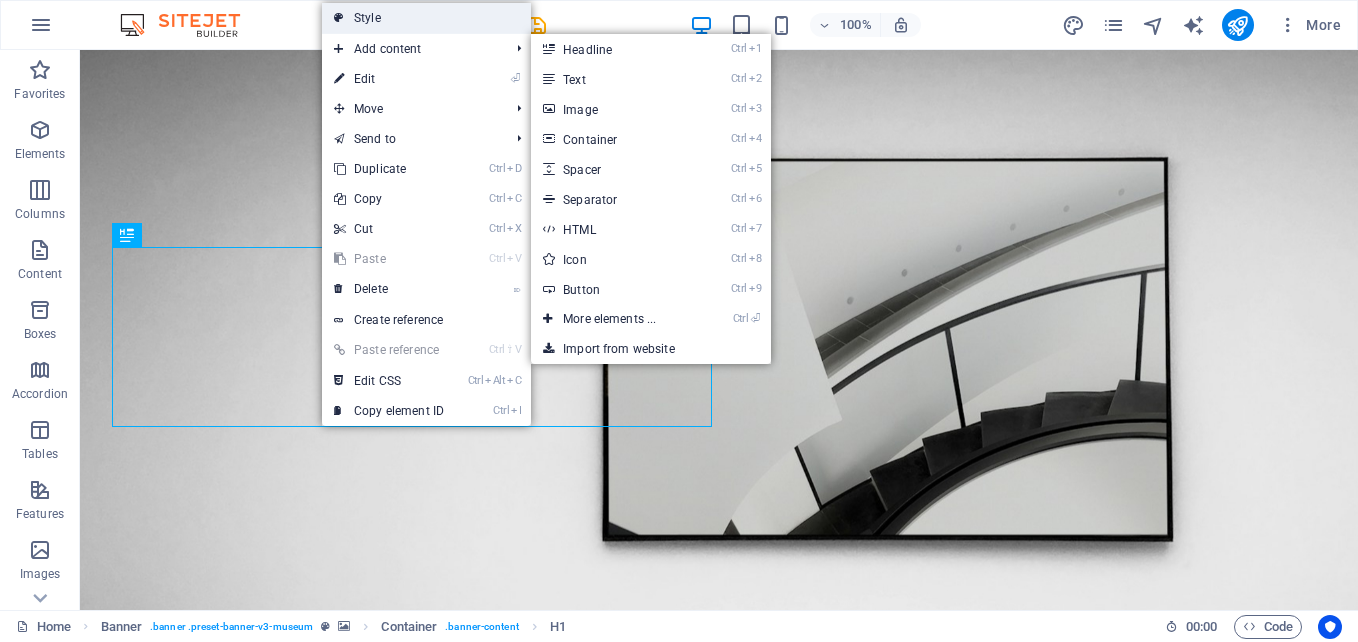 click on "Style" at bounding box center (426, 18) 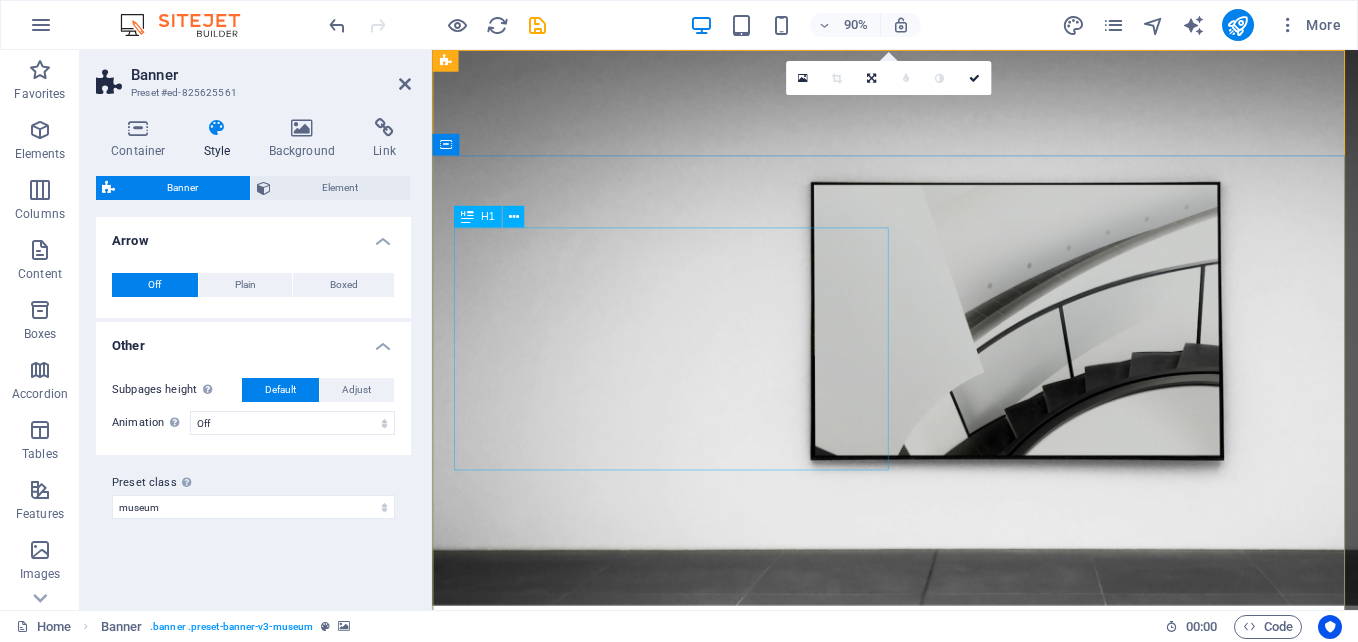 click on "Prime Global Solutions" at bounding box center (946, 1050) 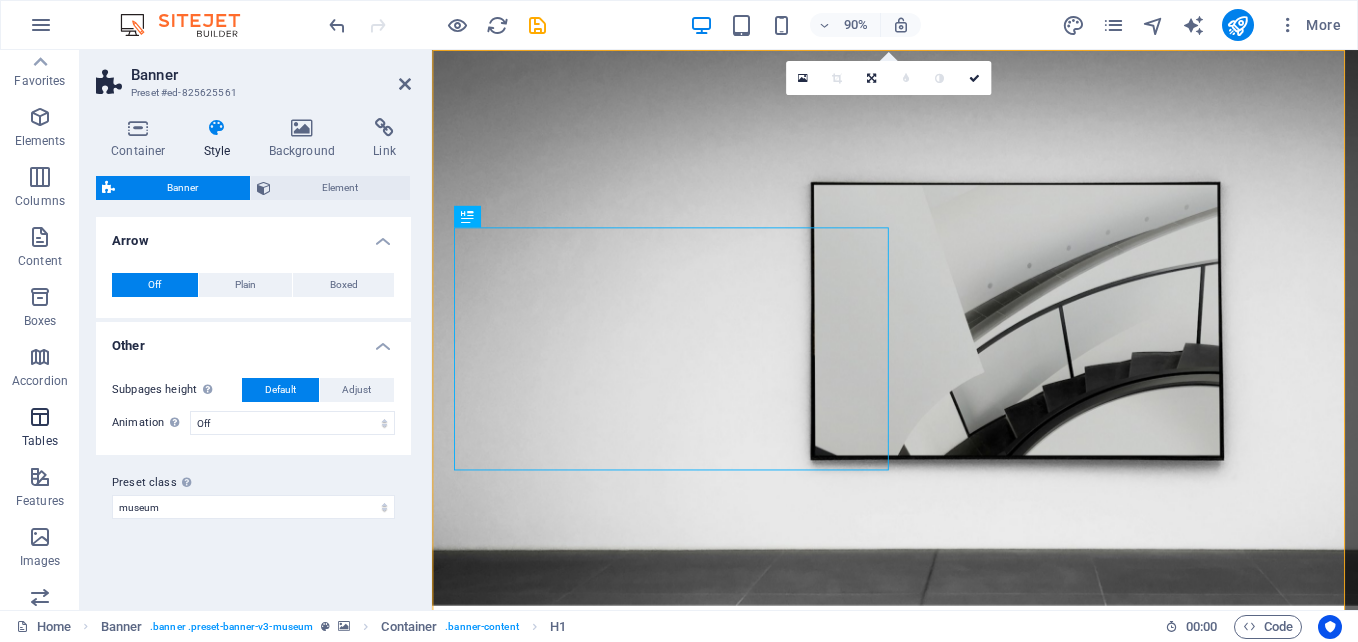 scroll, scrollTop: 0, scrollLeft: 0, axis: both 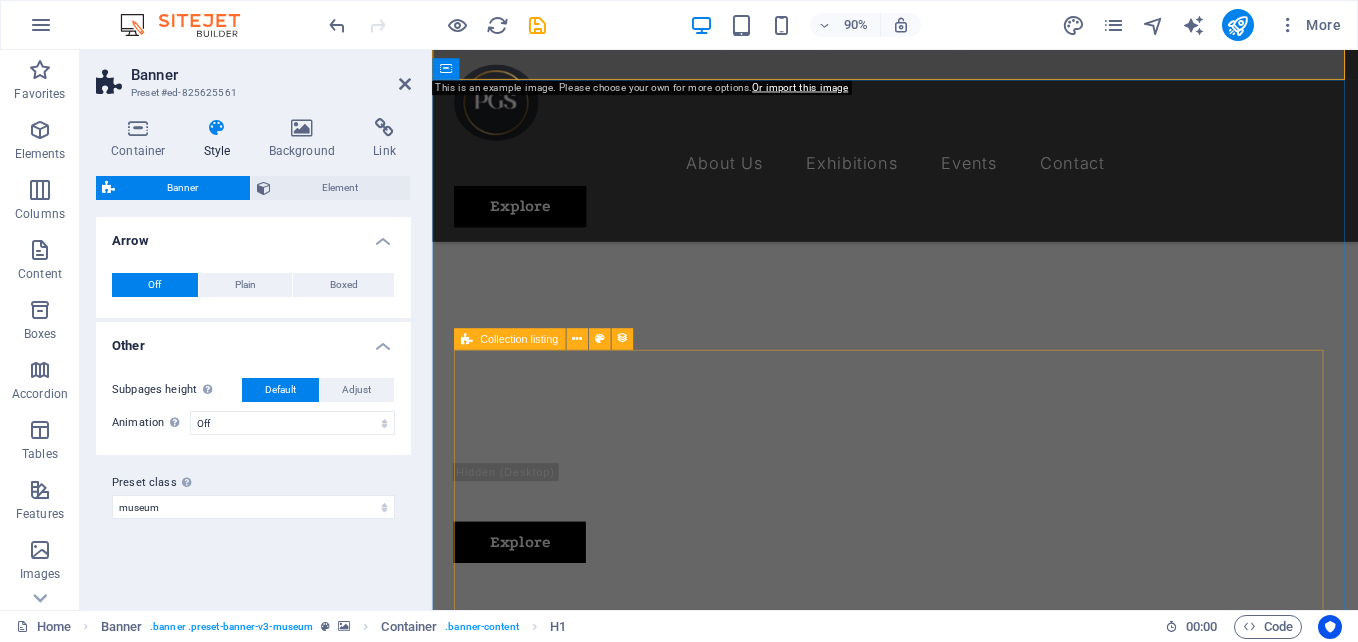 click on "[MONTH] [DAY], [YEAR] Artistic View Lorem ipsum dolor sit amet, consectetur adipiscing elit, sed do eiusmod tempor incididunt ut labore [MONTH] [DAY], [YEAR] Modern Artists Lorem ipsum dolor sit amet, consectetur adipiscing elit, sed do eiusmod tempor incididunt ut labore [MONTH] [DAY], [YEAR] Art and Music Lorem ipsum dolor sit amet, consectetur adipiscing elit, sed do eiusmod tempor incididunt ut labore [MONTH] [DAY], [YEAR] Making New Era Lorem ipsum dolor sit amet, consectetur adipiscing elit, sed do eiusmod tempor incididunt ut labore [MONTH] [DAY], [YEAR] The Evolution of Painting Lorem ipsum dolor sit amet, consectetur adipiscing elit, sed do eiusmod tempor incididunt ut labore [MONTH] [DAY], [YEAR] Classical Art Lorem ipsum dolor sit amet, consectetur adipiscing elit, sed do eiusmod tempor incididunt ut labore  Vorherige Nächste" at bounding box center (946, 3679) 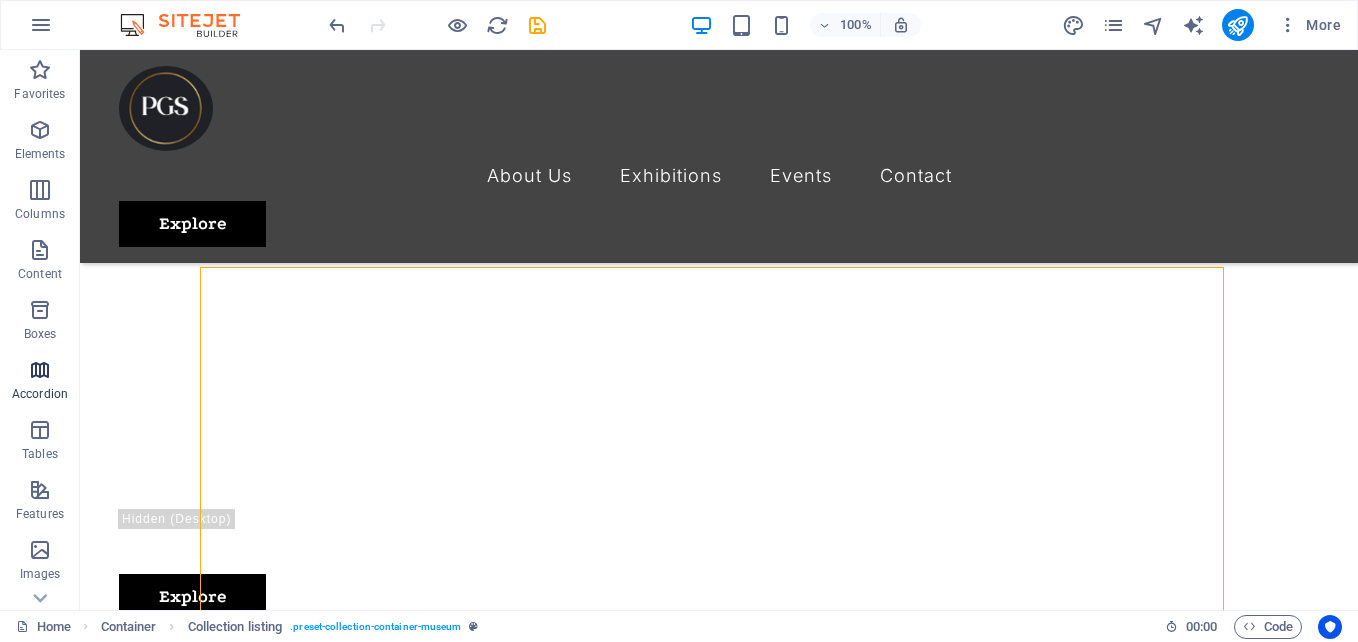 click on "Accordion" at bounding box center (40, 382) 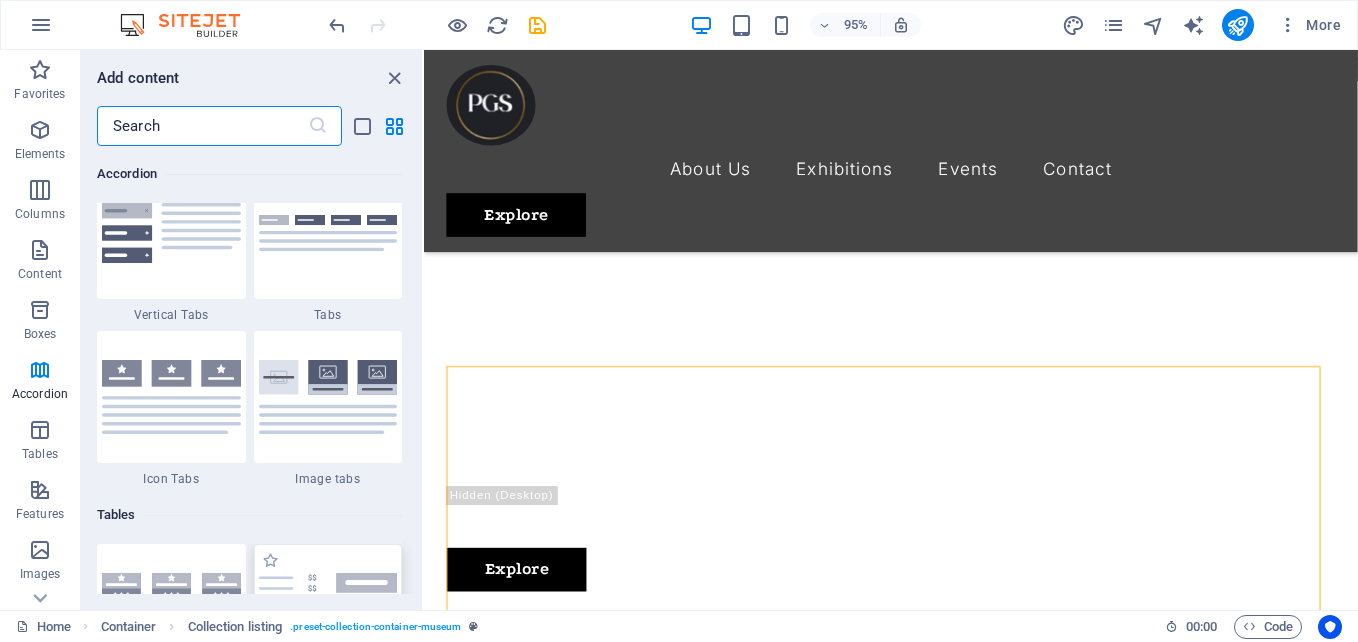 scroll, scrollTop: 6485, scrollLeft: 0, axis: vertical 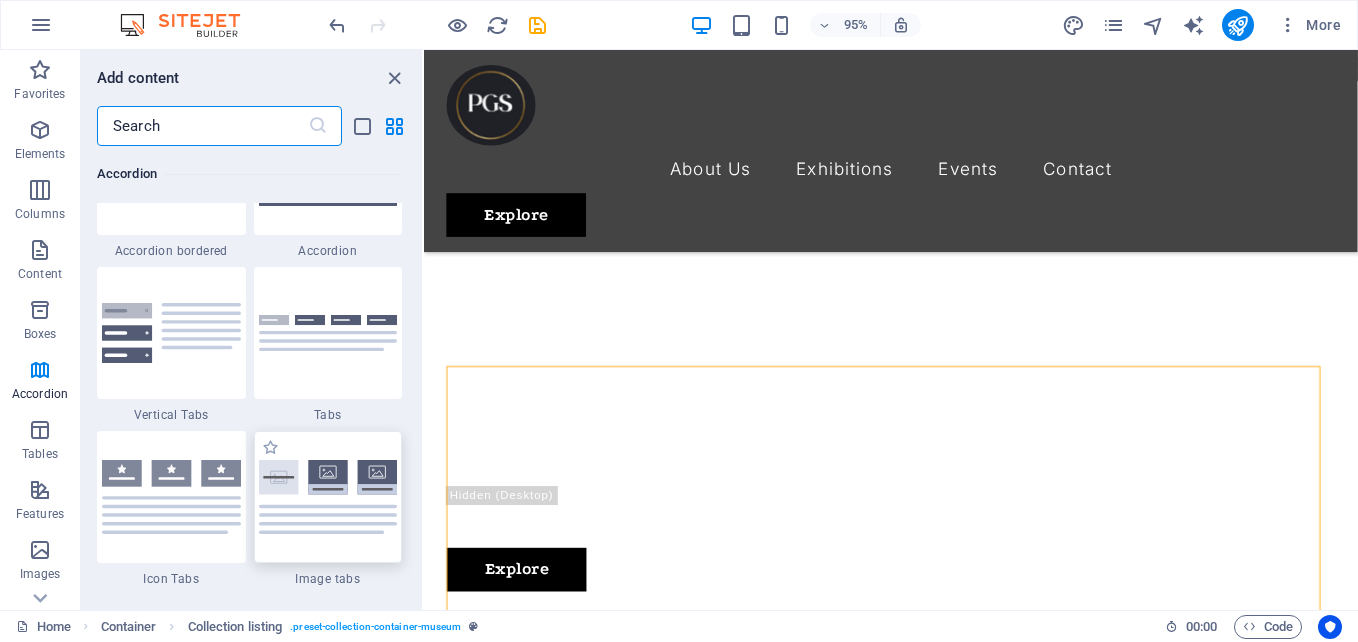 click at bounding box center (328, 497) 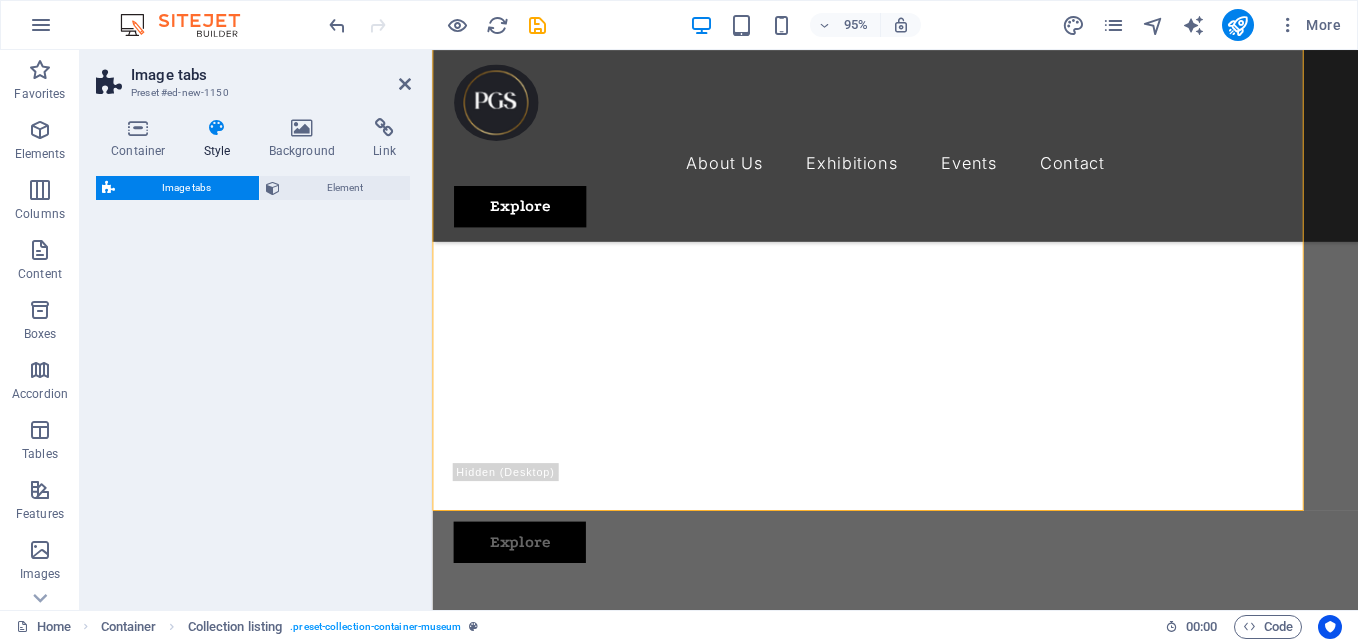 select on "rem" 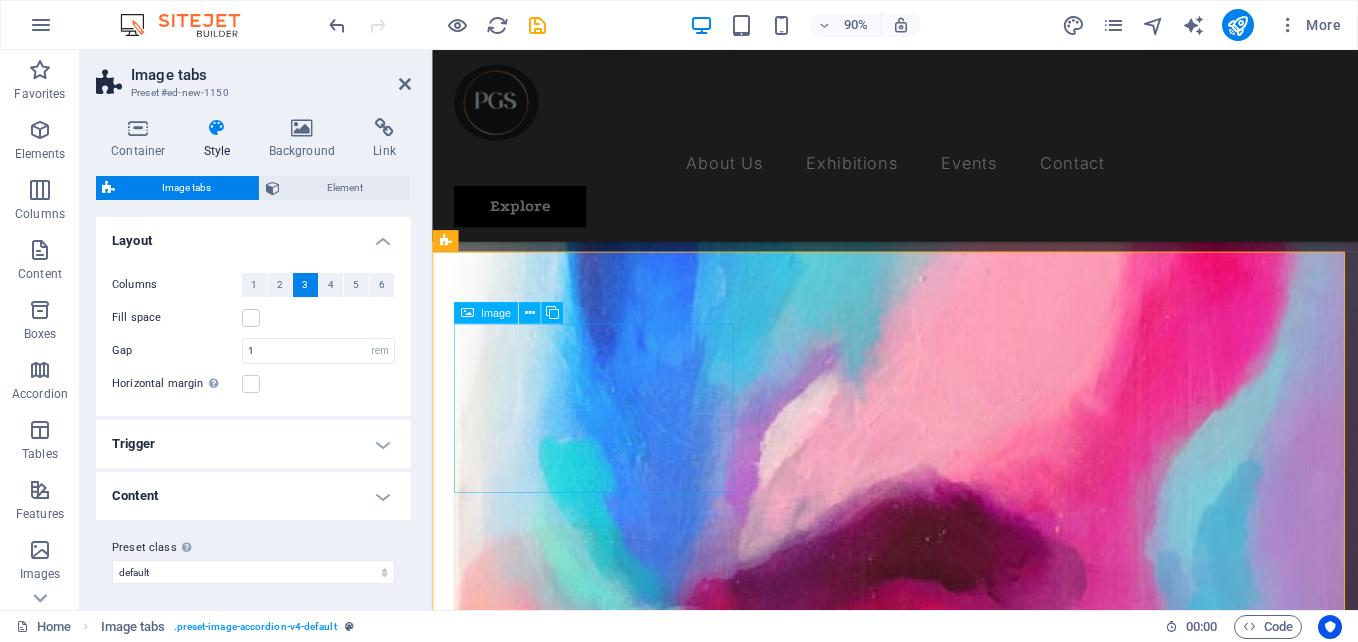 scroll, scrollTop: 2057, scrollLeft: 0, axis: vertical 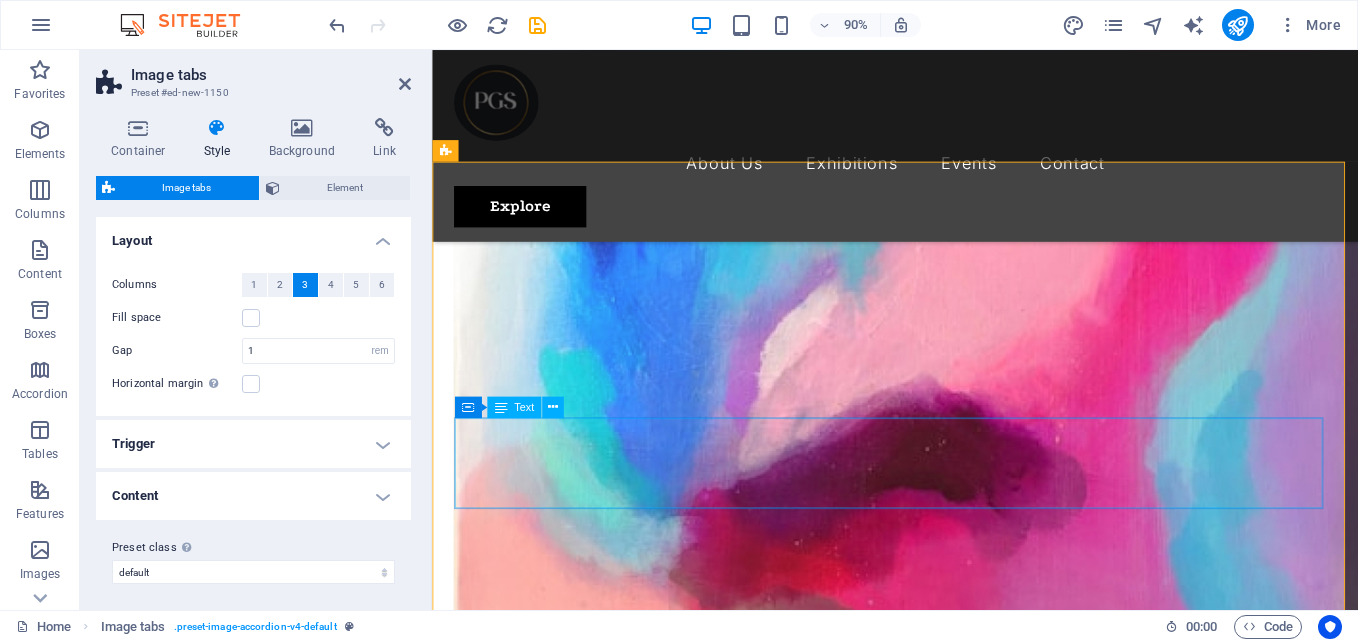 click on "Lorem ipsum dolor sit amet, consectetur adipisicing elit. Natus, dolores, at, nisi eligendi repellat voluptatem minima officia veritatis quasi animi porro laudantium dicta dolor voluptate non maiores ipsum reprehenderit odio fugiat reiciendis consectetur fuga pariatur libero accusantium quod minus odit debitis cumque quo adipisci vel vitae aliquid corrupti perferendis voluptates." at bounding box center (946, 5412) 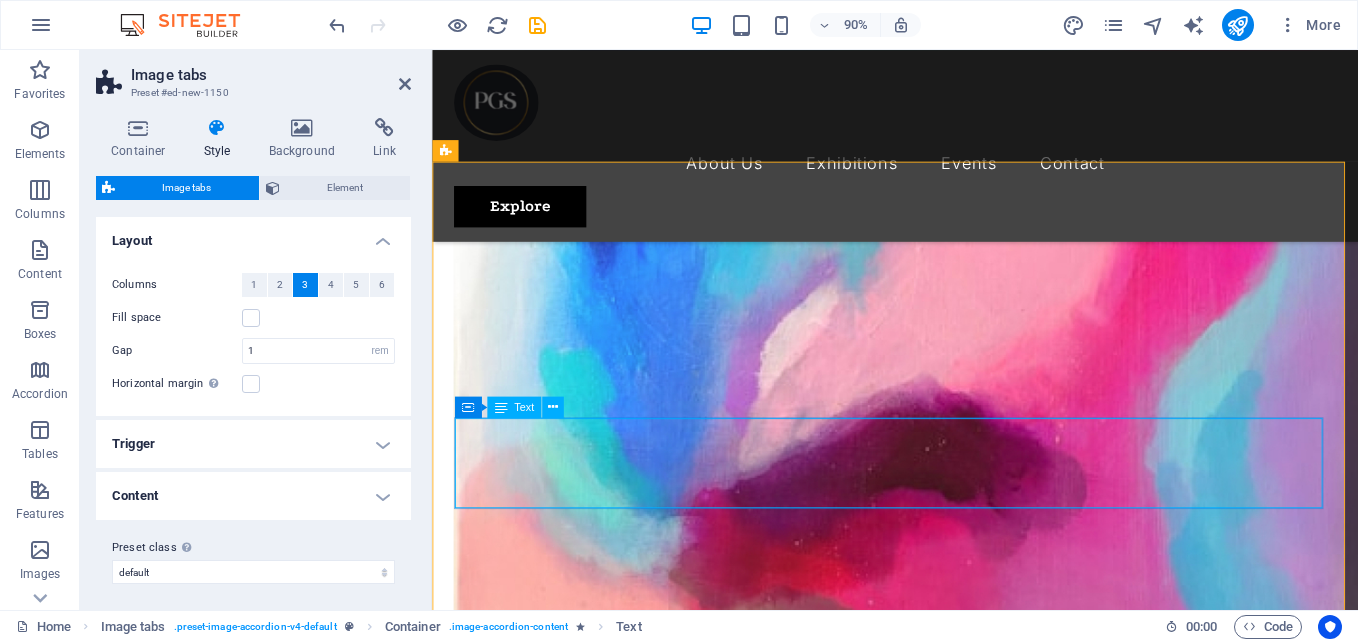 click on "Lorem ipsum dolor sit amet, consectetur adipisicing elit. Natus, dolores, at, nisi eligendi repellat voluptatem minima officia veritatis quasi animi porro laudantium dicta dolor voluptate non maiores ipsum reprehenderit odio fugiat reiciendis consectetur fuga pariatur libero accusantium quod minus odit debitis cumque quo adipisci vel vitae aliquid corrupti perferendis voluptates." at bounding box center (946, 5412) 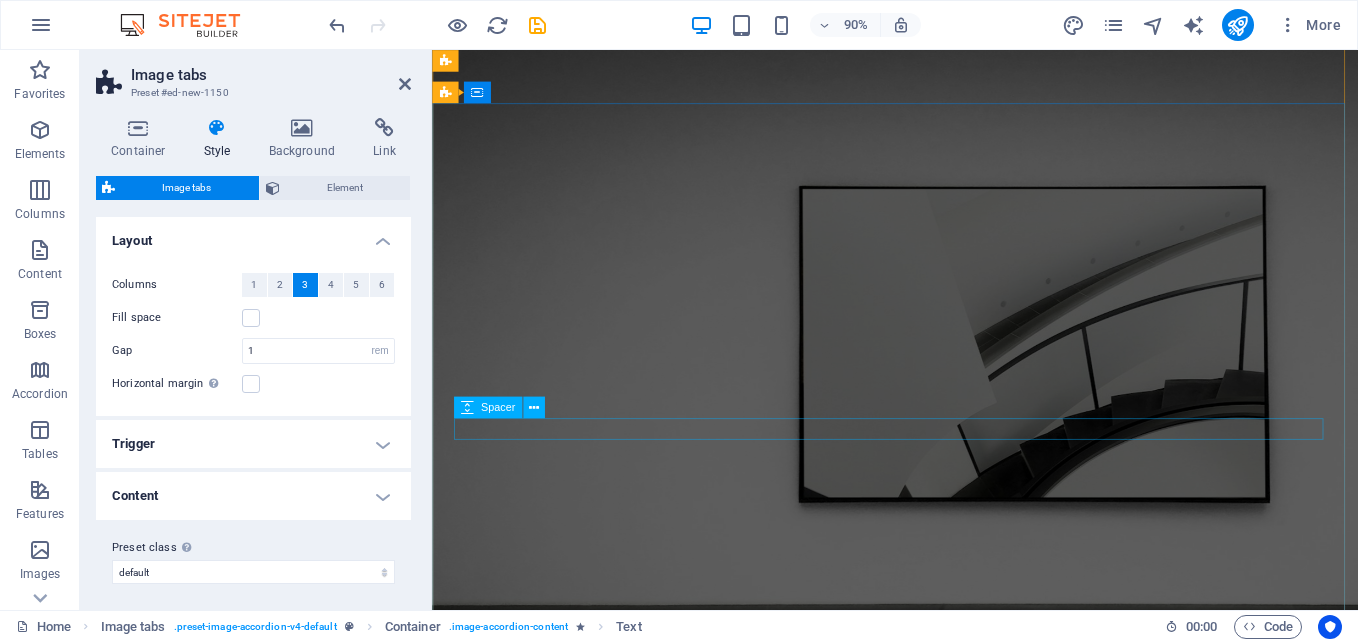 scroll, scrollTop: 0, scrollLeft: 0, axis: both 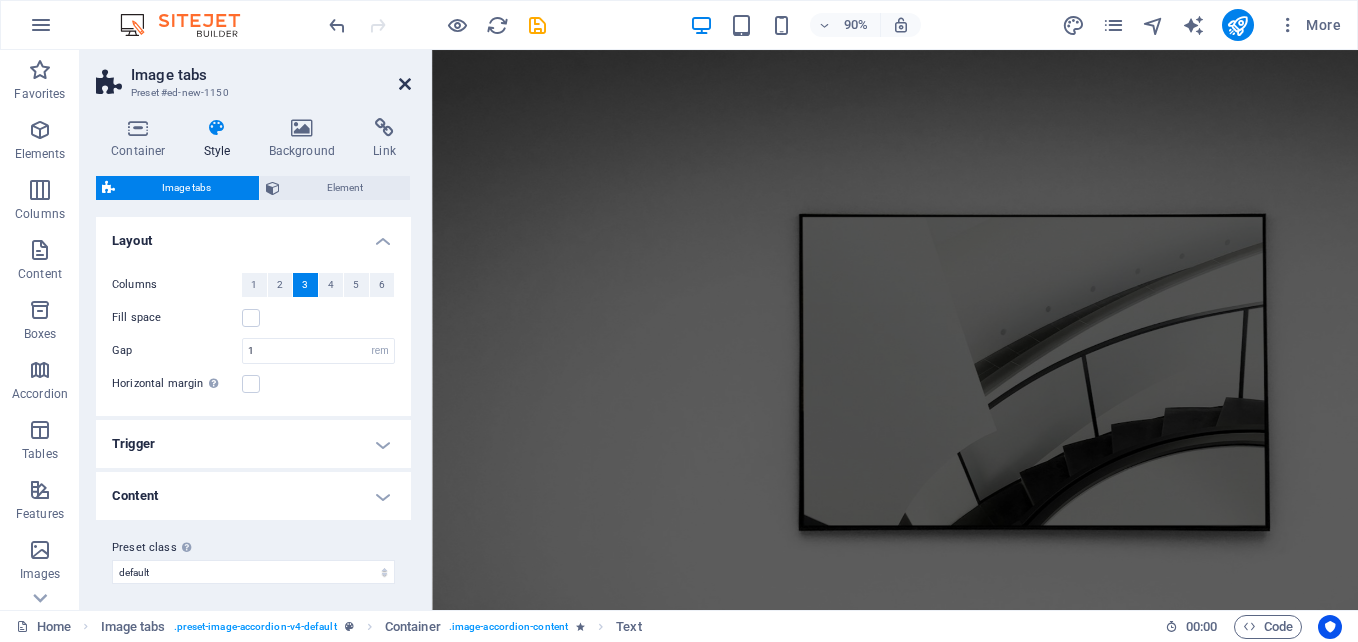 click at bounding box center [405, 84] 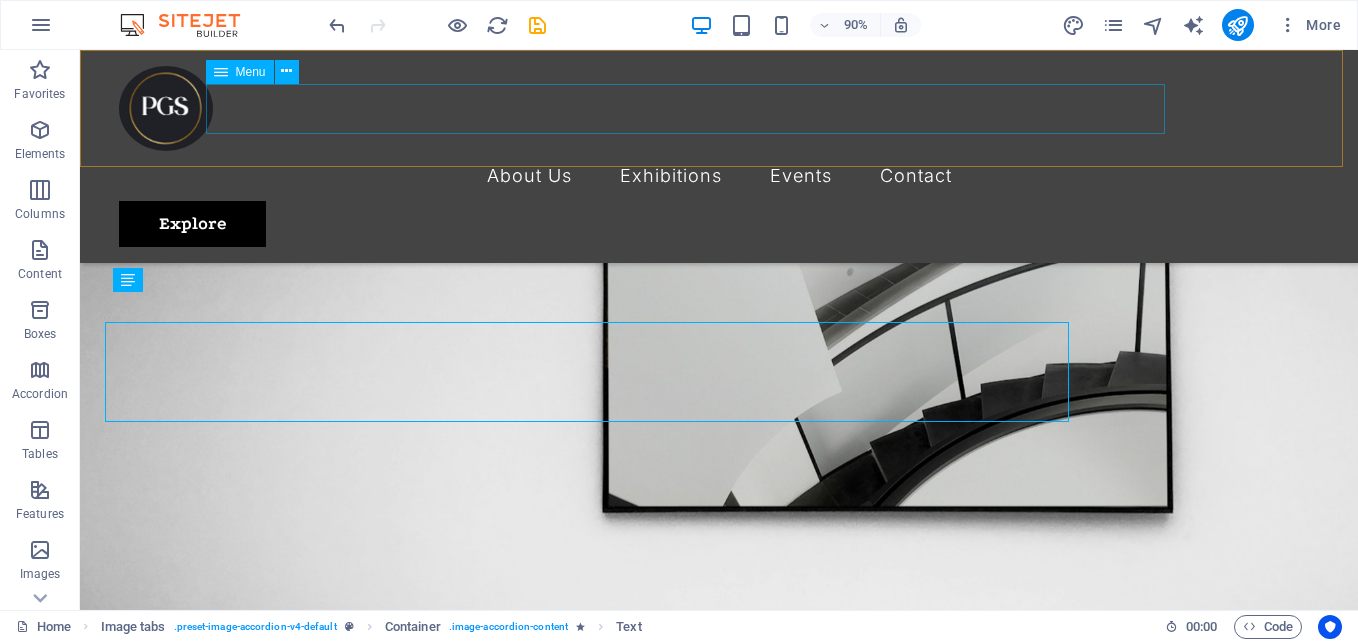 scroll, scrollTop: 2194, scrollLeft: 0, axis: vertical 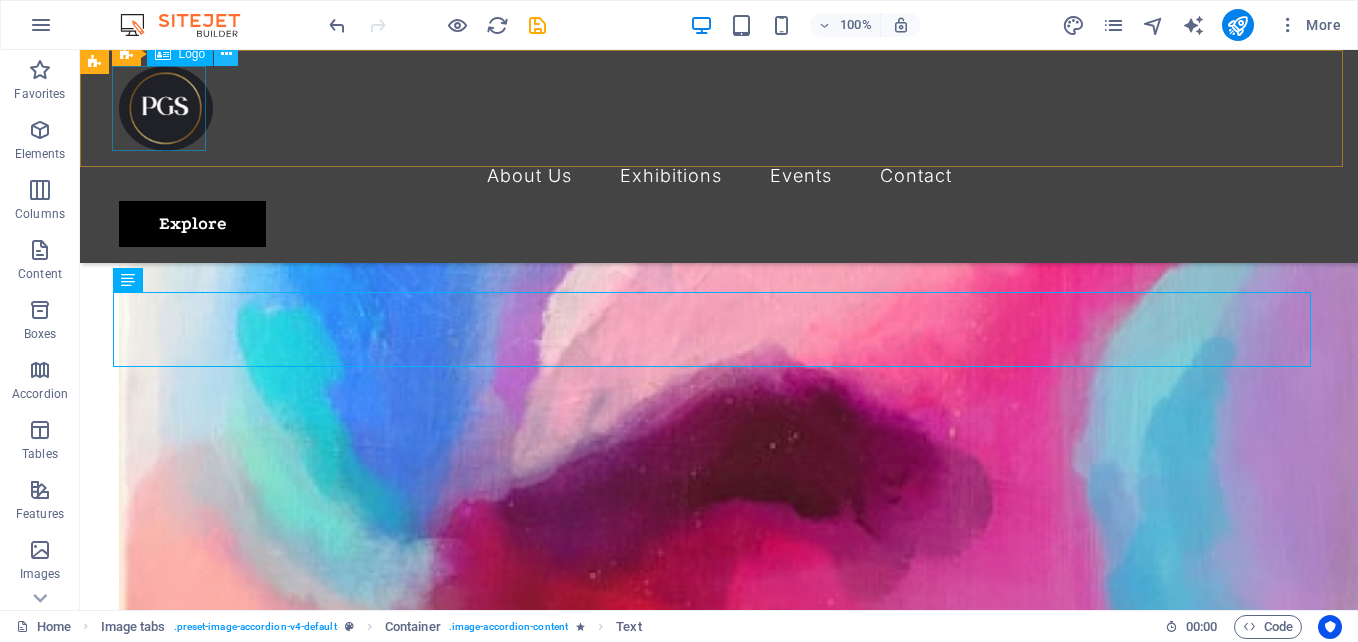 click at bounding box center (226, 54) 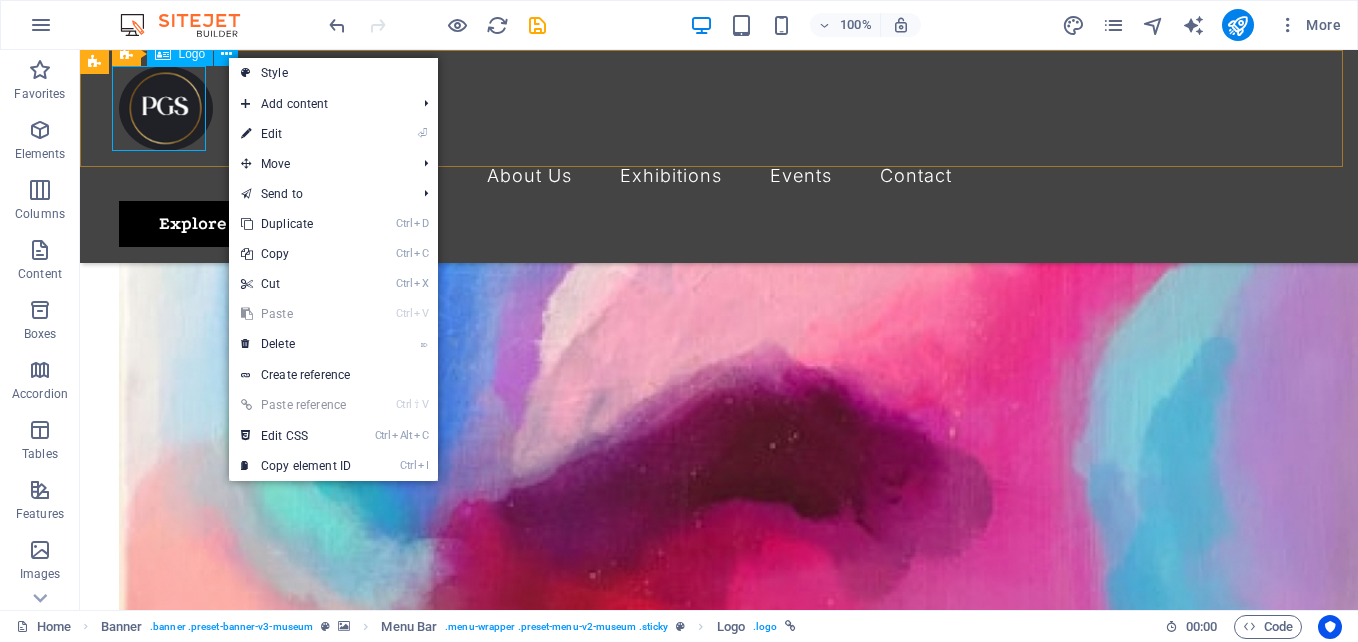 click at bounding box center (163, 54) 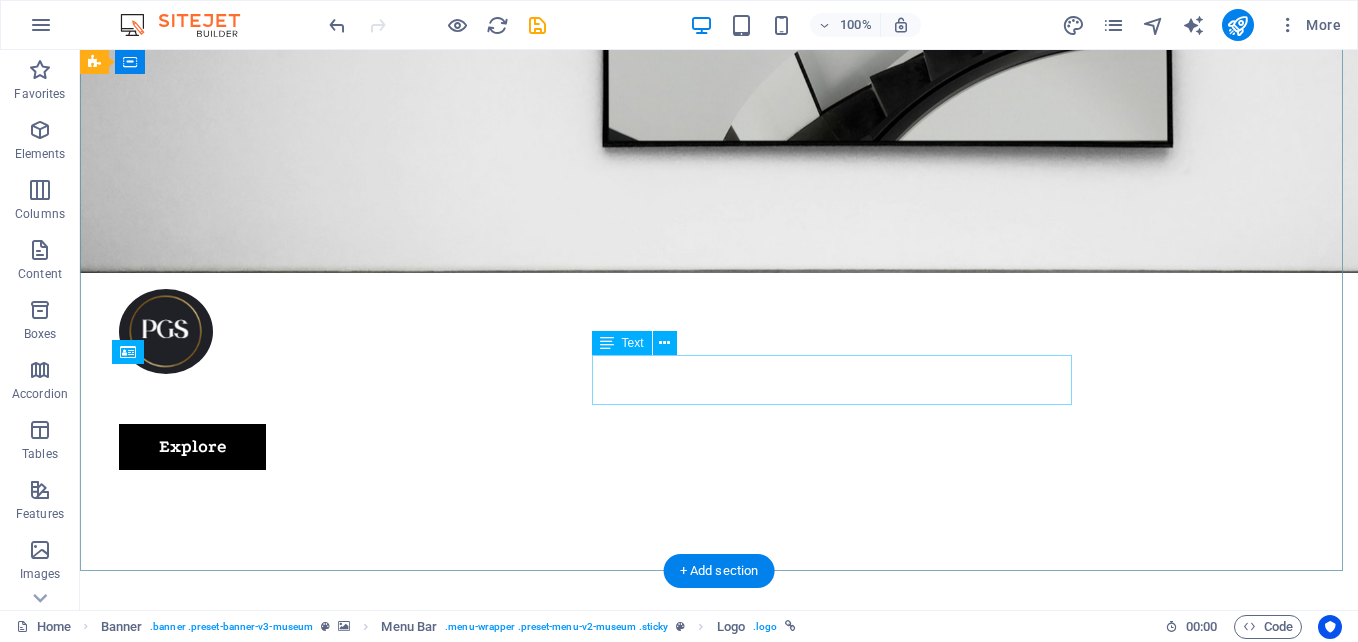 scroll, scrollTop: 0, scrollLeft: 0, axis: both 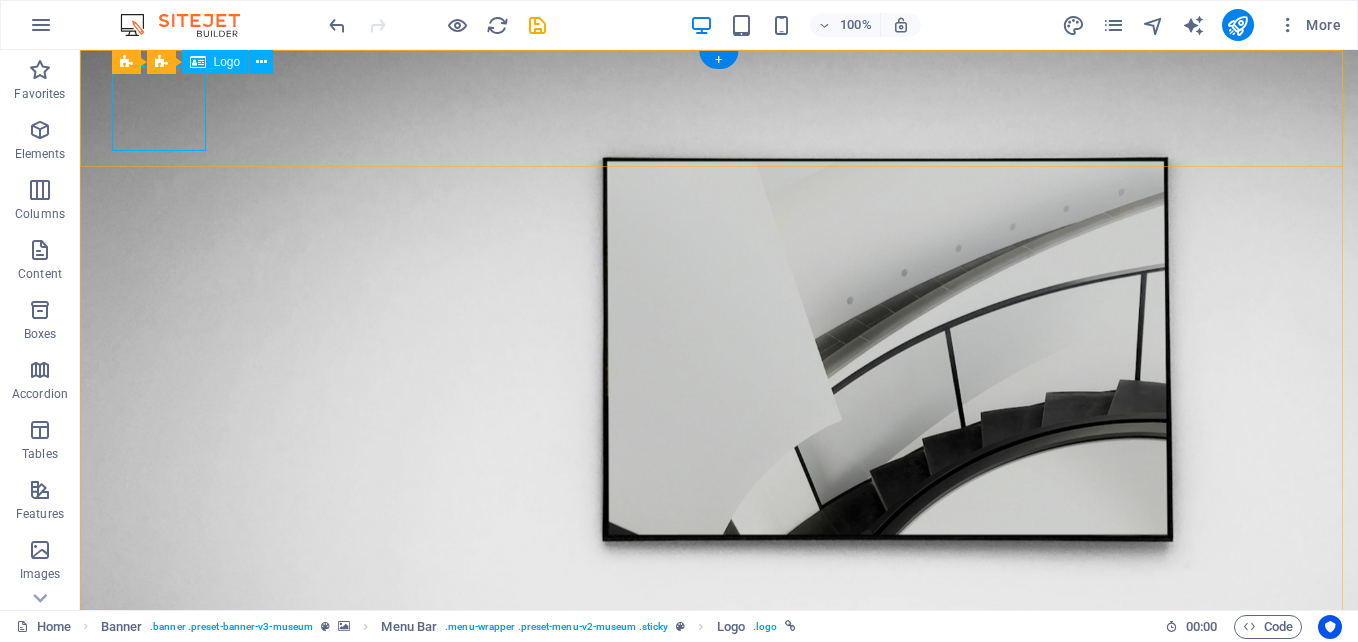 click at bounding box center [719, 725] 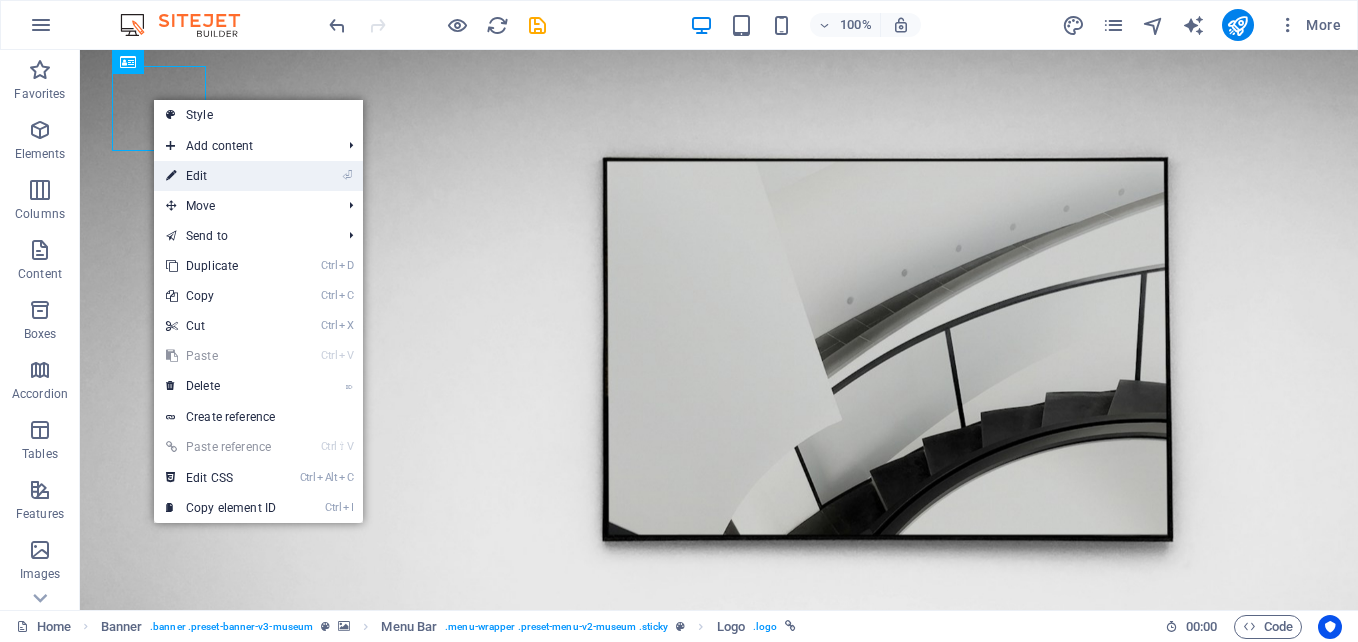 click on "⏎  Edit" at bounding box center [221, 176] 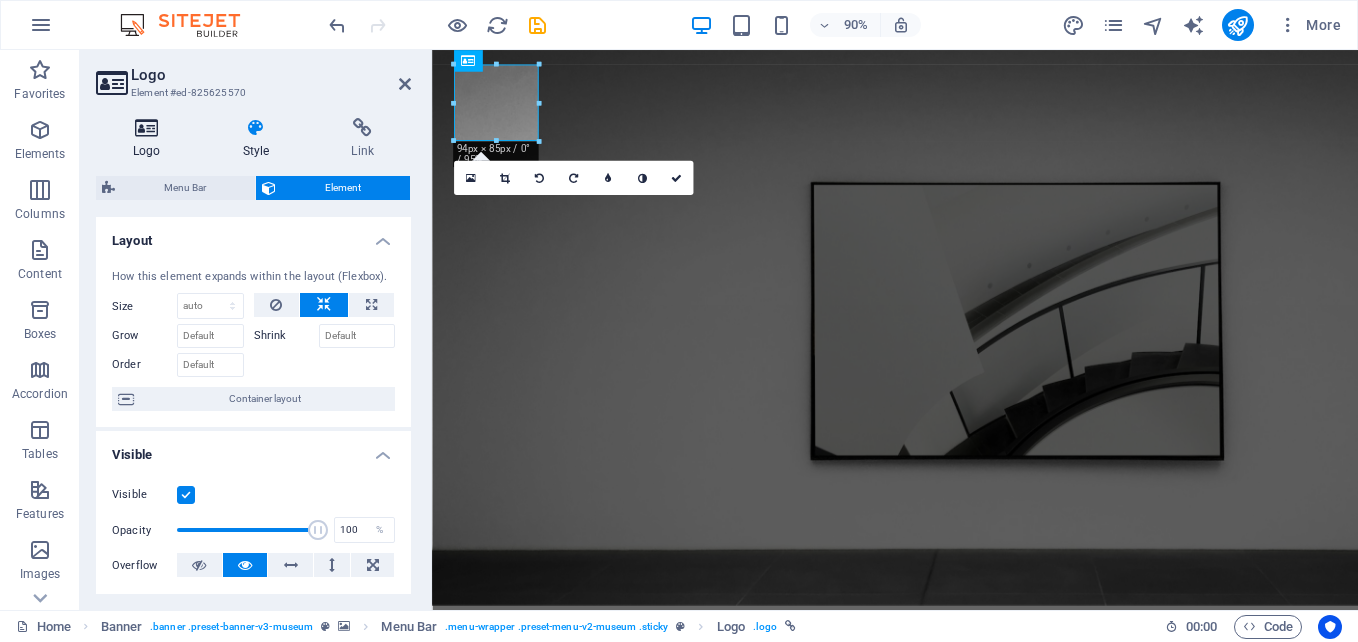 click at bounding box center (147, 128) 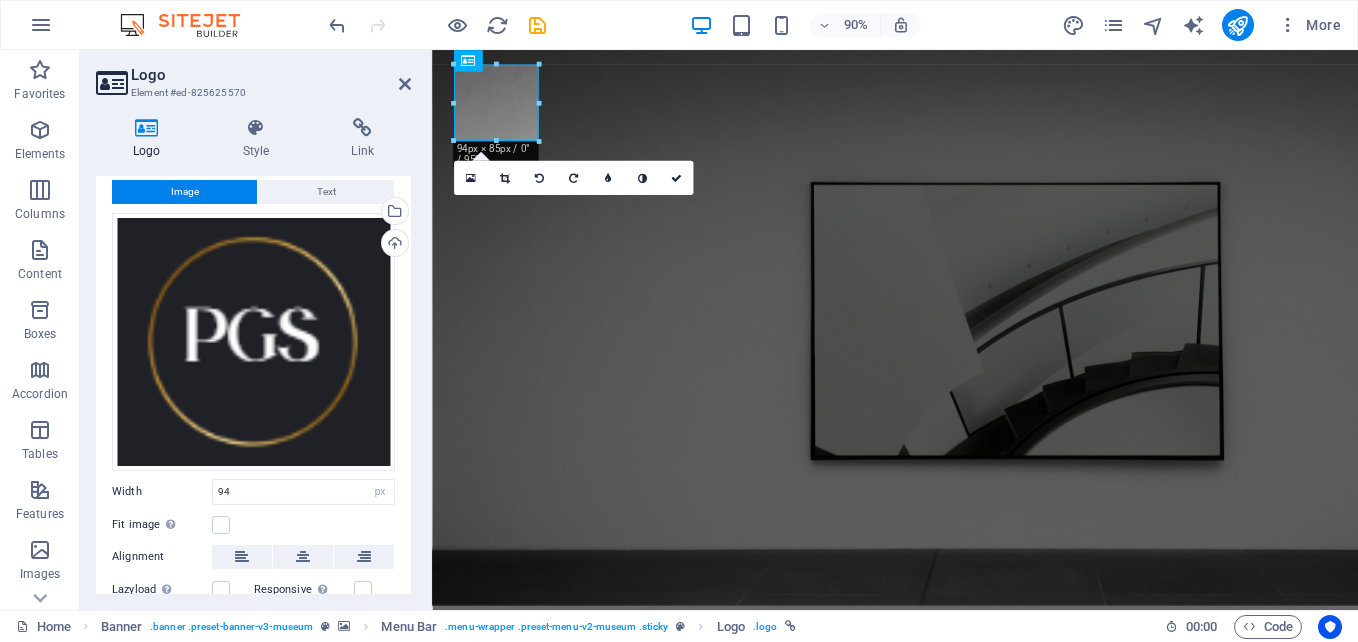 scroll, scrollTop: 0, scrollLeft: 0, axis: both 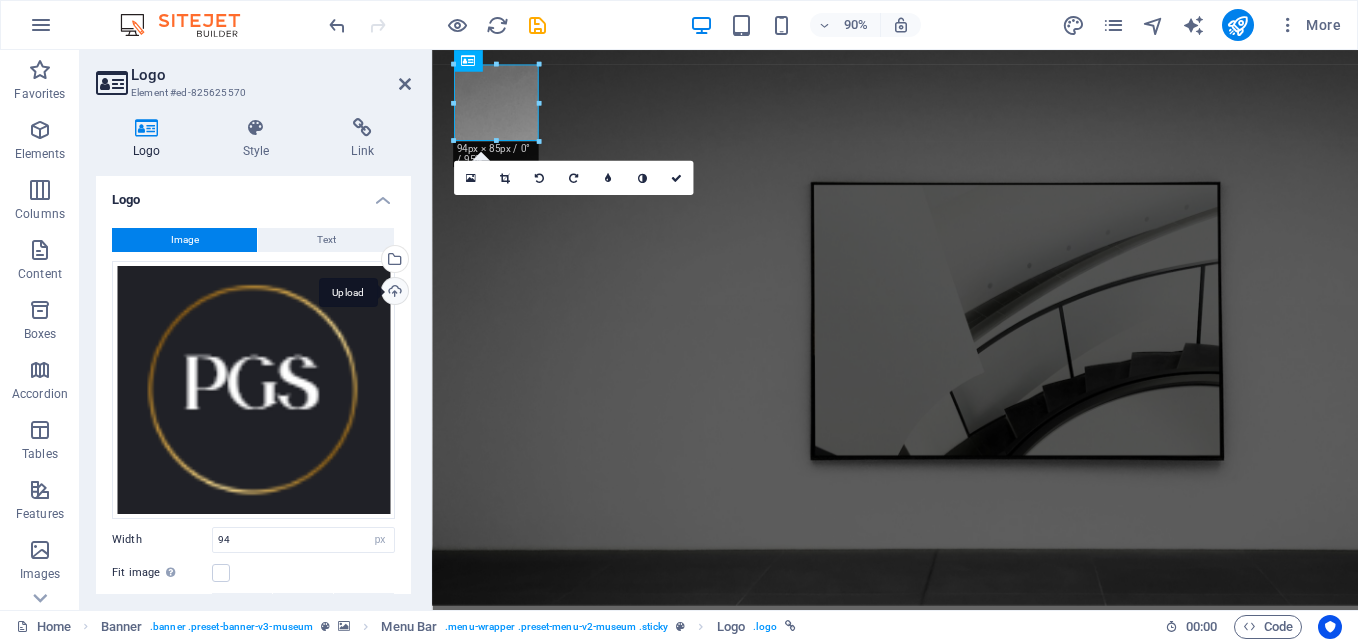 click on "Upload" at bounding box center (393, 293) 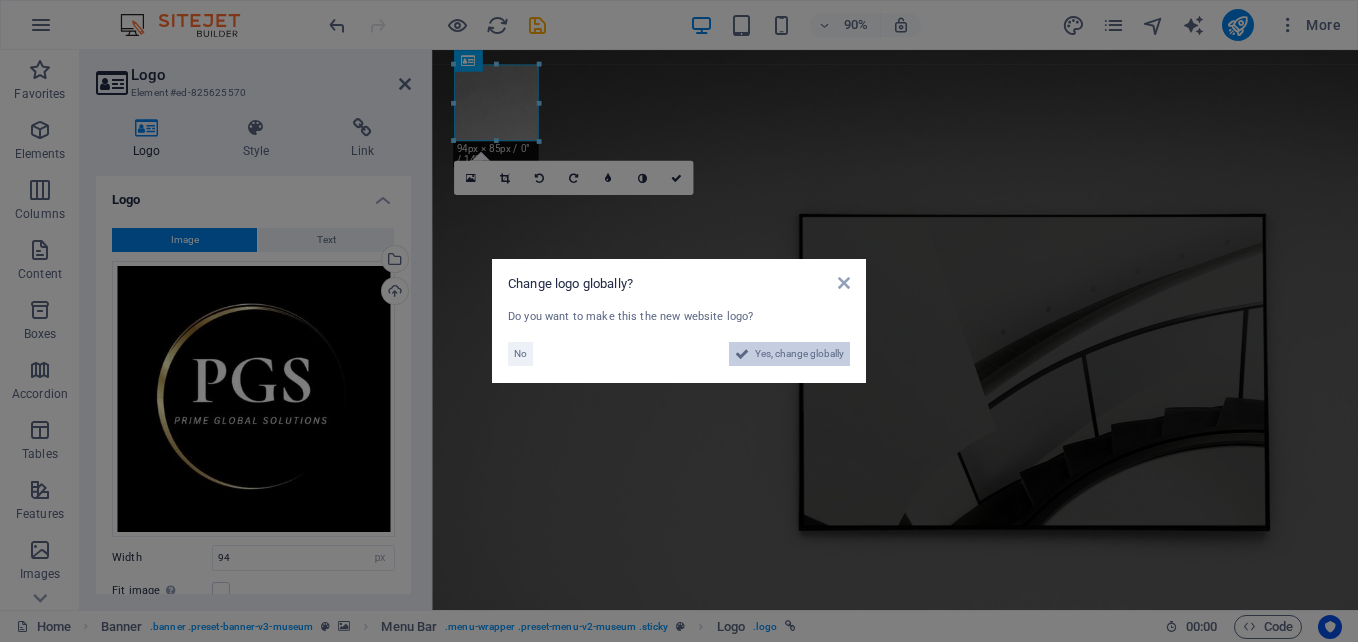 click on "Yes, change globally" at bounding box center (799, 354) 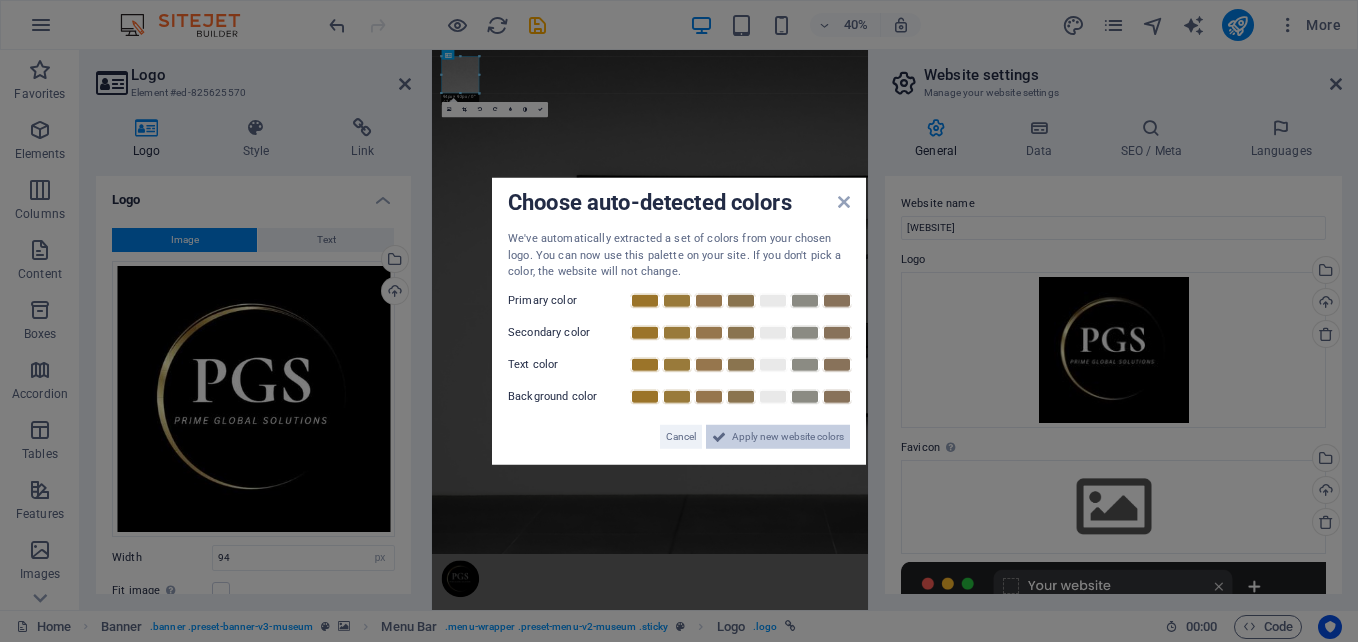 click on "Apply new website colors" at bounding box center [788, 436] 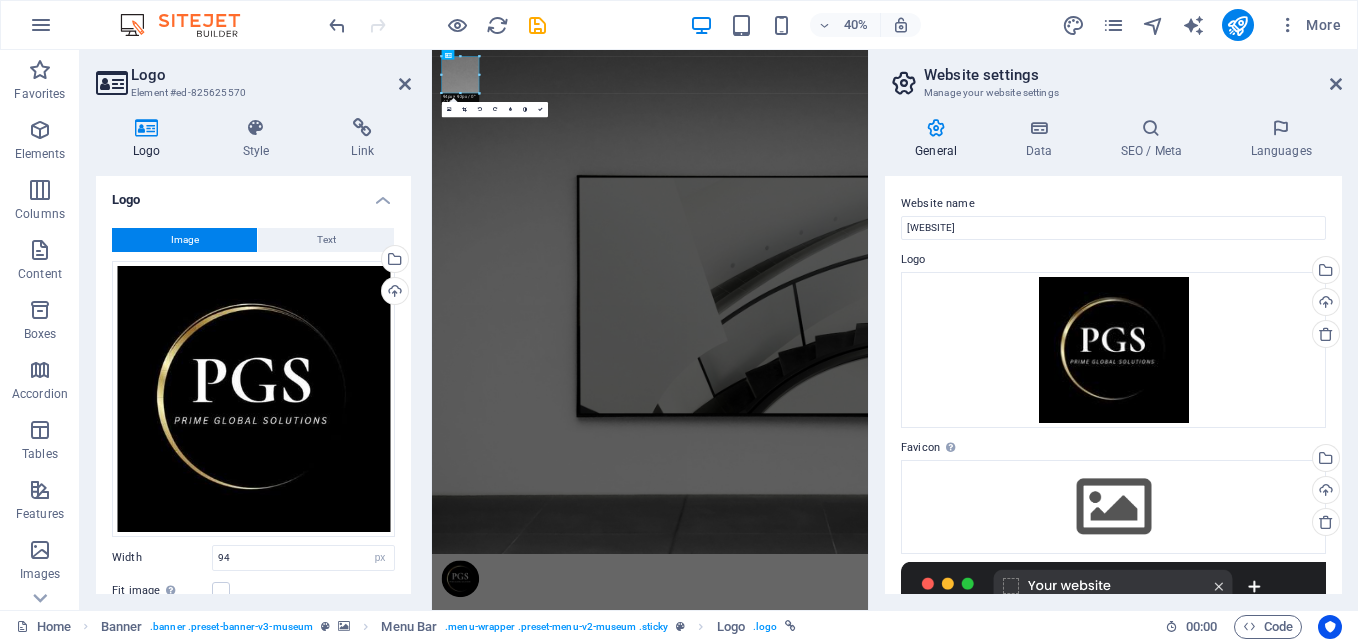click on "Website settings Manage your website settings" at bounding box center (1115, 76) 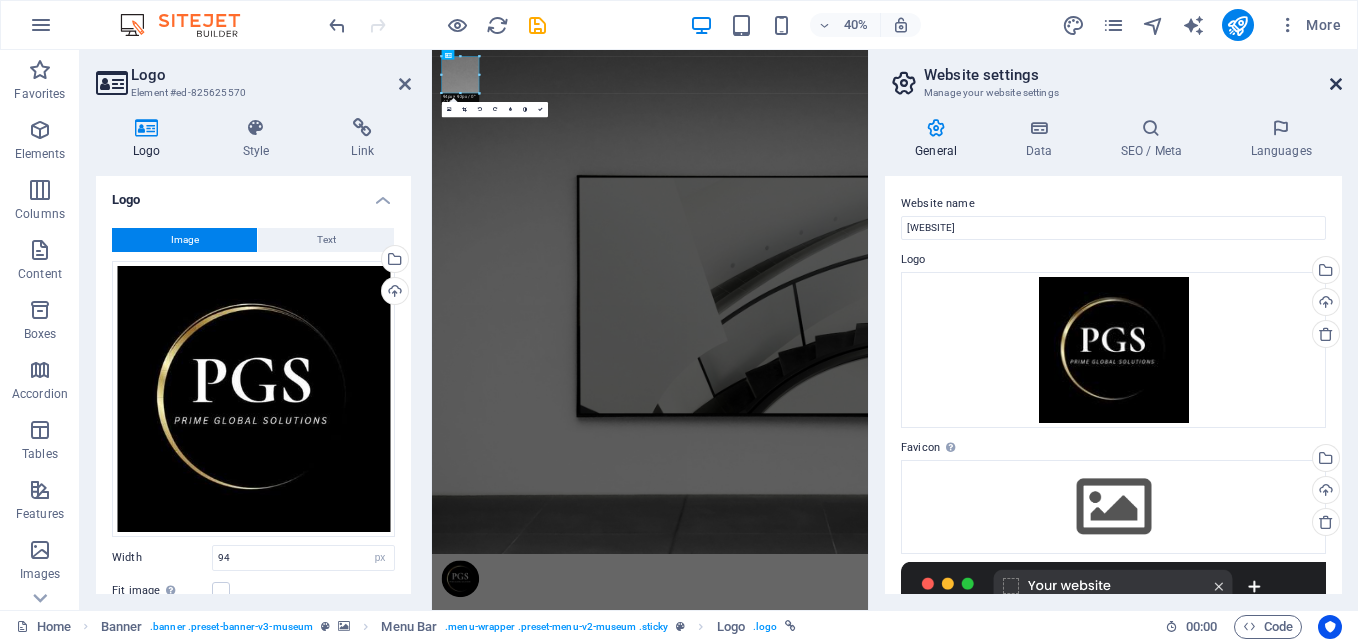 click at bounding box center (1336, 84) 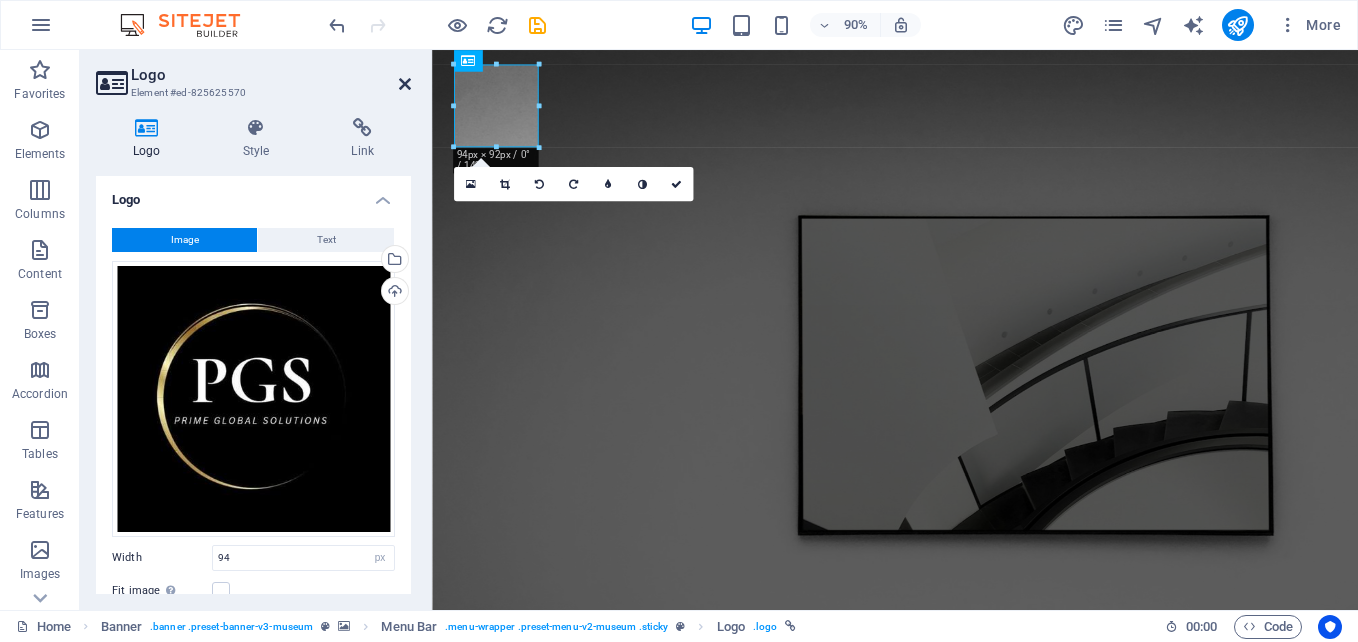 click at bounding box center (405, 84) 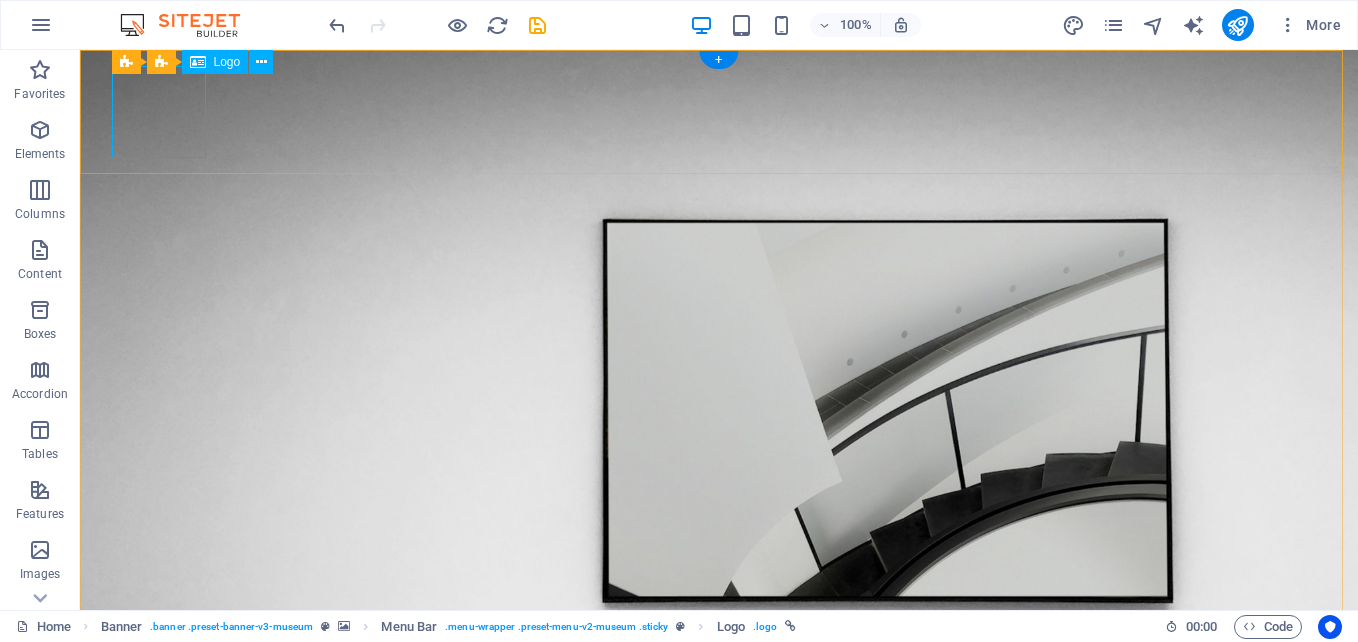 click at bounding box center (719, 852) 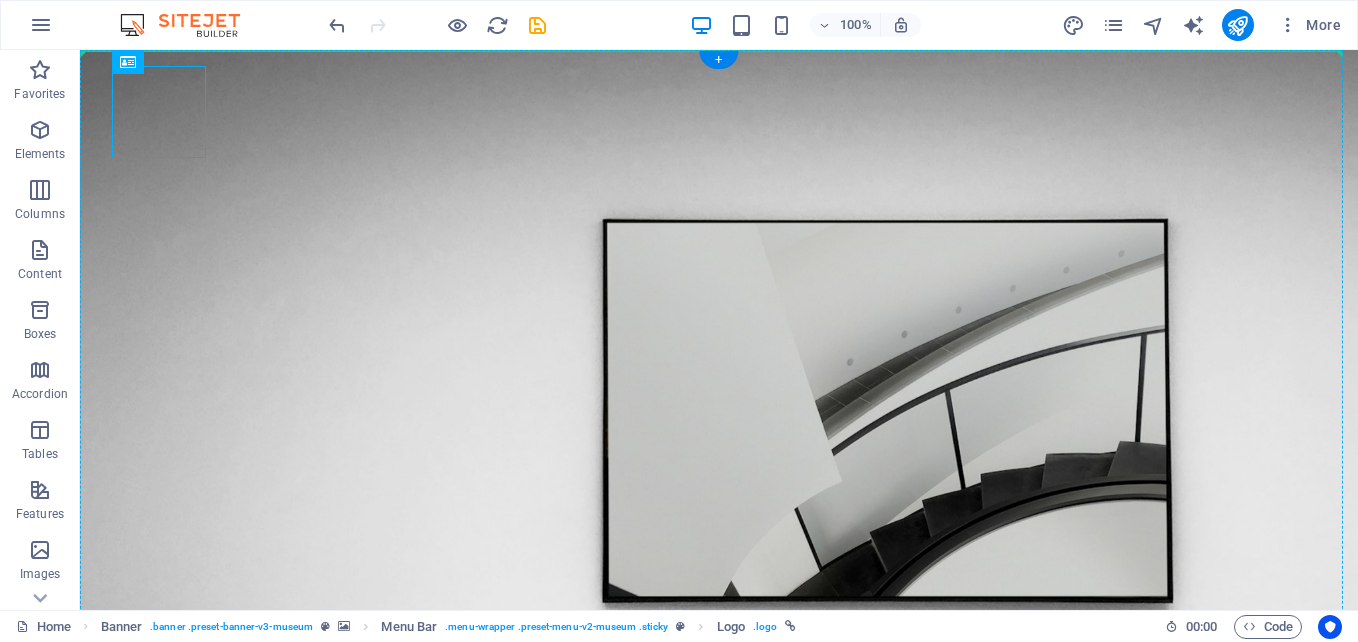 drag, startPoint x: 199, startPoint y: 150, endPoint x: 206, endPoint y: 162, distance: 13.892444 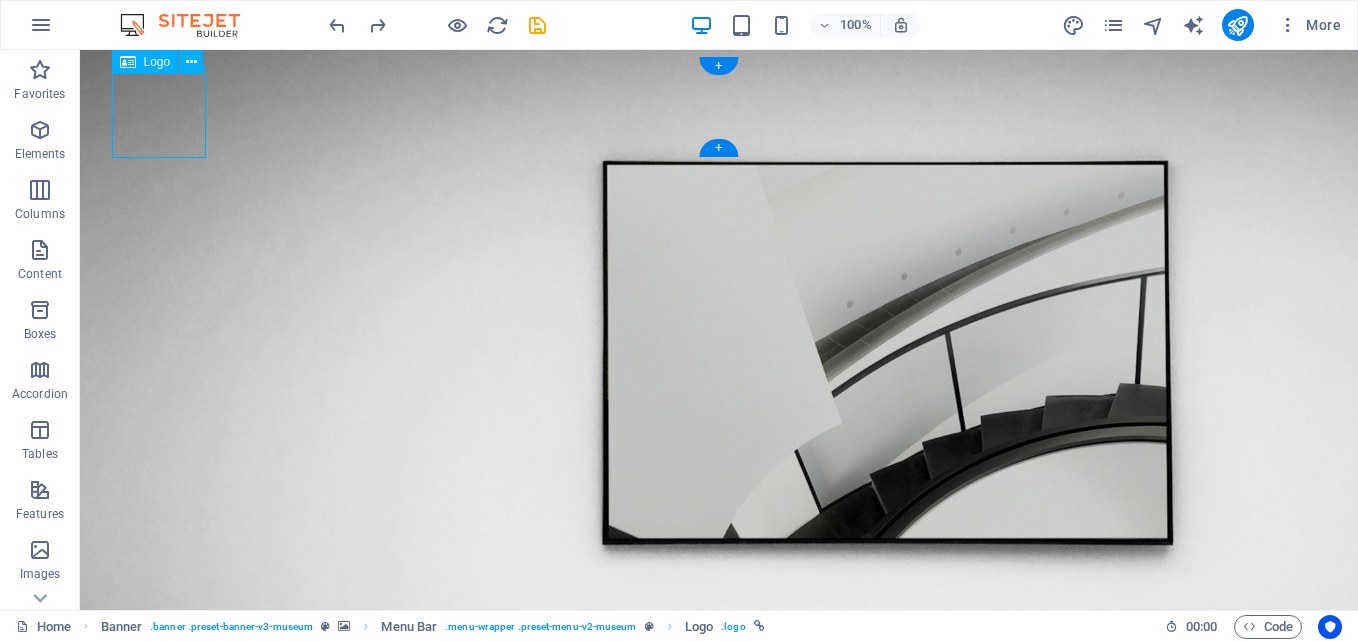 click at bounding box center (719, 736) 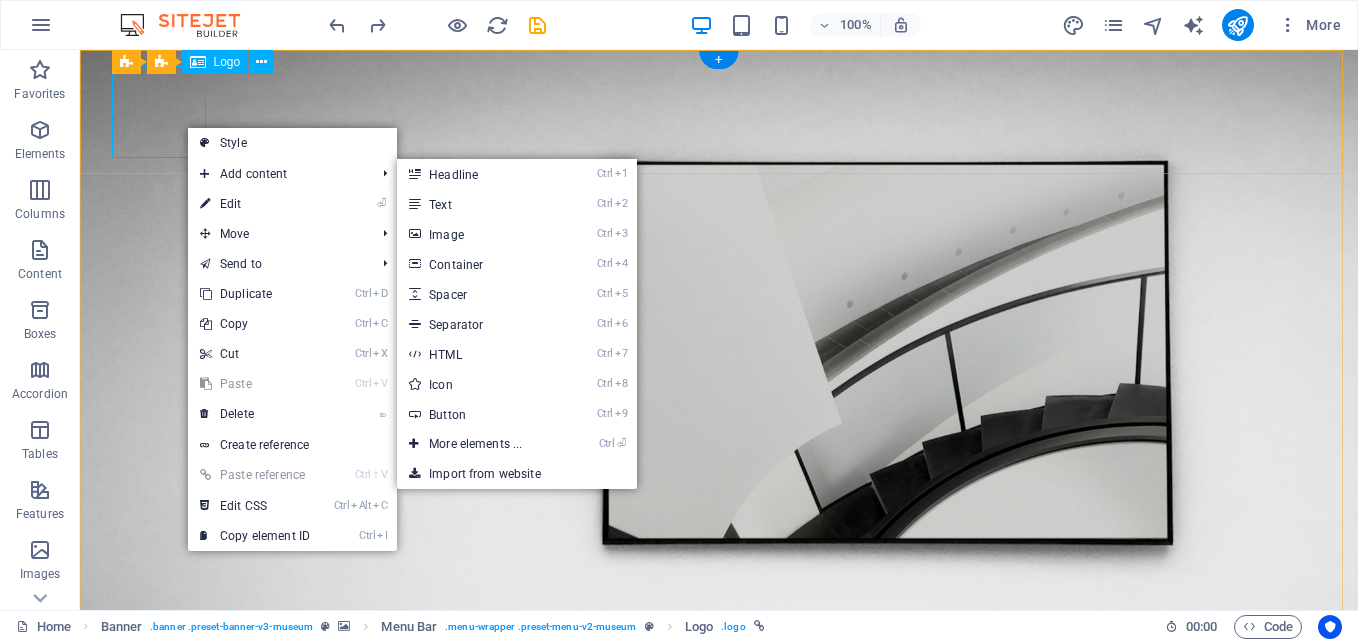 click at bounding box center (719, 736) 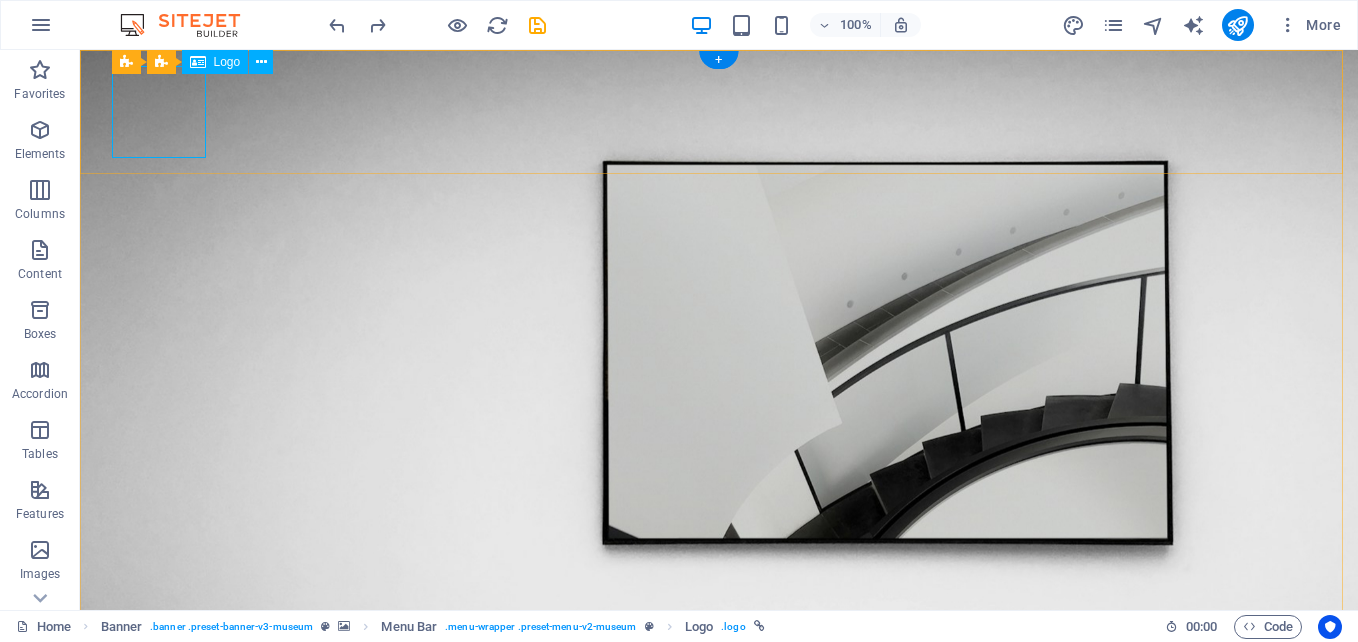 click at bounding box center (719, 736) 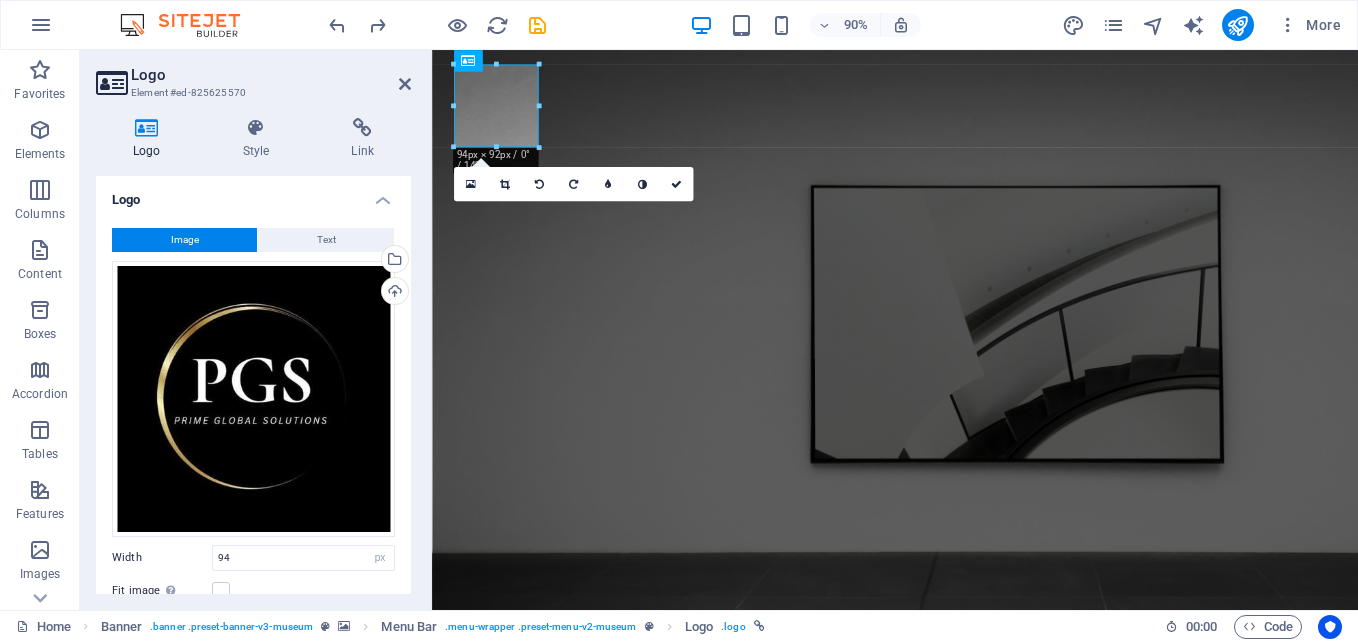 click on "Logo Style Link Logo Image Text Drag files here, click to choose files or select files from Files or our free stock photos & videos Select files from the file manager, stock photos, or upload file(s) Upload Width 94 Default auto px rem % em vh vw Fit image Automatically fit image to a fixed width and height Height Default auto px Alignment Lazyload Loading images after the page loads improves page speed. Responsive Automatically load retina image and smartphone optimized sizes. Lightbox Use as headline The image will be wrapped in an H1 headline tag. Useful for giving alternative text the weight of an H1 headline, e.g. for the logo. Leave unchecked if uncertain. Optimized Images are compressed to improve page speed. Position Direction Custom X offset 50 px rem % vh vw Y offset 50 px rem % vh vw Edit design Text Float No float Image left Image right Determine how text should behave around the image. Text Alternative text Image caption Paragraph Format Normal Heading 1 Heading 2 Heading 3 Heading 4 Heading 5 8" at bounding box center [253, 356] 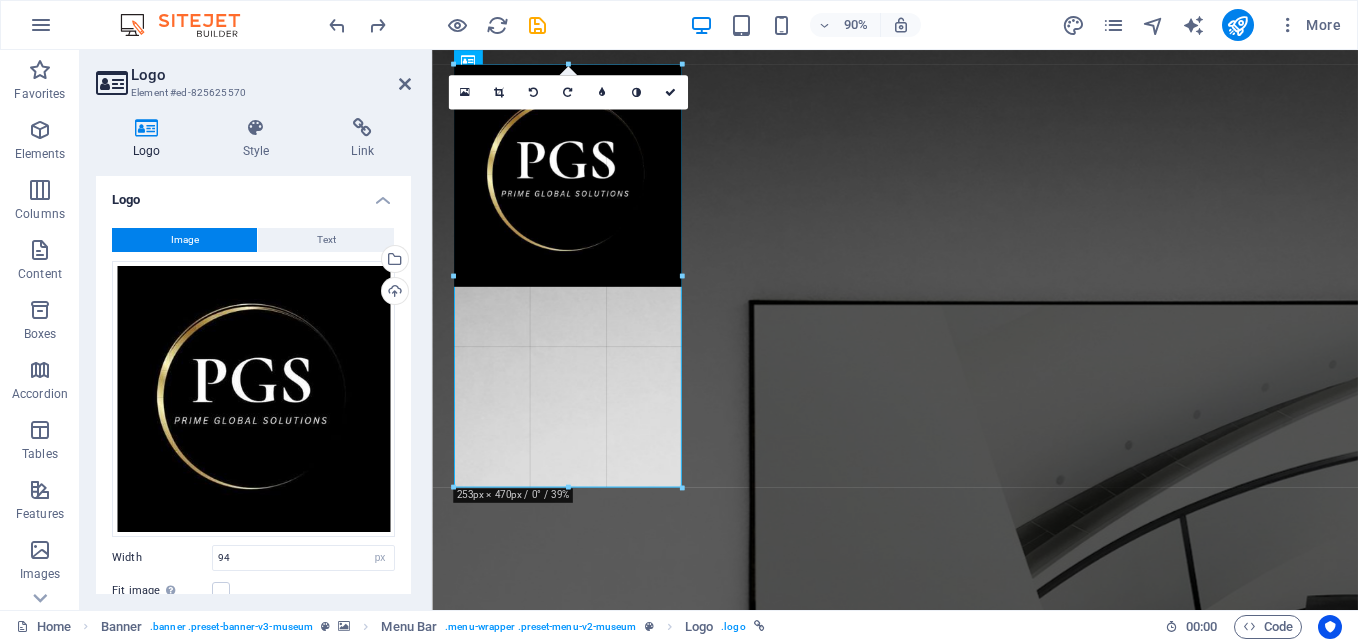 drag, startPoint x: 539, startPoint y: 146, endPoint x: 694, endPoint y: 201, distance: 164.46884 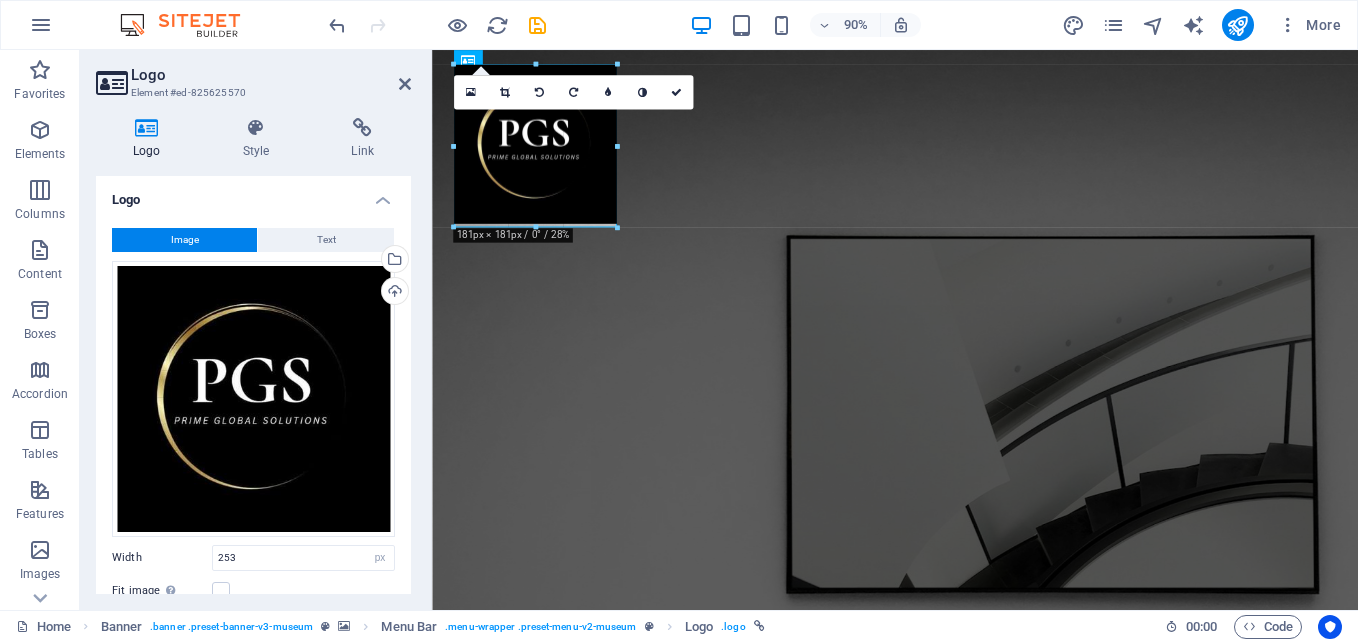 drag, startPoint x: 681, startPoint y: 288, endPoint x: 609, endPoint y: 179, distance: 130.63307 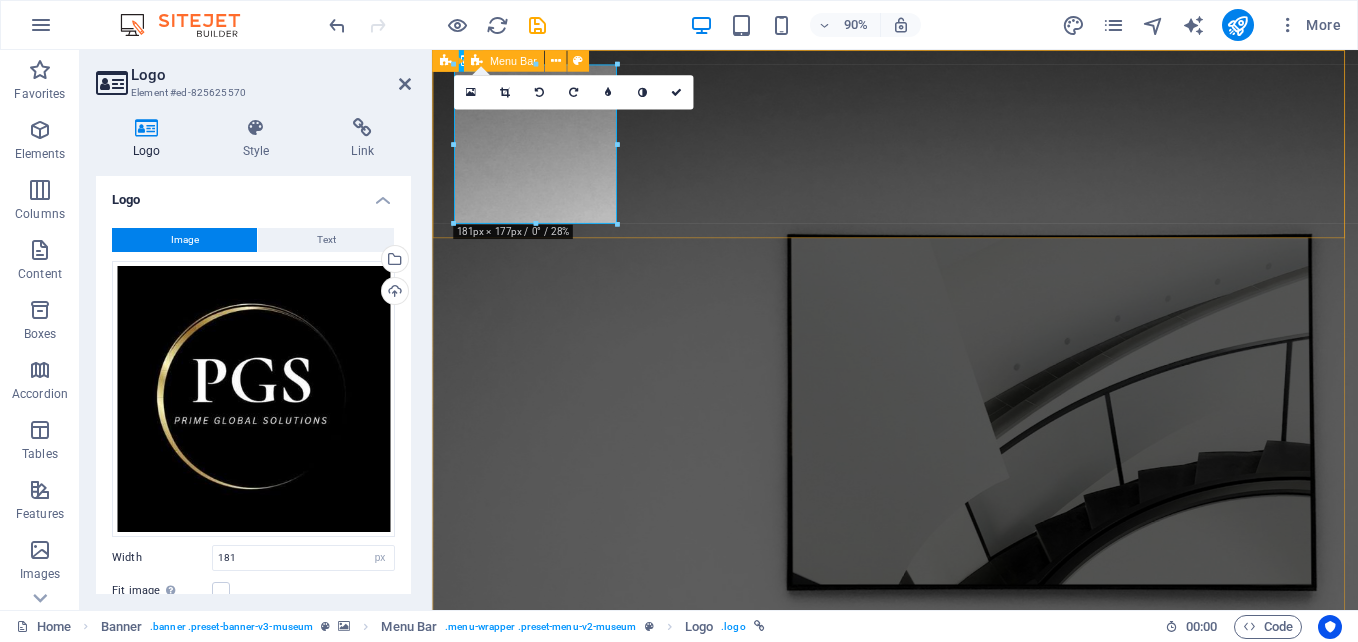 click on "About Us Exhibitions Events Contact Explore" at bounding box center (946, 1026) 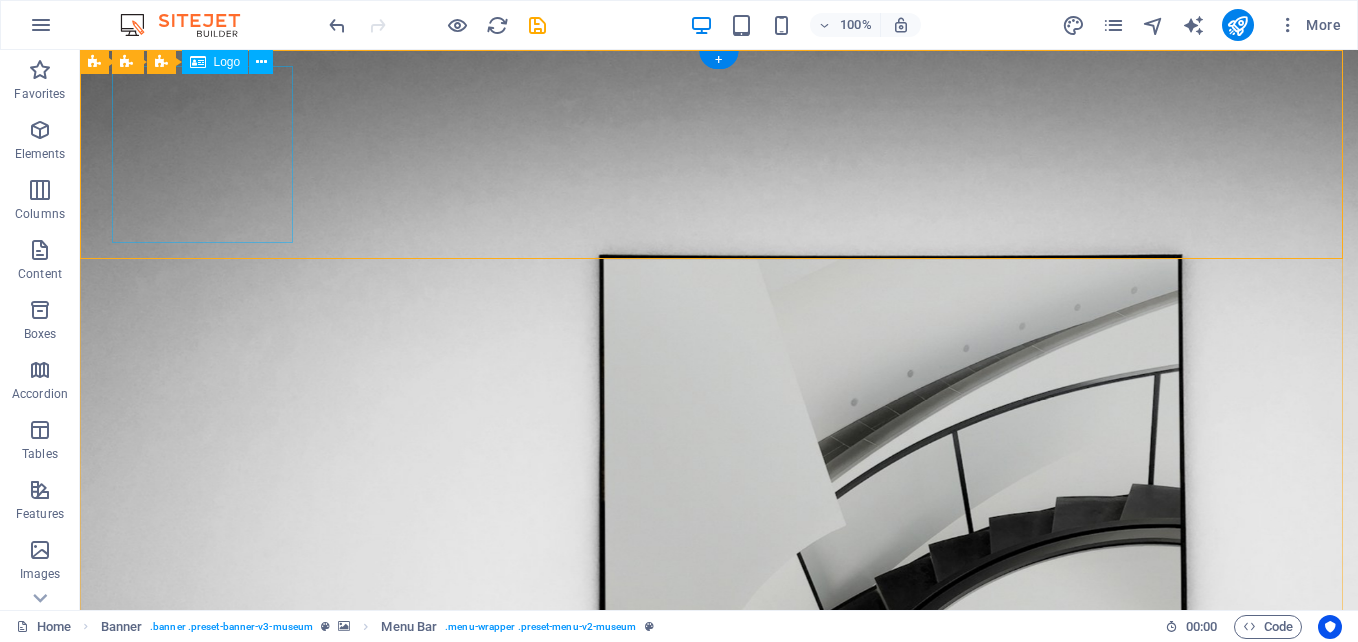 click at bounding box center [719, 978] 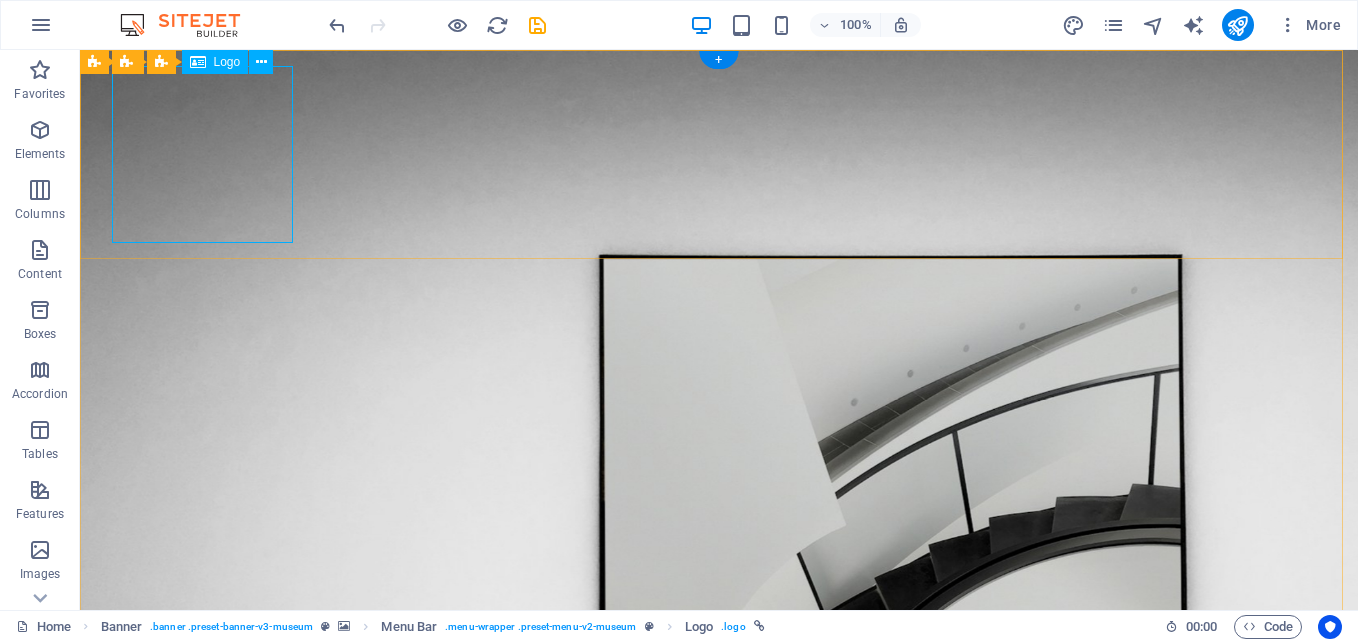 click at bounding box center (719, 978) 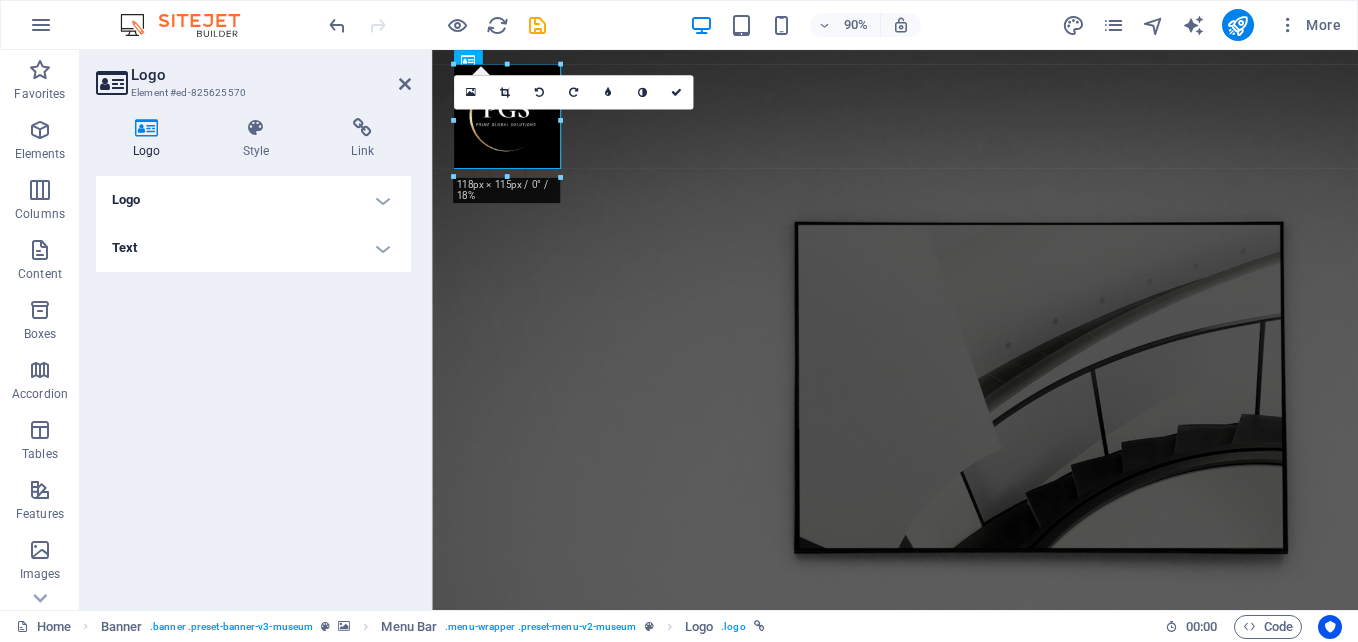 drag, startPoint x: 622, startPoint y: 222, endPoint x: 570, endPoint y: 156, distance: 84.0238 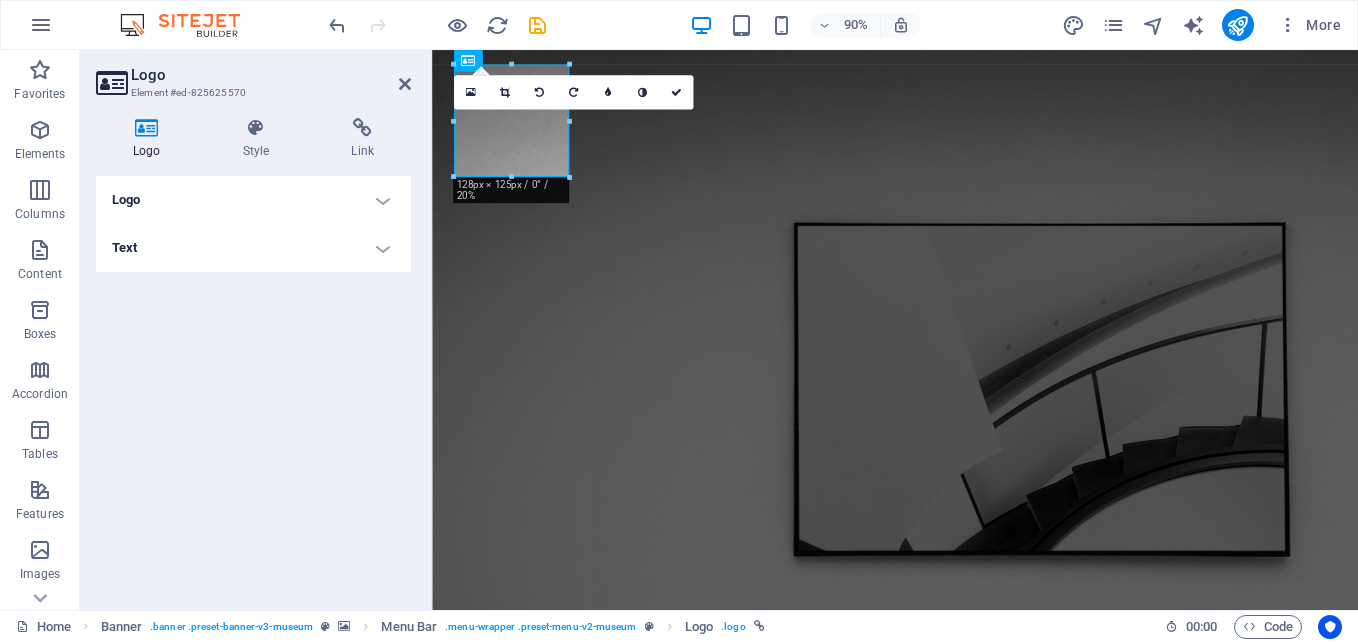click on "Logo Image Text Drag files here, click to choose files or select files from Files or our free stock photos & videos Select files from the file manager, stock photos, or upload file(s) Upload Width 128 Default auto px rem % em vh vw Fit image Automatically fit image to a fixed width and height Height Default auto px Alignment Lazyload Loading images after the page loads improves page speed. Responsive Automatically load retina image and smartphone optimized sizes. Lightbox Use as headline The image will be wrapped in an H1 headline tag. Useful for giving alternative text the weight of an H1 headline, e.g. for the logo. Leave unchecked if uncertain. Optimized Images are compressed to improve page speed. Position Direction Custom X offset 50 px rem % vh vw Y offset 50 px rem % vh vw Edit design Text Float No float Image left Image right Determine how text should behave around the image. Text Alternative text Image caption Paragraph Format Normal Heading 1 Heading 2 Heading 3 Heading 4 Heading 5 Heading 6 Code 8" at bounding box center [253, 385] 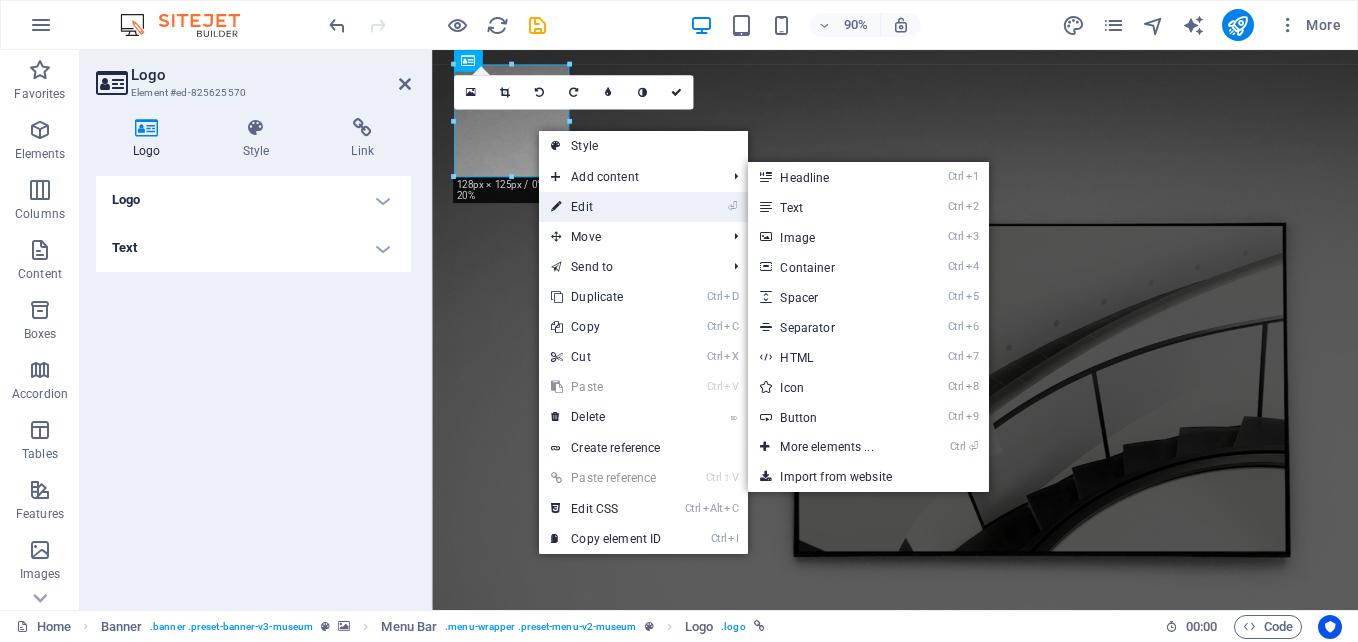 click on "⏎  Edit" at bounding box center (606, 207) 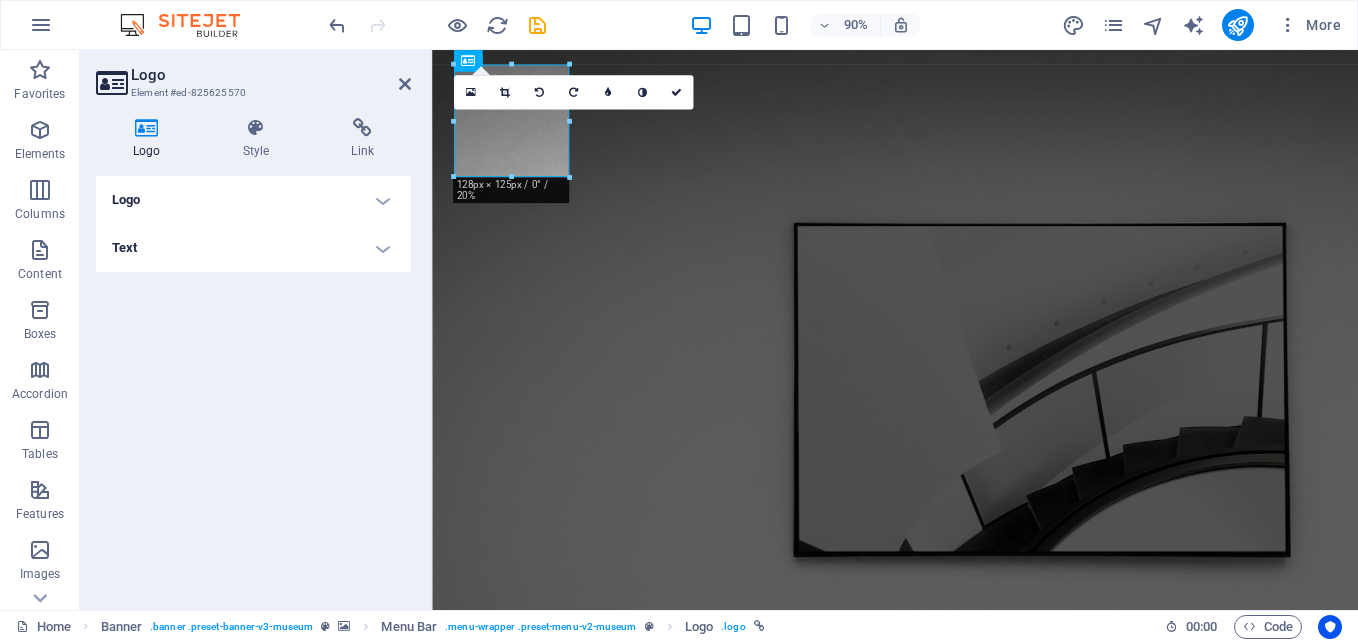 click on "Logo" at bounding box center [253, 200] 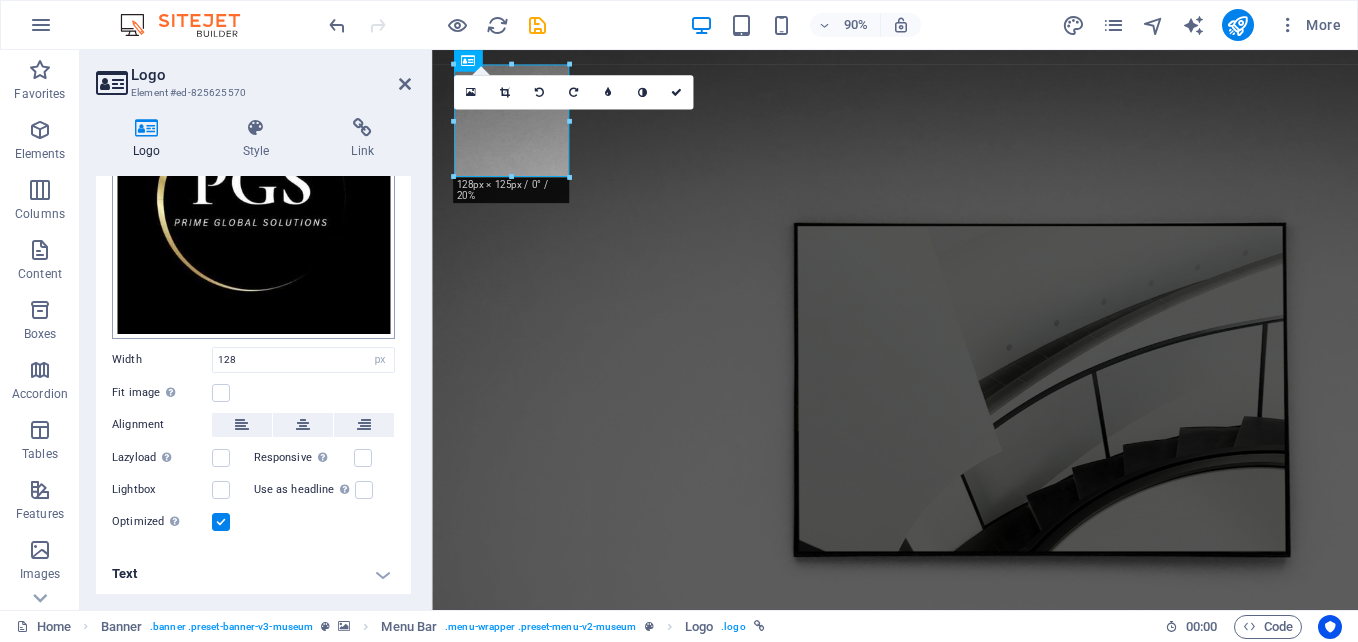 scroll, scrollTop: 0, scrollLeft: 0, axis: both 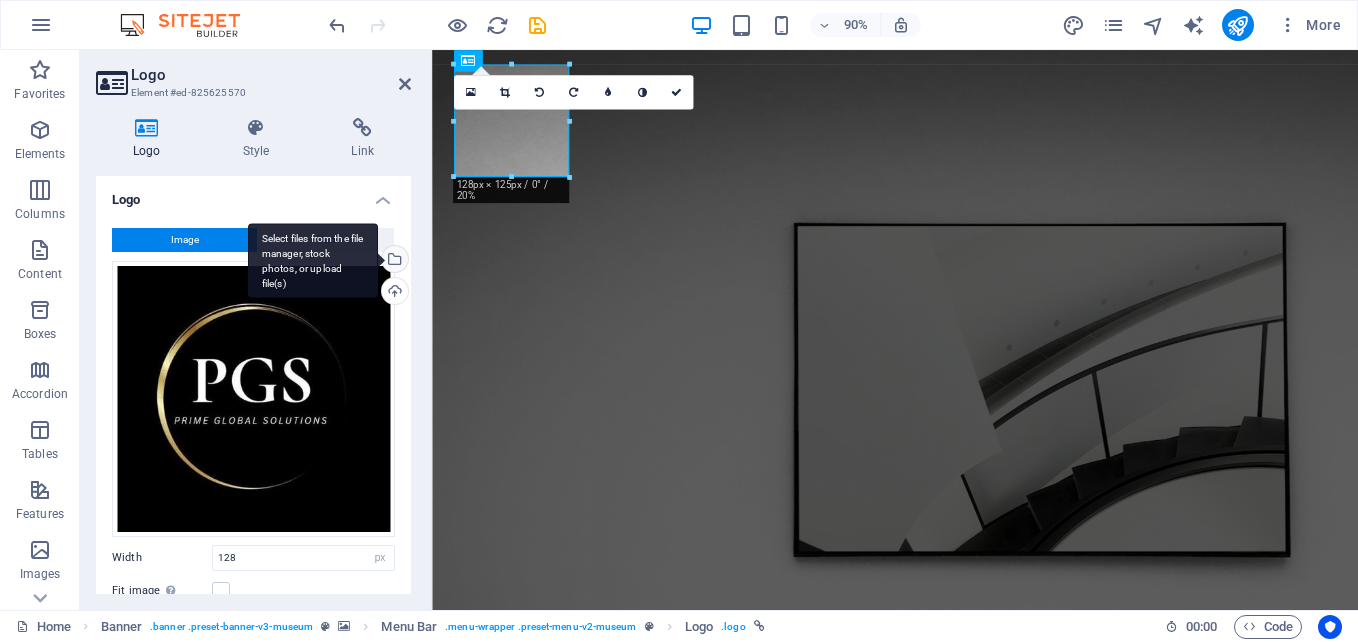 click on "Select files from the file manager, stock photos, or upload file(s)" at bounding box center (393, 261) 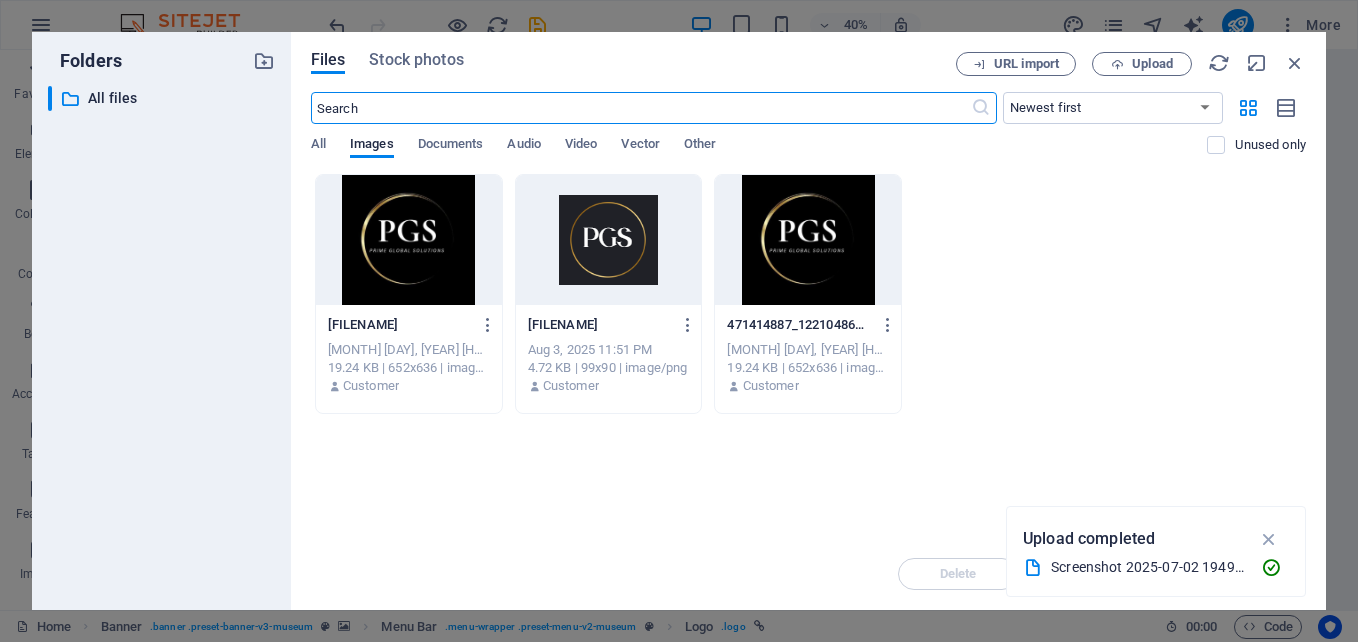 click at bounding box center (609, 240) 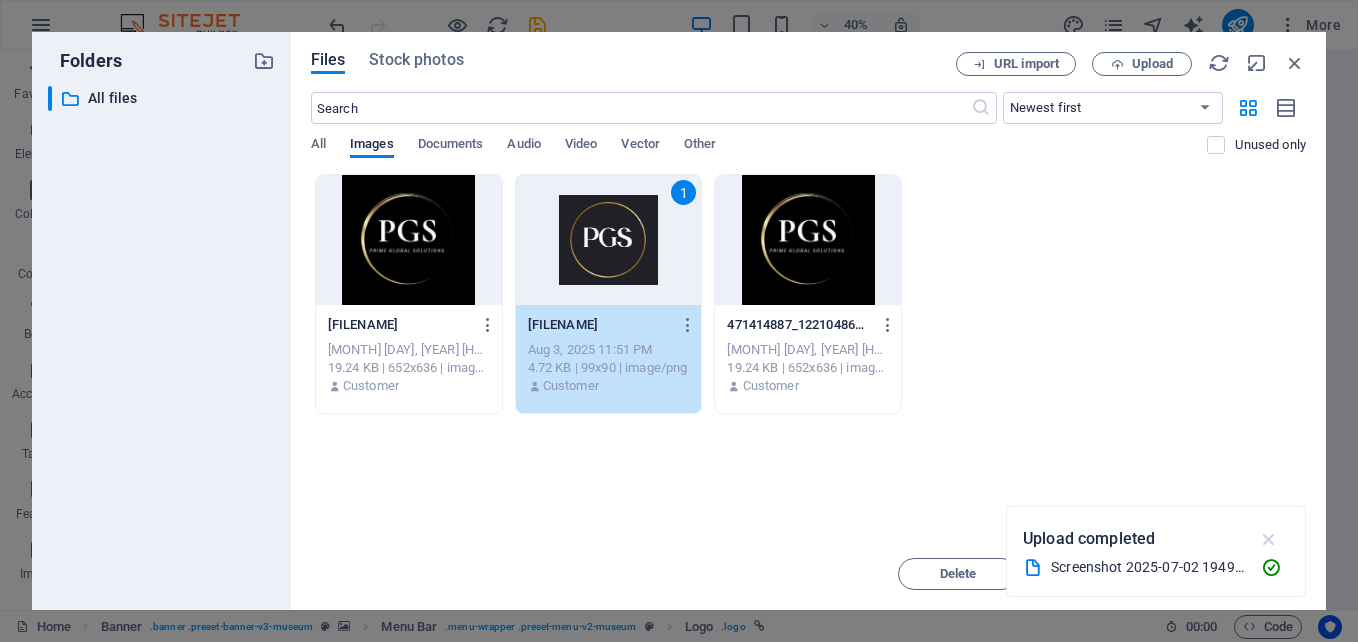 click at bounding box center [1269, 539] 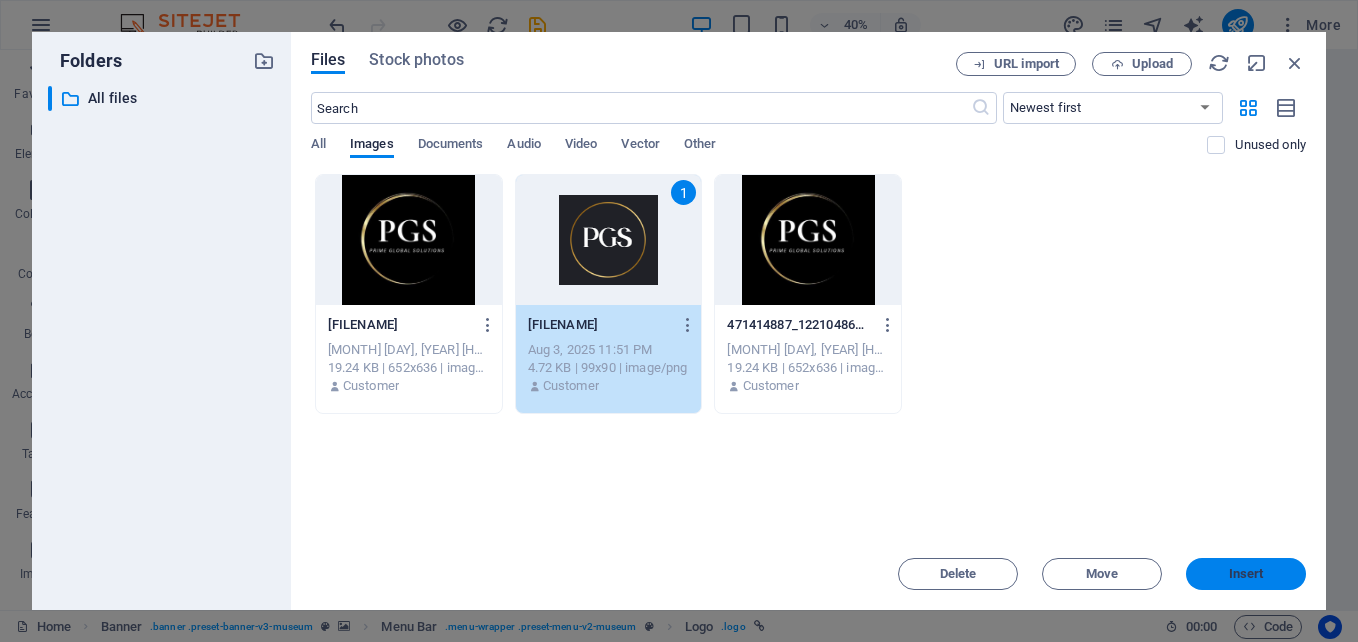 click on "Insert" at bounding box center (1246, 574) 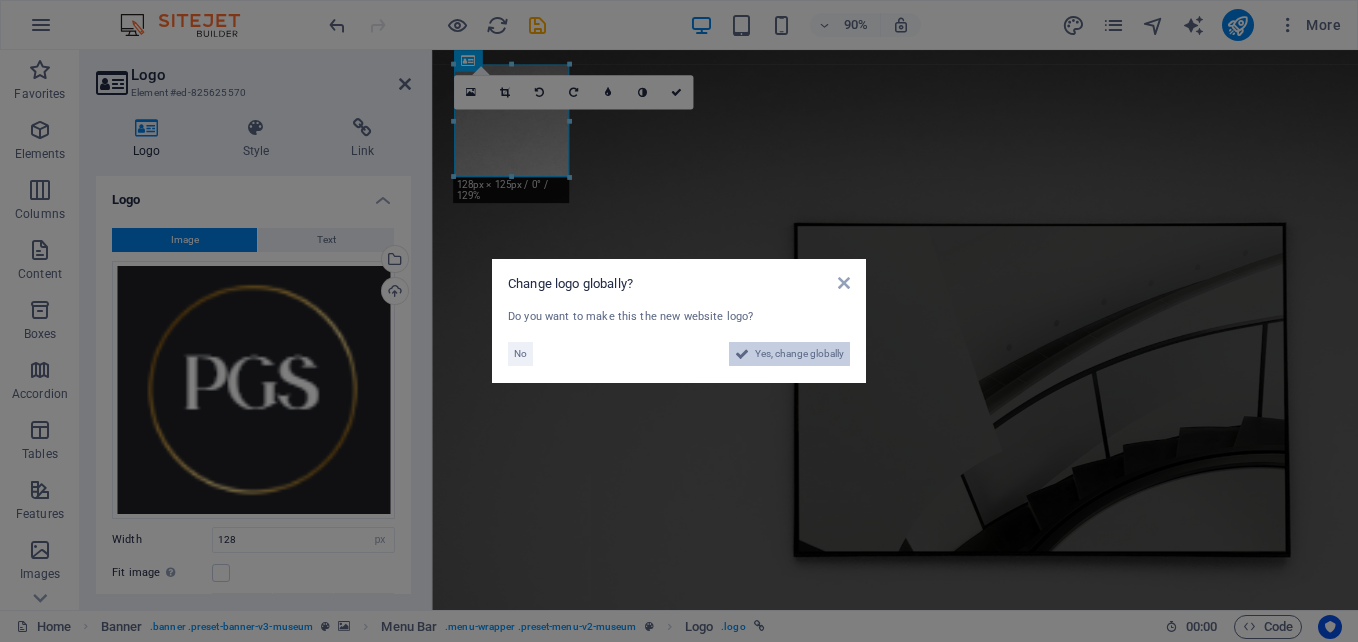 click on "Yes, change globally" at bounding box center [799, 354] 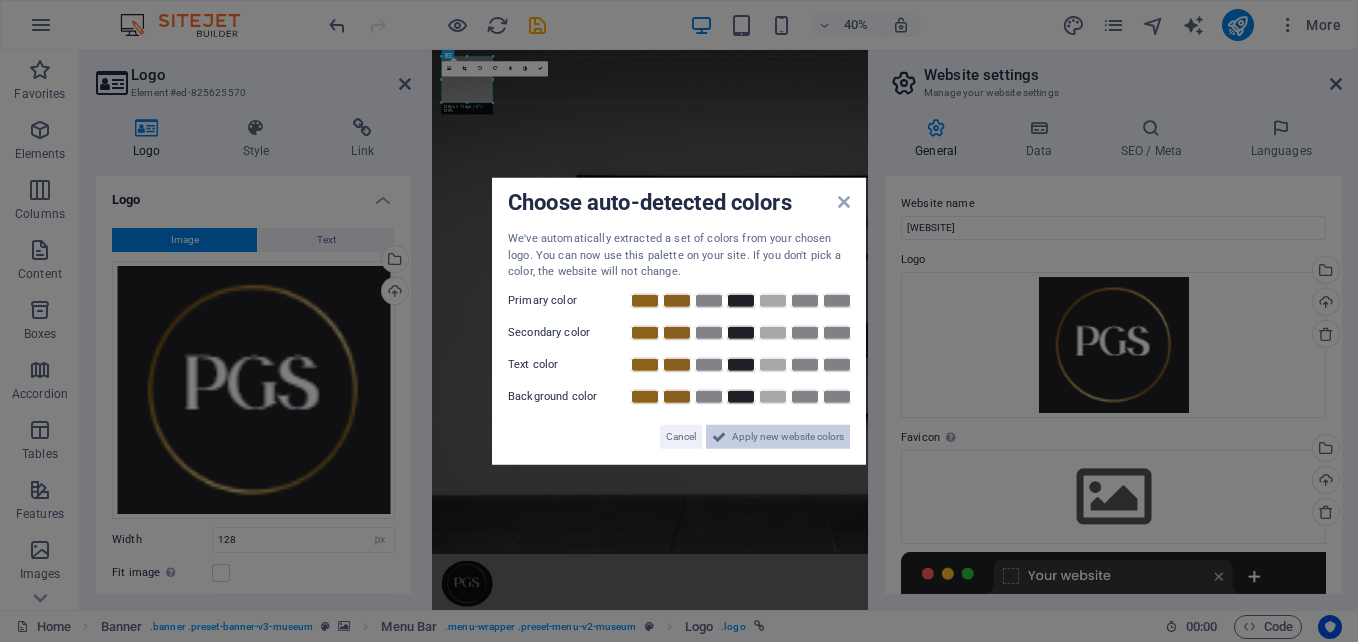 click on "Apply new website colors" at bounding box center (788, 436) 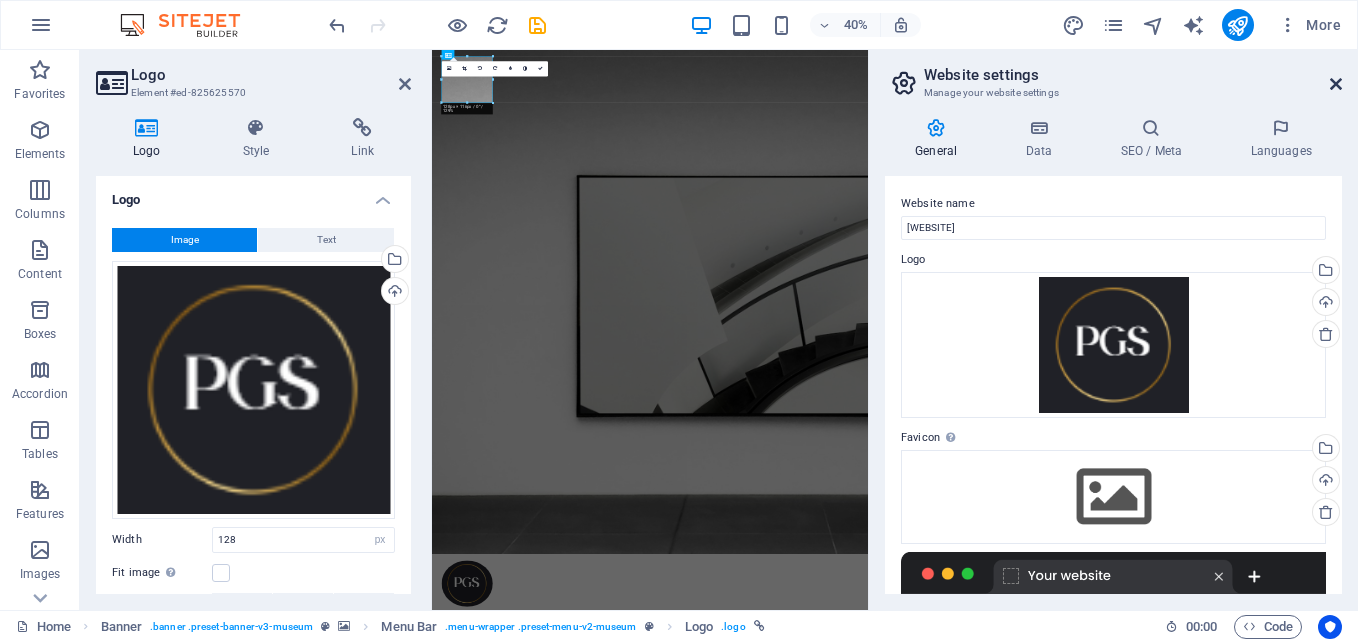 click at bounding box center (1336, 84) 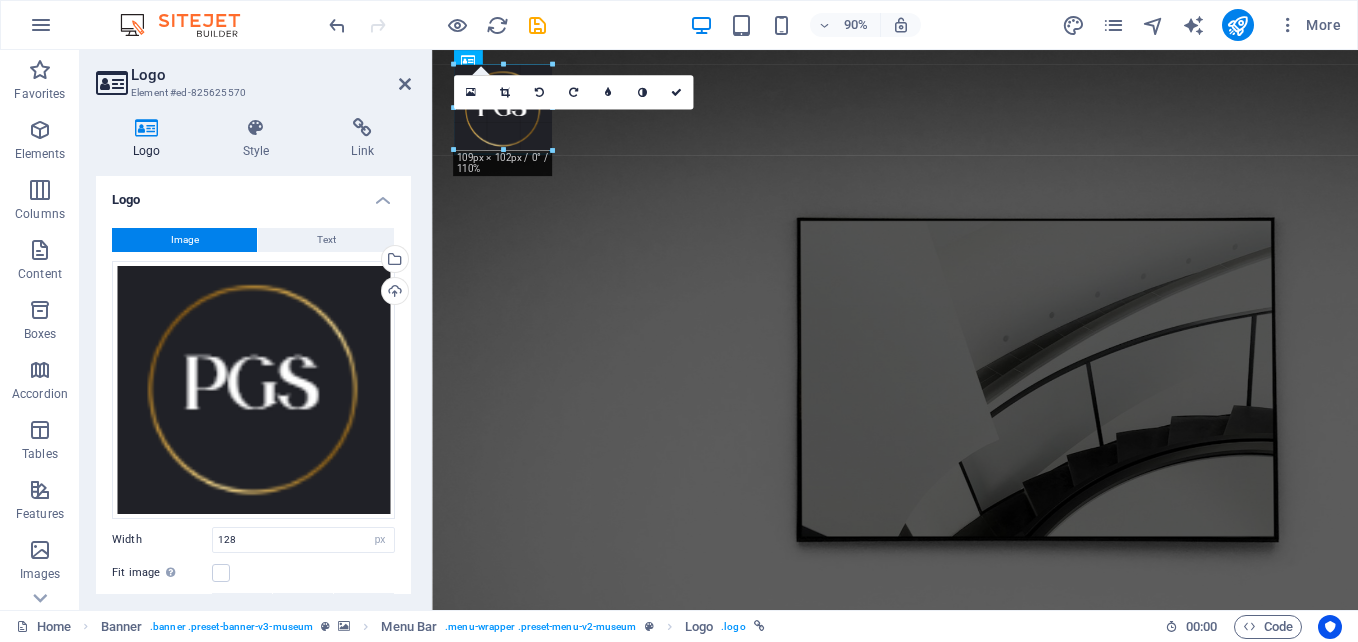 drag, startPoint x: 569, startPoint y: 168, endPoint x: 543, endPoint y: 131, distance: 45.221676 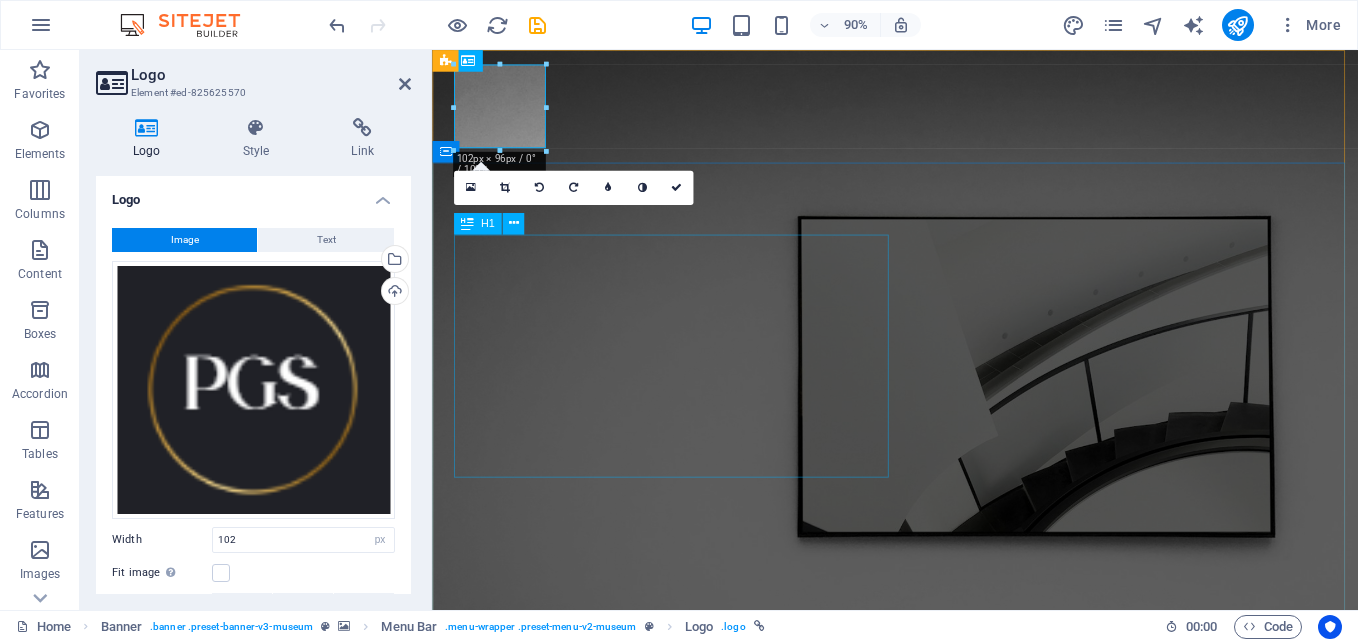 click on "Prime Global Solutions" at bounding box center [946, 1184] 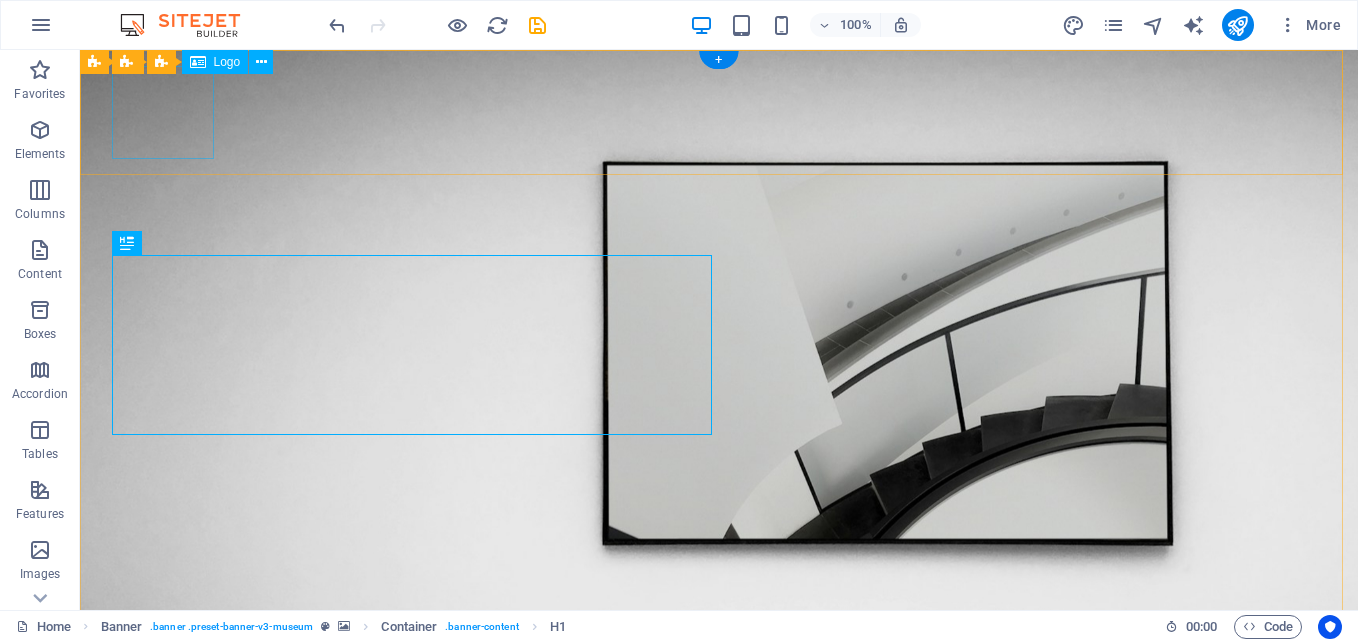 click at bounding box center (719, 737) 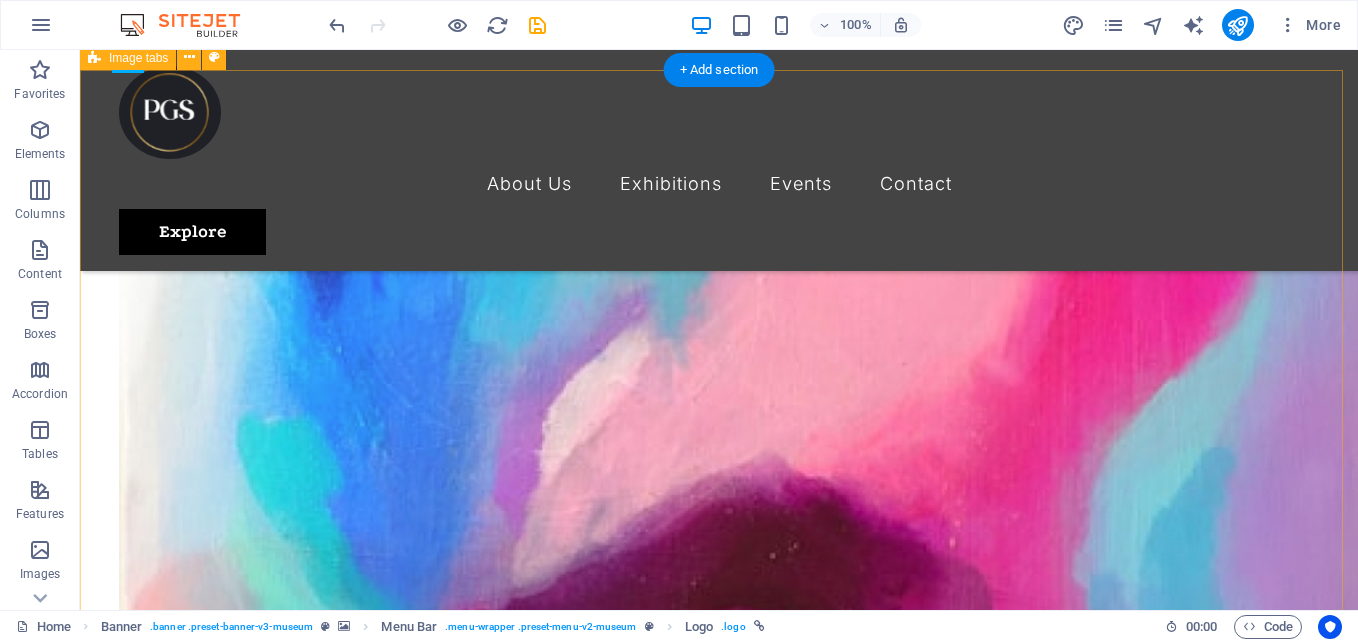scroll, scrollTop: 1900, scrollLeft: 0, axis: vertical 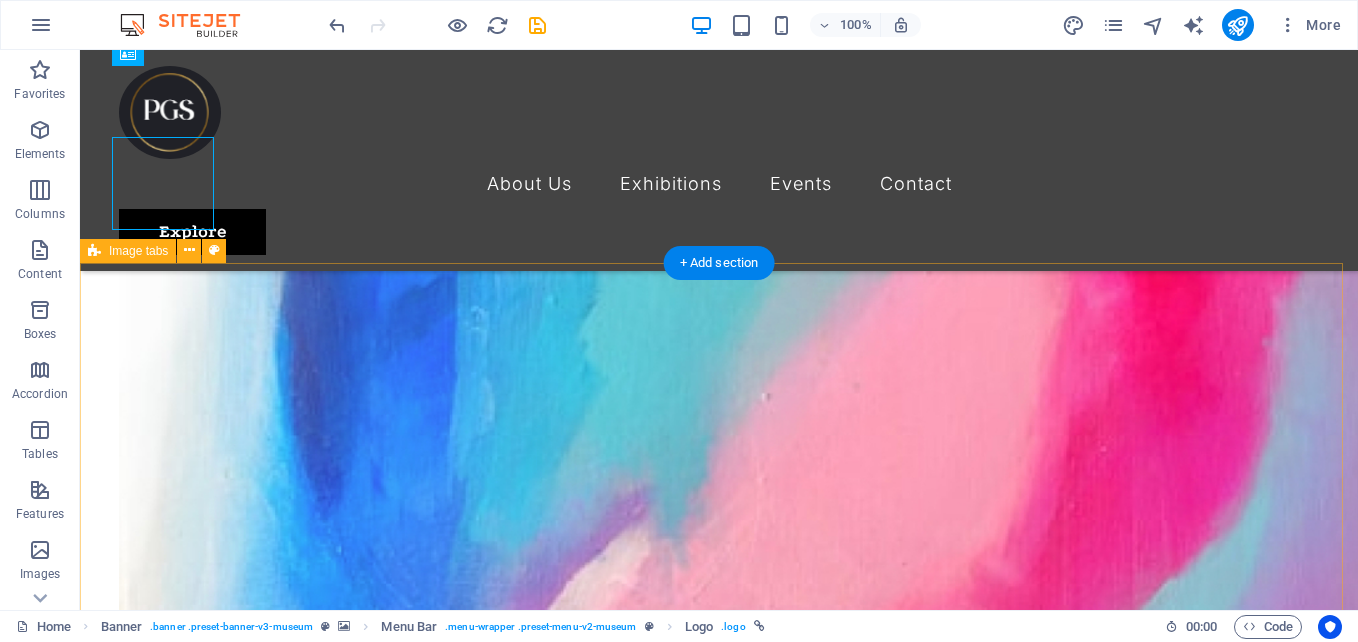 click on "Headline Lorem ipsum dolor sit amet, consectetur adipisicing elit. Natus, dolores, at, nisi eligendi repellat voluptatem minima officia veritatis quasi animi porro laudantium dicta dolor voluptate non maiores ipsum reprehenderit odio fugiat reiciendis consectetur fuga pariatur libero accusantium quod minus odit debitis cumque quo adipisci vel vitae aliquid corrupti perferendis voluptates. Headline Lorem ipsum dolor sit amet, consectetur adipisicing elit. Natus, dolores, at, nisi eligendi repellat voluptatem minima officia veritatis quasi animi porro laudantium dicta dolor voluptate non maiores ipsum reprehenderit odio fugiat reiciendis consectetur fuga pariatur libero accusantium quod minus odit debitis cumque quo adipisci vel vitae aliquid corrupti perferendis voluptates. Headline" at bounding box center [719, 5957] 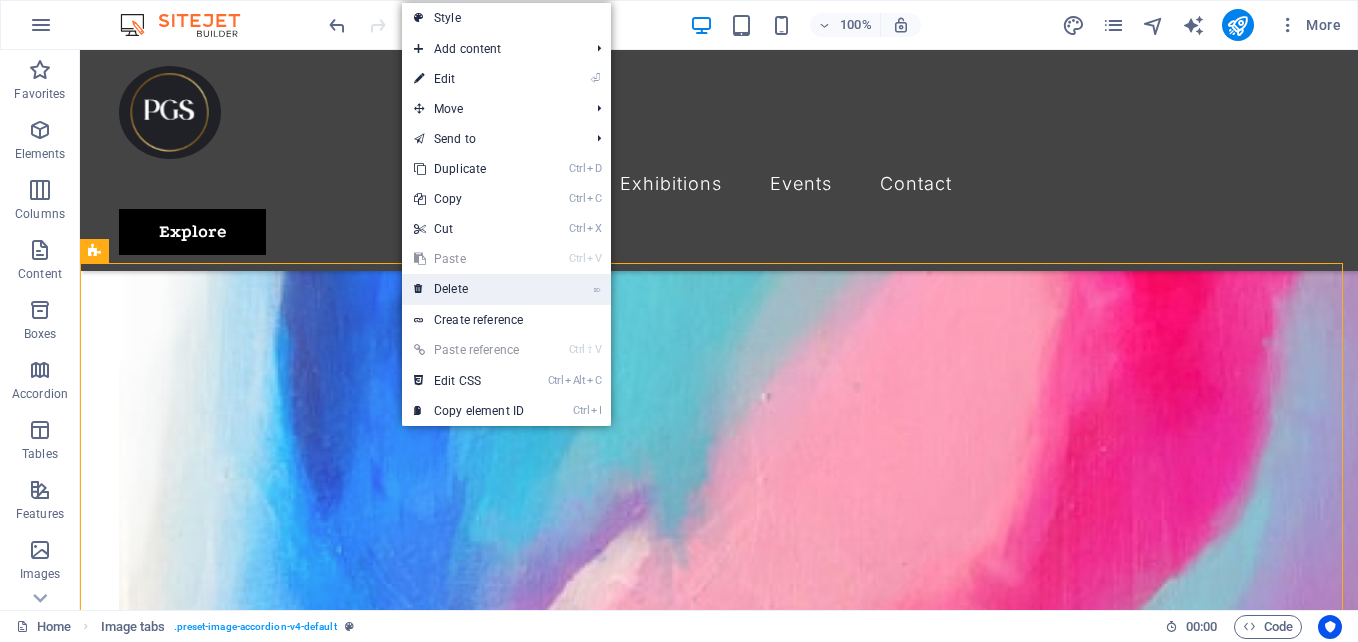 click on "⌦  Delete" at bounding box center [469, 289] 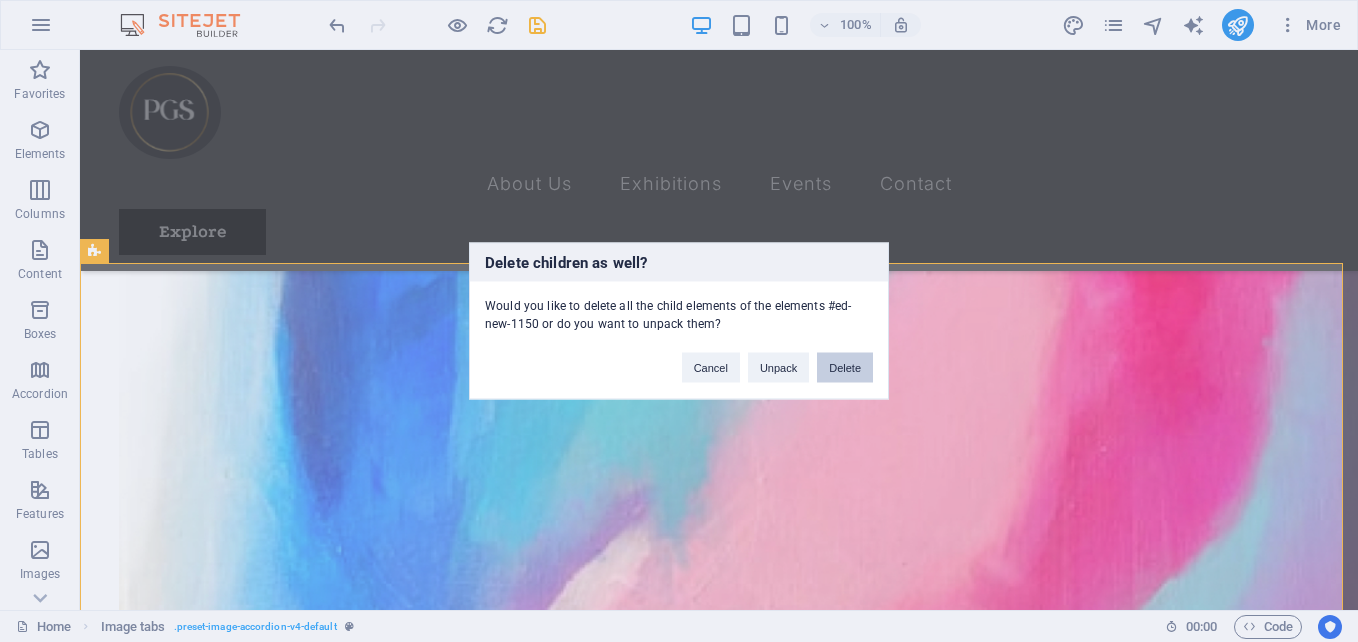 click on "Delete" at bounding box center [845, 368] 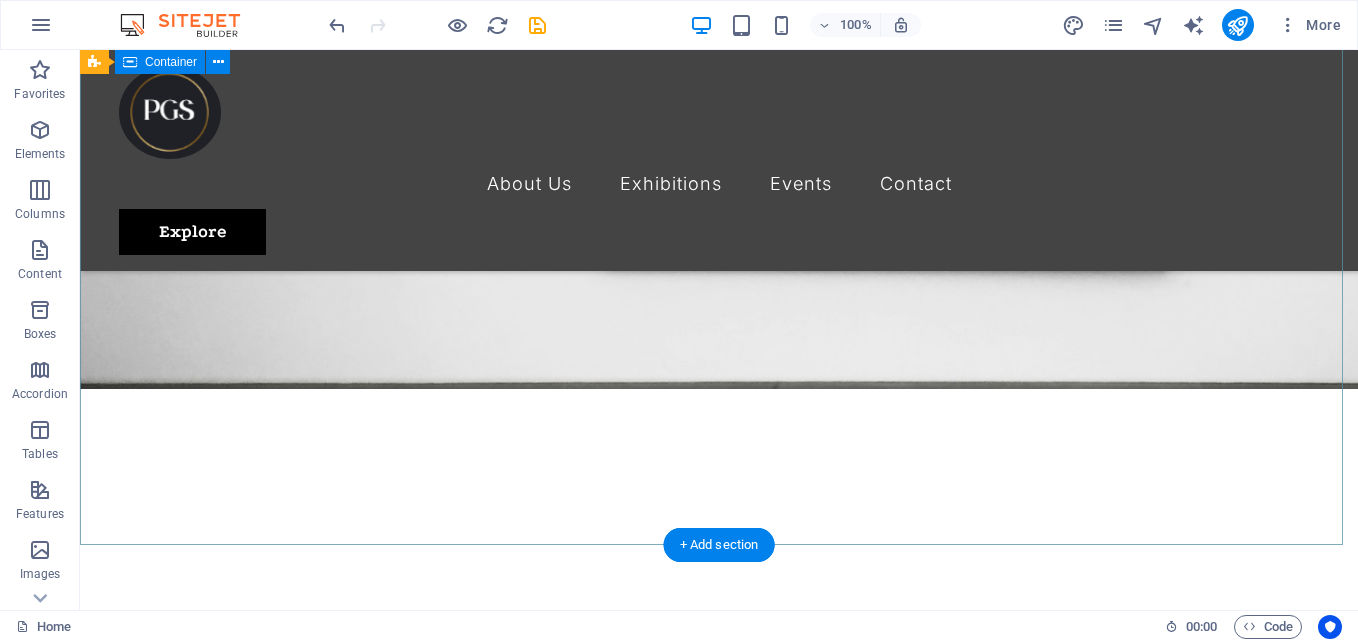 scroll, scrollTop: 0, scrollLeft: 0, axis: both 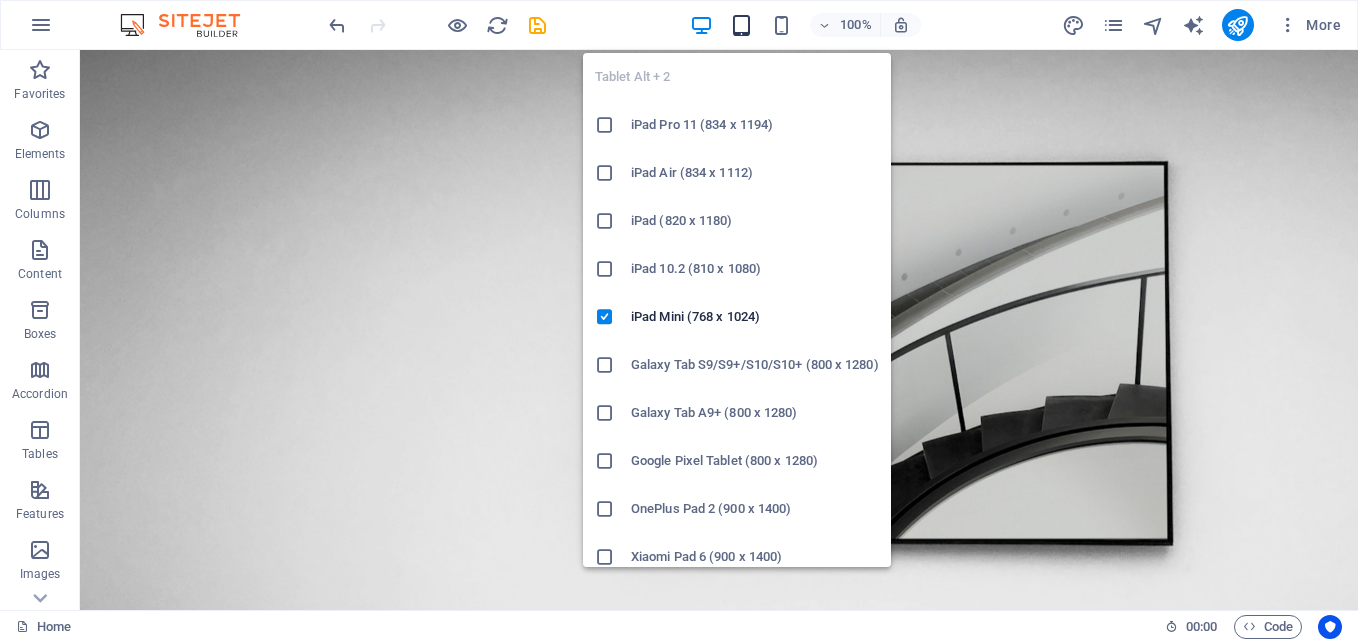 click at bounding box center (741, 25) 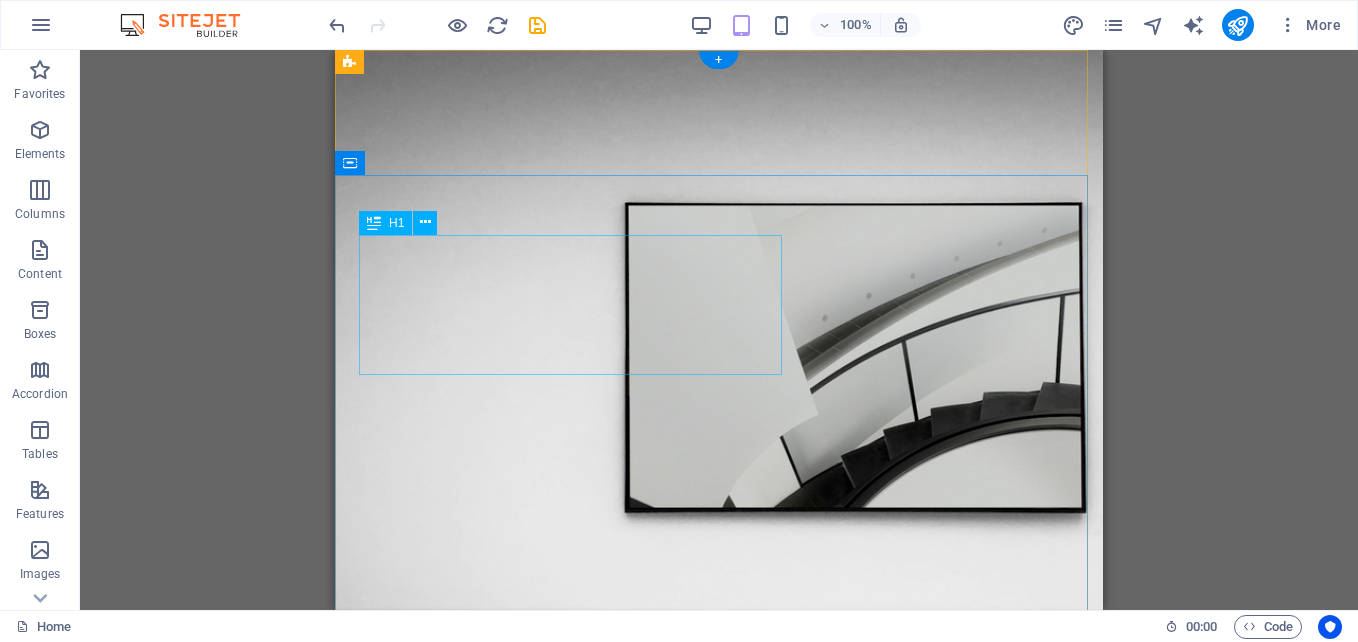 scroll, scrollTop: 0, scrollLeft: 0, axis: both 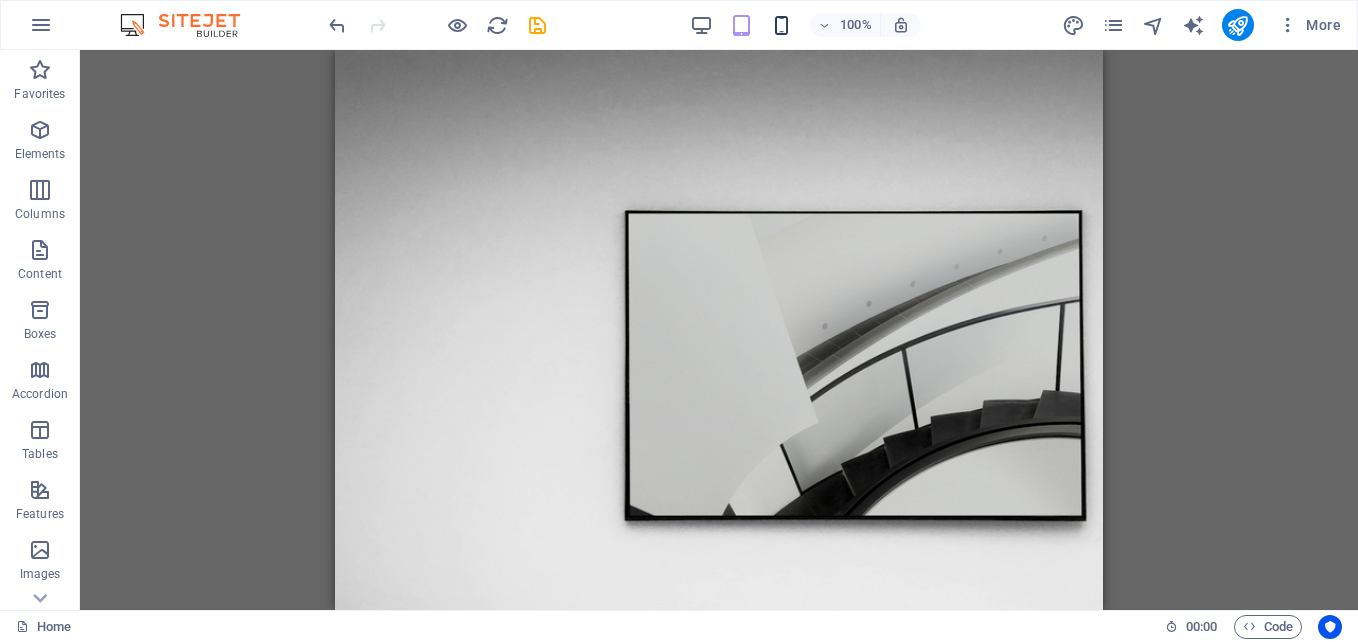 click at bounding box center (781, 25) 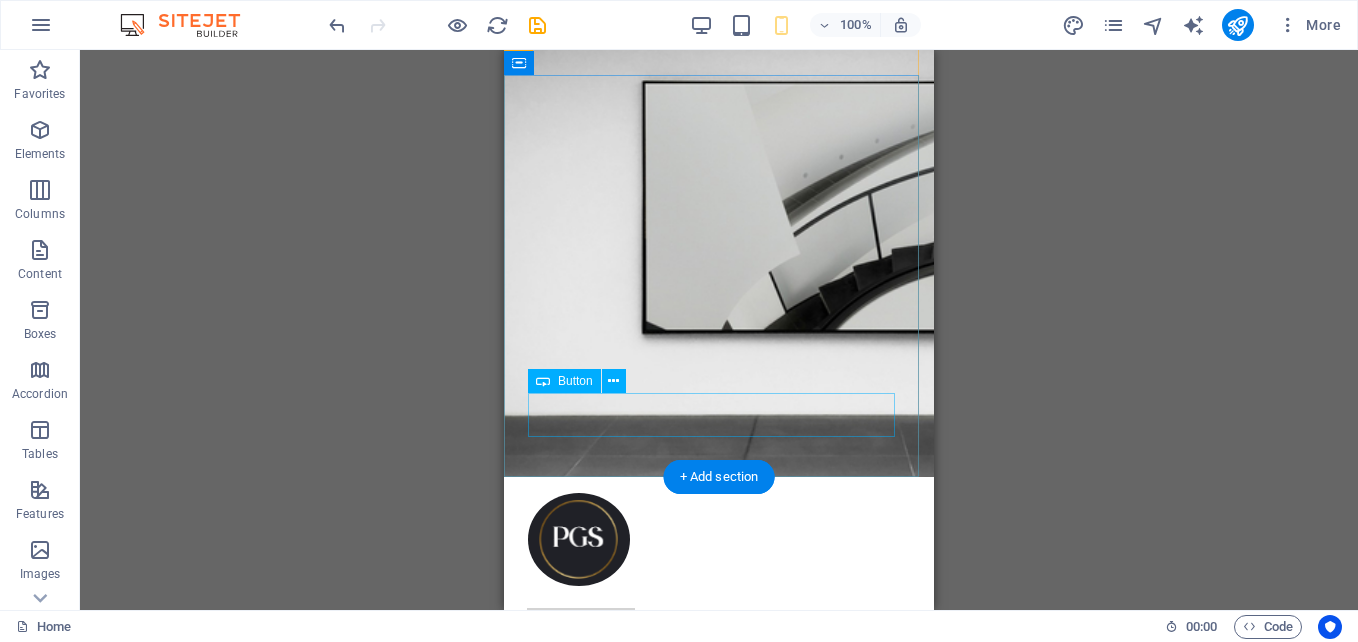 scroll, scrollTop: 0, scrollLeft: 0, axis: both 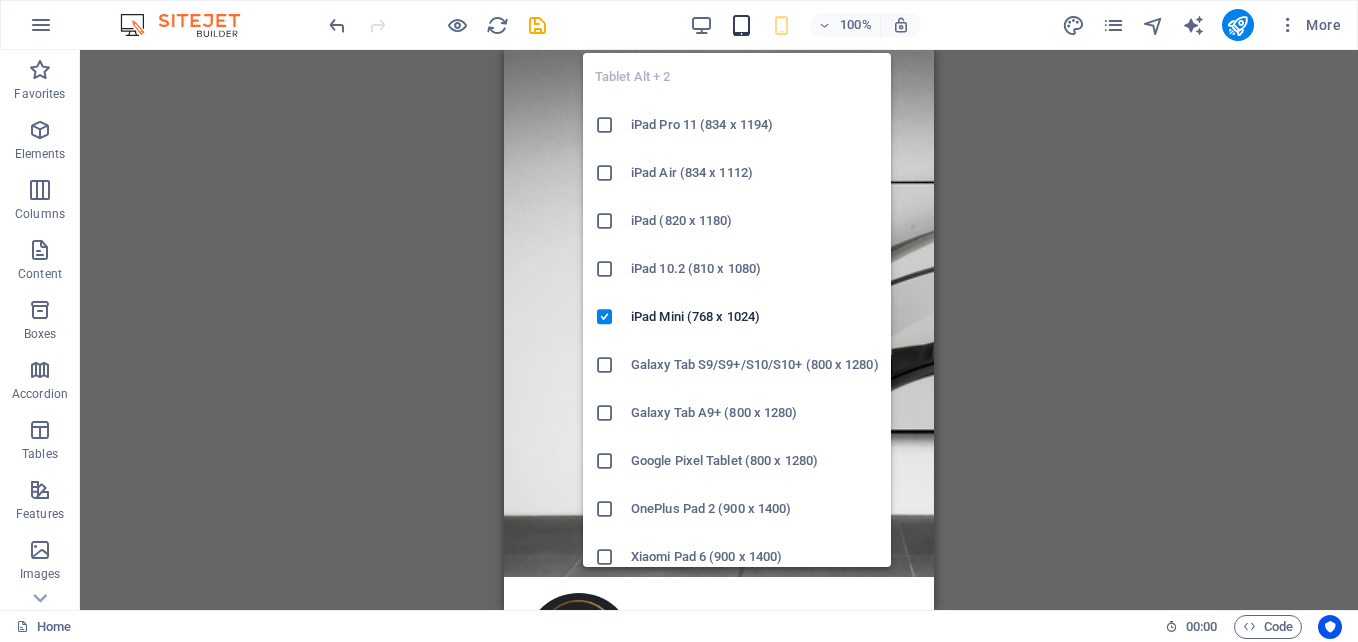 click at bounding box center [741, 25] 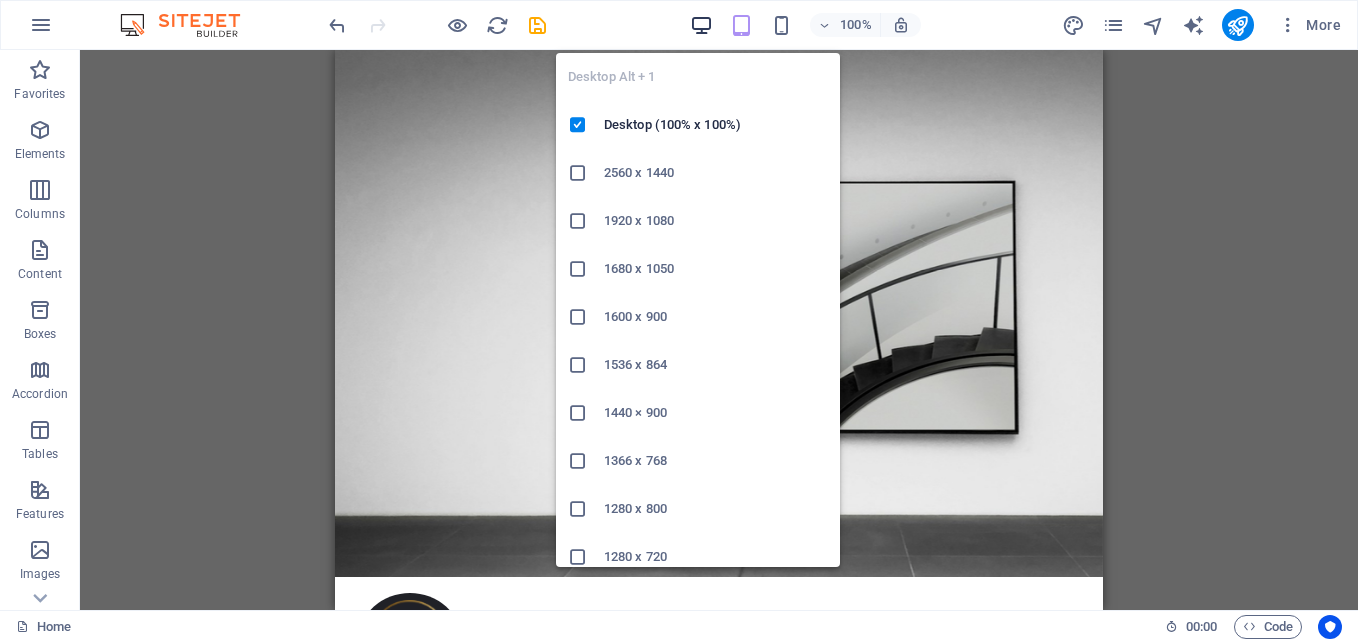 click at bounding box center (701, 25) 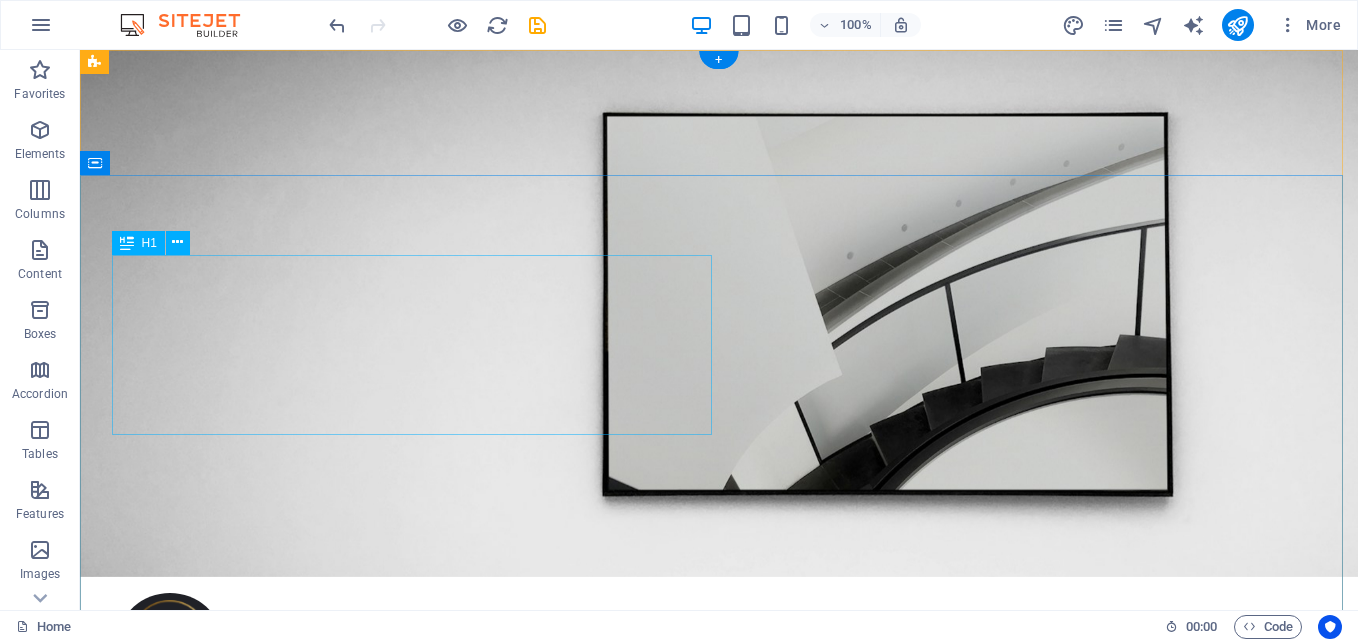 click on "Prime Global Solutions" at bounding box center [719, 968] 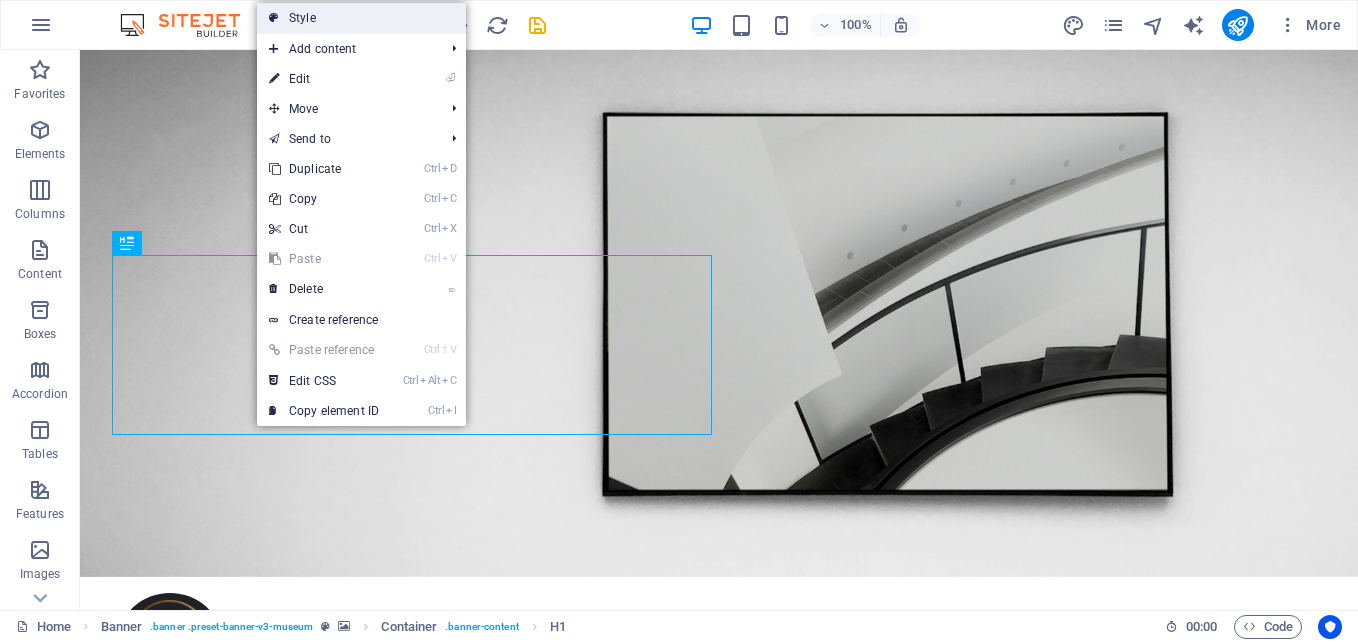 click on "Style" at bounding box center (361, 18) 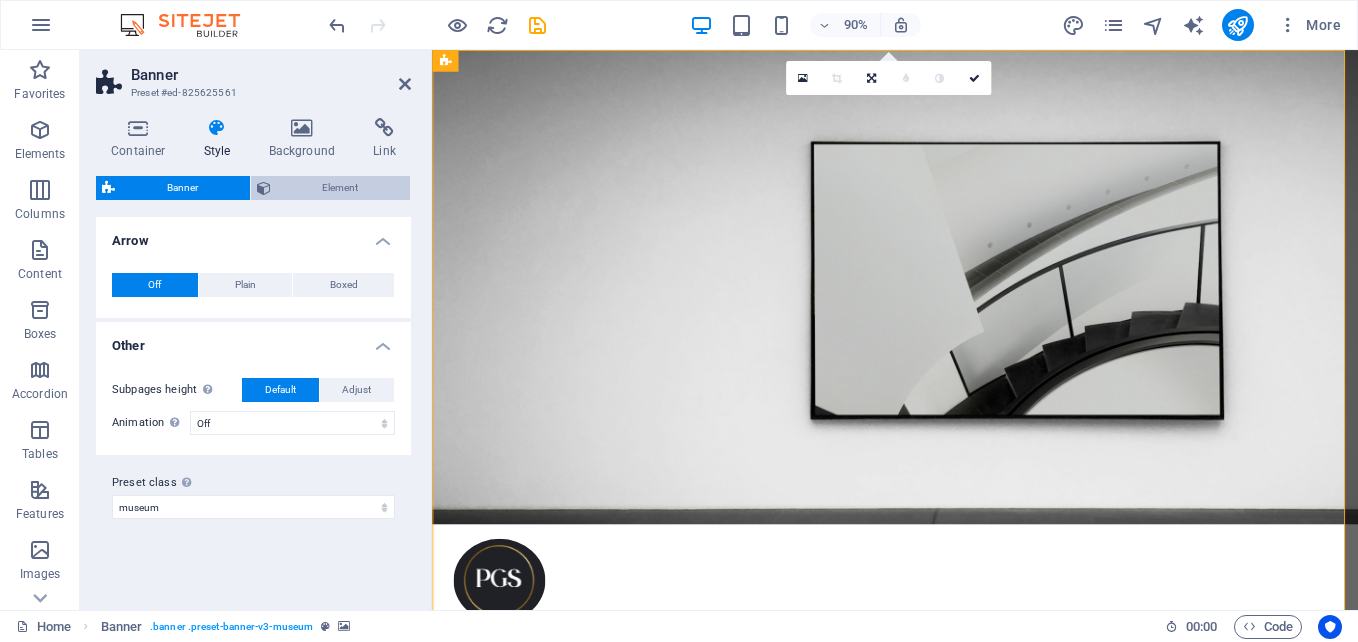 click on "Element" at bounding box center (341, 188) 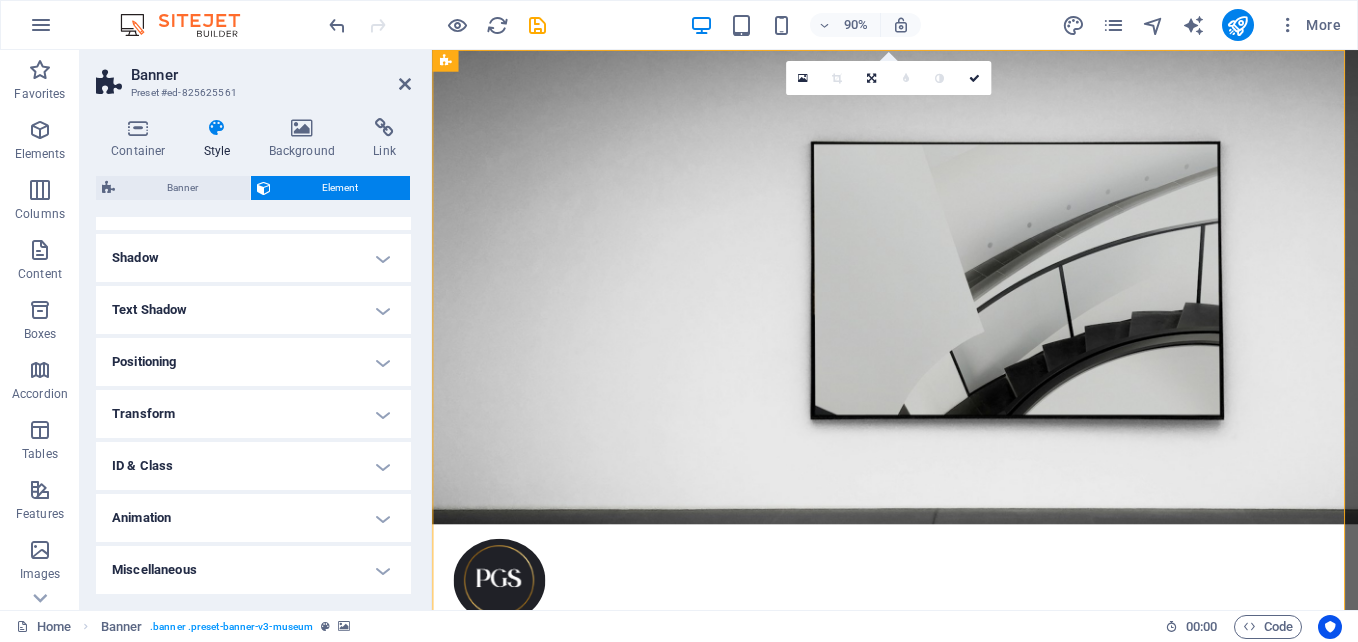 scroll, scrollTop: 0, scrollLeft: 0, axis: both 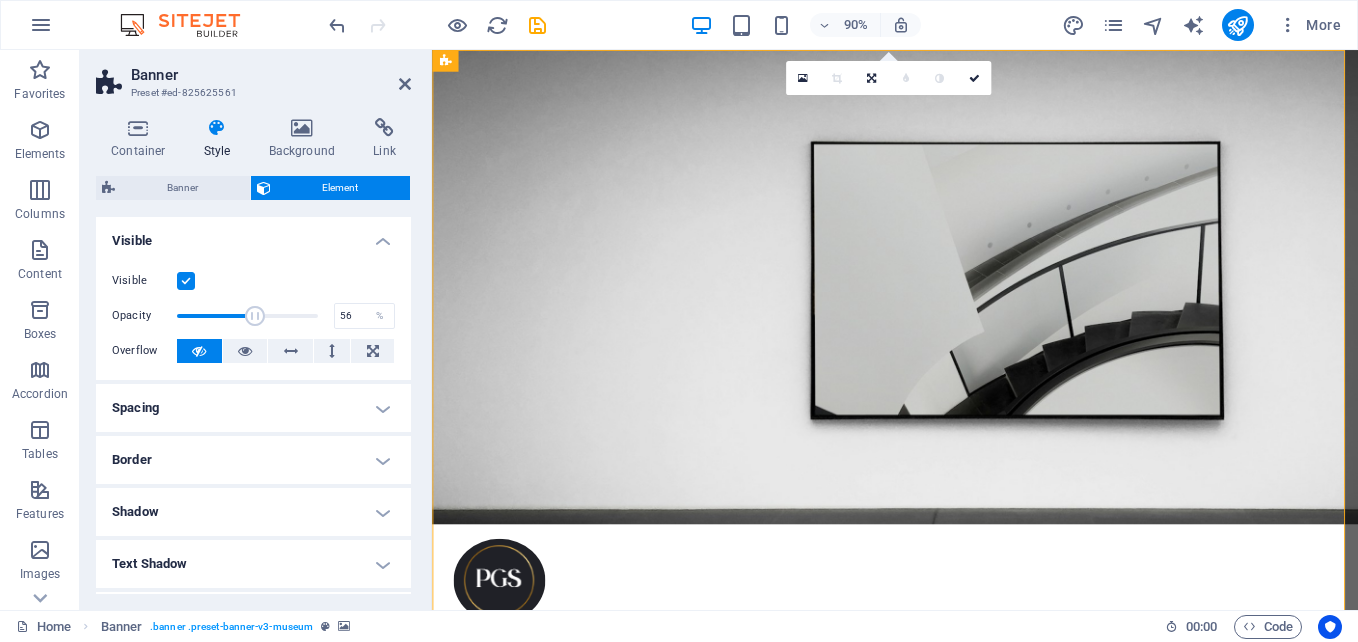 drag, startPoint x: 318, startPoint y: 316, endPoint x: 253, endPoint y: 318, distance: 65.03076 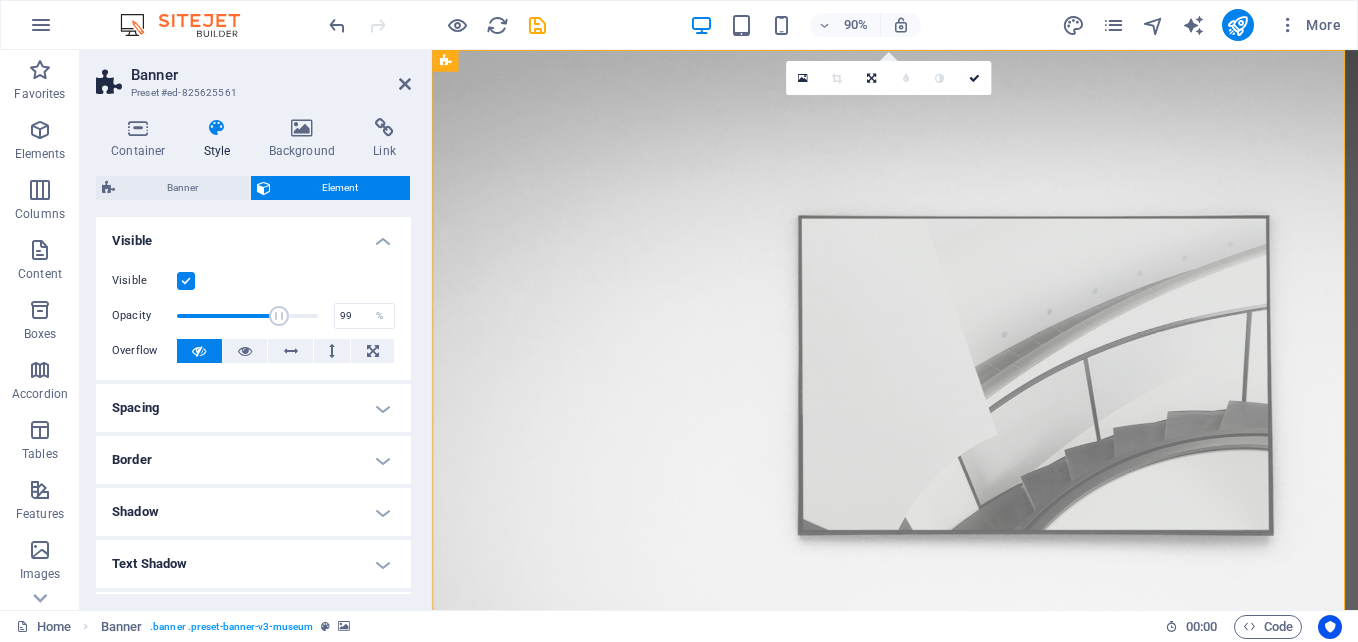 type on "100" 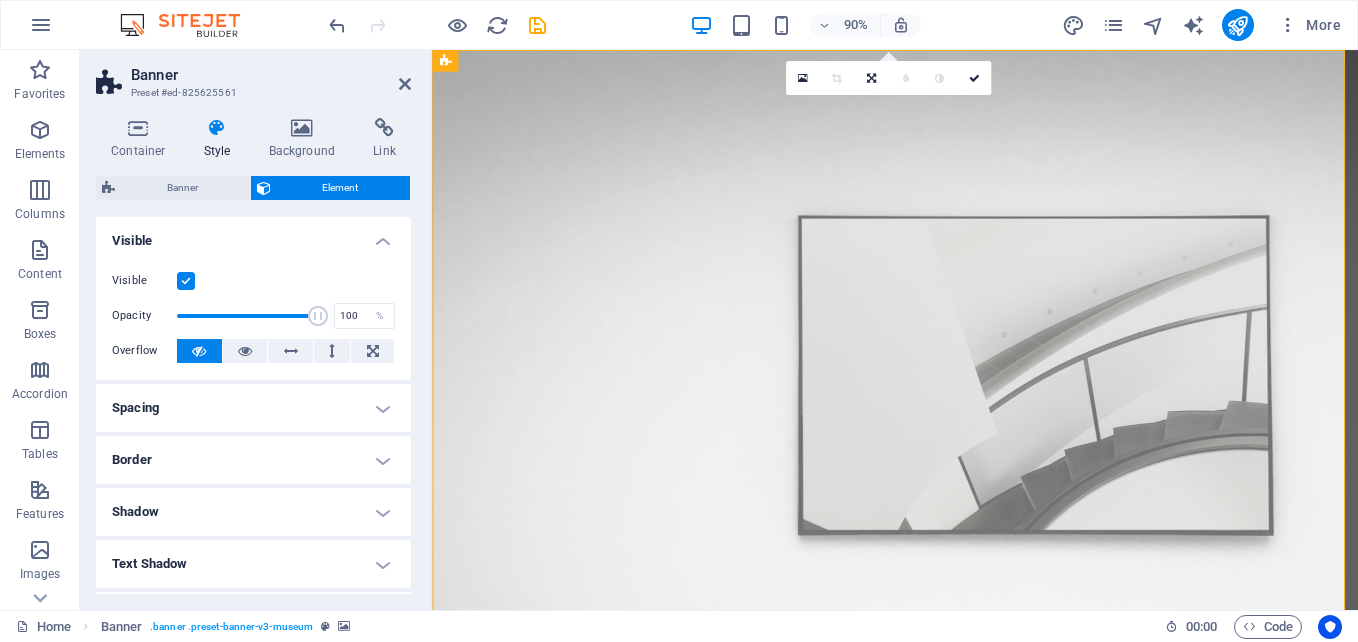 drag, startPoint x: 253, startPoint y: 318, endPoint x: 320, endPoint y: 314, distance: 67.11929 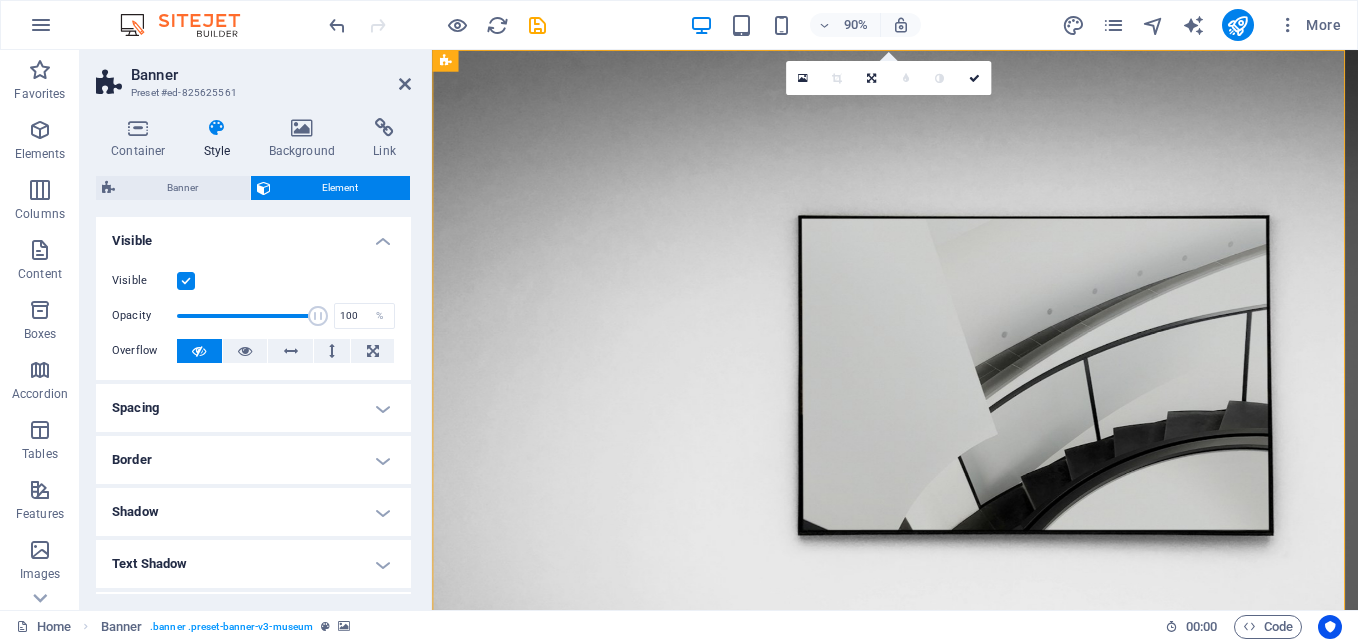 click on "Spacing" at bounding box center [253, 408] 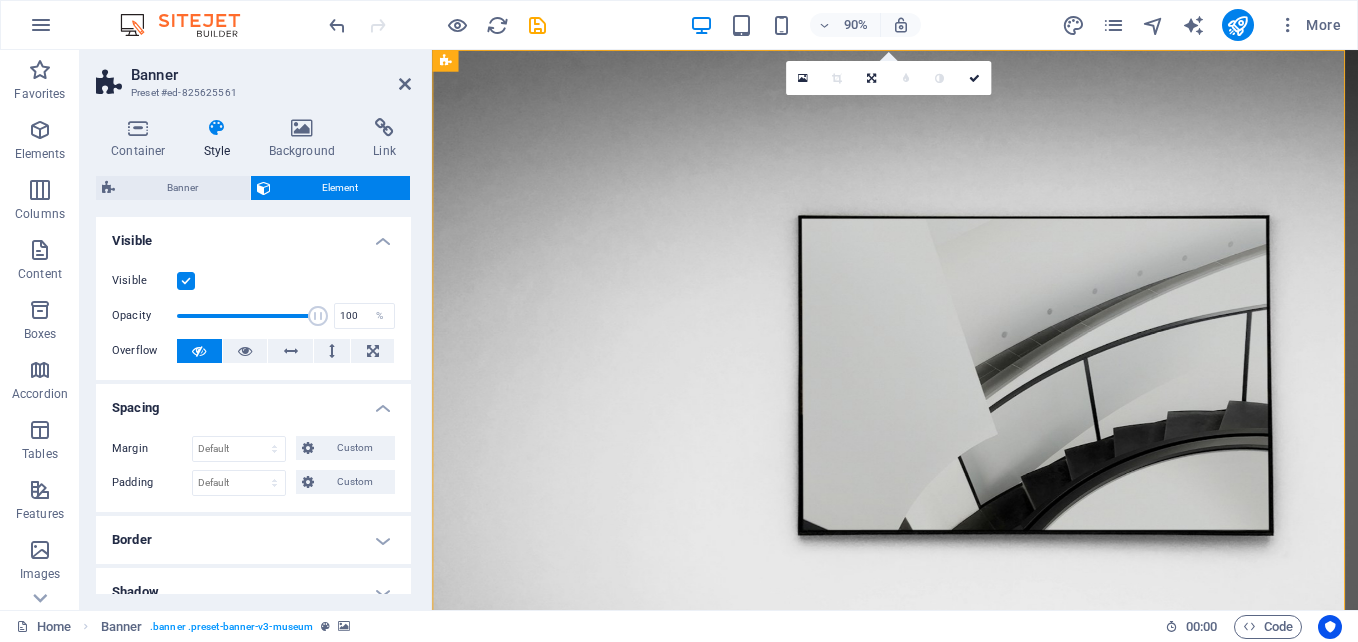click on "Spacing" at bounding box center (253, 402) 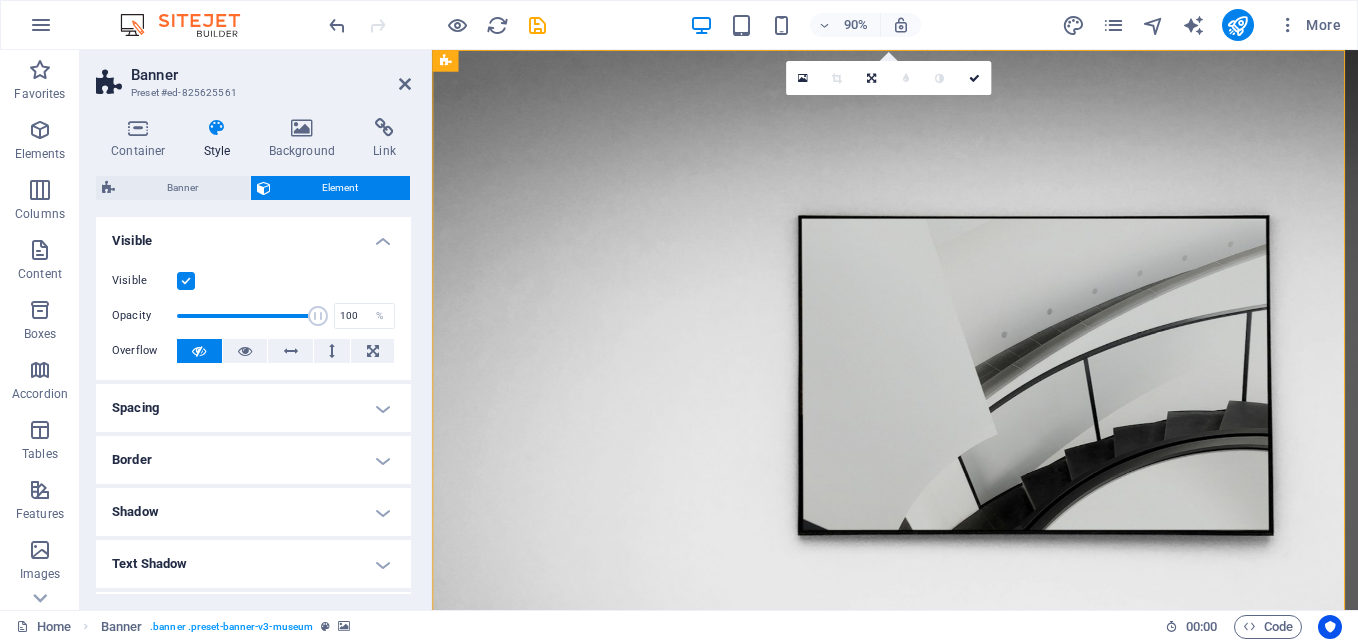 click on "Border" at bounding box center (253, 460) 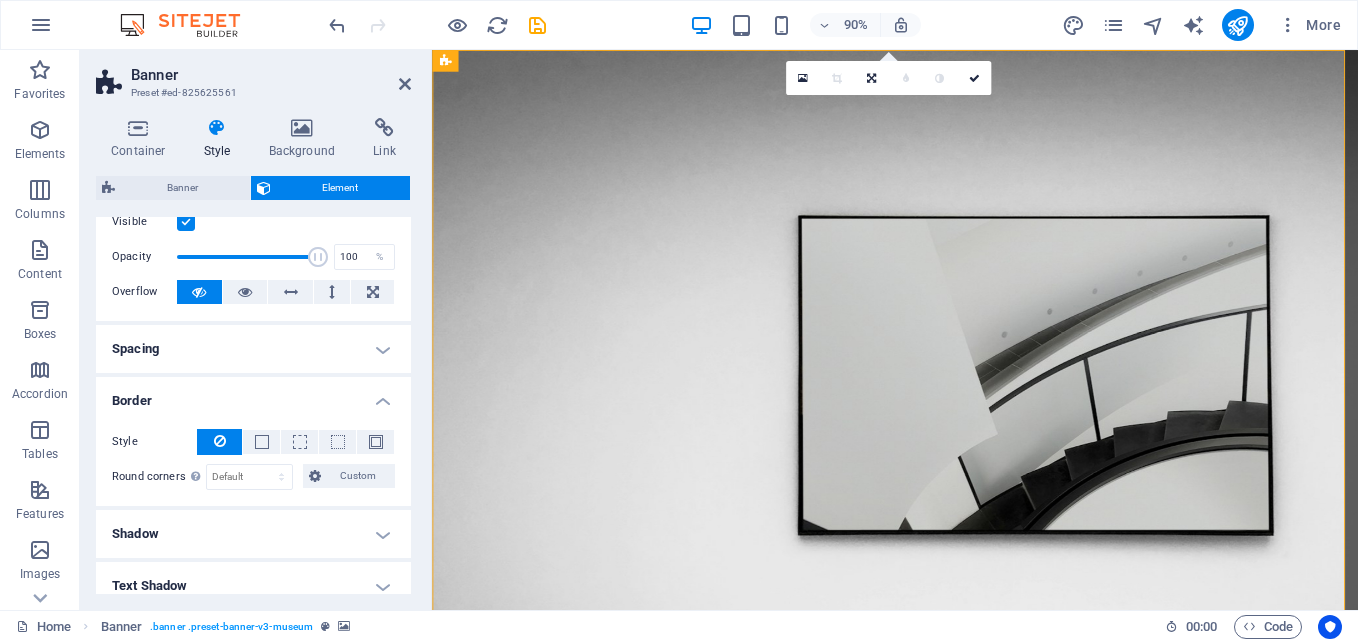 scroll, scrollTop: 100, scrollLeft: 0, axis: vertical 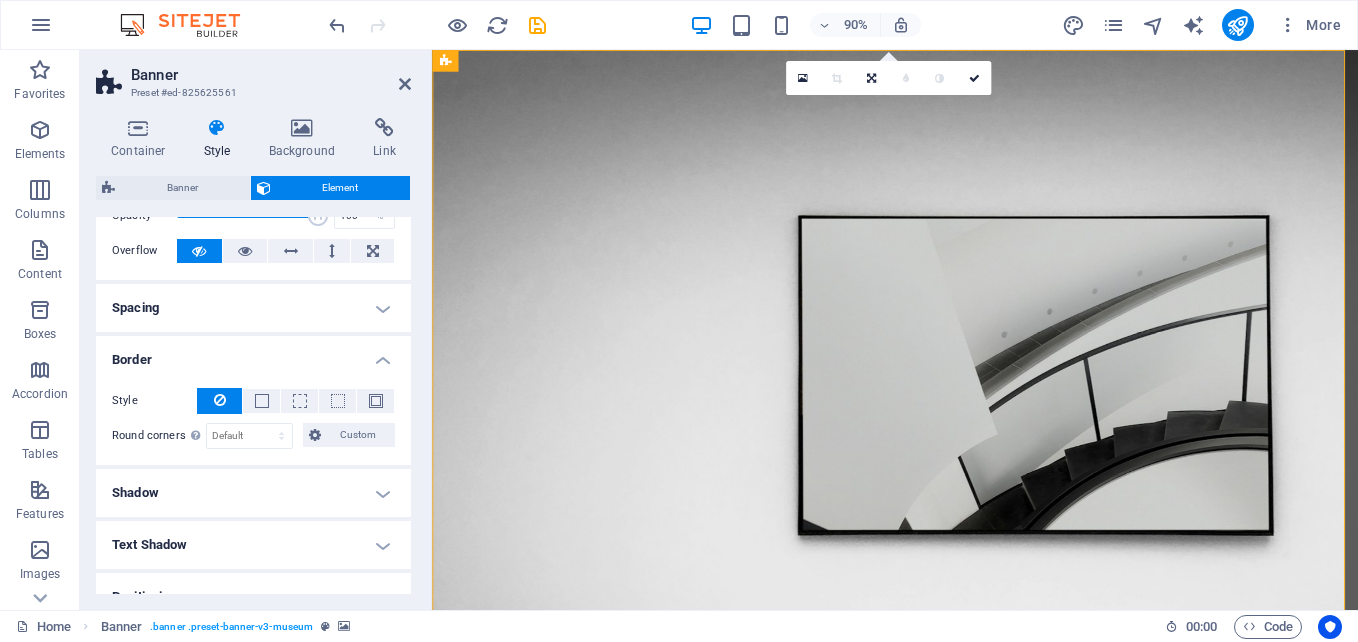 click on "Shadow" at bounding box center (253, 493) 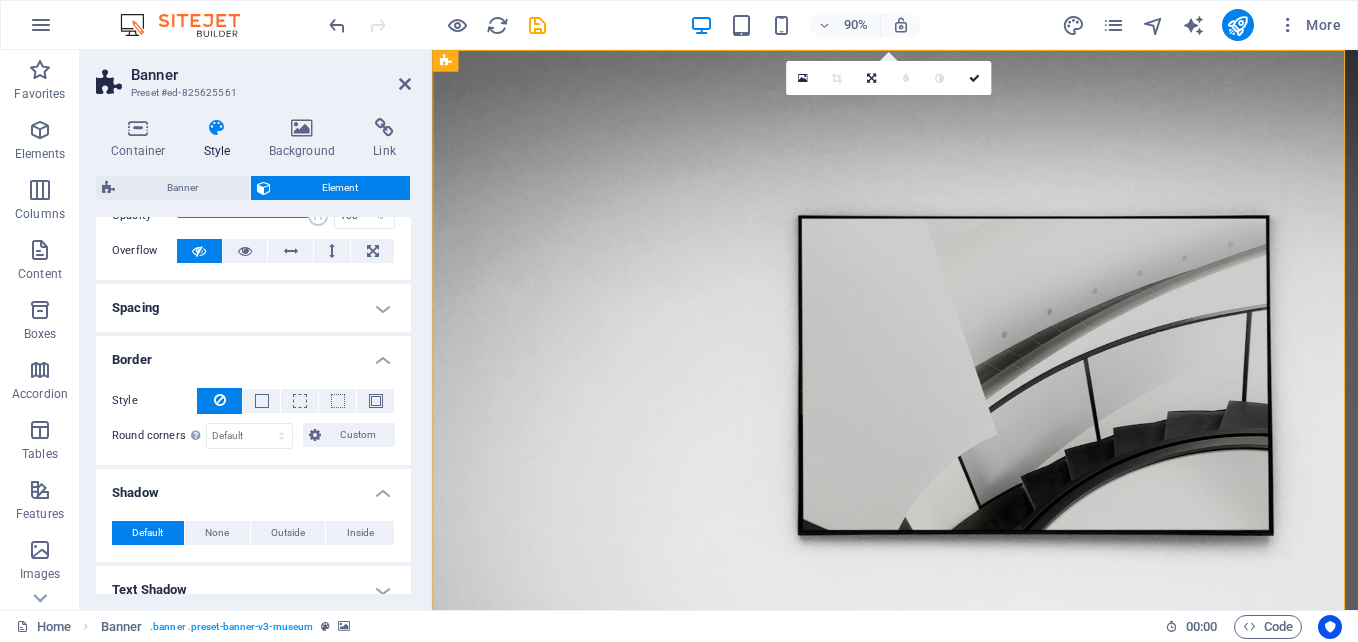 scroll, scrollTop: 200, scrollLeft: 0, axis: vertical 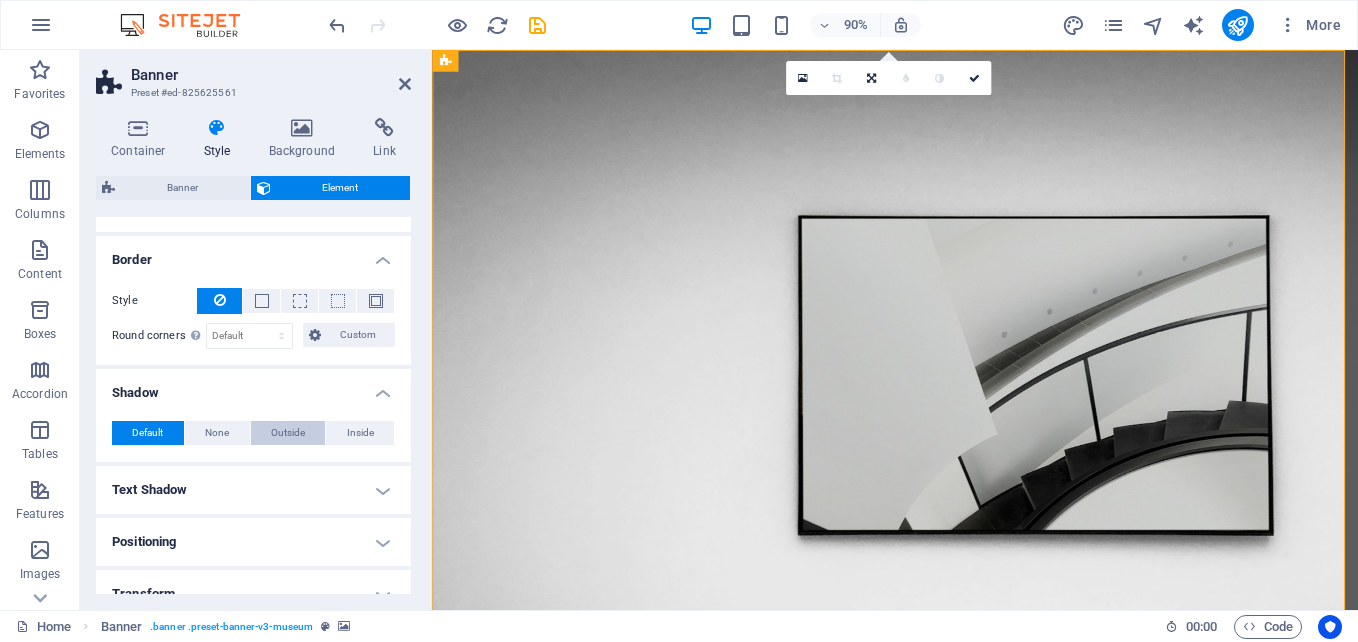 click on "Outside" at bounding box center (288, 433) 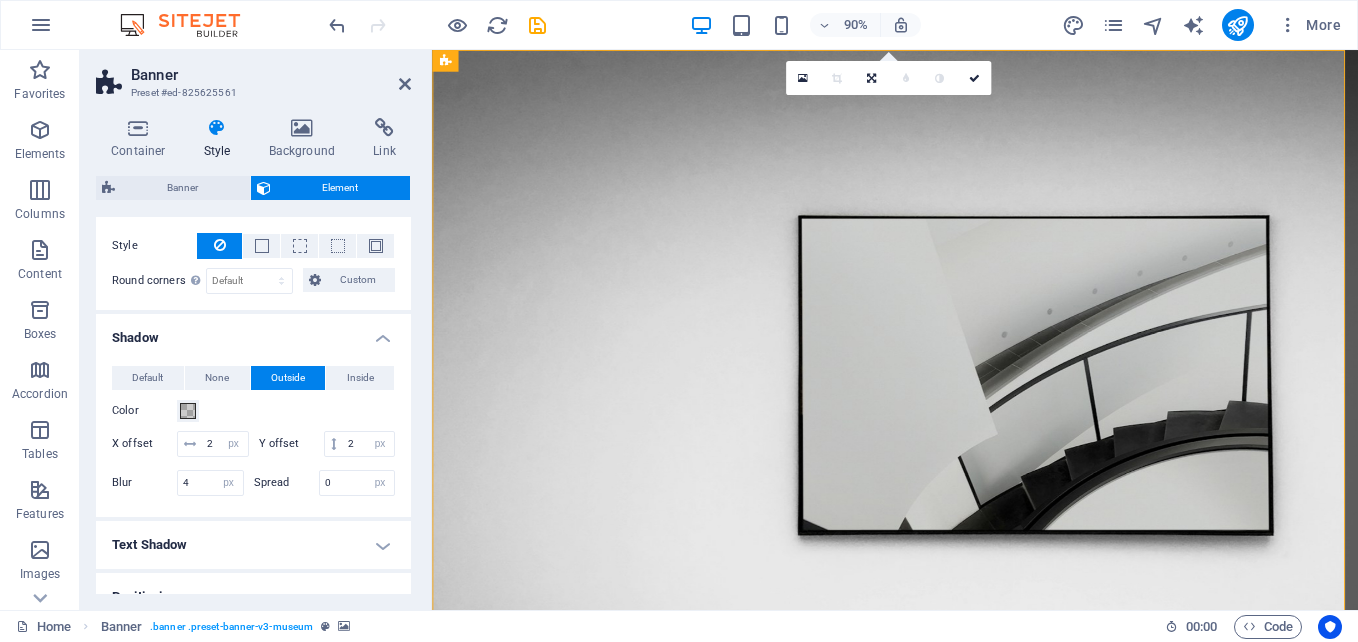 scroll, scrollTop: 300, scrollLeft: 0, axis: vertical 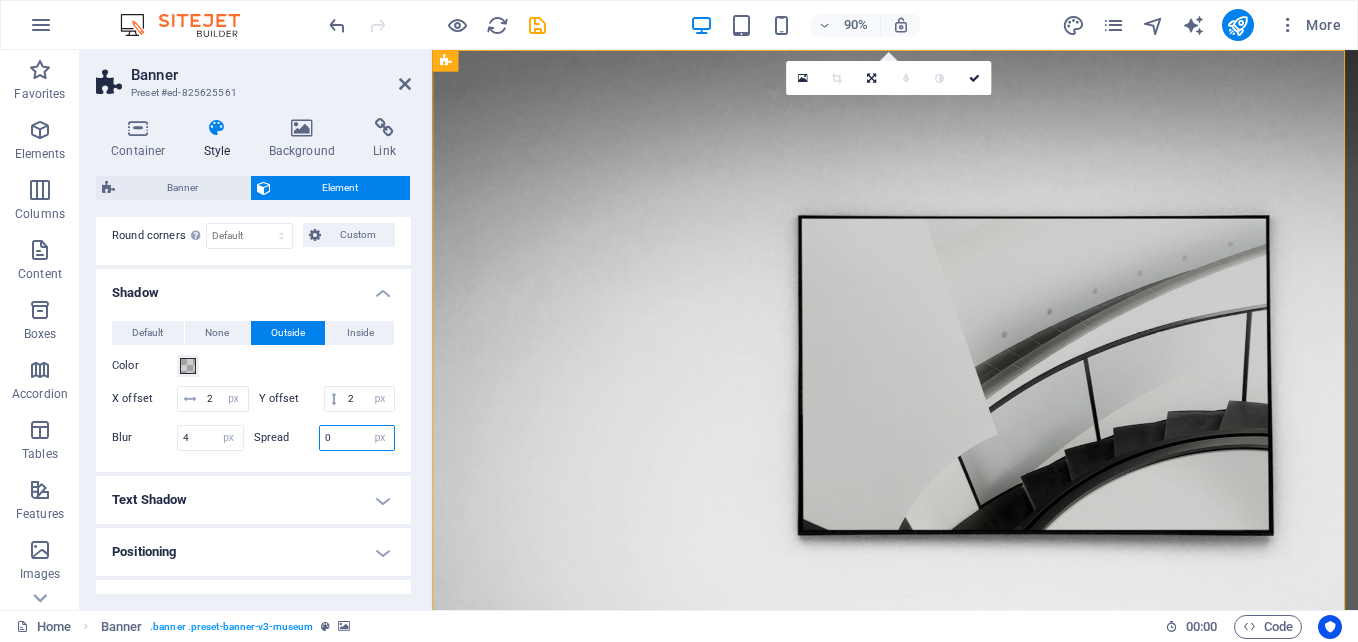 drag, startPoint x: 330, startPoint y: 464, endPoint x: 315, endPoint y: 465, distance: 15.033297 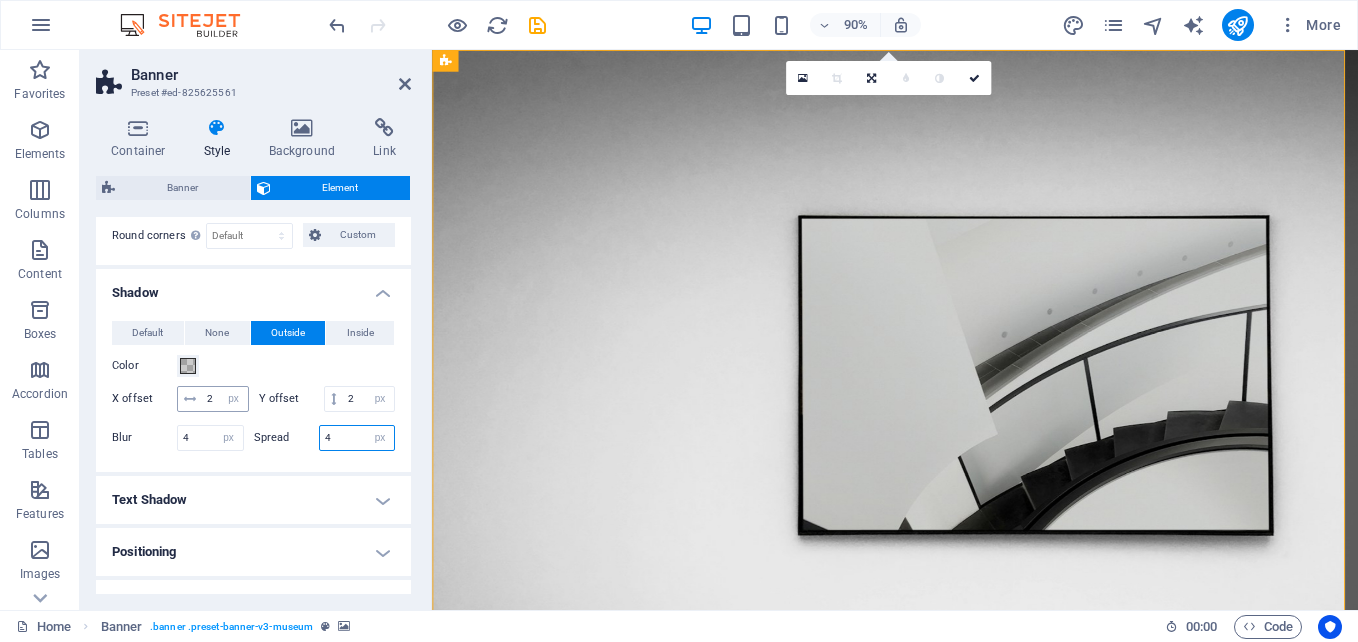 type on "4" 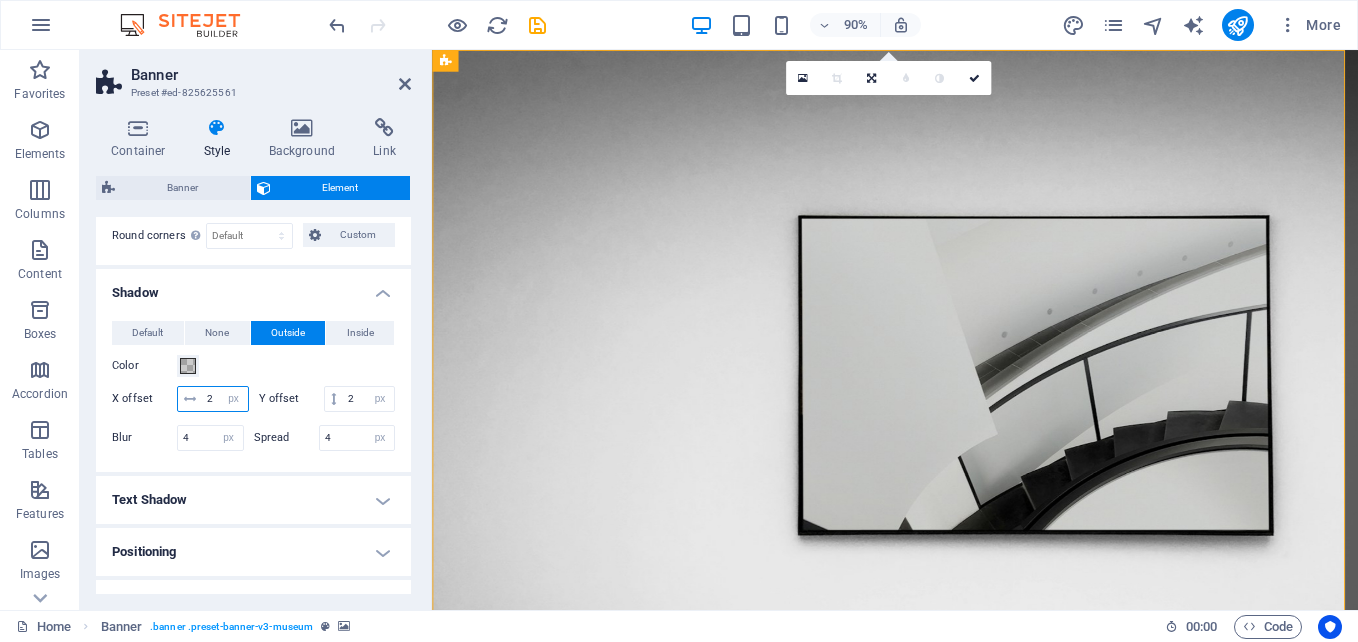 click on "2" at bounding box center [225, 399] 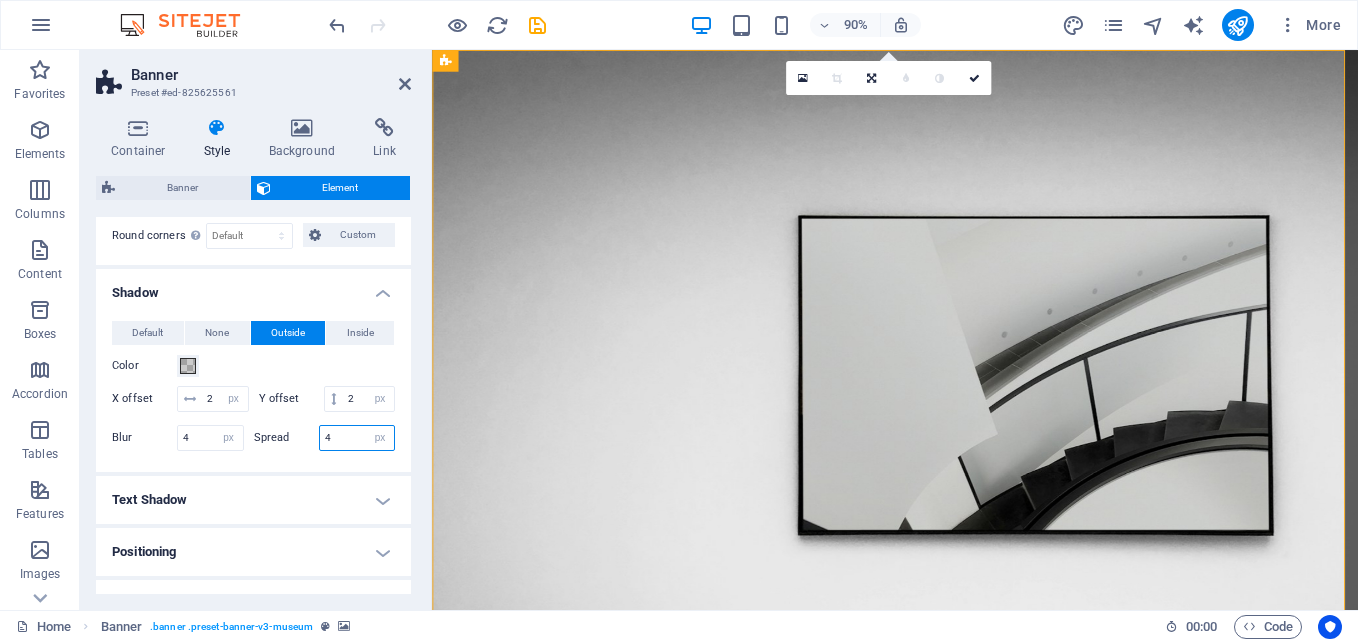 click on "4" at bounding box center (357, 438) 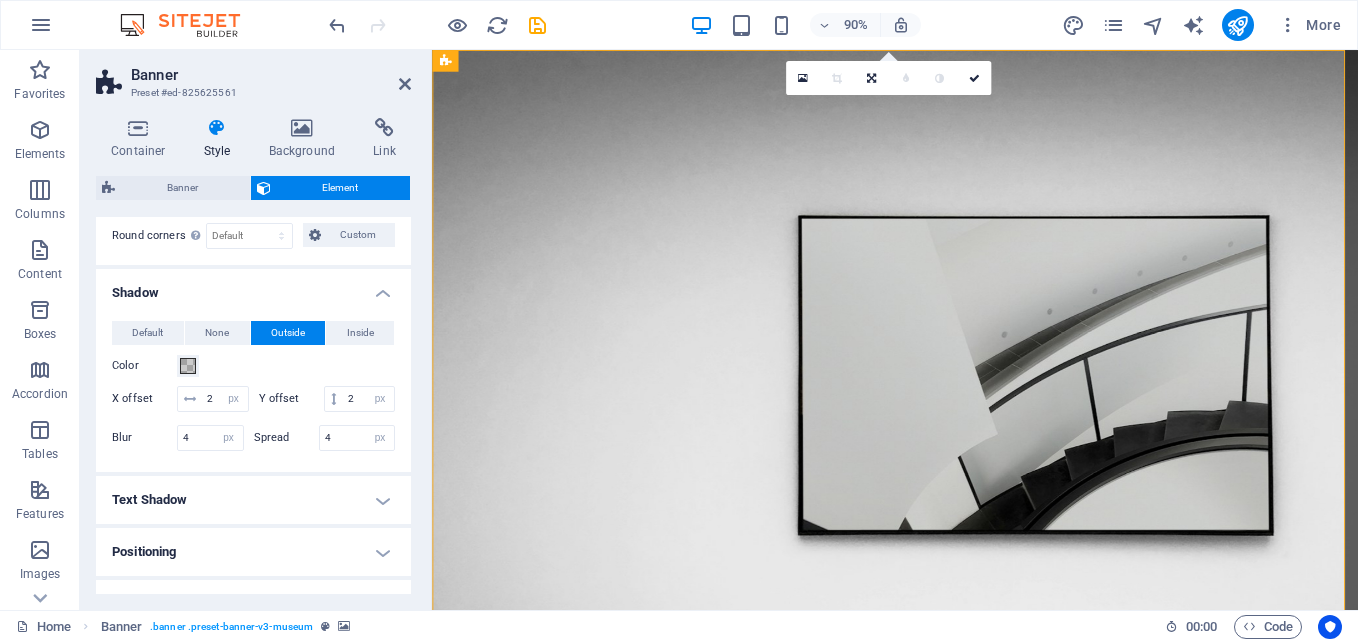 click on "Shadow" at bounding box center (253, 287) 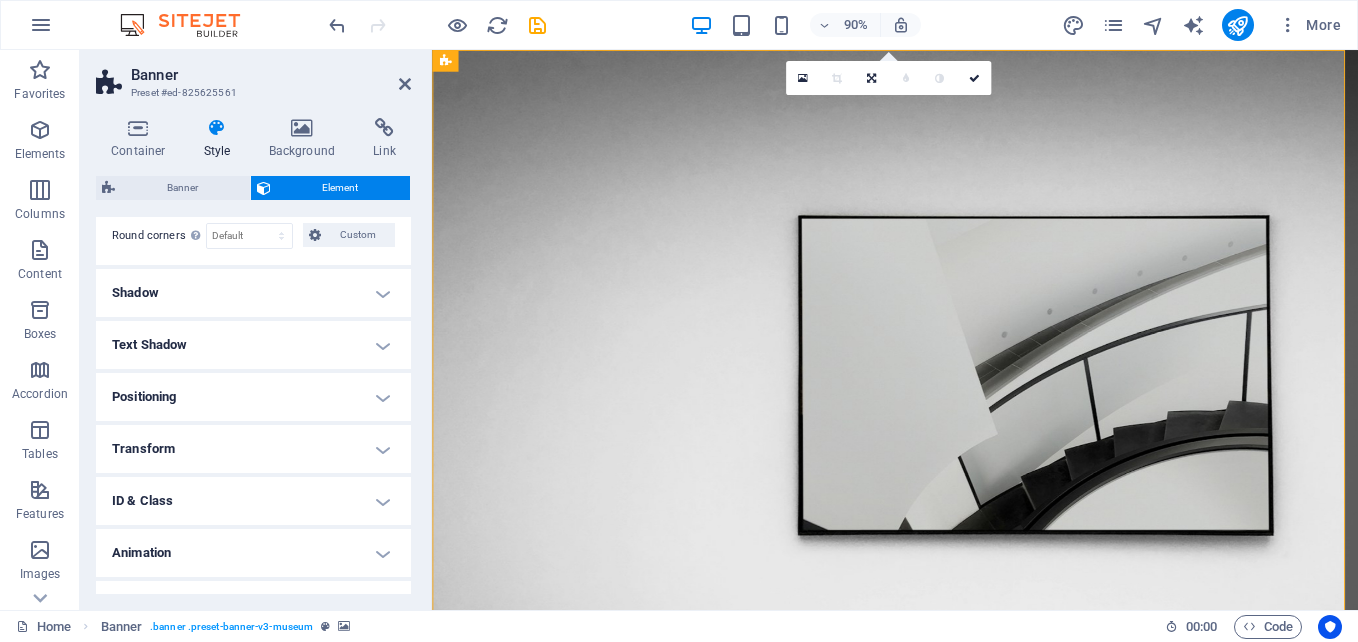 click on "Shadow" at bounding box center [253, 293] 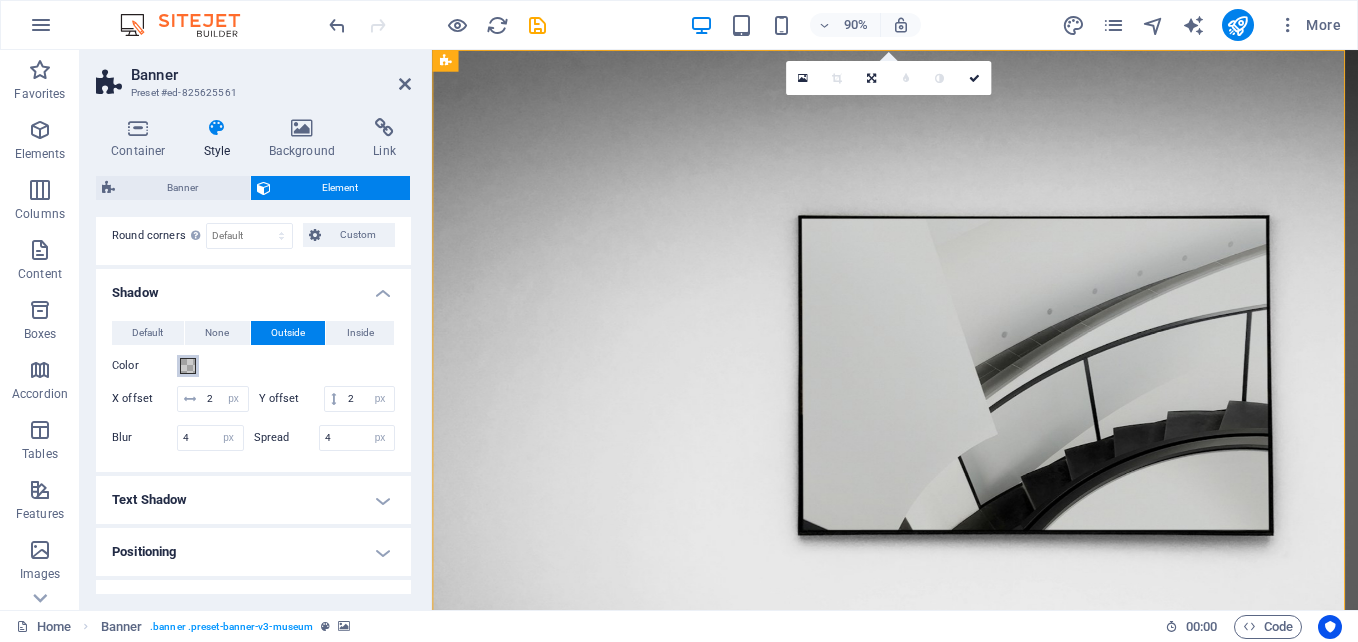 click at bounding box center (188, 366) 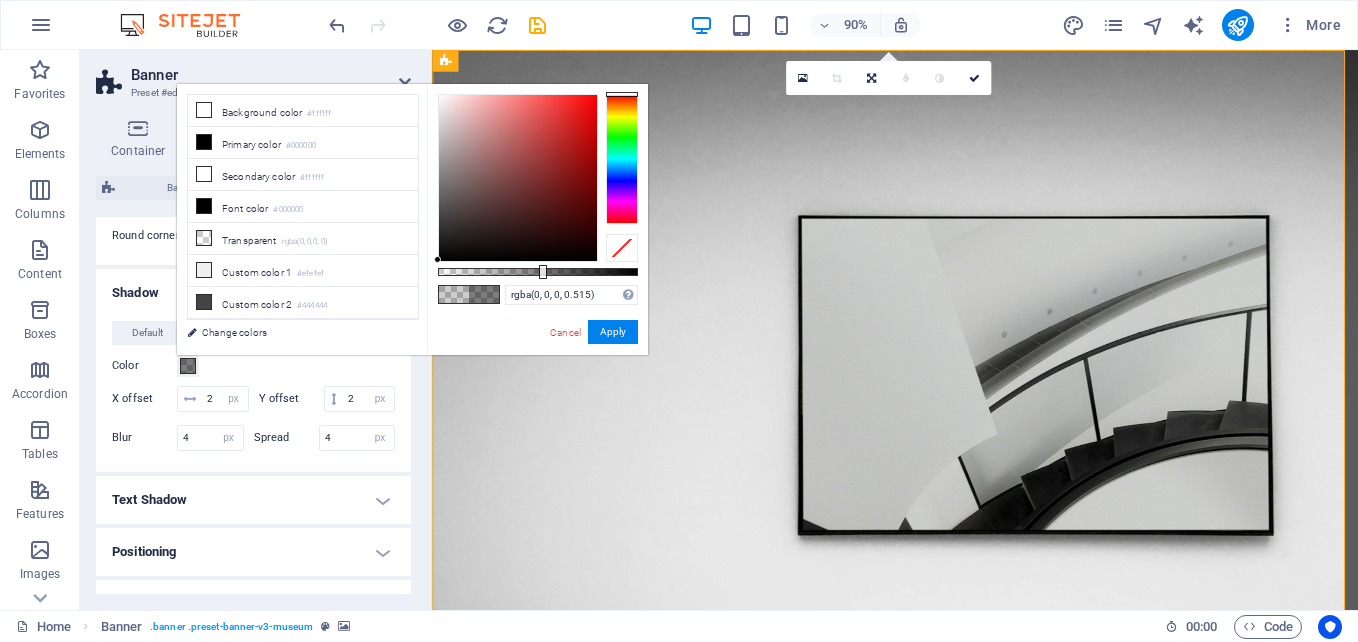 type on "rgba(0, 0, 0, 0.52)" 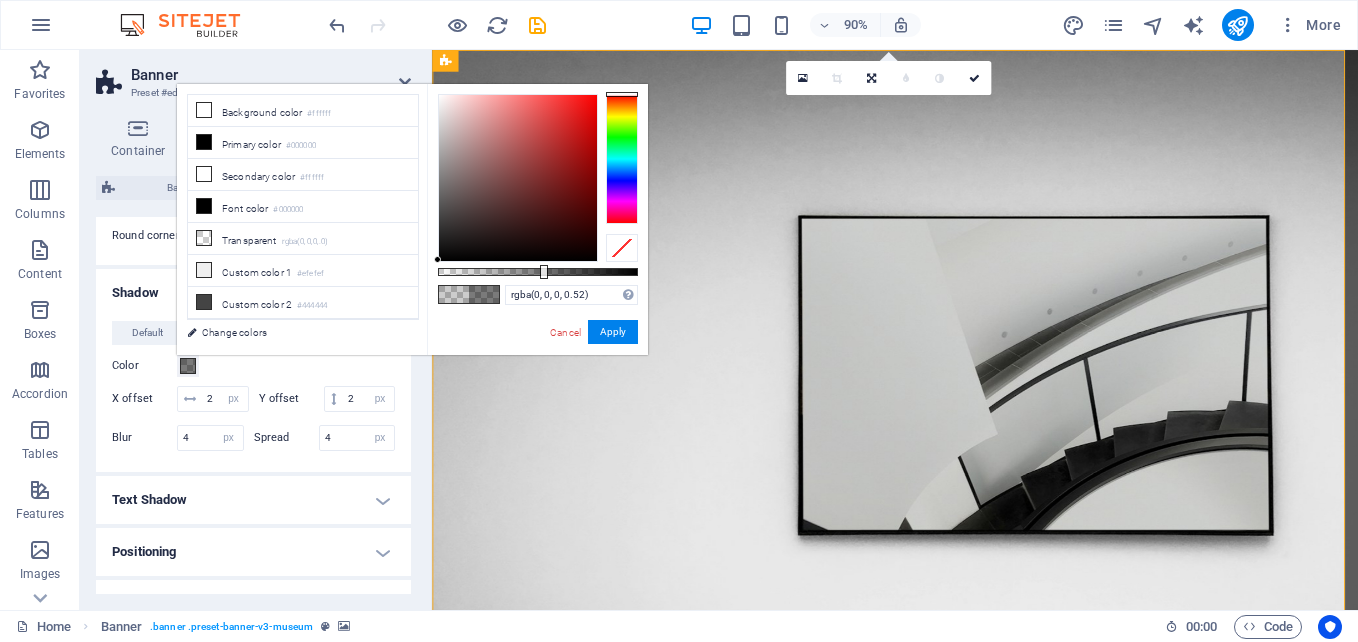 drag, startPoint x: 478, startPoint y: 268, endPoint x: 542, endPoint y: 268, distance: 64 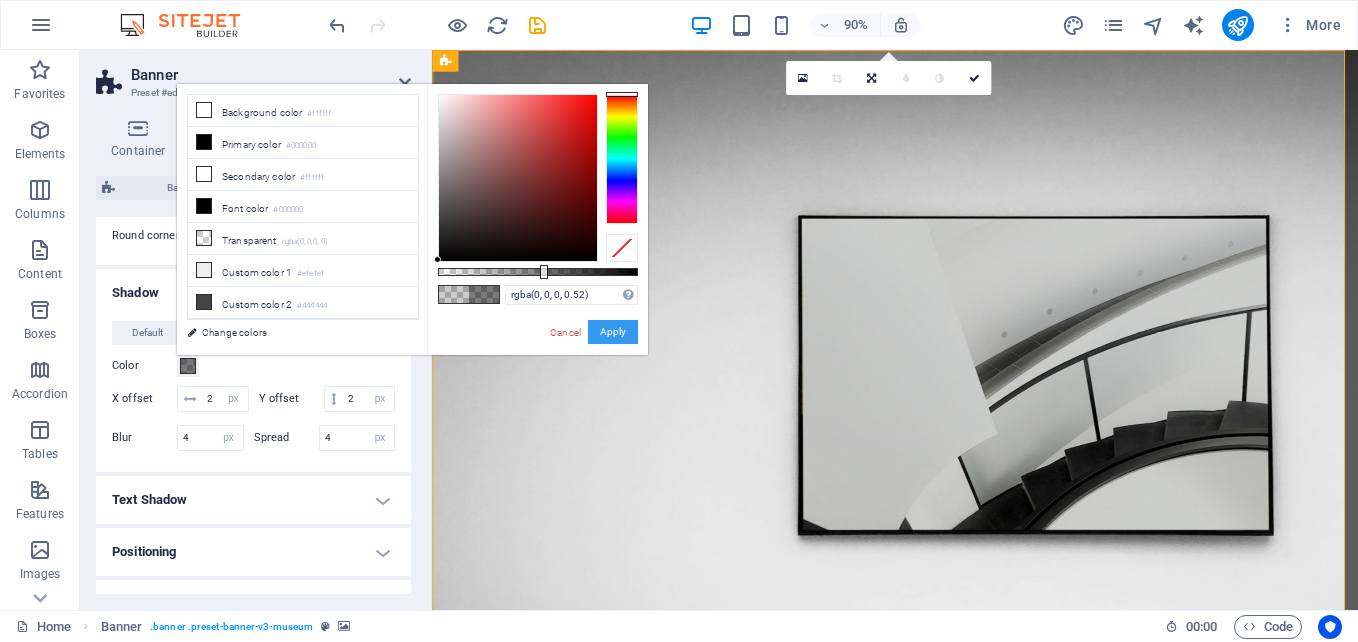 click on "Apply" at bounding box center [613, 332] 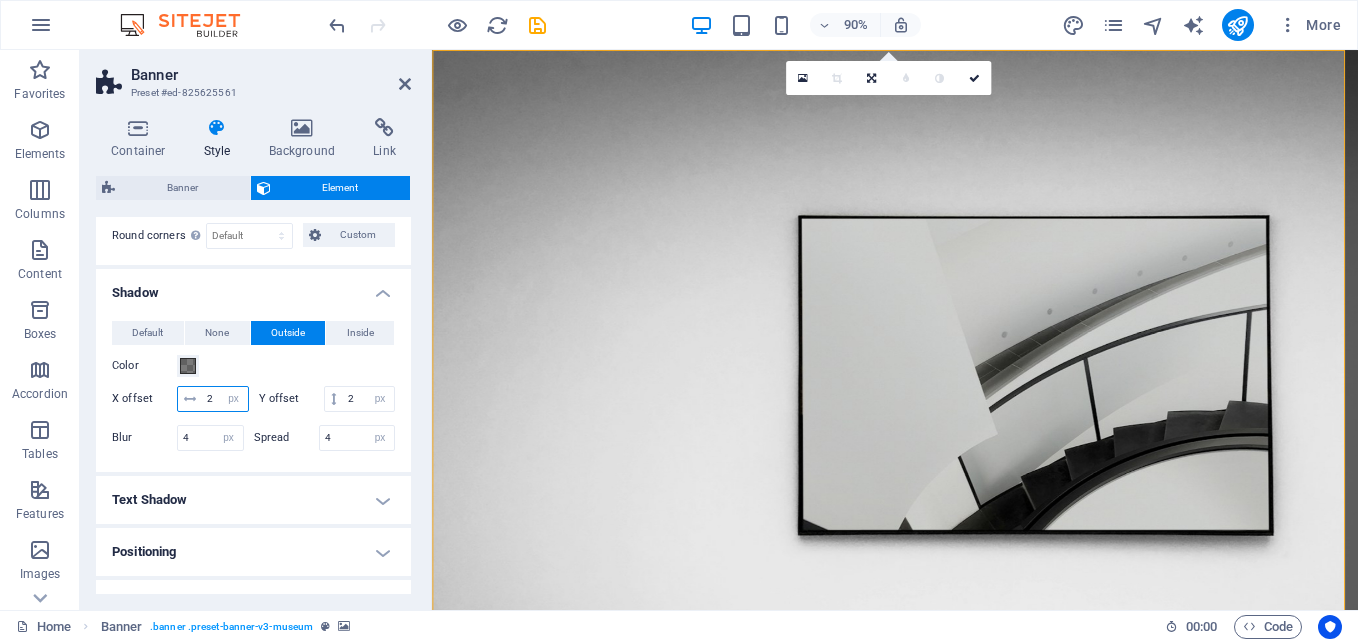 click on "2" at bounding box center [225, 399] 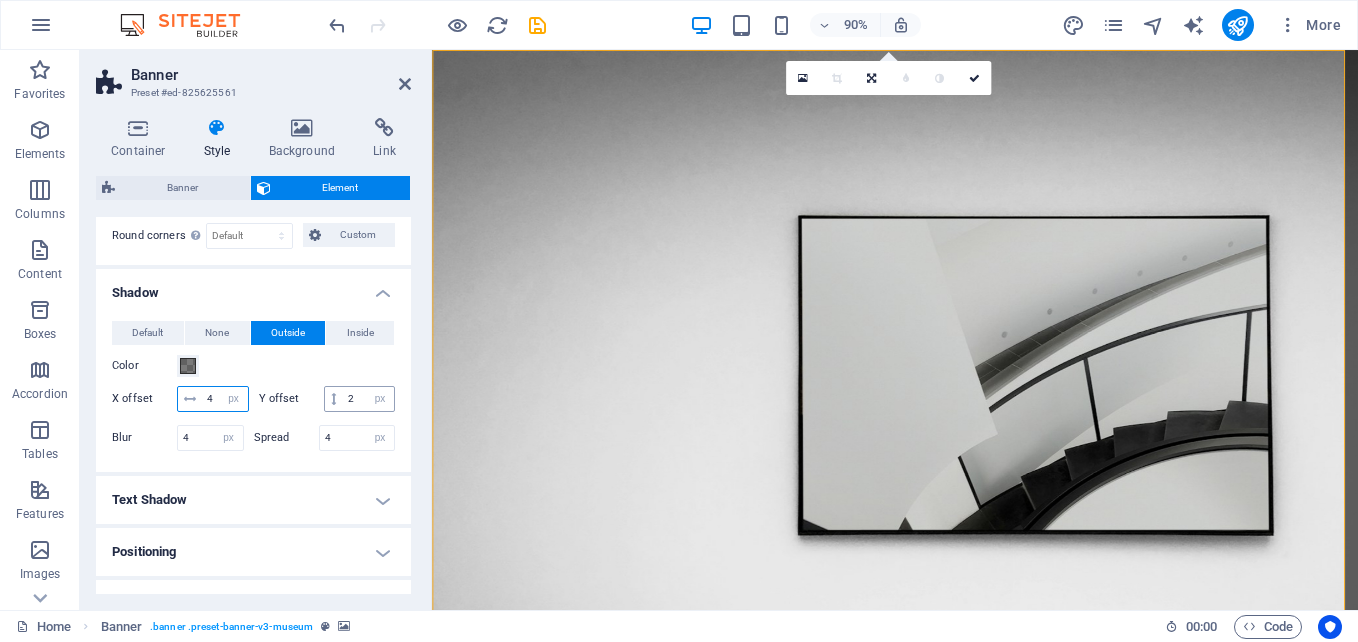 type on "4" 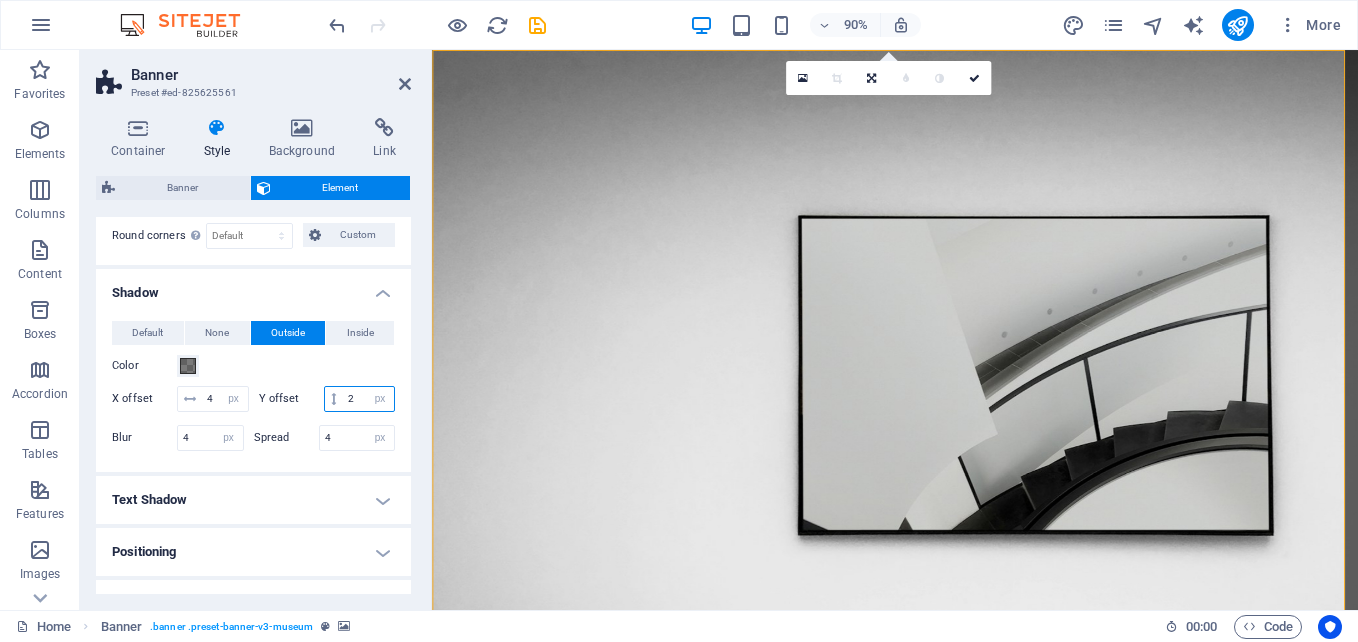 click on "2" at bounding box center [368, 399] 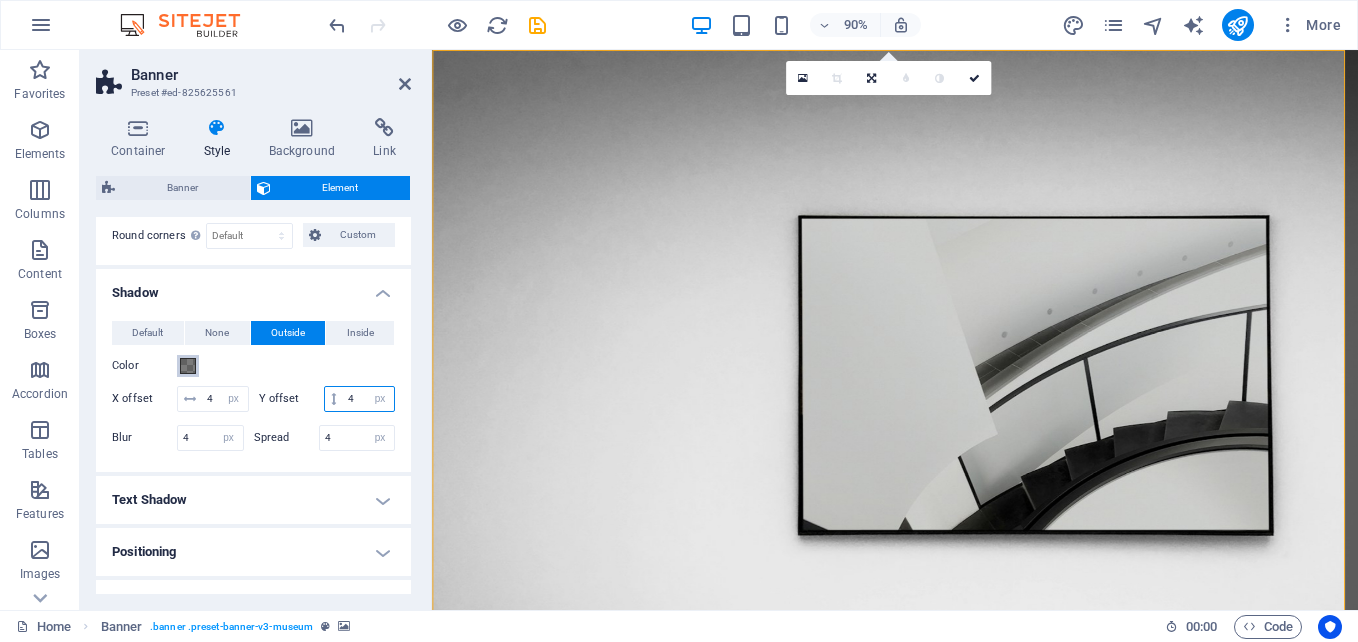 type on "4" 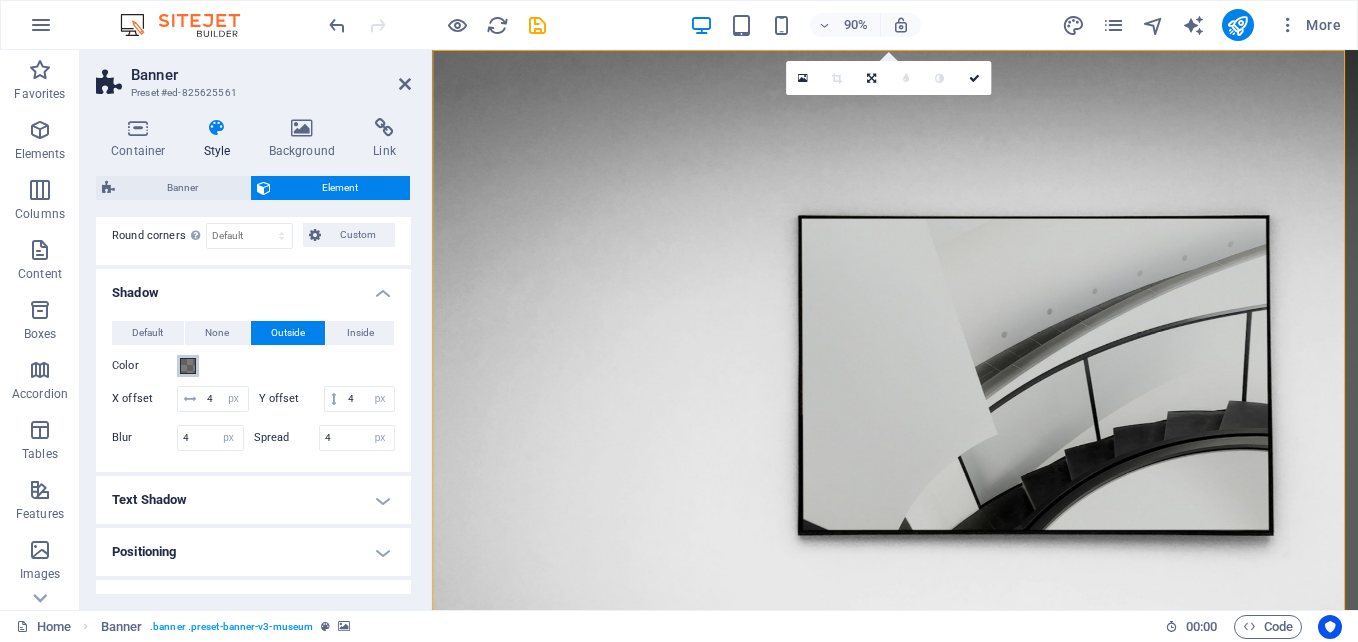 click at bounding box center (188, 366) 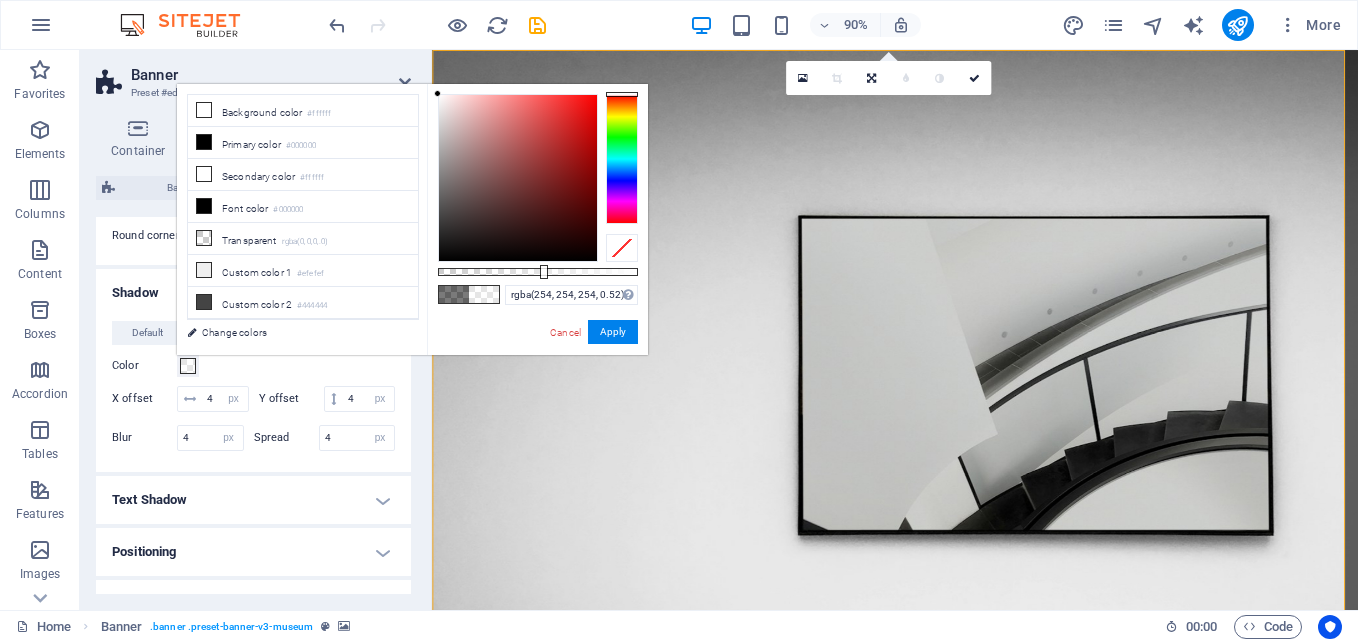 type on "rgba(255, 255, 255, 0.52)" 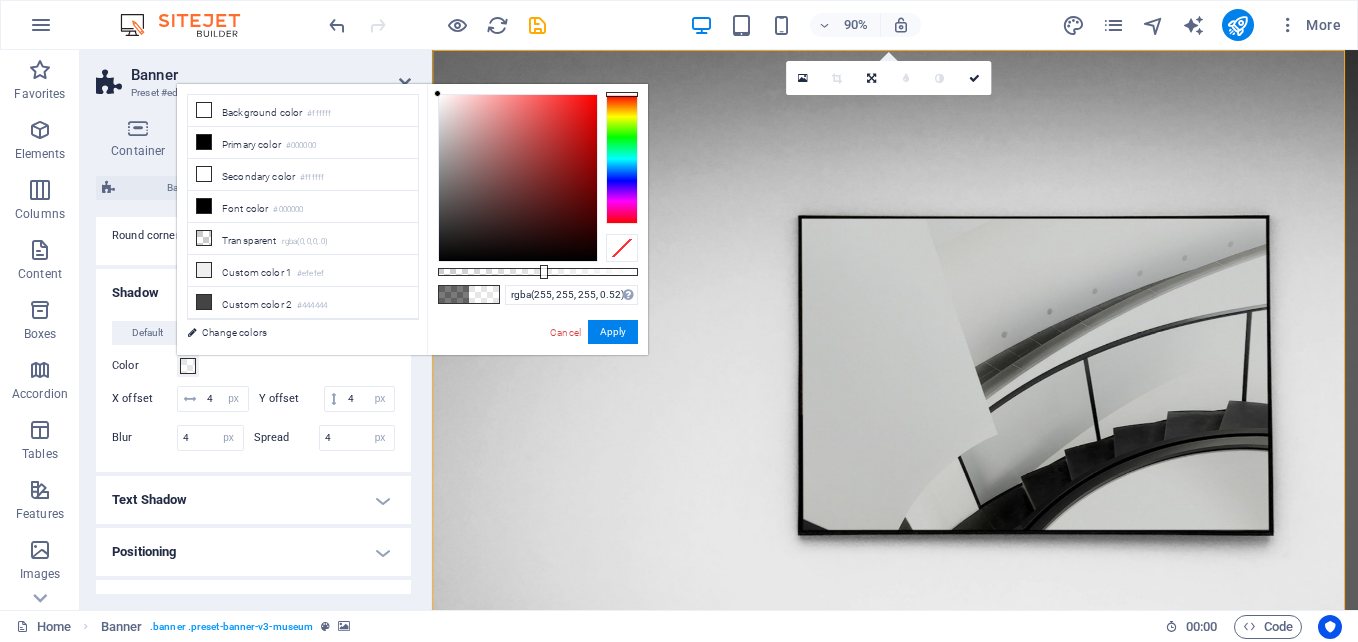 drag, startPoint x: 481, startPoint y: 163, endPoint x: 420, endPoint y: 86, distance: 98.23441 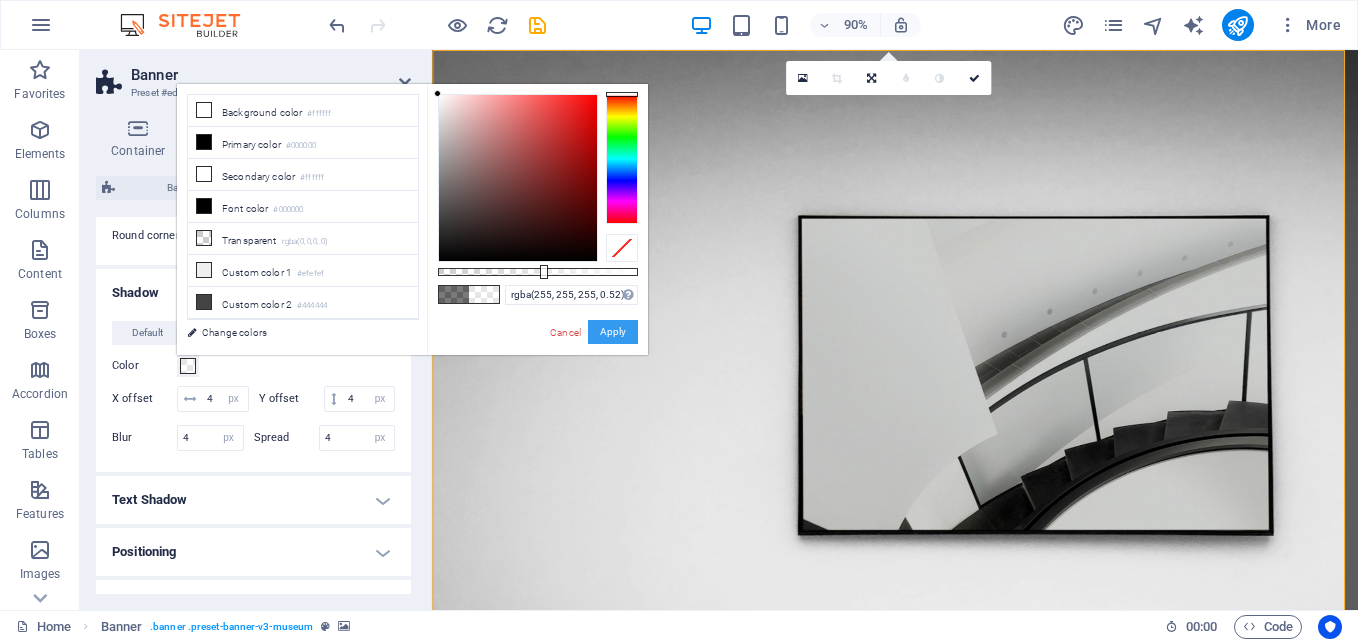 click on "Apply" at bounding box center (613, 332) 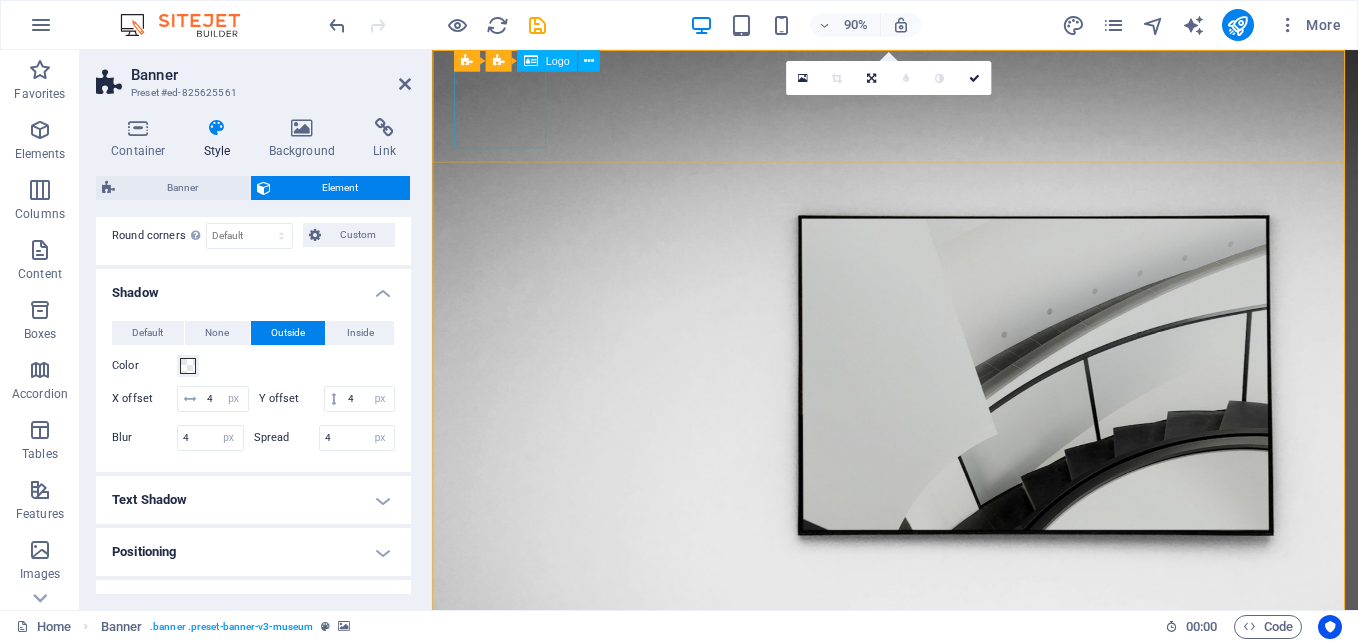 click at bounding box center [946, 852] 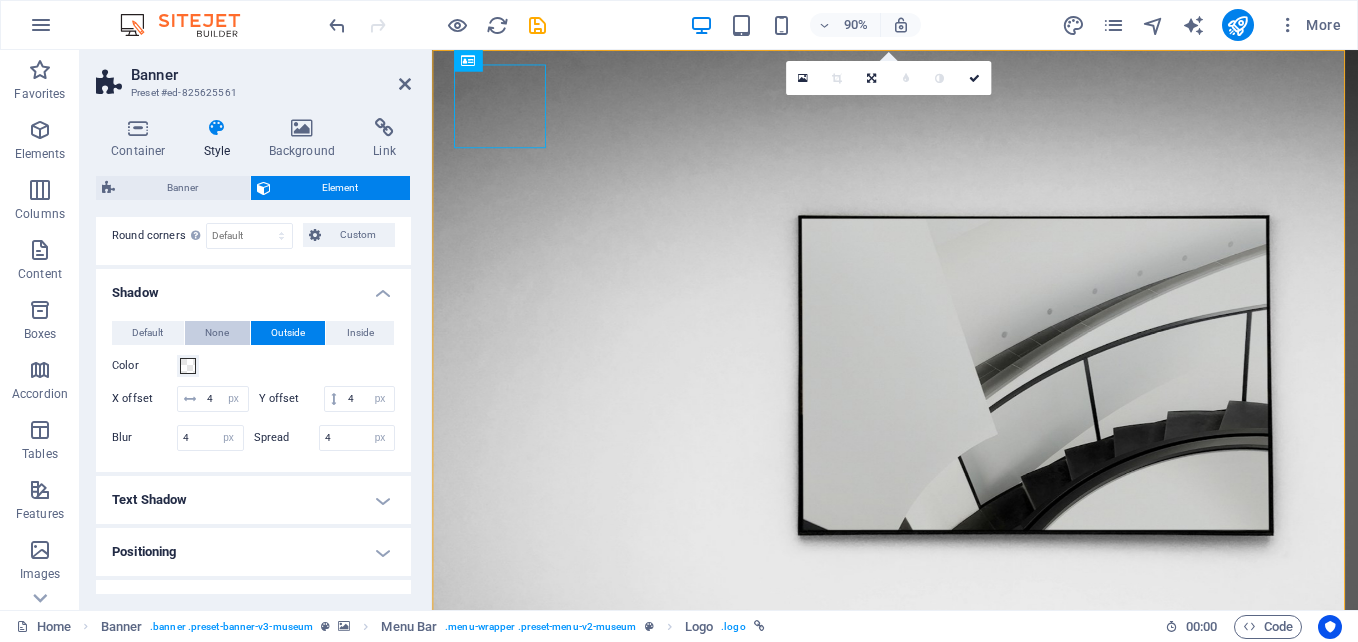 click on "None" at bounding box center [217, 333] 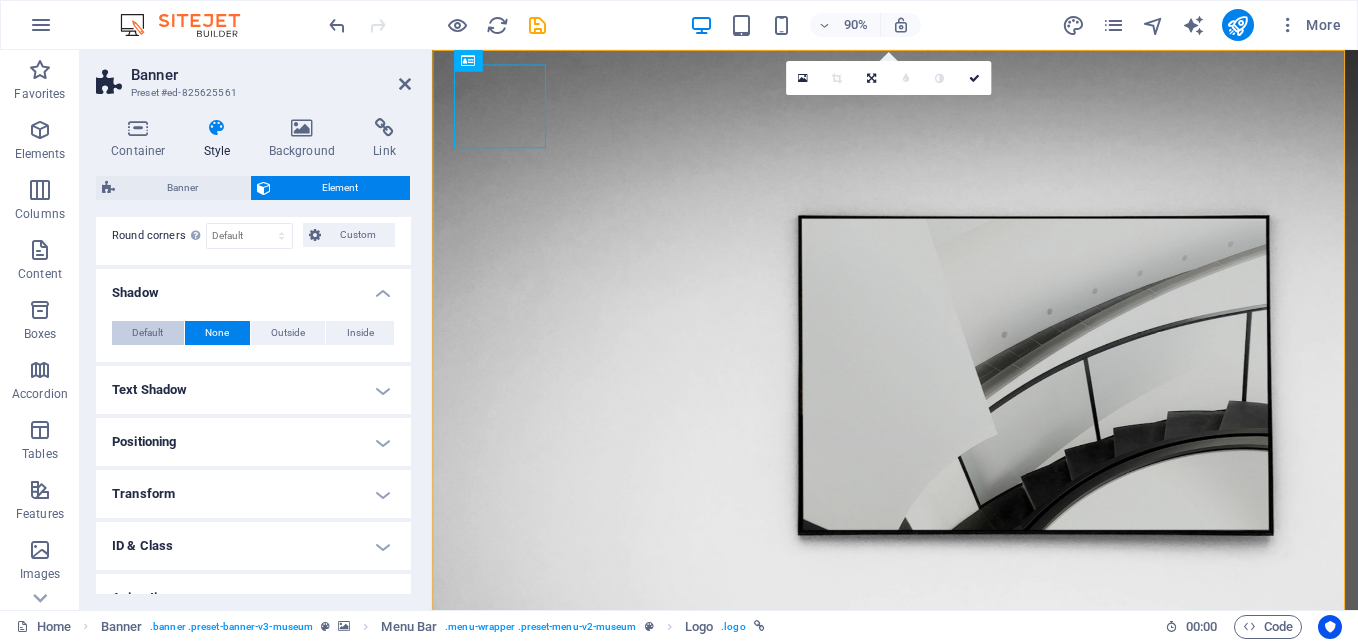 click on "Default" at bounding box center [147, 333] 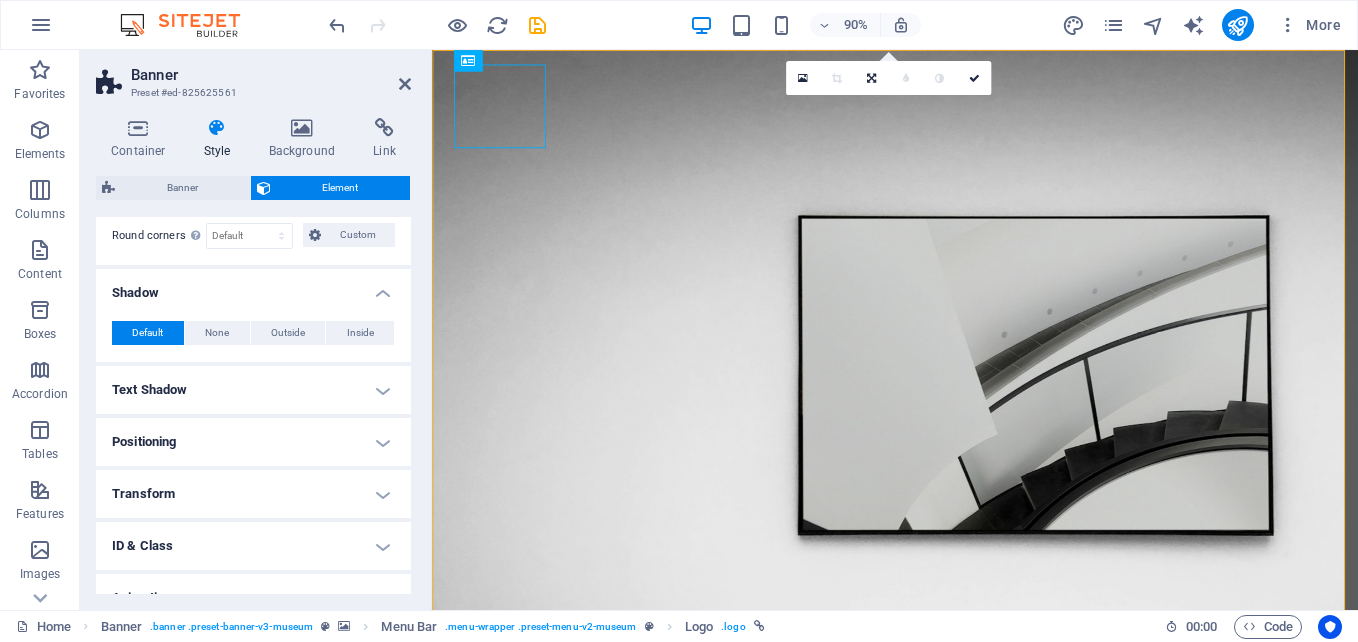 click on "Shadow" at bounding box center (253, 287) 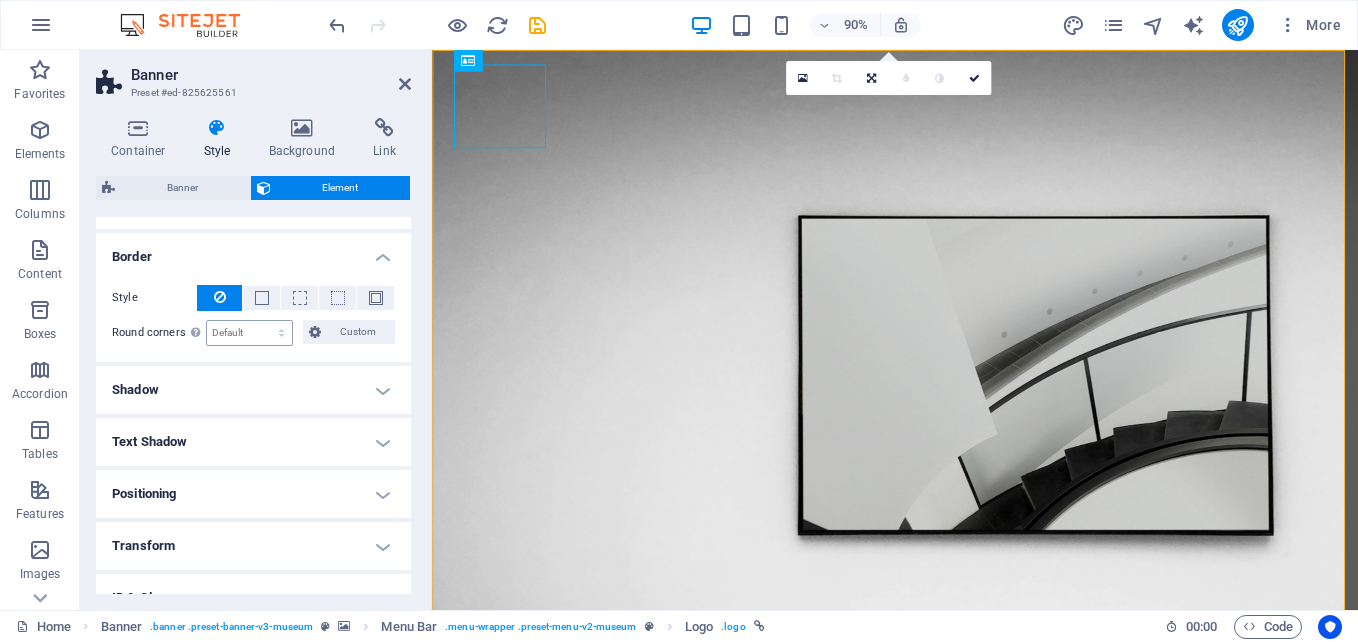 scroll, scrollTop: 200, scrollLeft: 0, axis: vertical 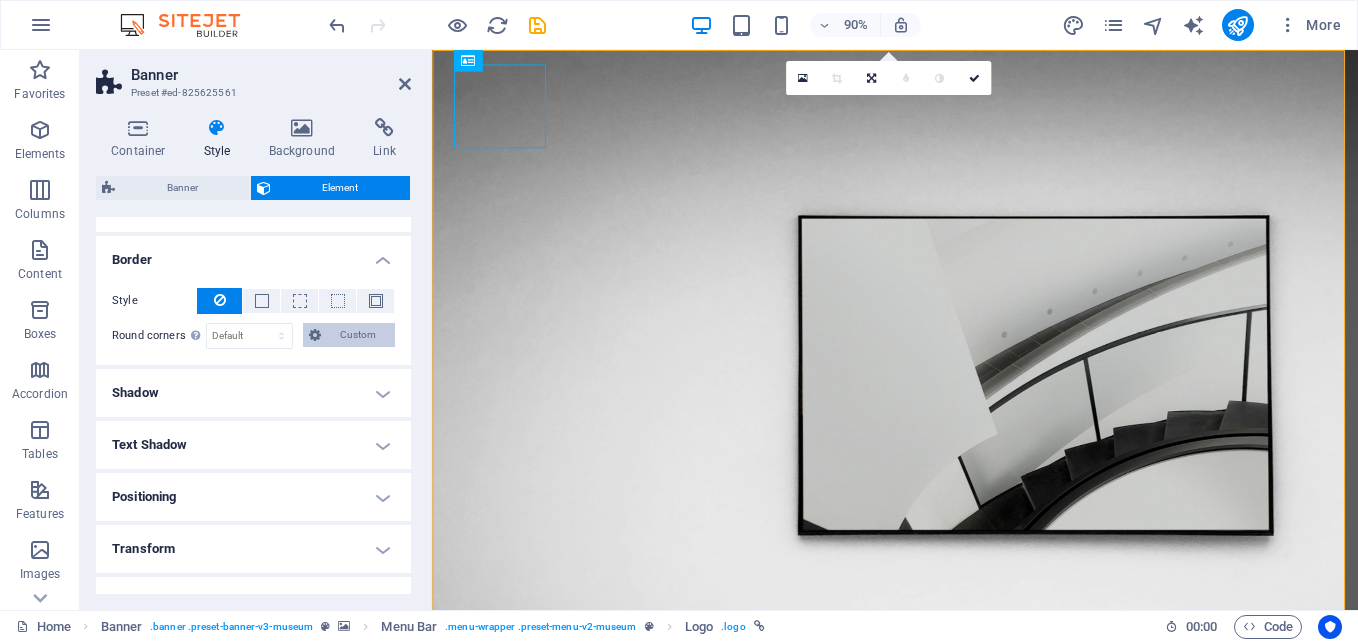 click on "Custom" at bounding box center [358, 335] 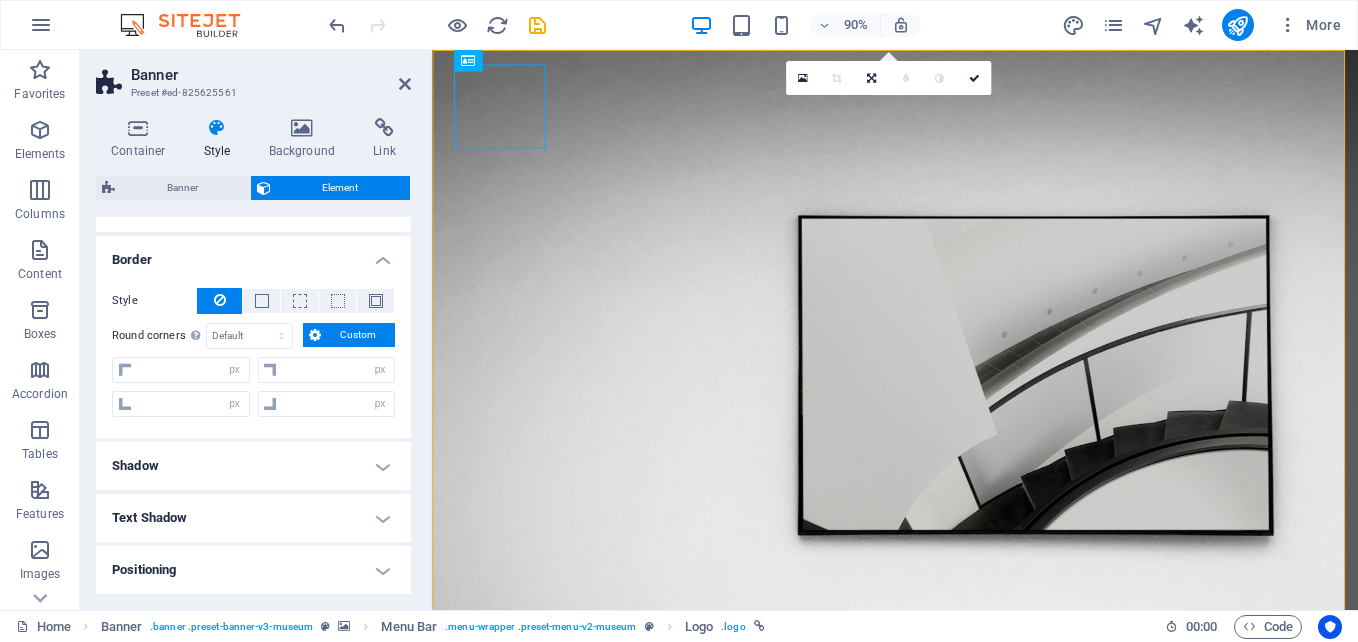 click on "Custom" at bounding box center (358, 335) 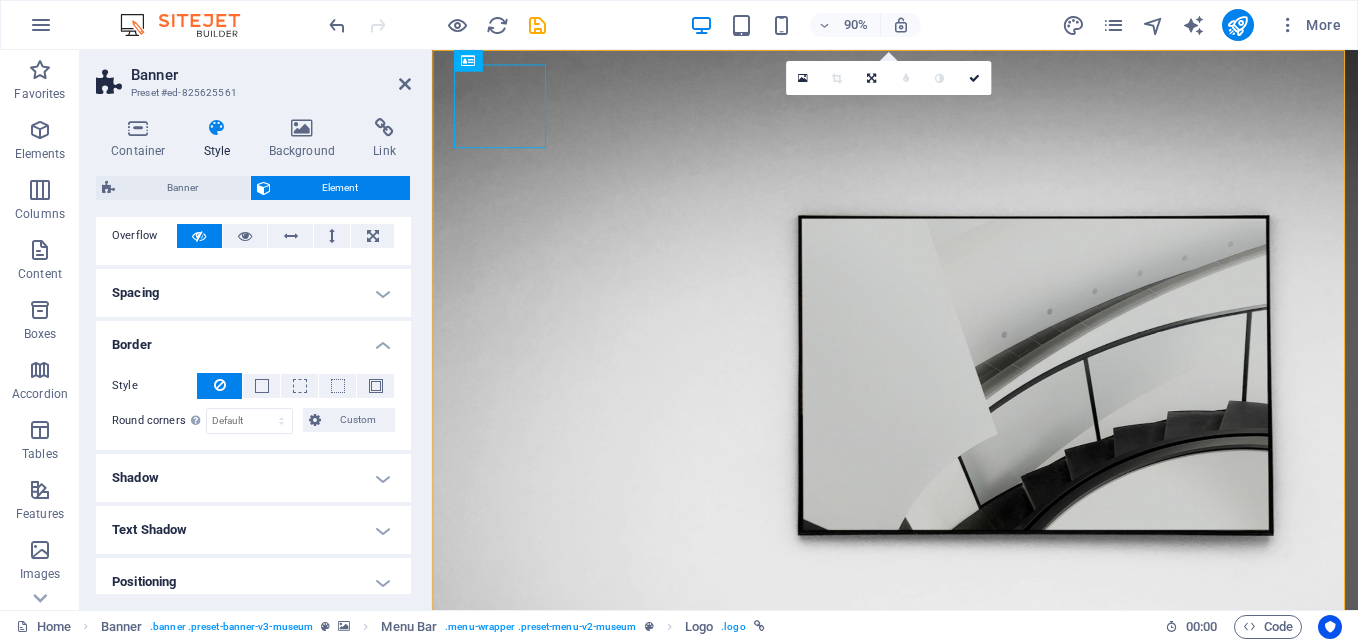 scroll, scrollTop: 0, scrollLeft: 0, axis: both 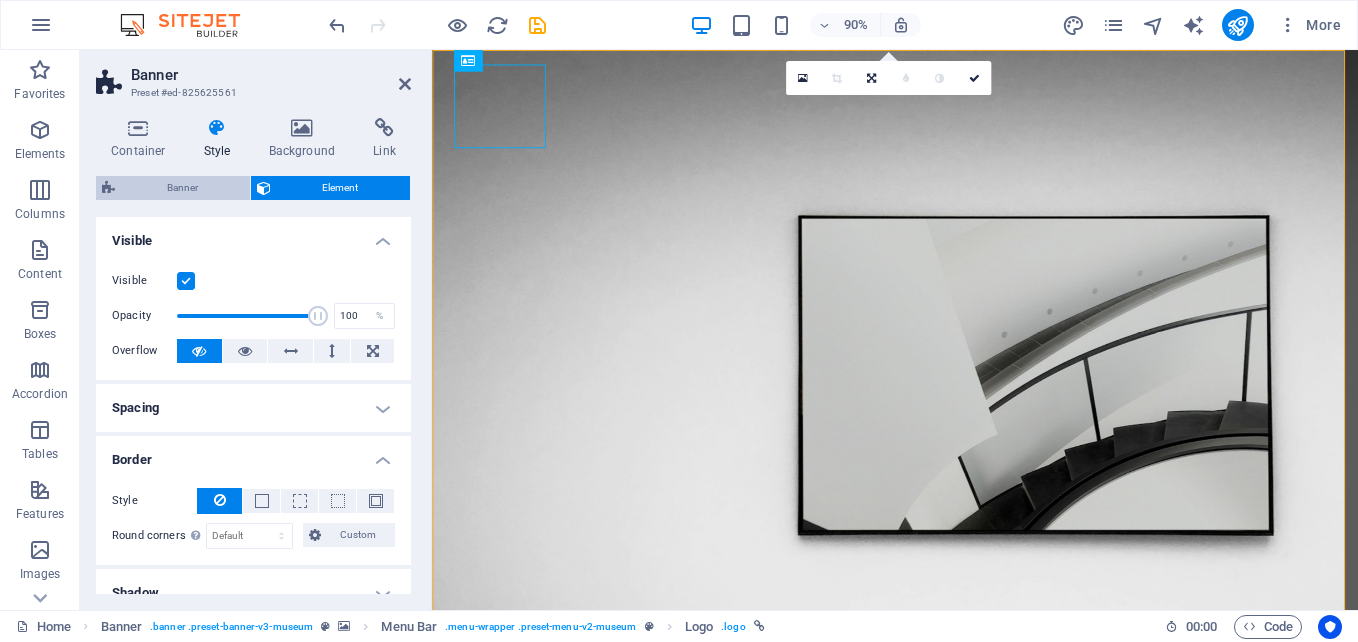 click on "Banner" at bounding box center [182, 188] 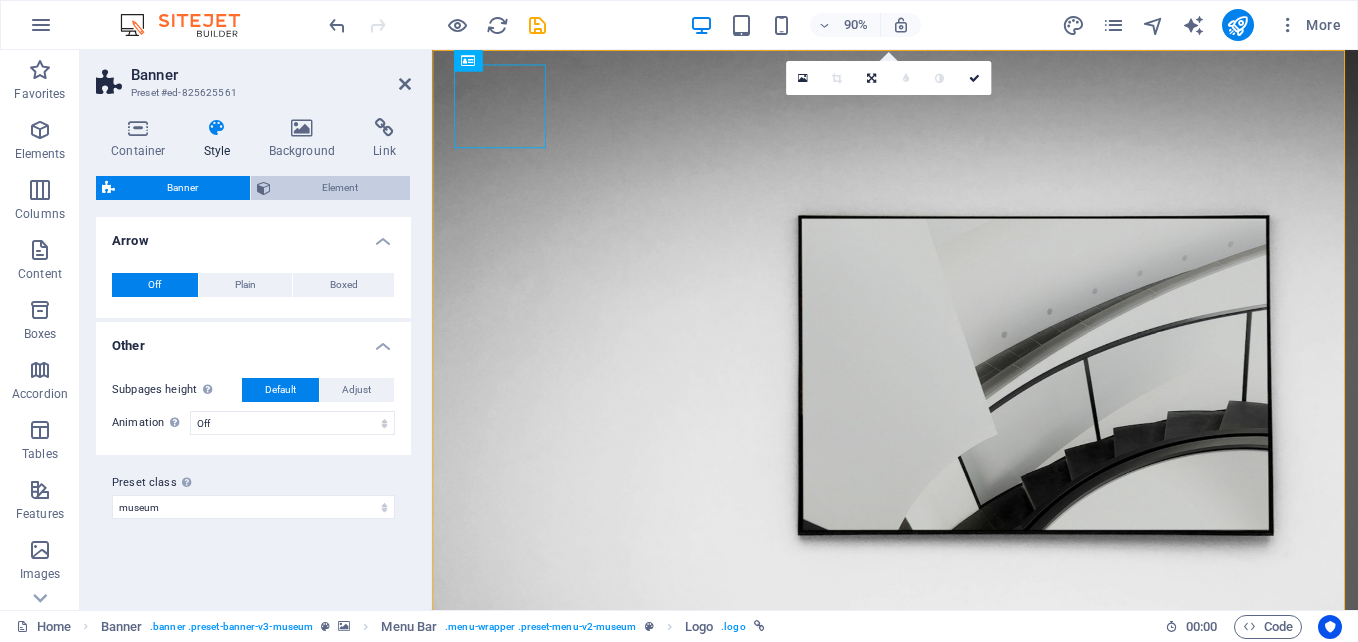 click on "Element" at bounding box center [341, 188] 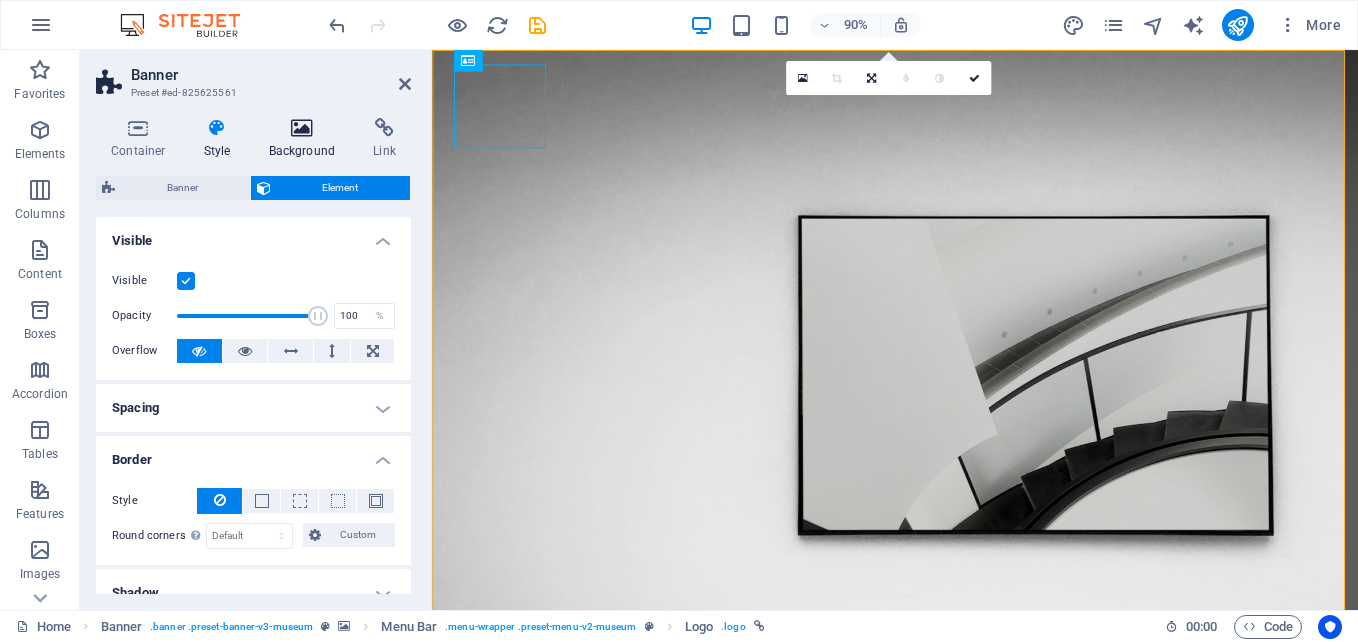 click on "Background" at bounding box center [306, 139] 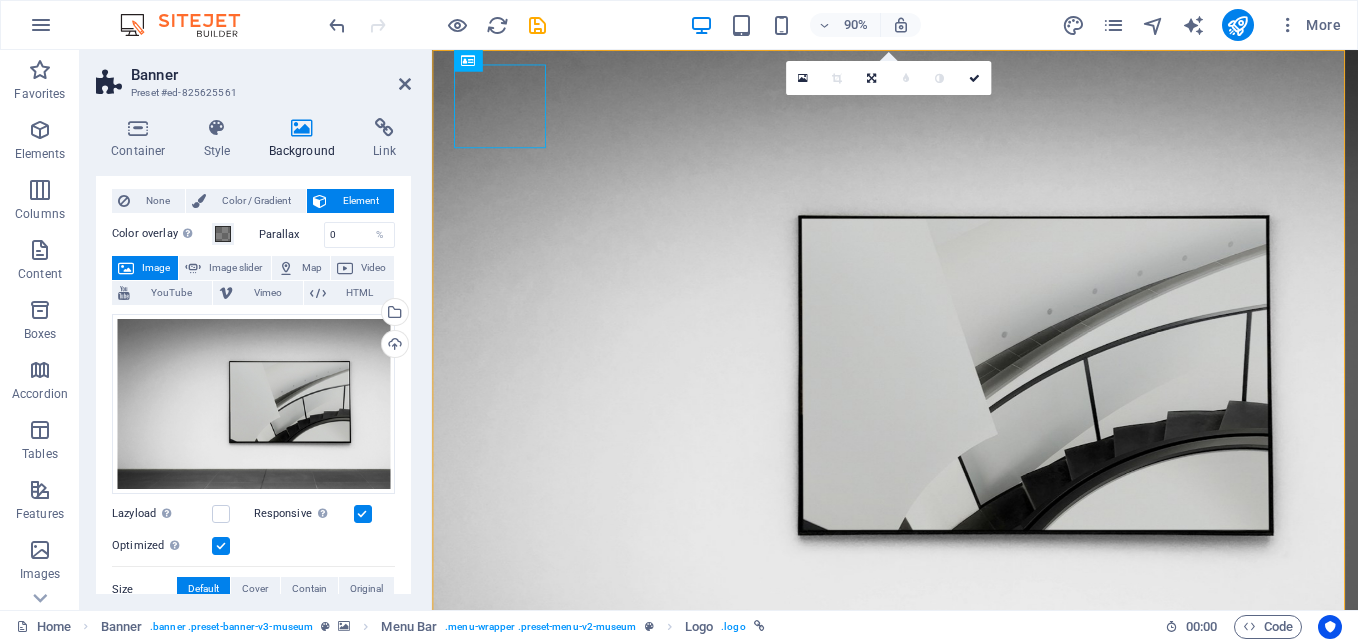scroll, scrollTop: 0, scrollLeft: 0, axis: both 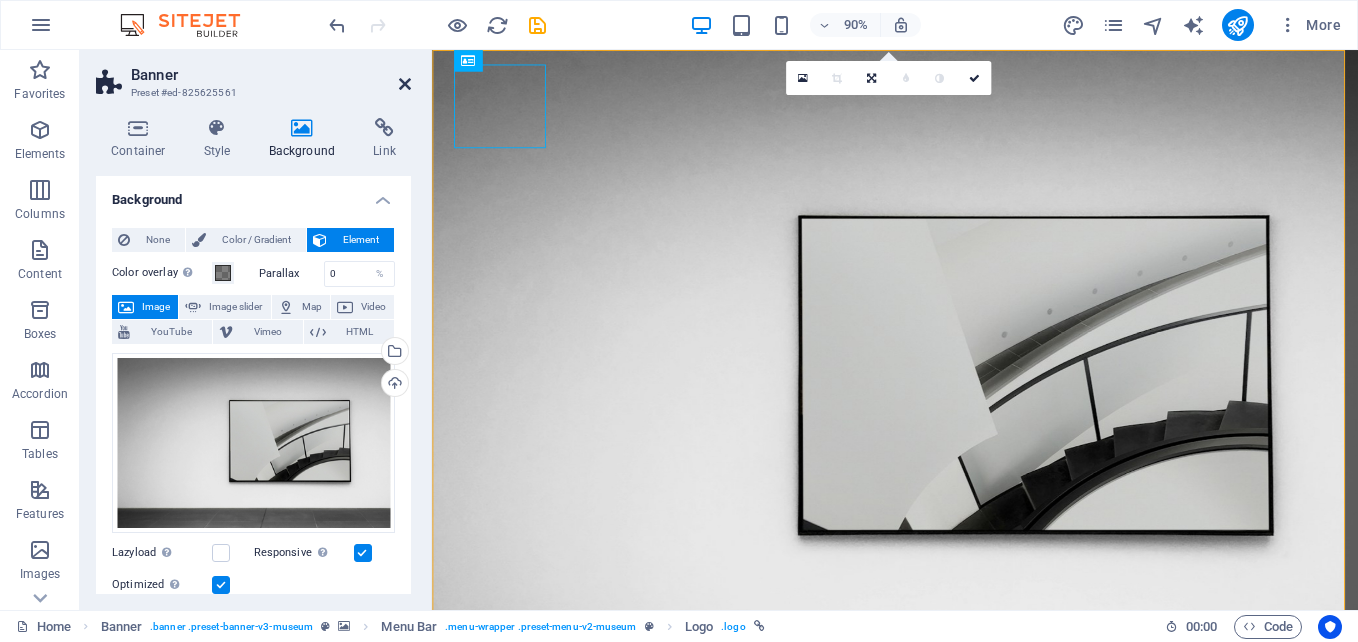 click at bounding box center (405, 84) 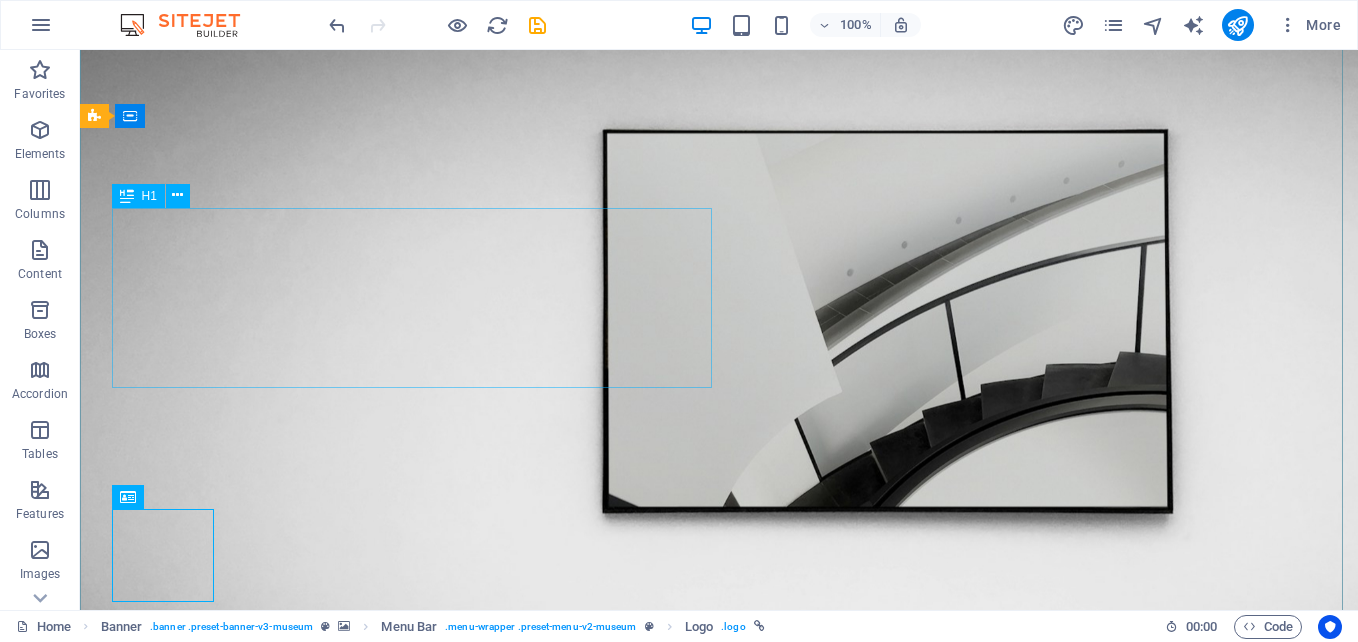 scroll, scrollTop: 0, scrollLeft: 0, axis: both 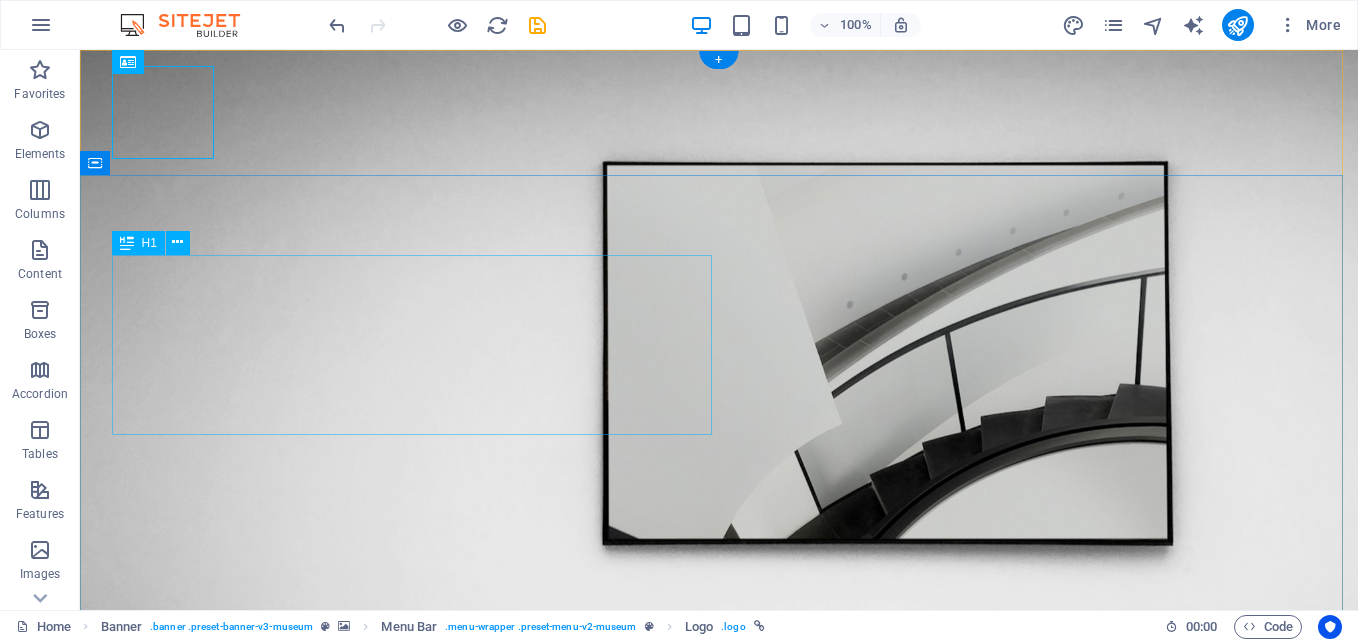 click on "Prime Global Solutions" at bounding box center (719, 1066) 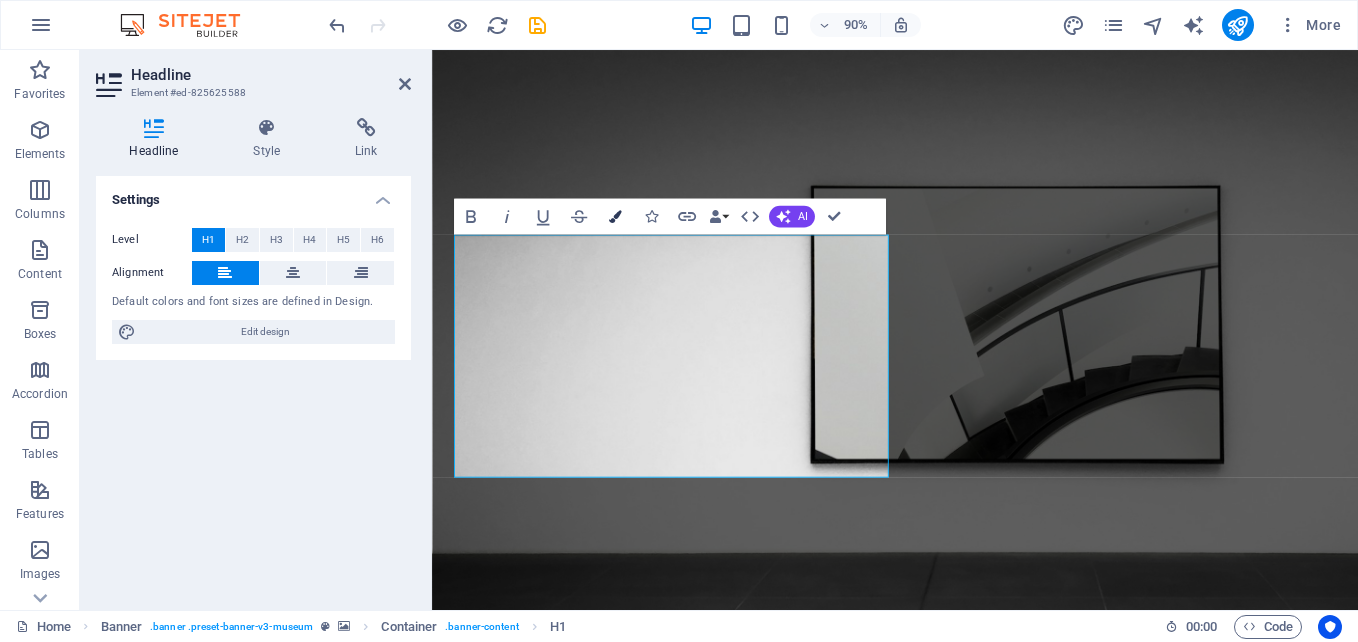 click at bounding box center (614, 216) 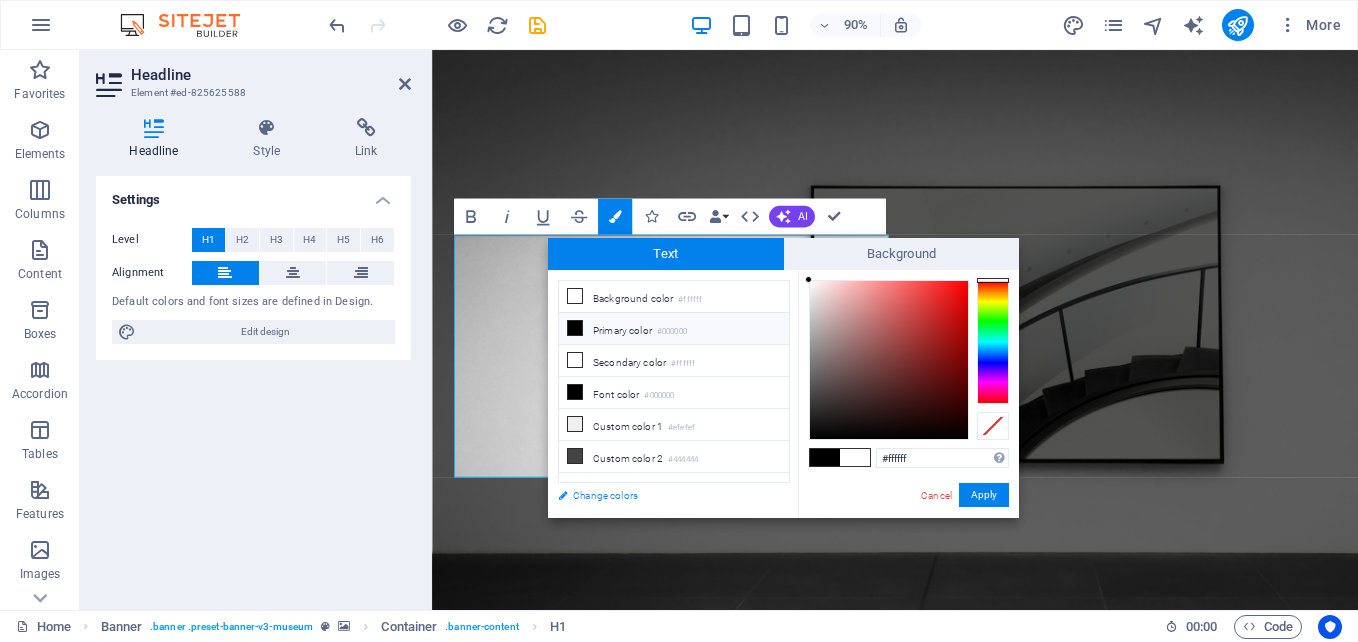 drag, startPoint x: 600, startPoint y: 492, endPoint x: 610, endPoint y: 490, distance: 10.198039 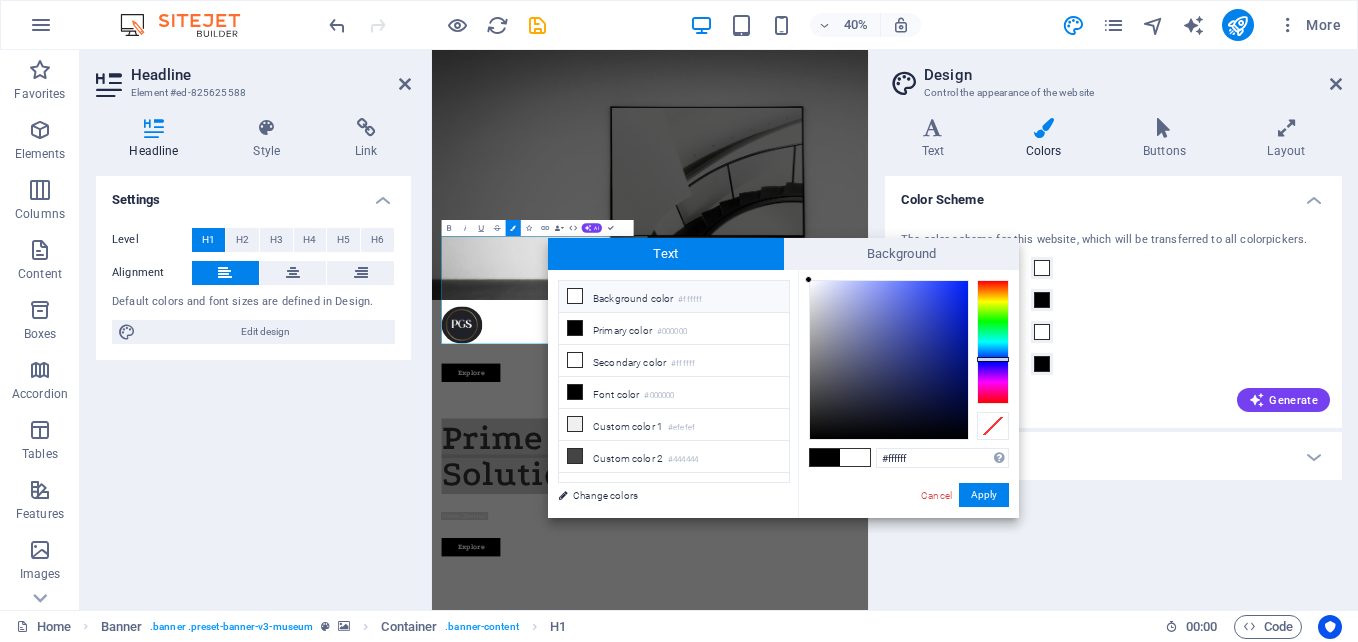 click at bounding box center [993, 342] 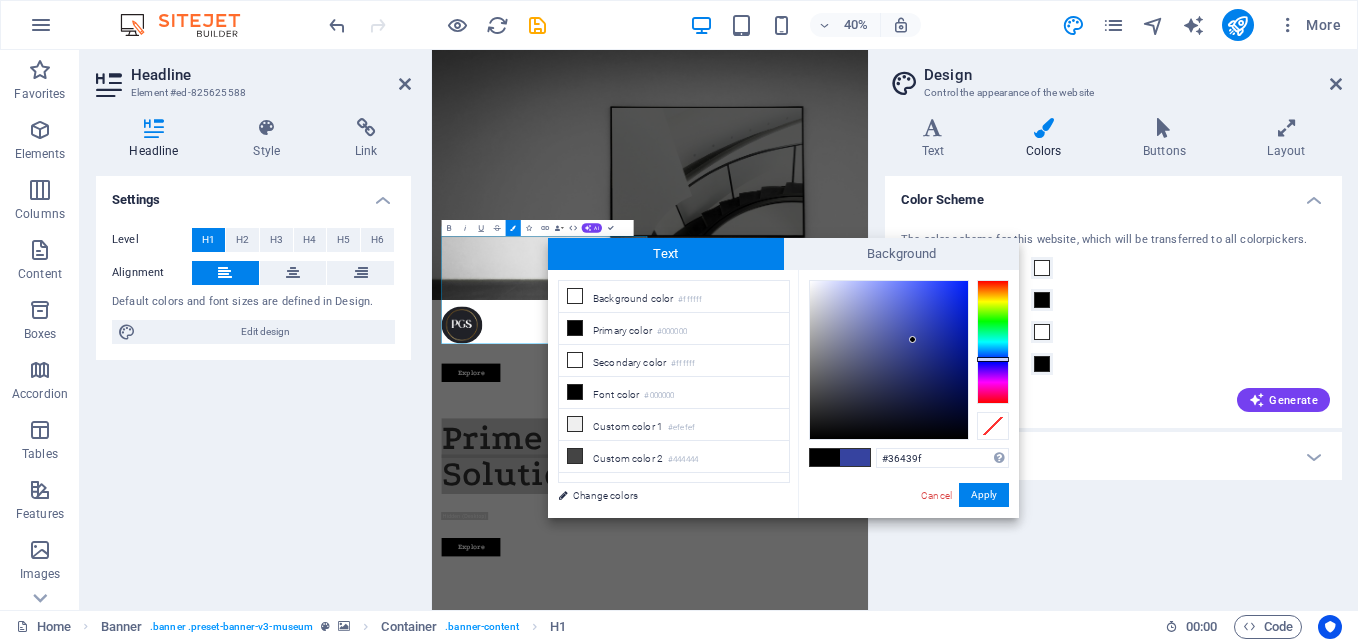 drag, startPoint x: 841, startPoint y: 336, endPoint x: 913, endPoint y: 340, distance: 72.11102 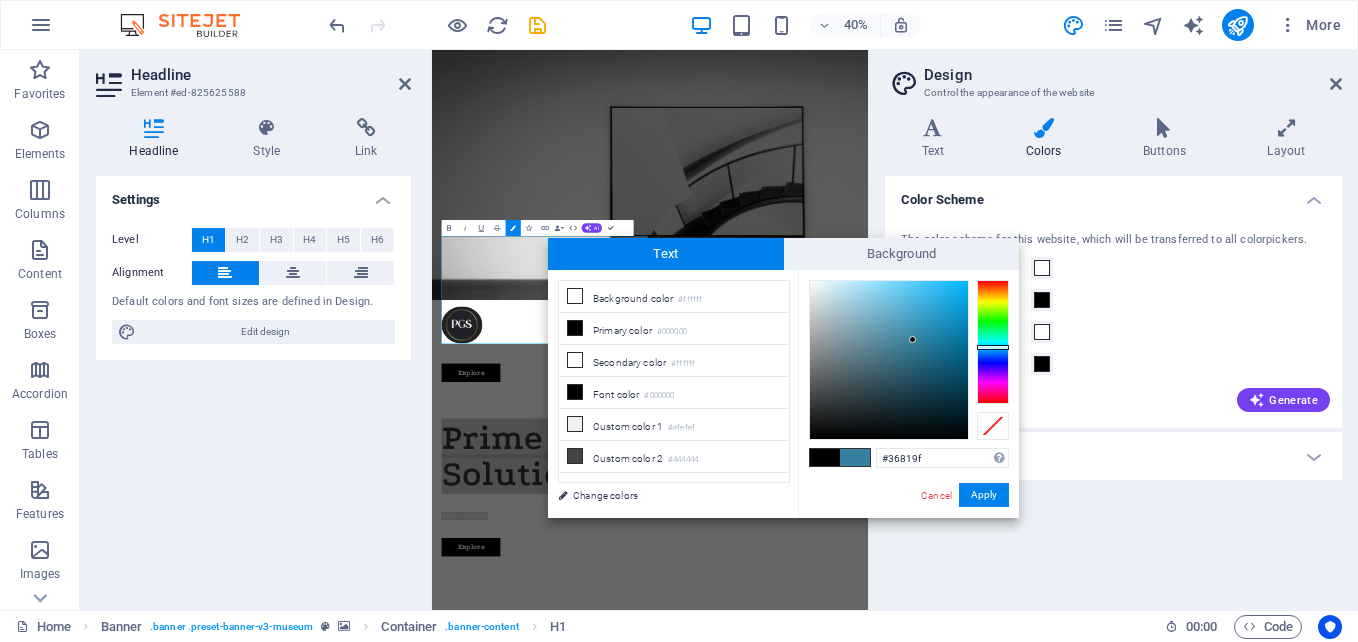 drag, startPoint x: 988, startPoint y: 356, endPoint x: 993, endPoint y: 347, distance: 10.29563 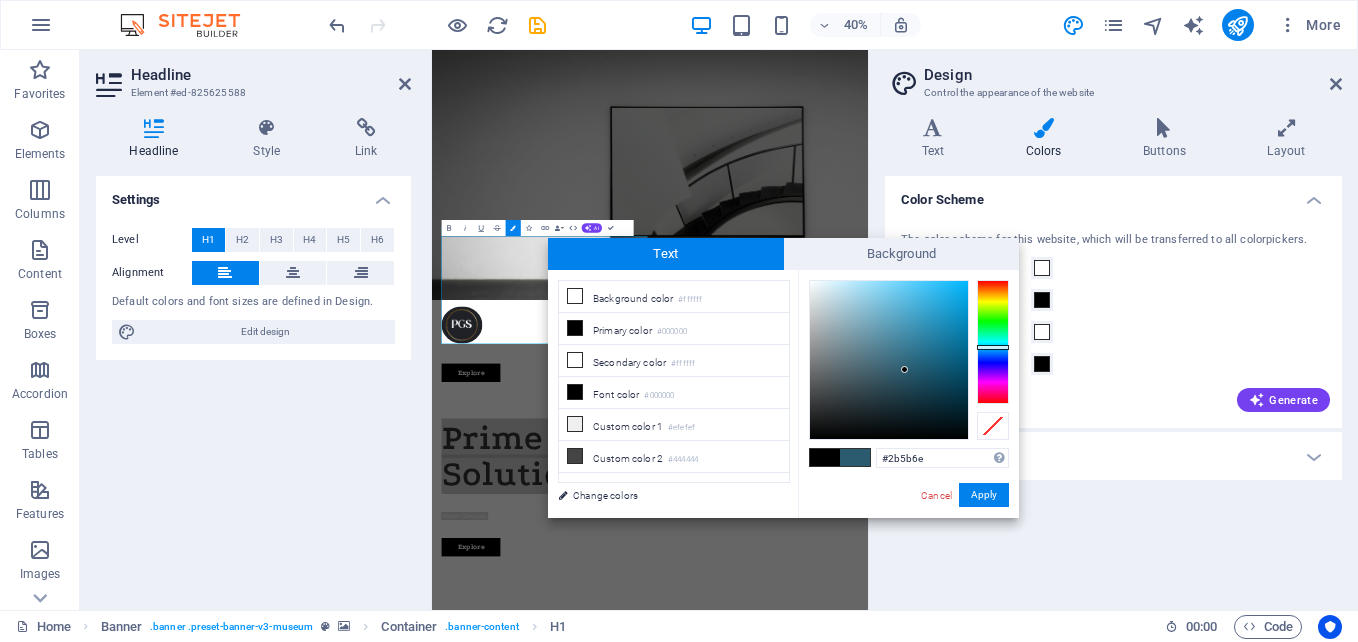 type on "#2a5b6e" 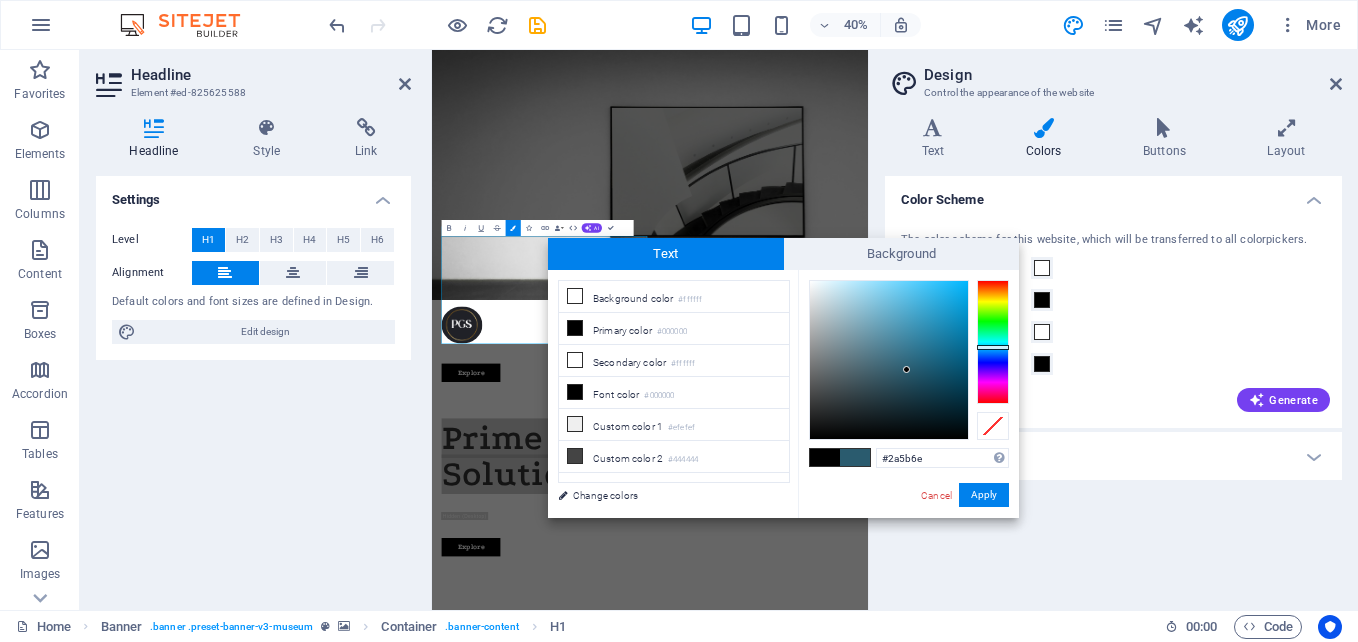 drag, startPoint x: 916, startPoint y: 344, endPoint x: 907, endPoint y: 370, distance: 27.513634 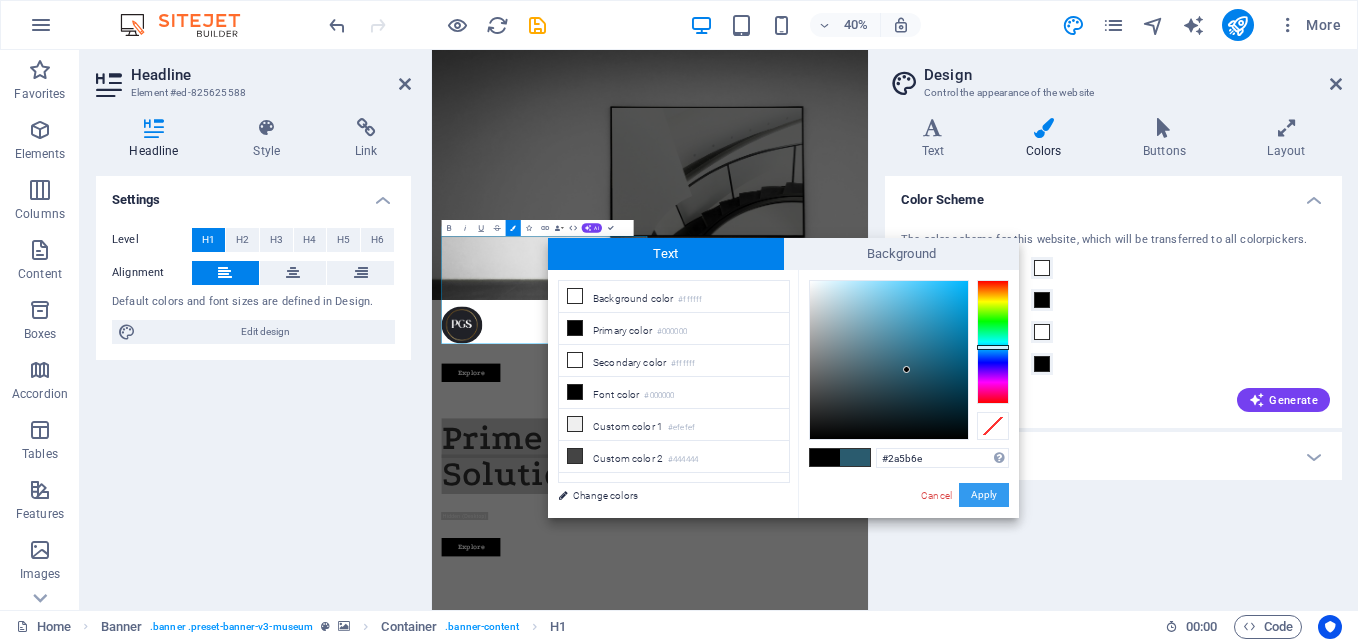 click on "Apply" at bounding box center [984, 495] 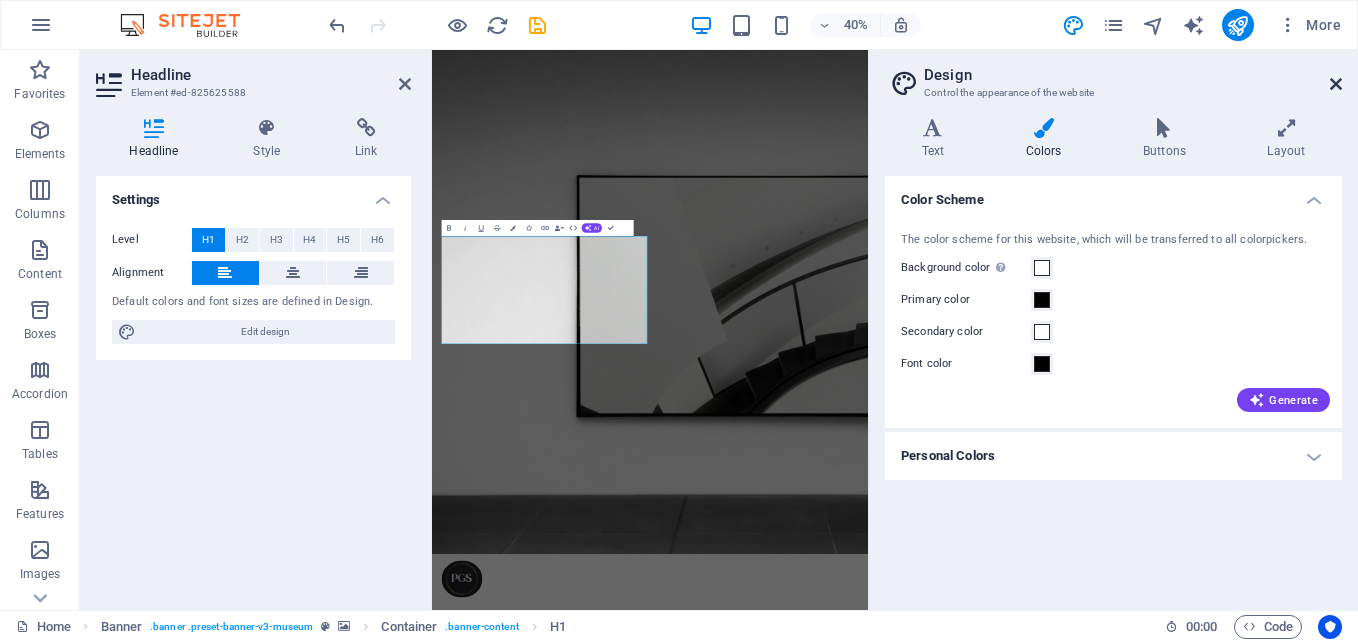 click at bounding box center (1336, 84) 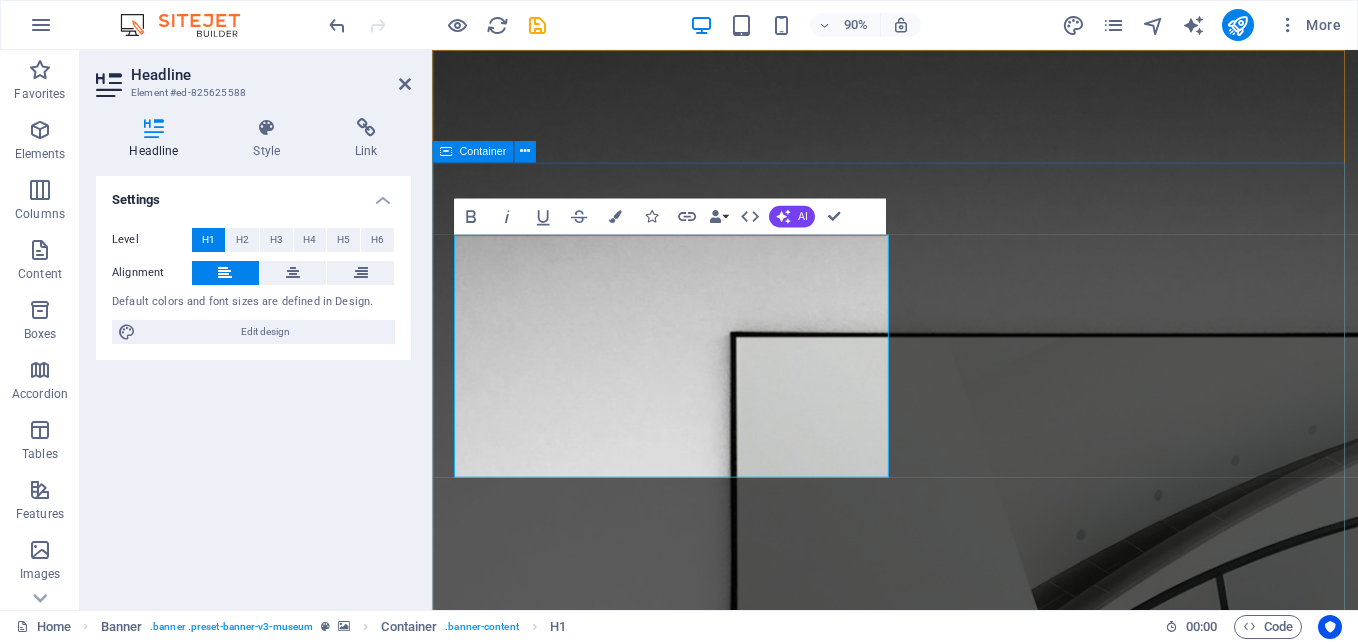 click on "Prime Global Solutions Lorem ipsum dolor sit amet, consectetur adipiscing elit, sed do eiusmod tempor incididunt ut labore Lorem ipsum dolor sit amet, consectetur adipiscing elit, sed do eiusmod tempor incididunt ut labore Explore" at bounding box center [946, 1781] 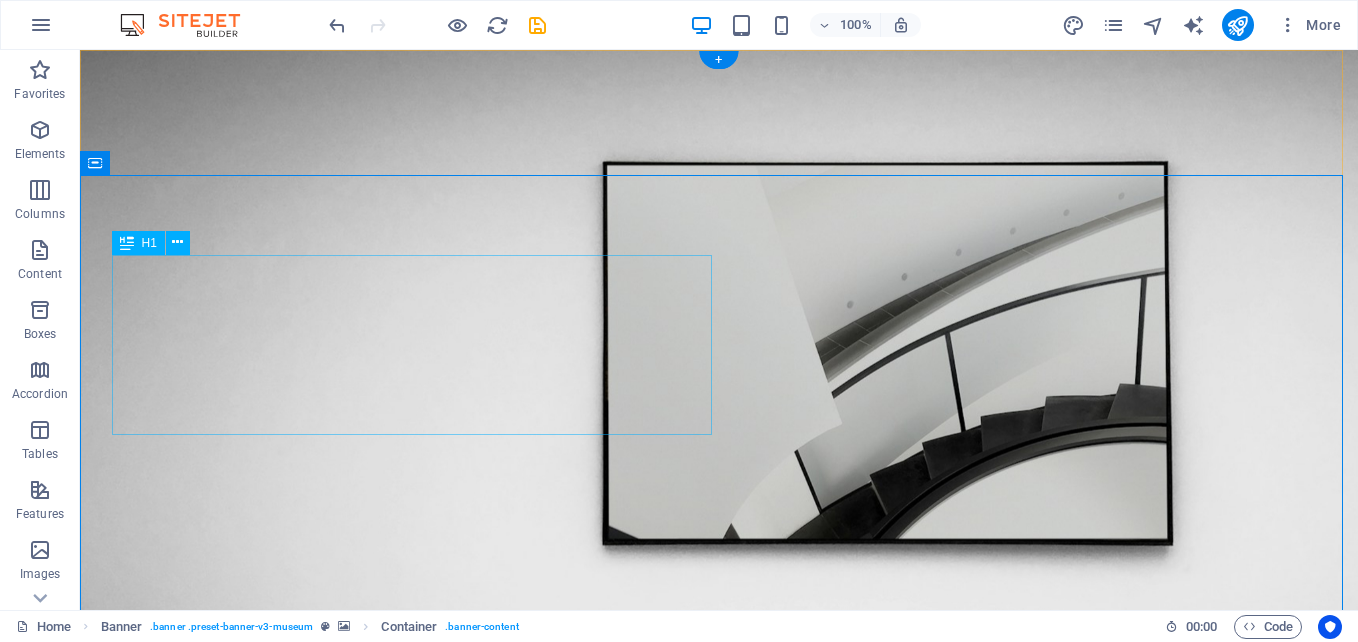click on "Prime Global Solutions" at bounding box center (719, 1066) 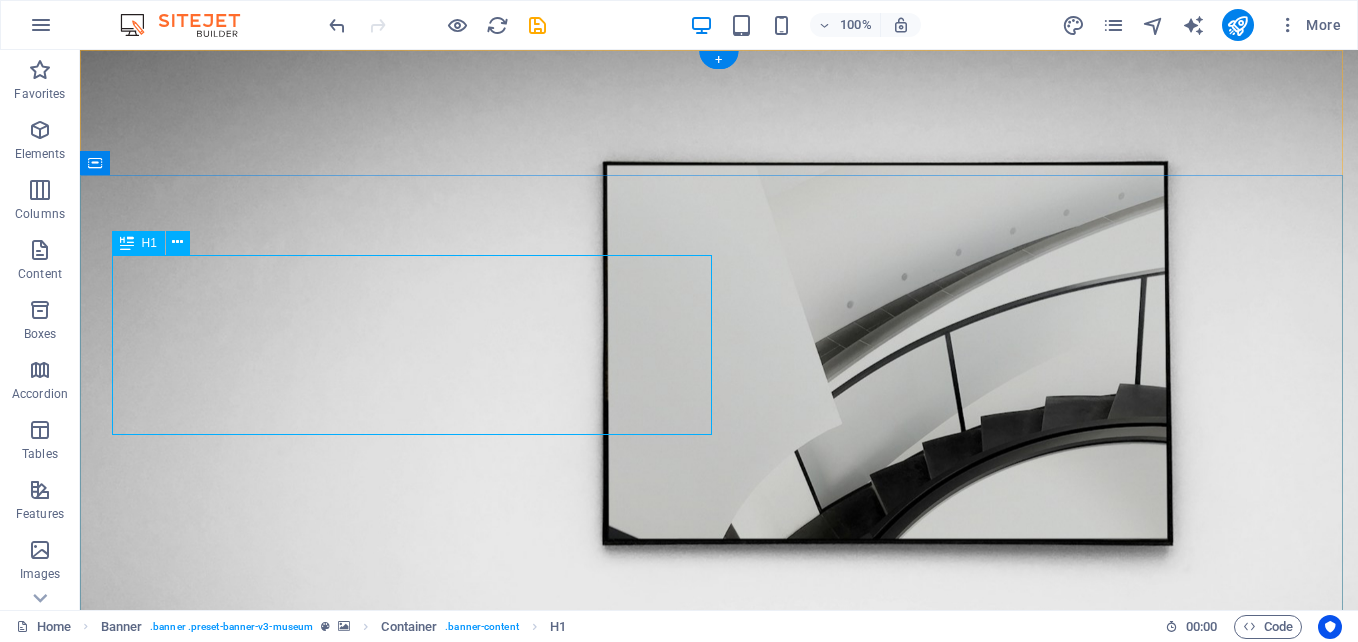click on "Prime Global Solutions" at bounding box center [719, 1066] 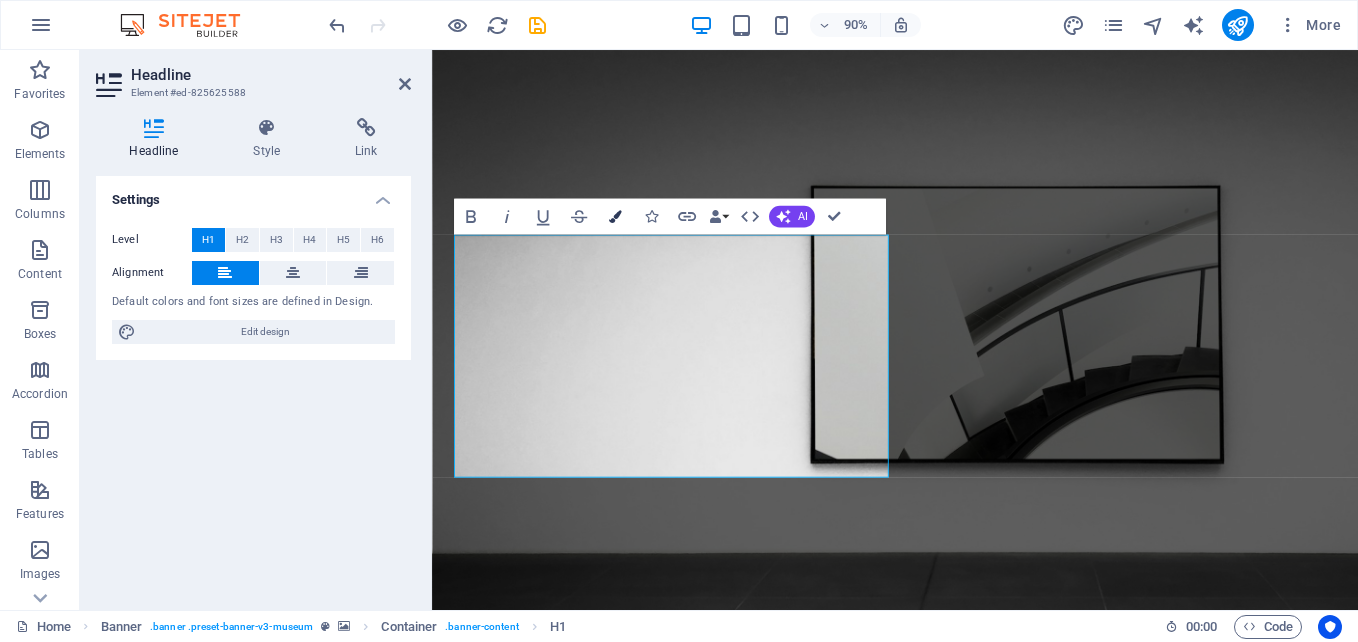 click on "Colors" at bounding box center (615, 216) 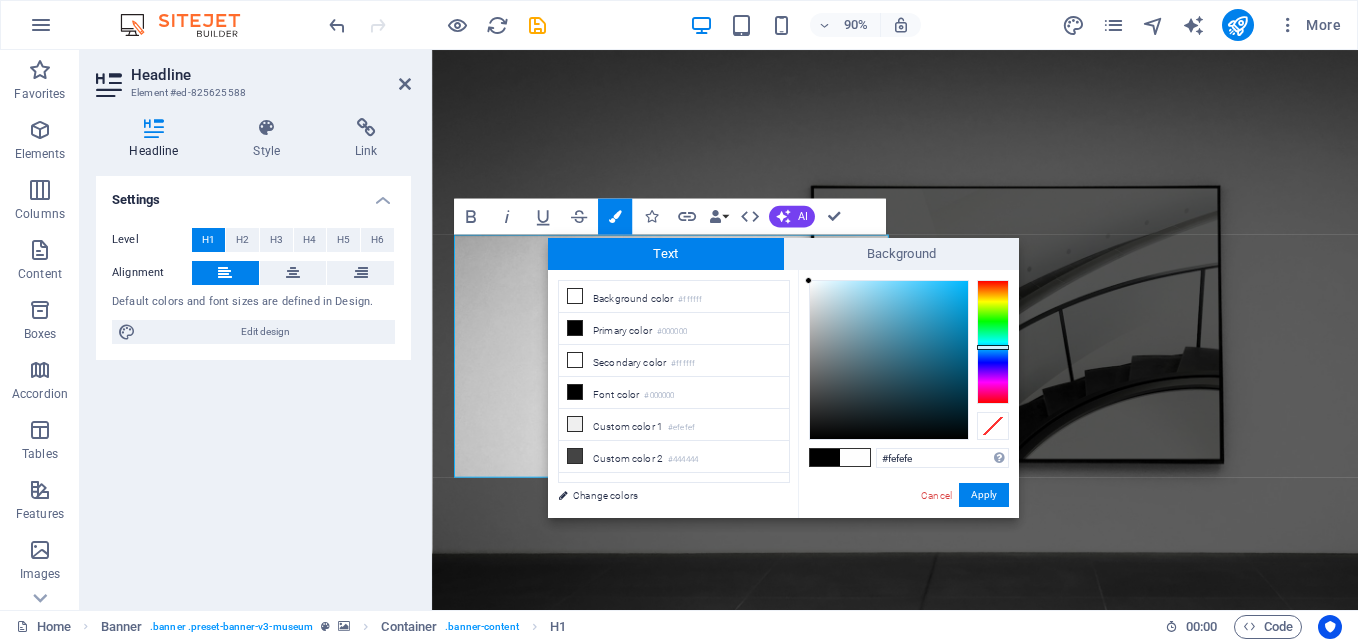 drag, startPoint x: 903, startPoint y: 369, endPoint x: 790, endPoint y: 281, distance: 143.2236 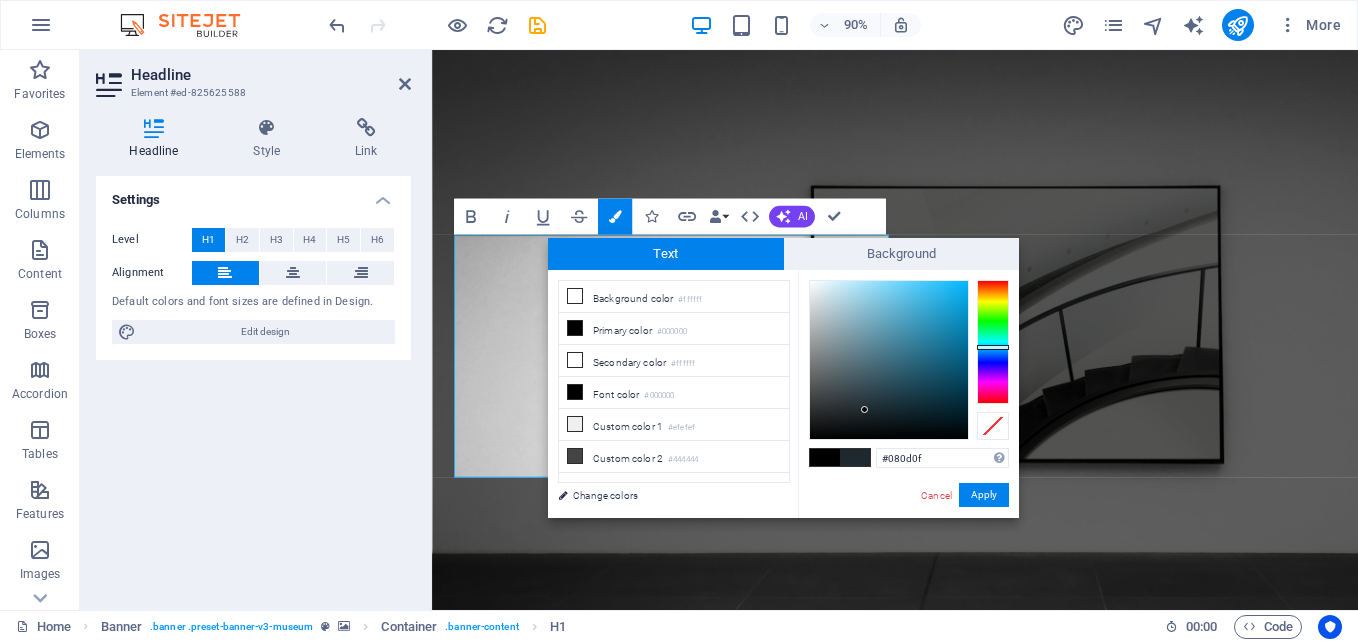 type on "#000000" 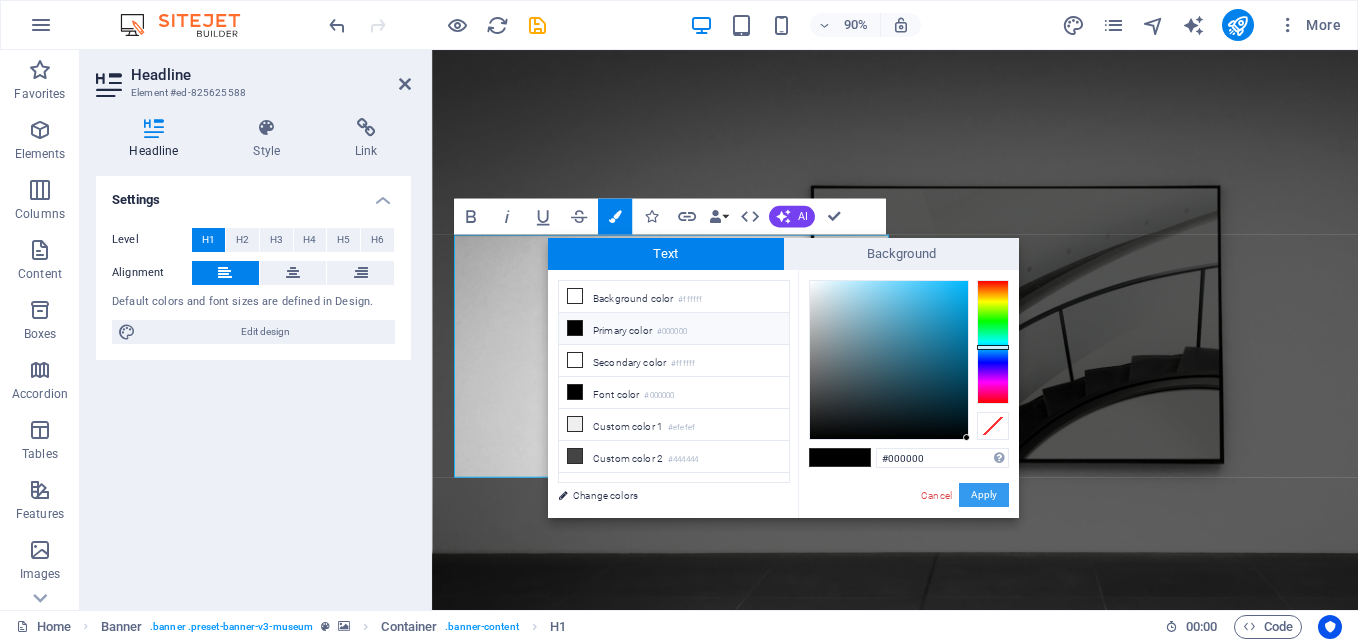 click on "Apply" at bounding box center (984, 495) 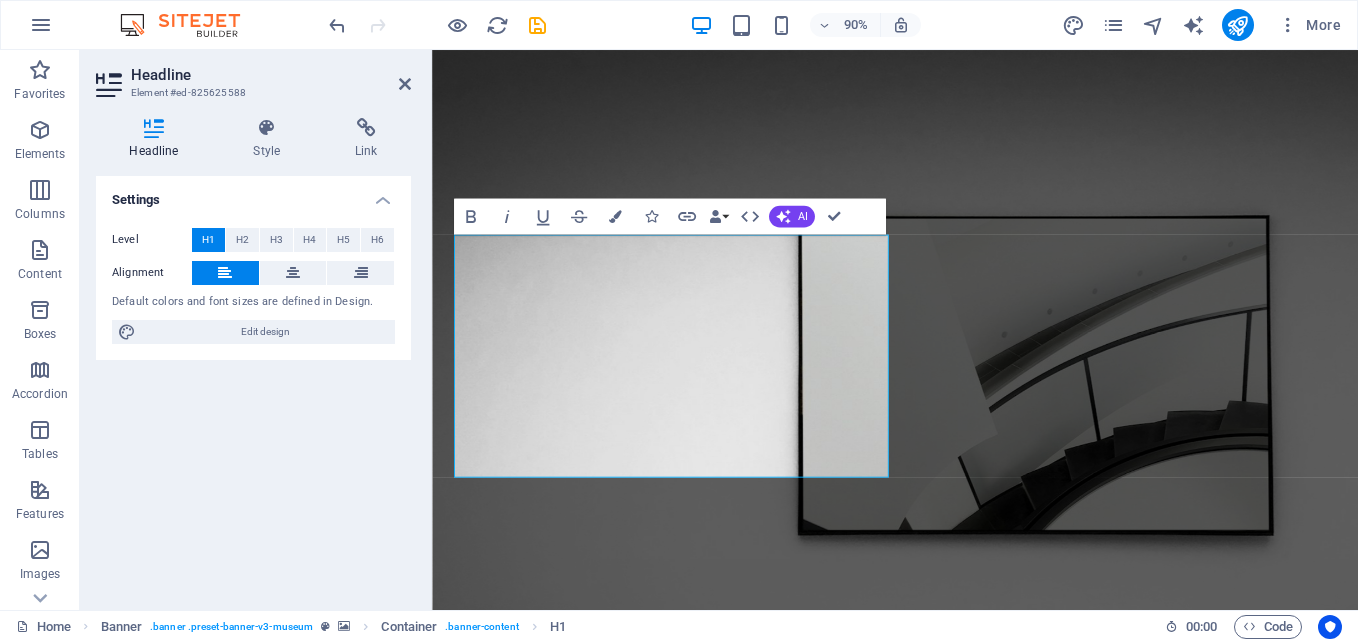 click on "Settings Level H1 H2 H3 H4 H5 H6 Alignment Default colors and font sizes are defined in Design. Edit design" at bounding box center [253, 385] 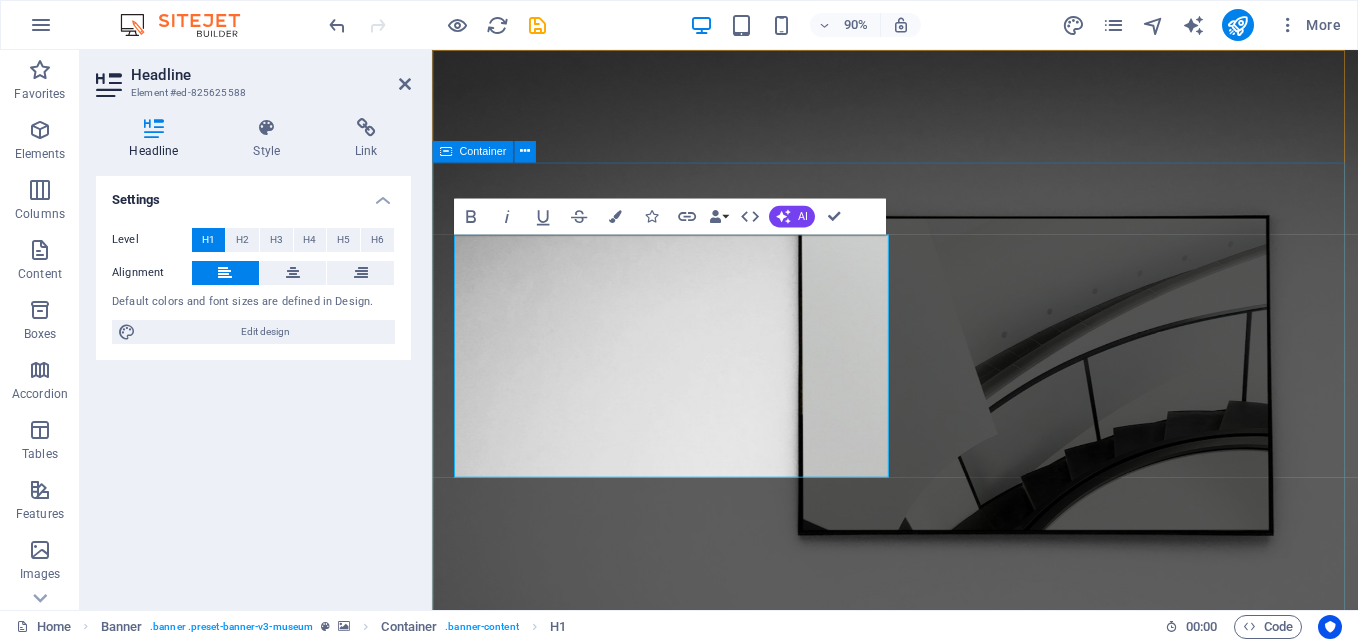 click on "Prime Global Solutions Lorem ipsum dolor sit amet, consectetur adipiscing elit, sed do eiusmod tempor incididunt ut labore Lorem ipsum dolor sit amet, consectetur adipiscing elit, sed do eiusmod tempor incididunt ut labore Explore" at bounding box center (946, 1261) 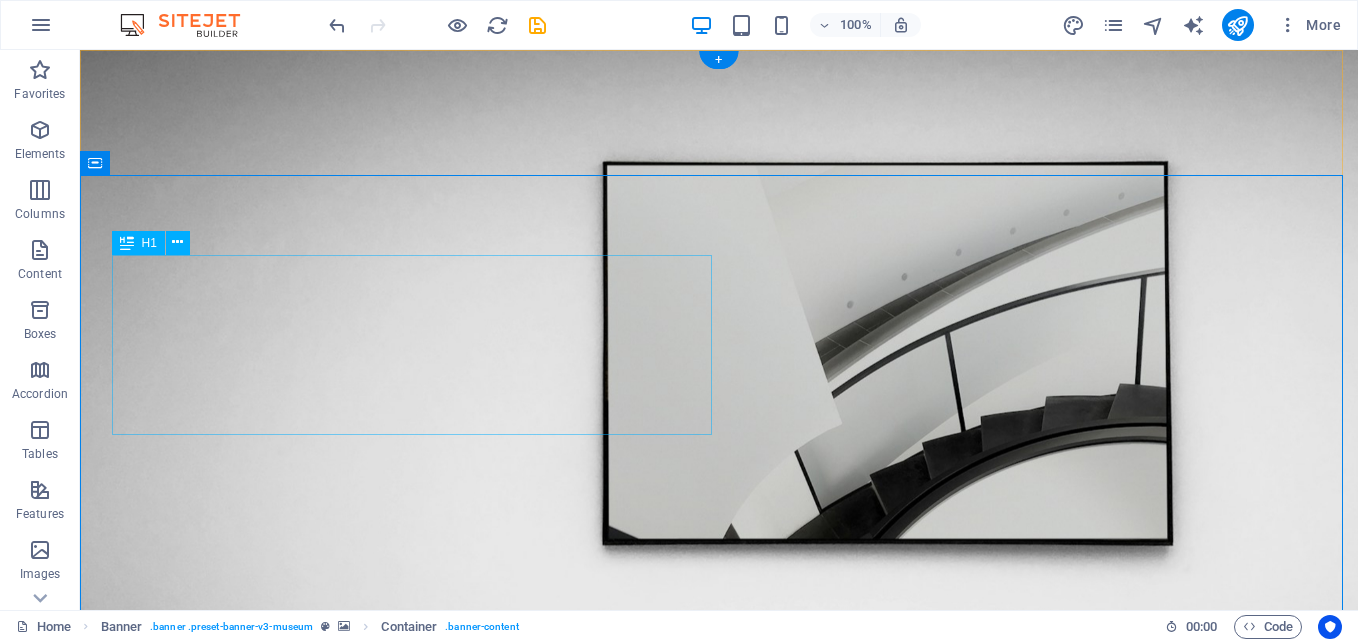 click on "Prime Global Solutions" at bounding box center (719, 1066) 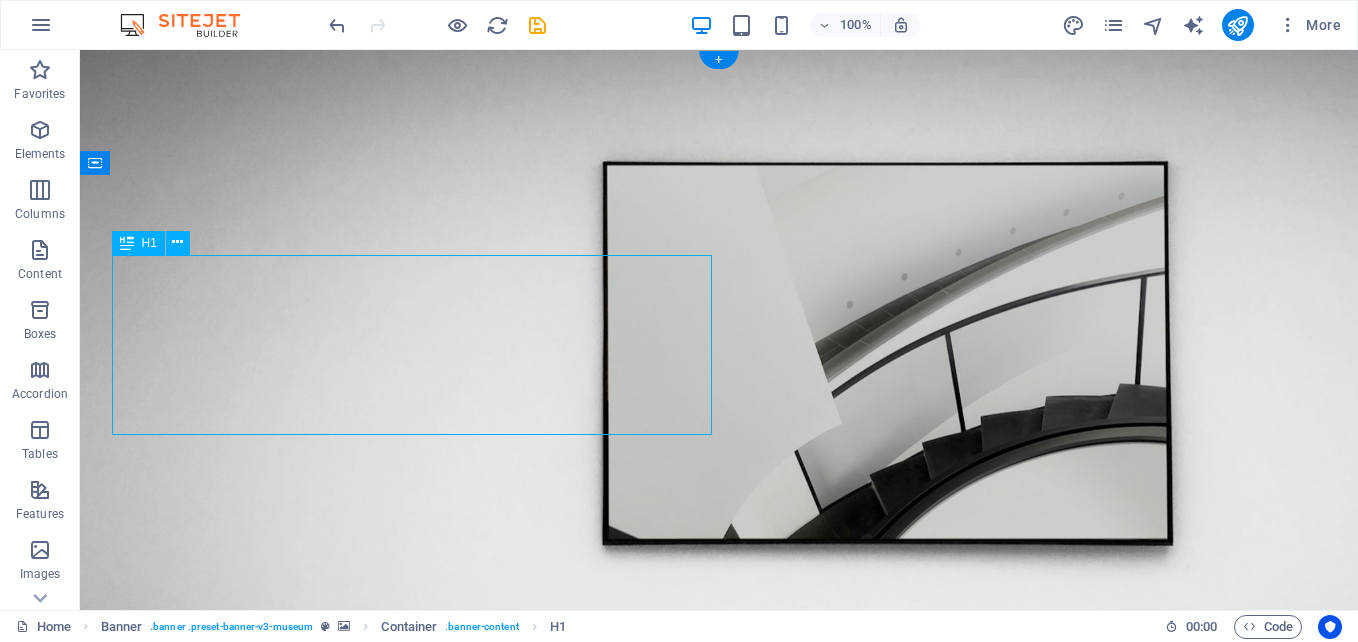 click on "Prime Global Solutions" at bounding box center [719, 1066] 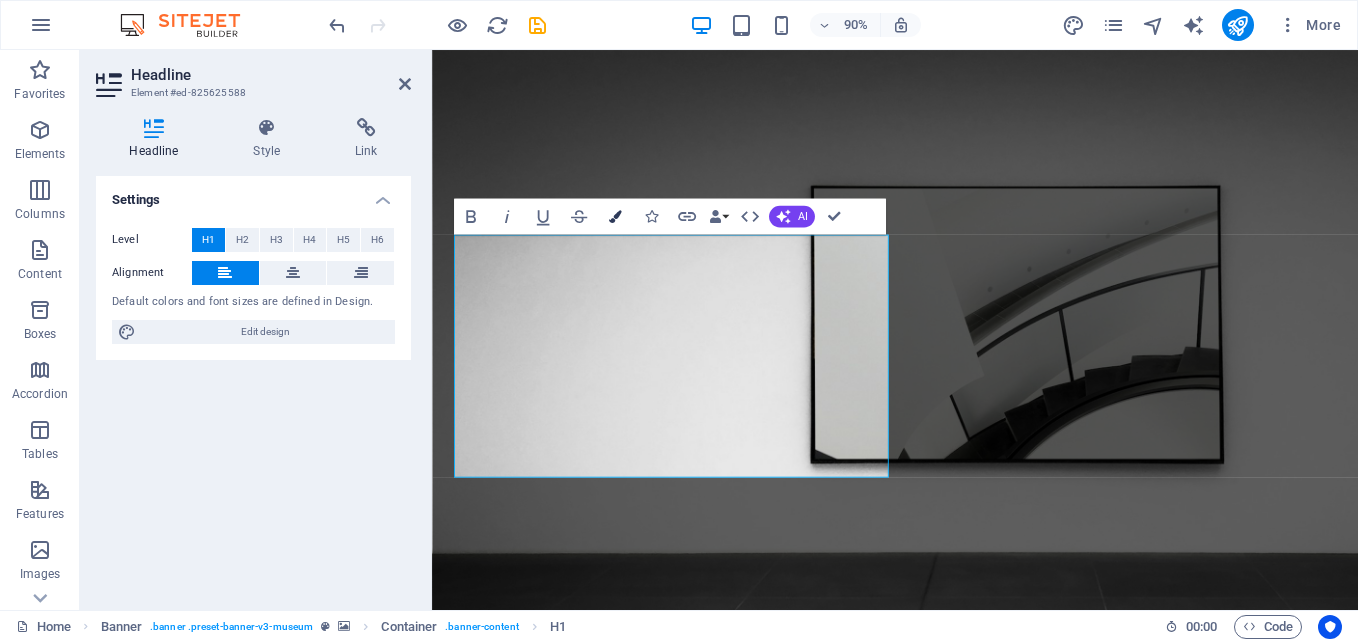 click at bounding box center (614, 216) 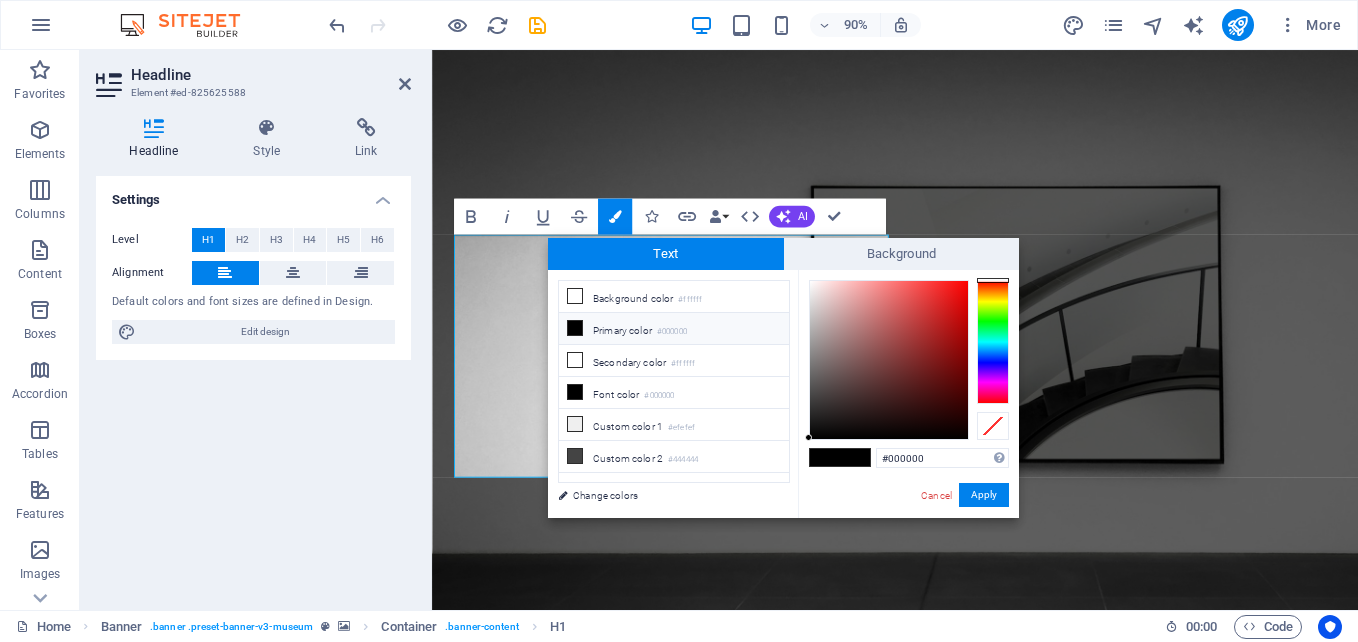 click at bounding box center (855, 457) 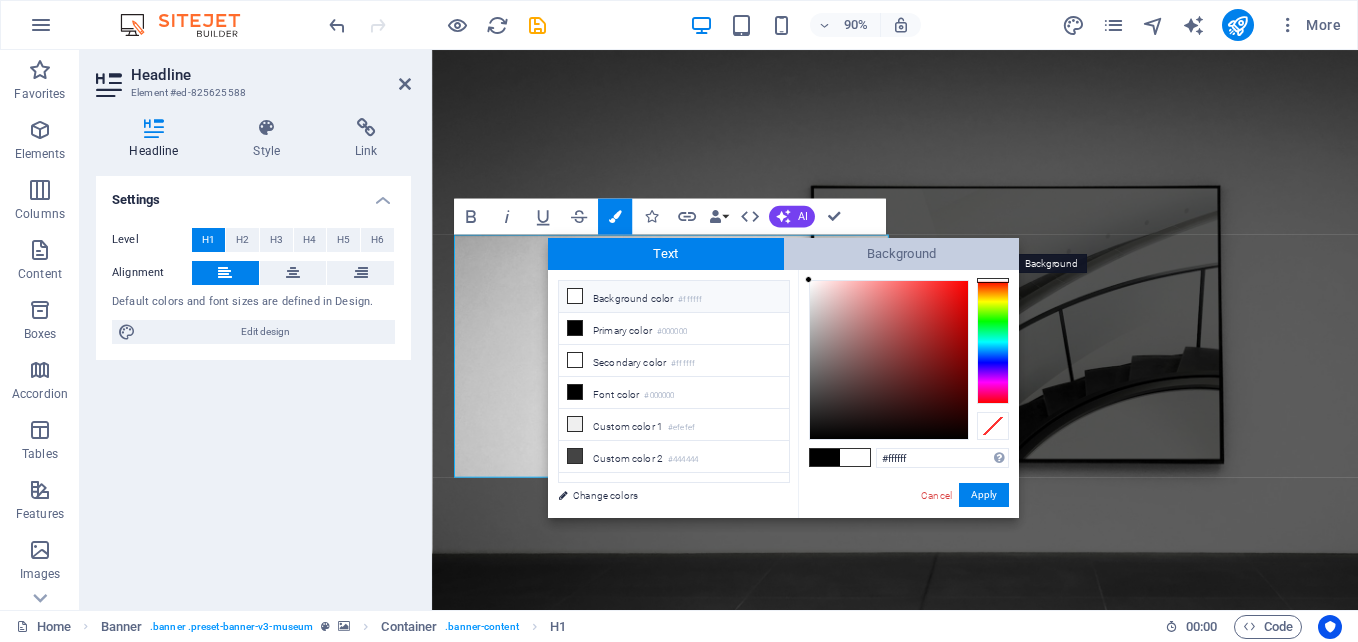drag, startPoint x: 806, startPoint y: 437, endPoint x: 788, endPoint y: 257, distance: 180.89777 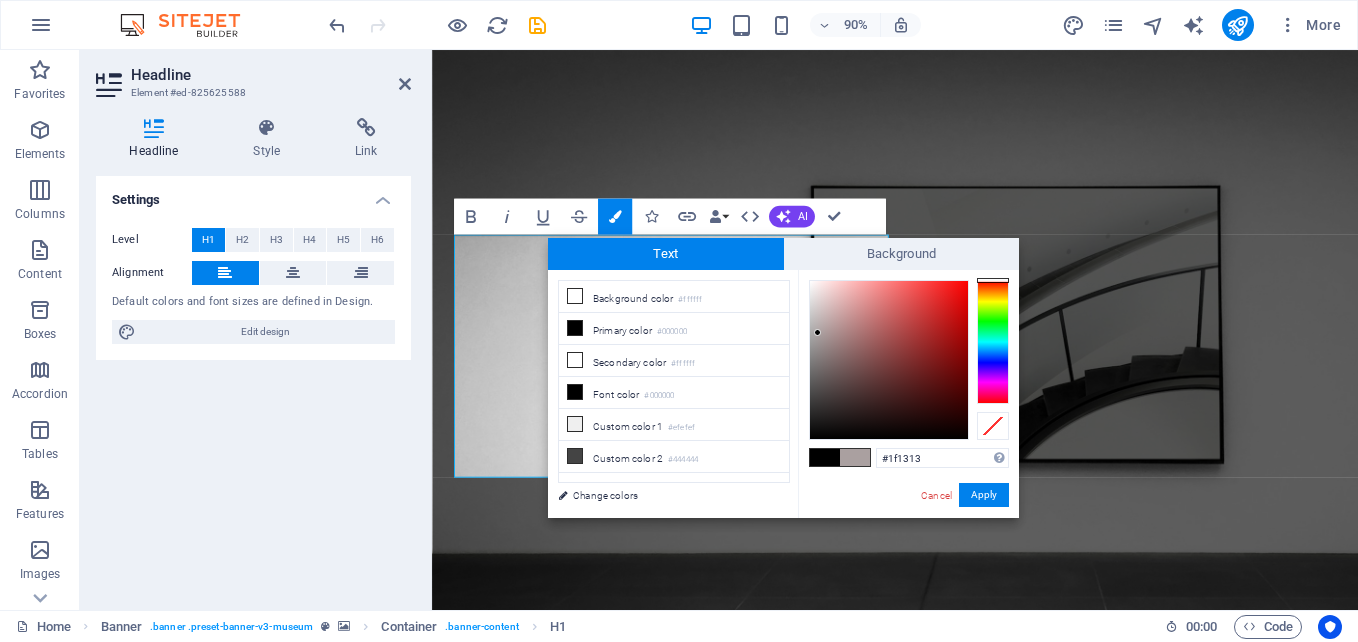 type on "#000000" 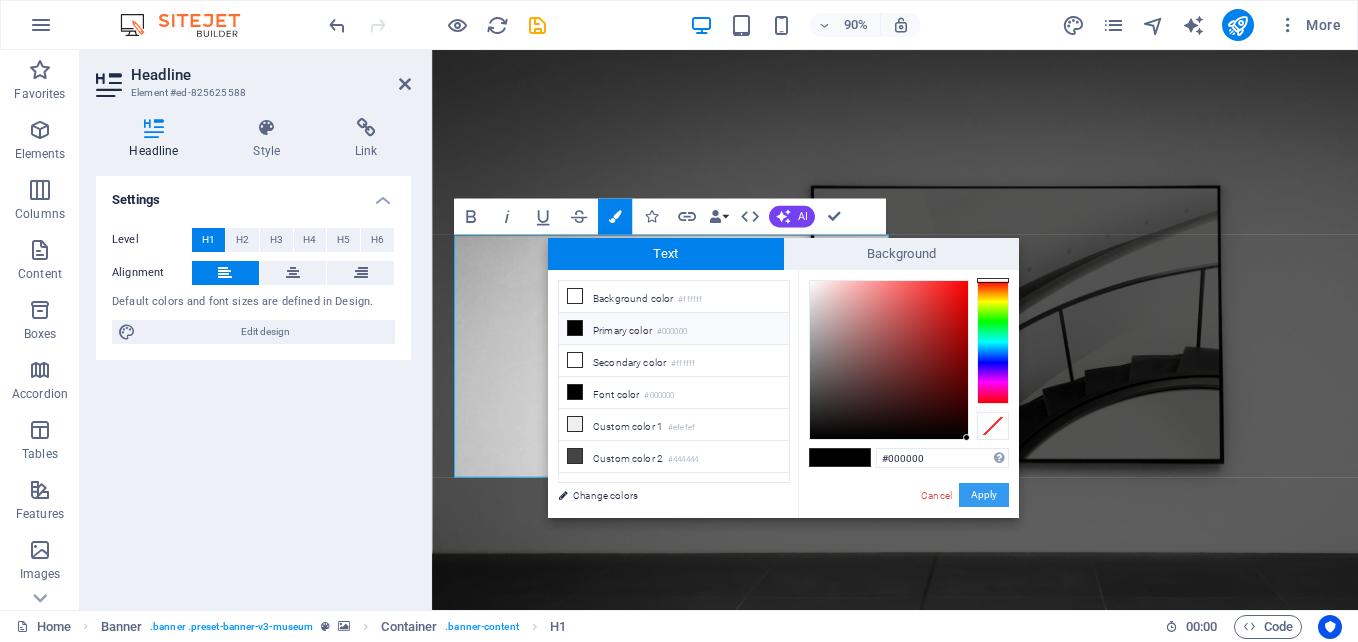 click on "Apply" at bounding box center (984, 495) 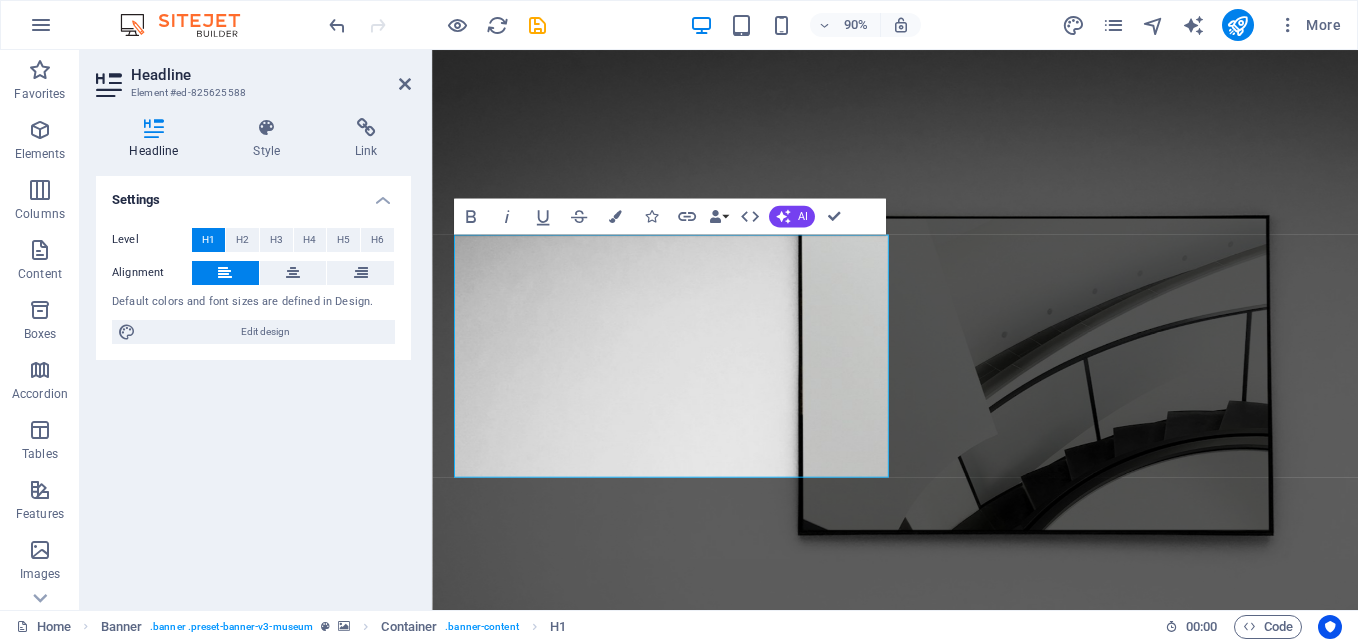 click on "Drag here to replace the existing content. Press “Ctrl” if you want to create a new element.
H1   Banner   Container   Banner   Menu Bar   Menu   Spacer   Banner   Logo   Button   Text   Container   Text   Spacer   Container   H2   Collection item   Image   Collection listing   Collection item   Spacer   Collection item   Image   Collection item   Collection item   Image   Collection item   Image tabs   Image   Container   Text   Container   Image   Container   Text   Container   Container   Container   Text   Container   Image   20-60-20   Image   20-60-20   20-60-20   Container   Spacer   Container   Image   20-60-20   Container   Text   Collection item   Text   Collection item   Image   Text   Spacer   Text   Button   Container   Collection item   Text   Spacer   Text   Collection item   Image   Text   Spacer   H3   Container   Image   Container   Container   H3   Button Bold Italic Underline Strikethrough Colors Icons Link Data Bindings Company First name Last name Street ZIP code" at bounding box center (895, 330) 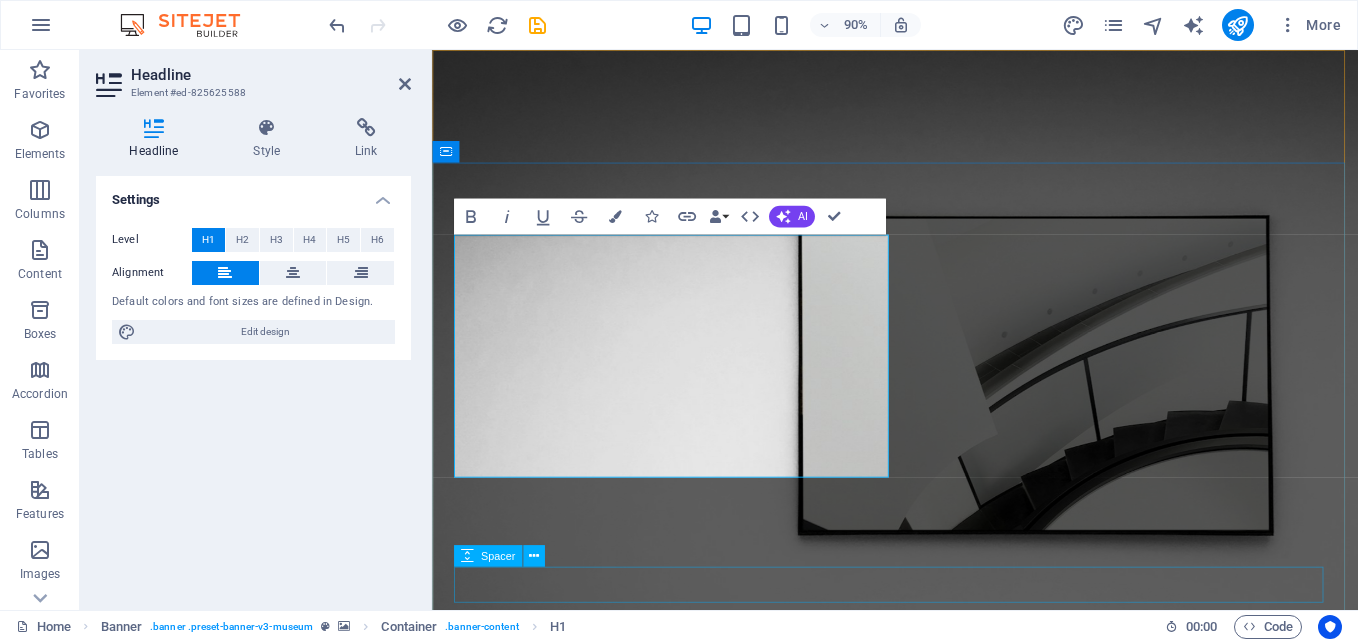 click at bounding box center [946, 1365] 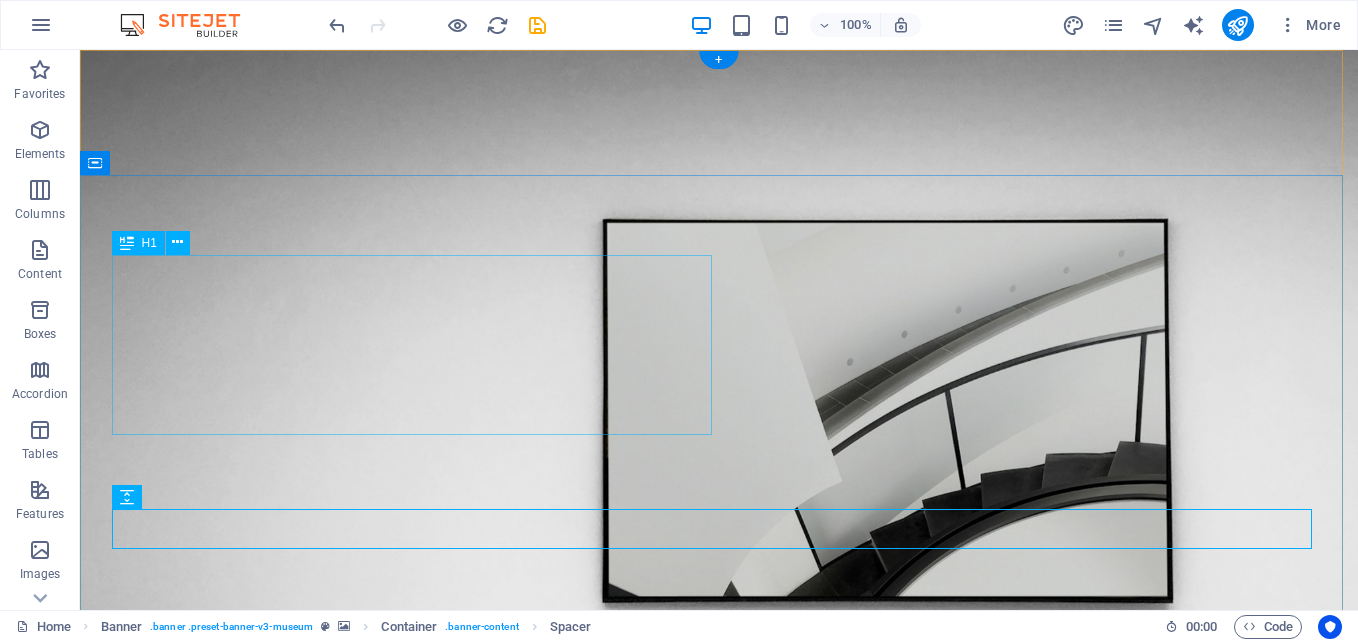 click on "Prime Global Solutions" at bounding box center [719, 1181] 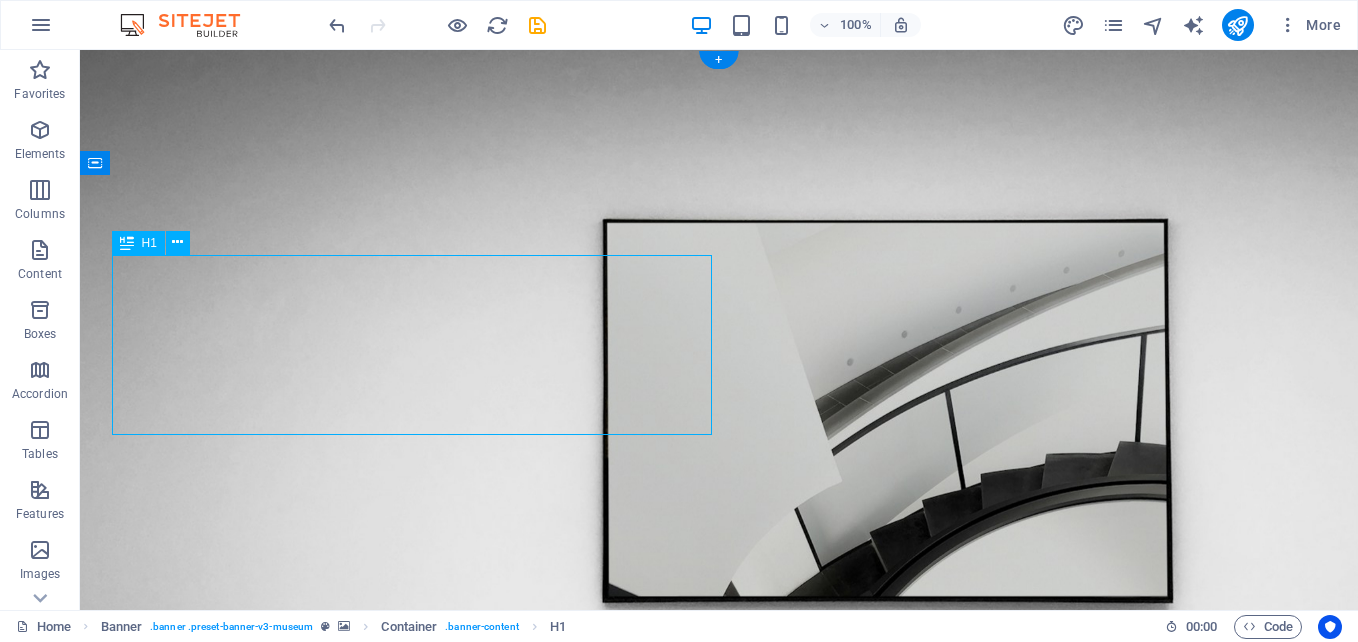 click on "Prime Global Solutions" at bounding box center (719, 1181) 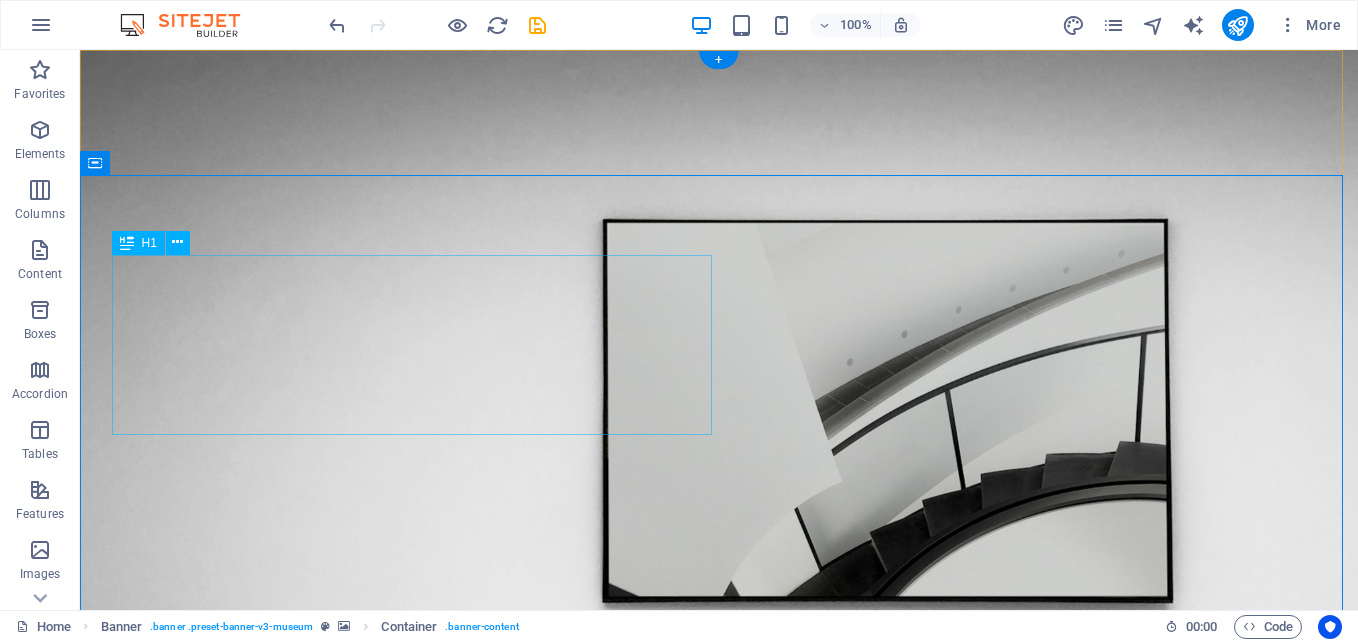 click on "Prime Global Solutions" at bounding box center [719, 1181] 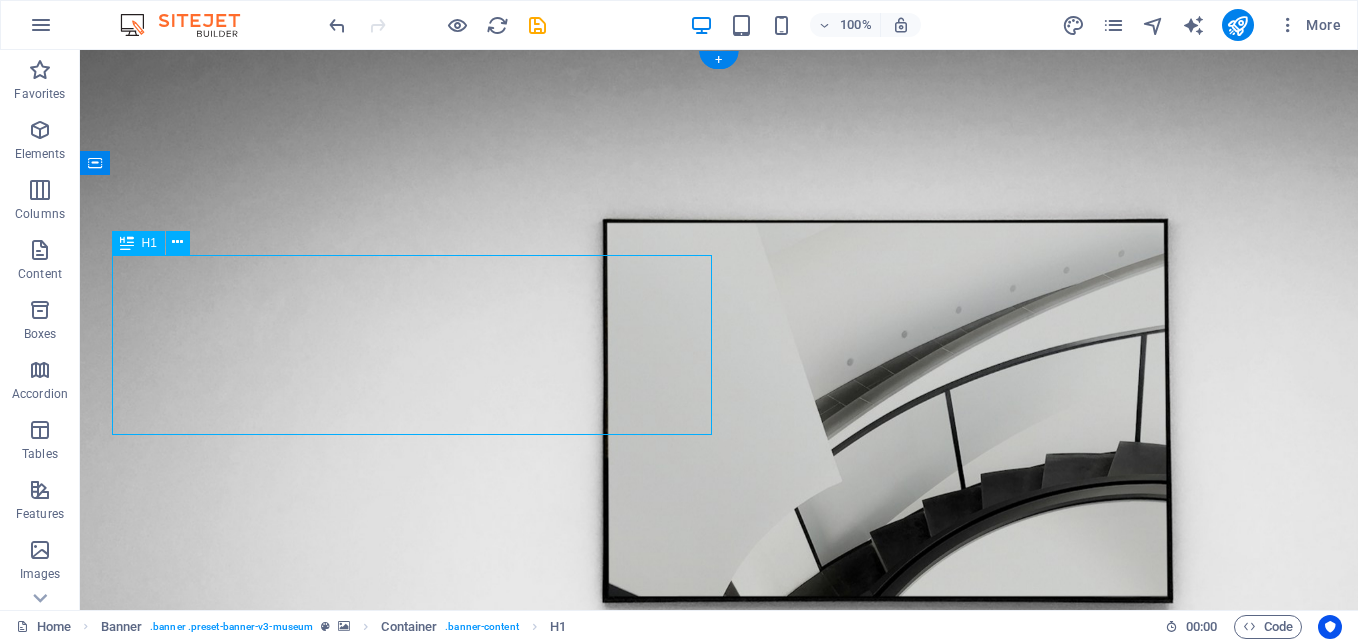 click on "Prime Global Solutions" at bounding box center [719, 1181] 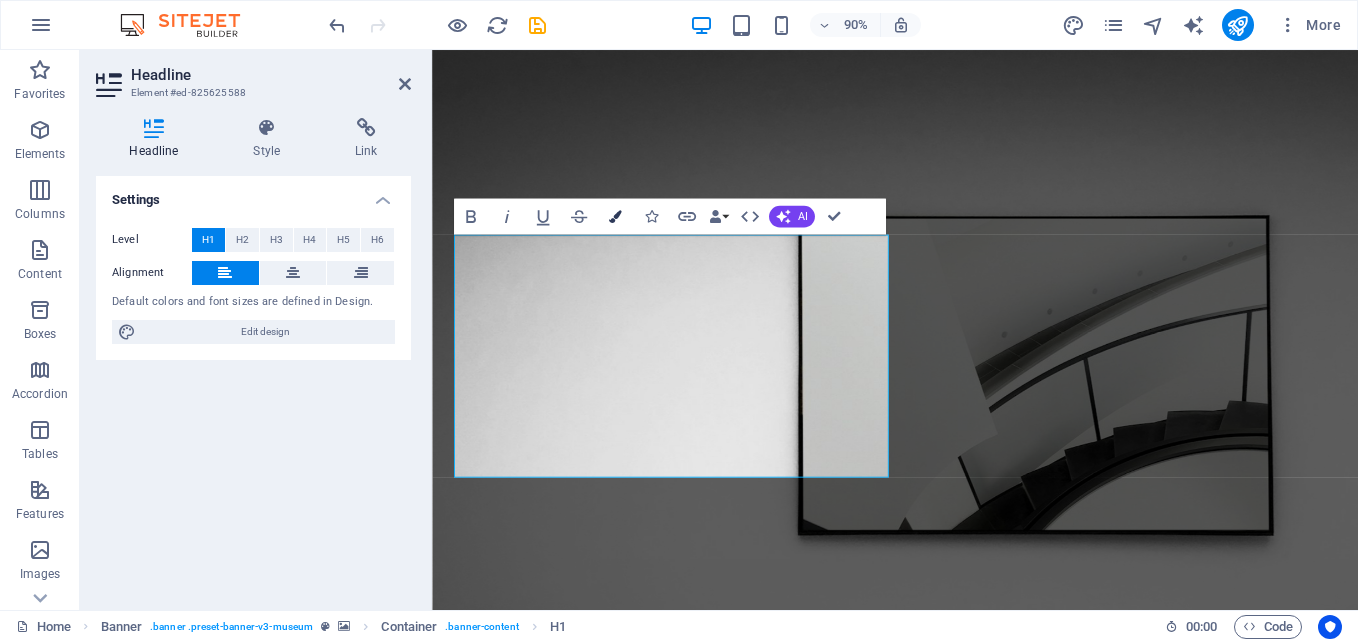 click on "Colors" at bounding box center (615, 216) 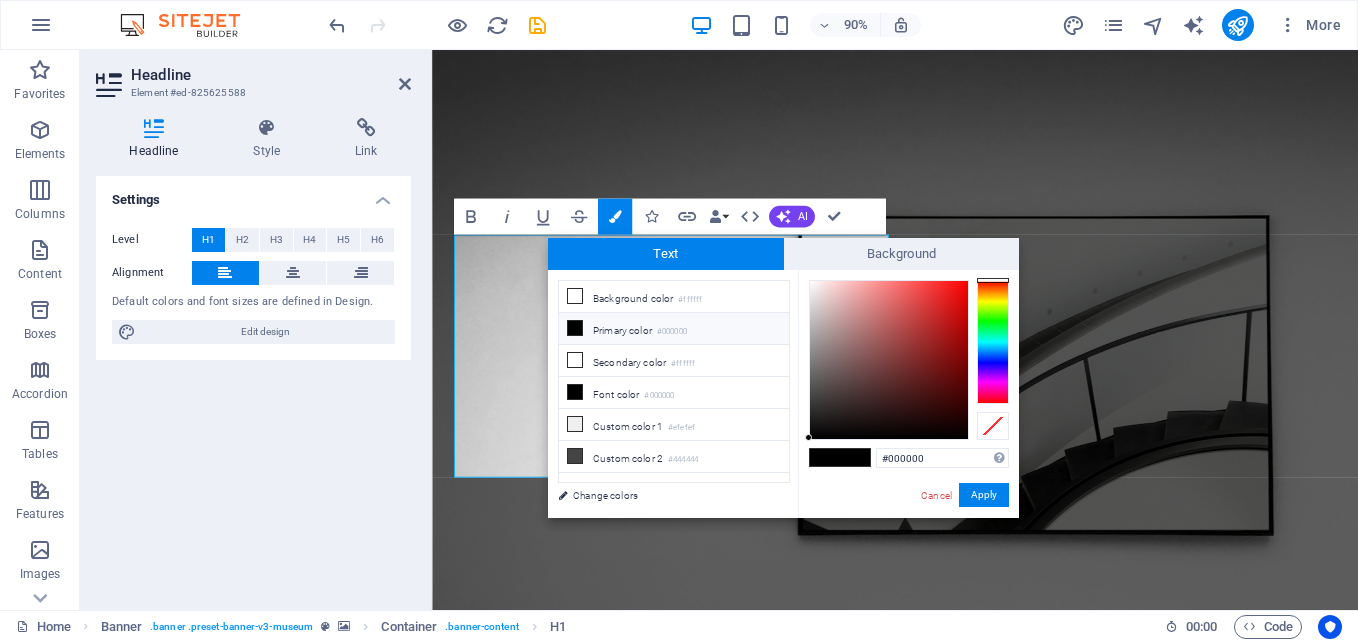 click at bounding box center (575, 328) 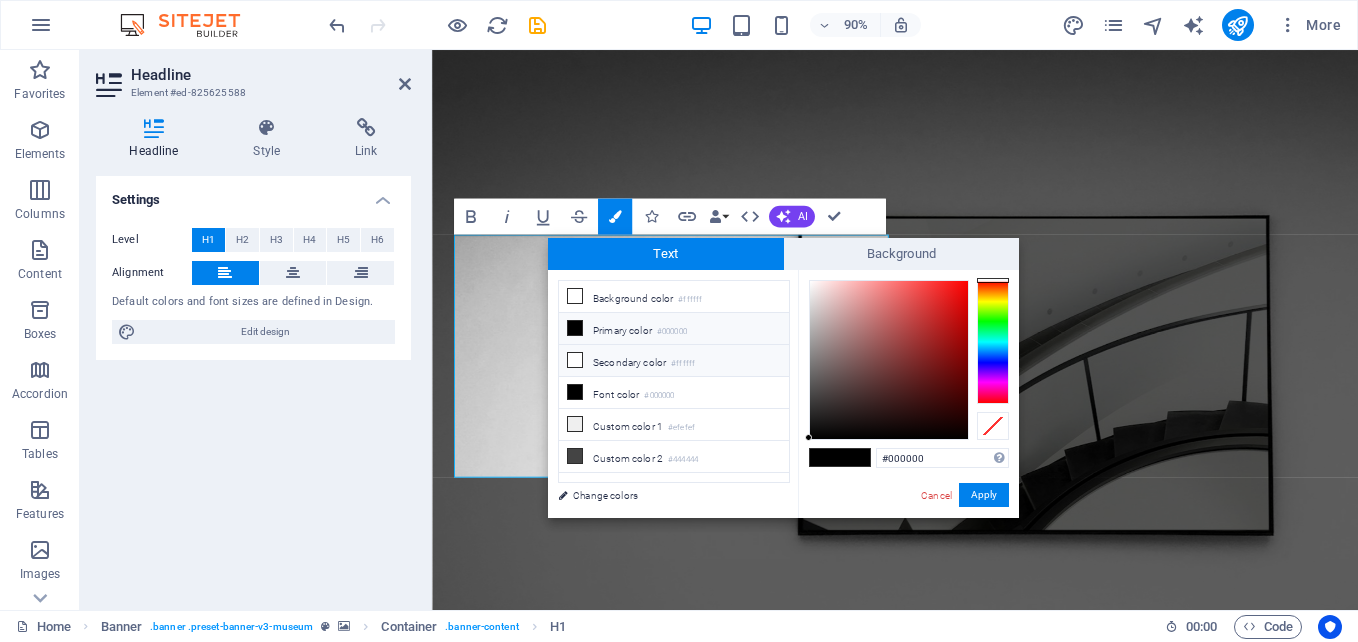 click on "Secondary color
#ffffff" at bounding box center [674, 361] 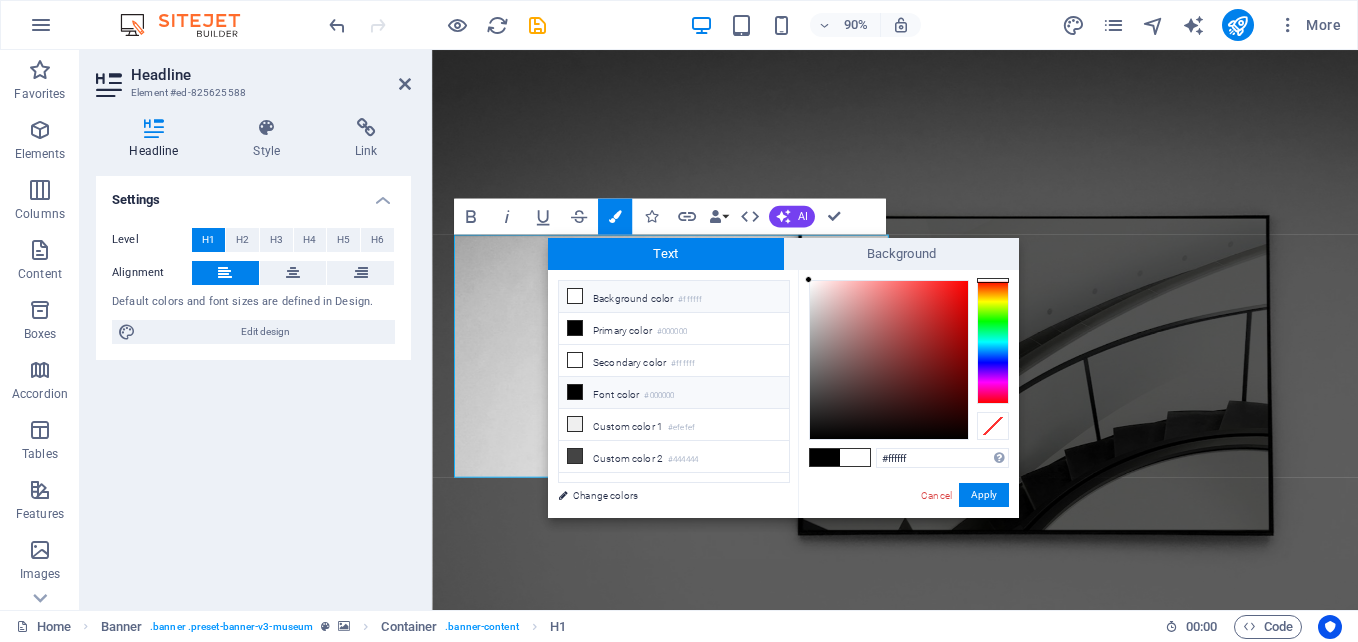 click on "Font color
#000000" at bounding box center [674, 393] 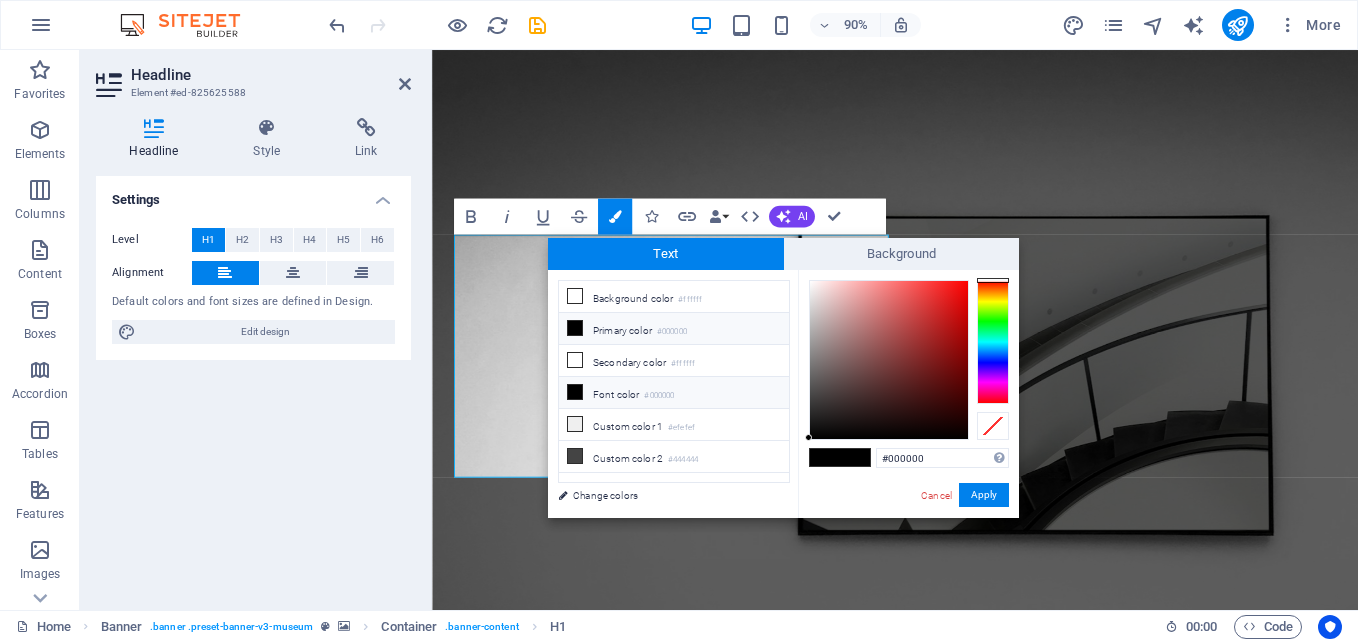 click on "Font color
#000000" at bounding box center [674, 393] 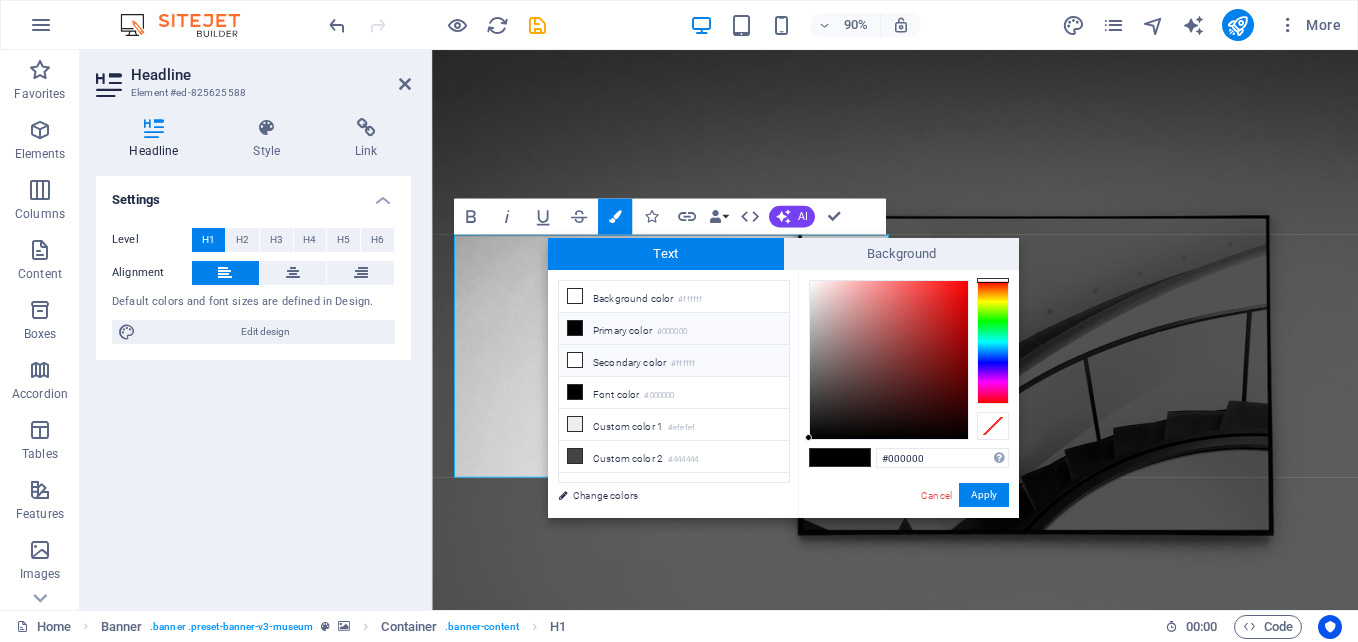 click on "Secondary color
#ffffff" at bounding box center [674, 361] 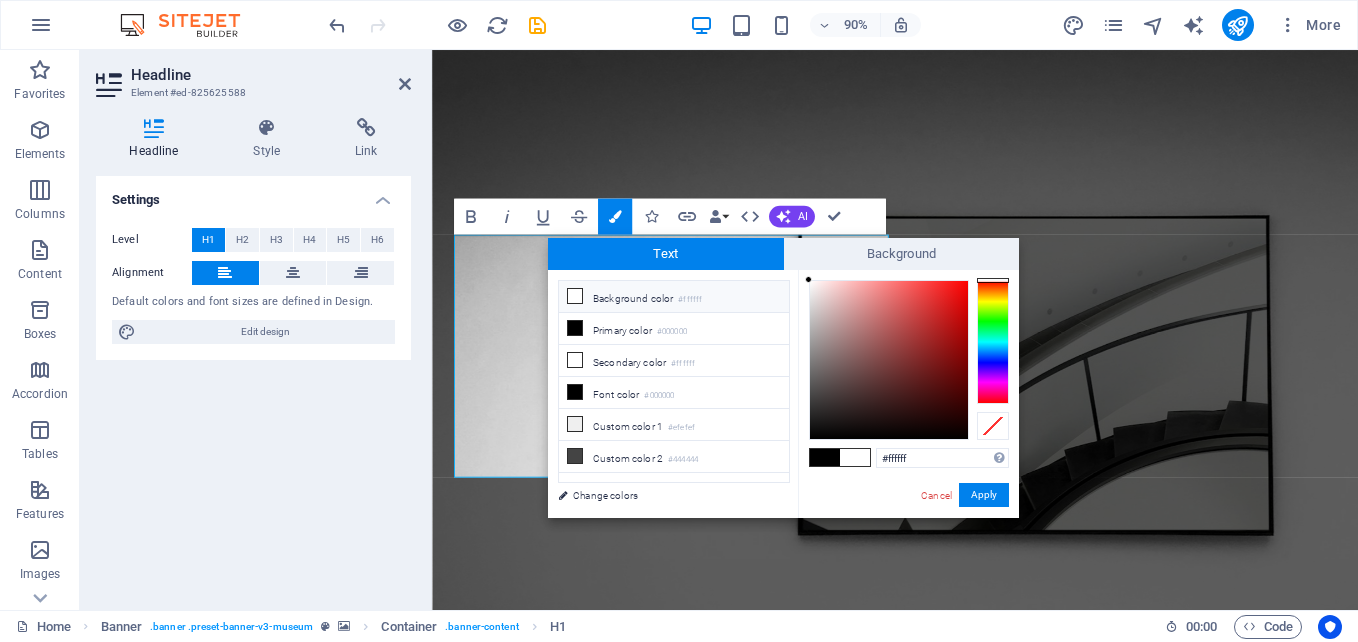 click on "Background color
#ffffff" at bounding box center (674, 297) 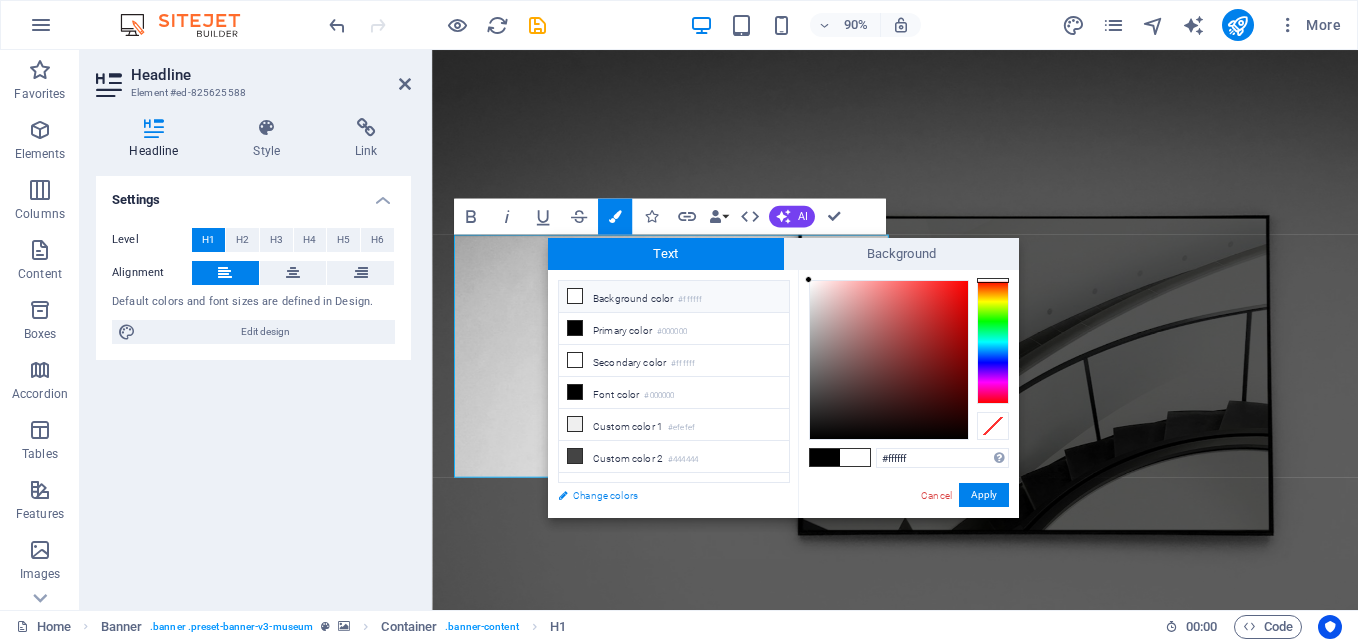 click on "Change colors" at bounding box center [664, 495] 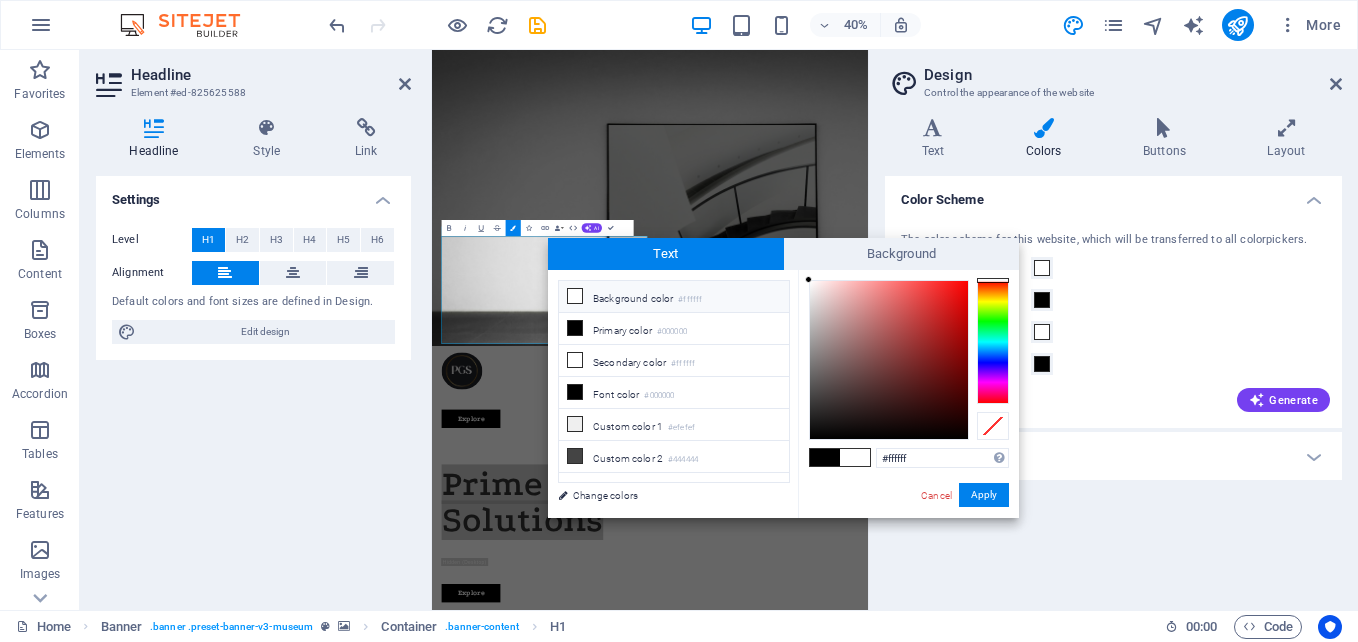 click at bounding box center (855, 457) 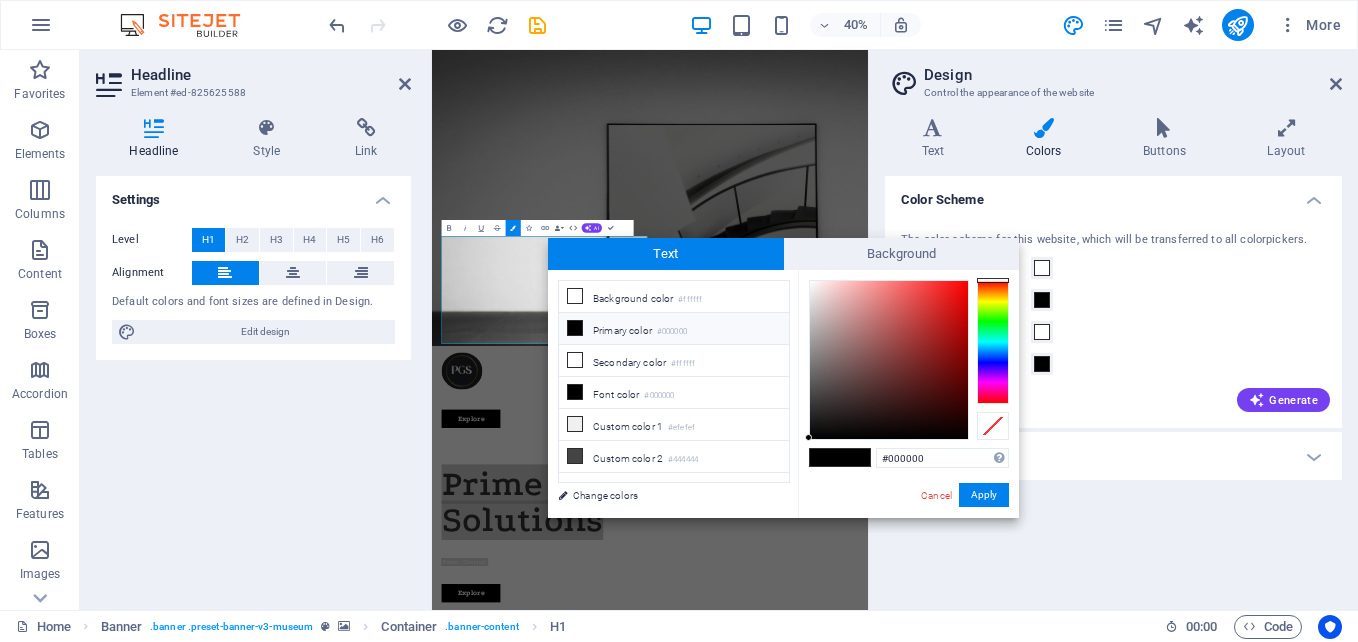 click at bounding box center [825, 457] 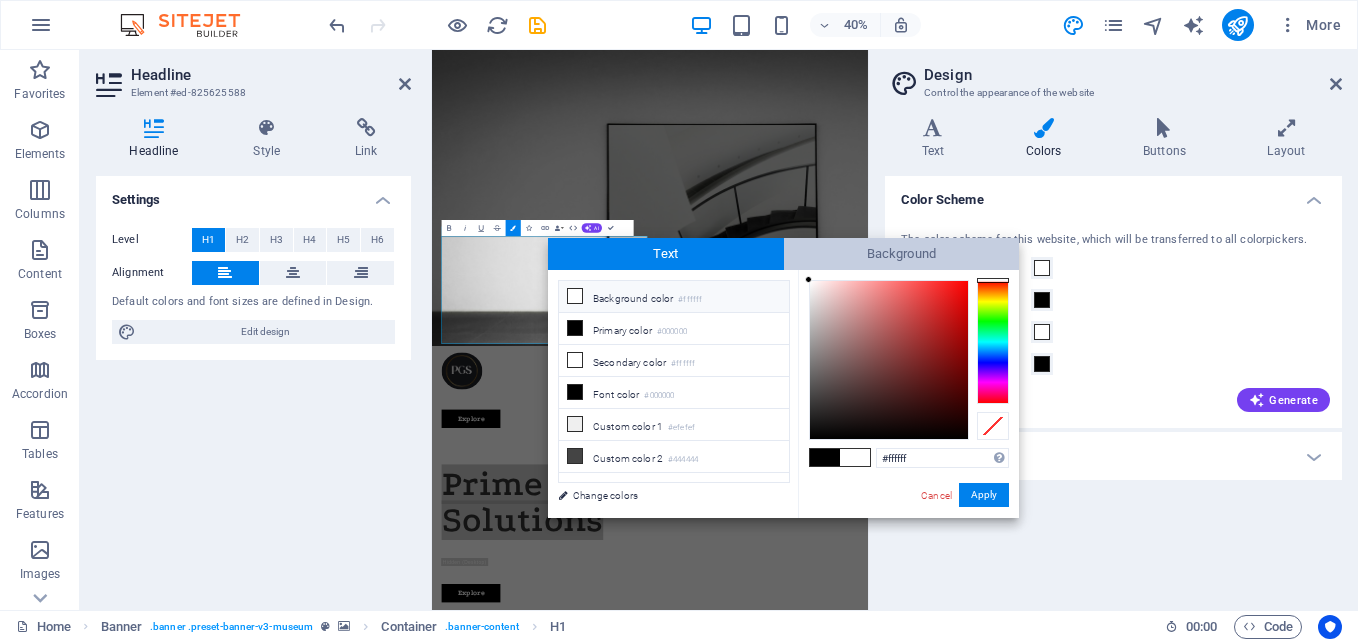 drag, startPoint x: 837, startPoint y: 356, endPoint x: 788, endPoint y: 258, distance: 109.56733 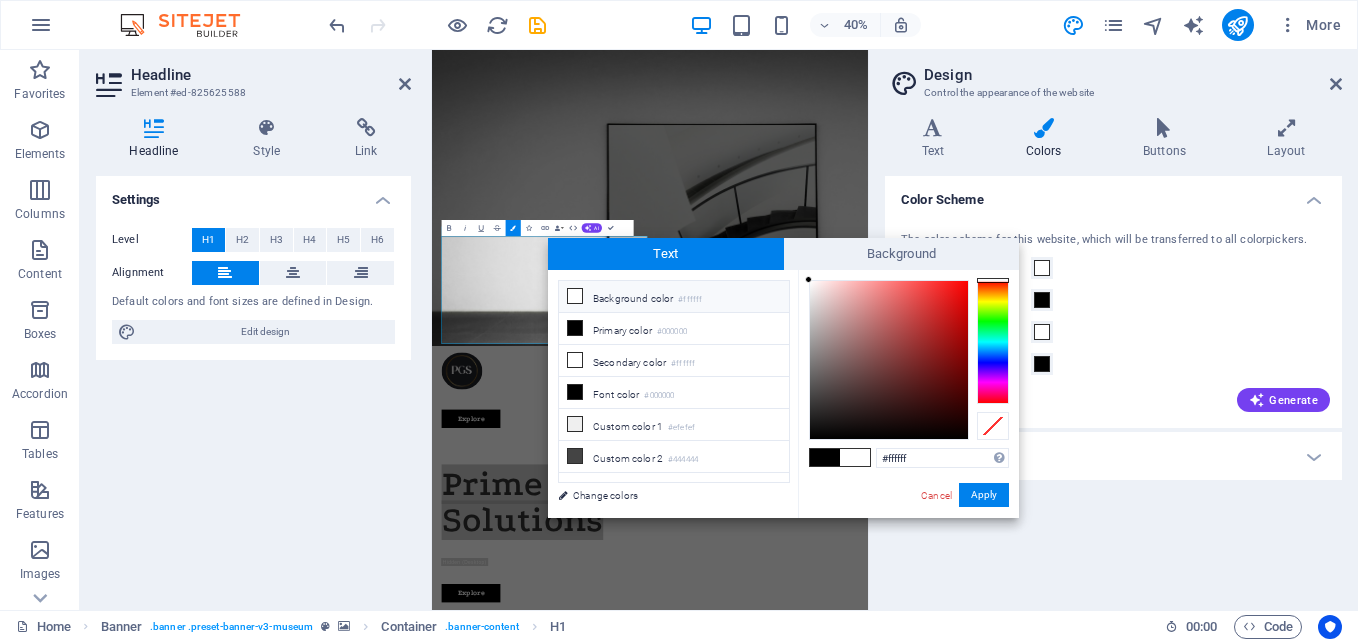 drag, startPoint x: 836, startPoint y: 321, endPoint x: 742, endPoint y: 244, distance: 121.511314 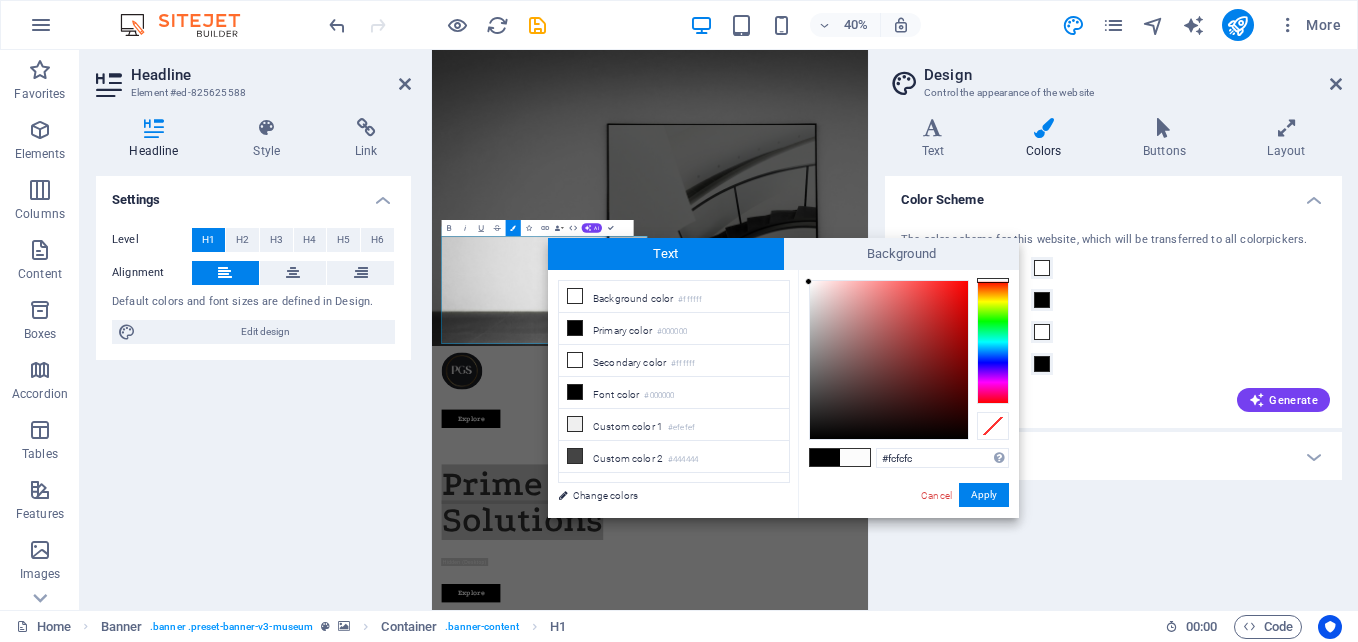 type on "#fefefe" 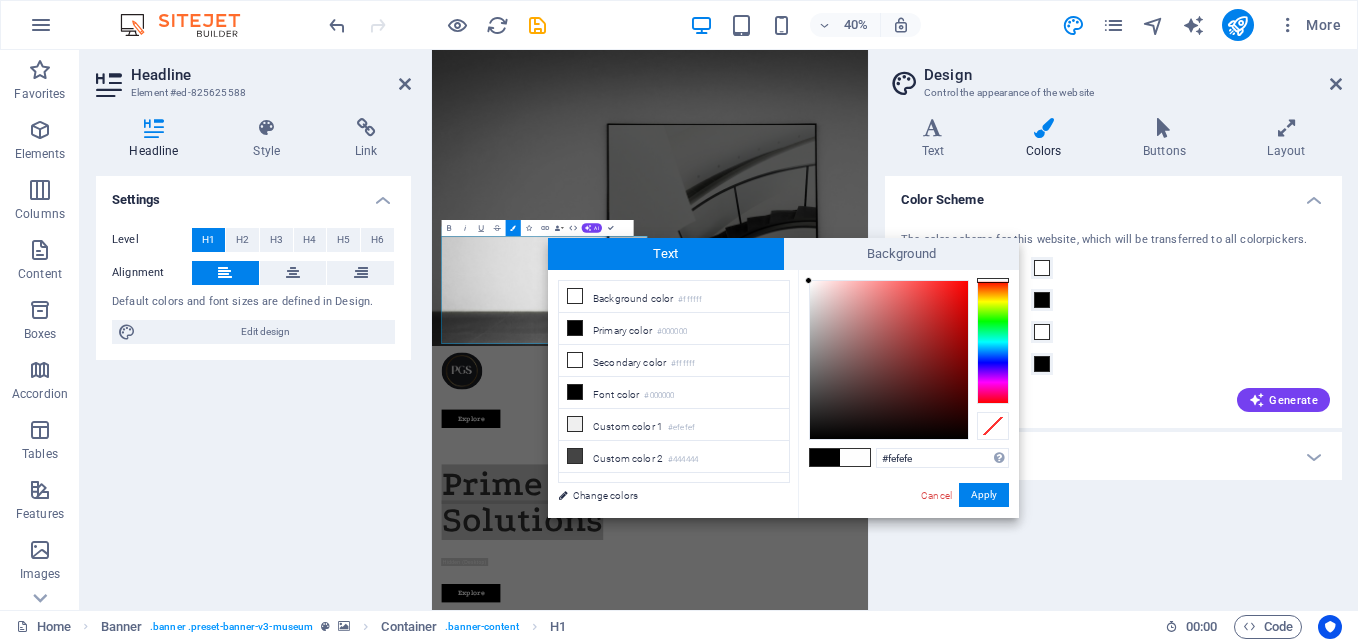 click at bounding box center [808, 280] 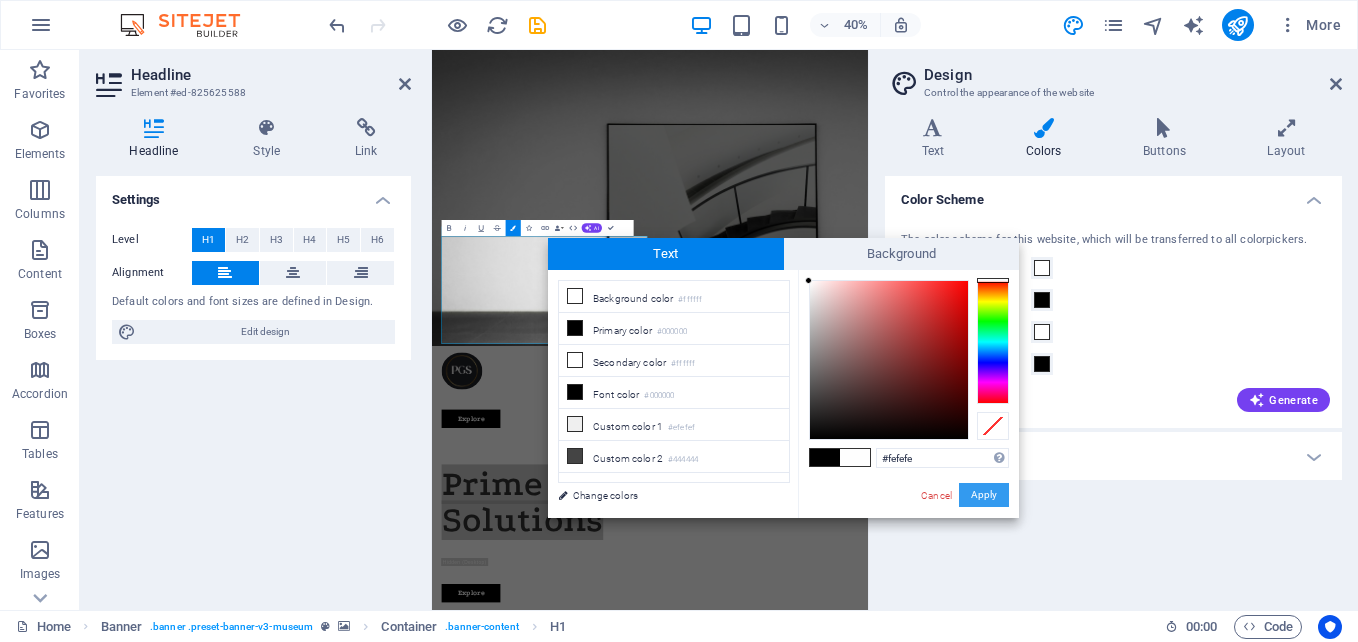 click on "Apply" at bounding box center (984, 495) 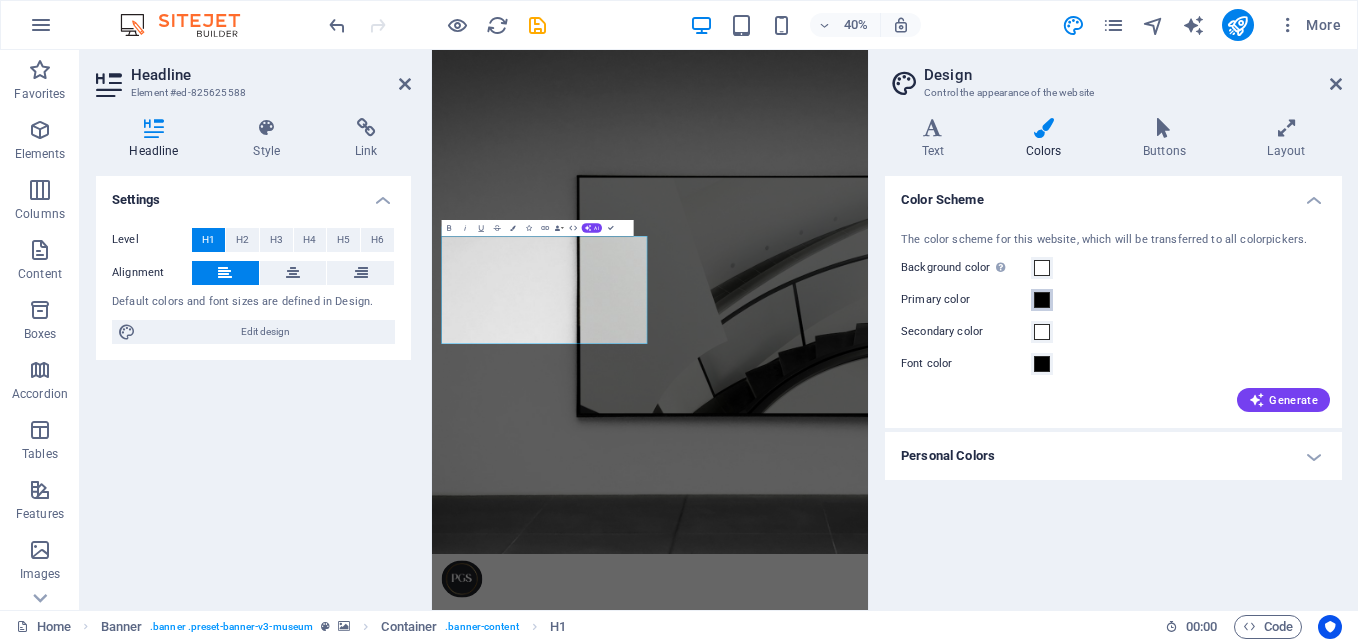 click at bounding box center (1042, 300) 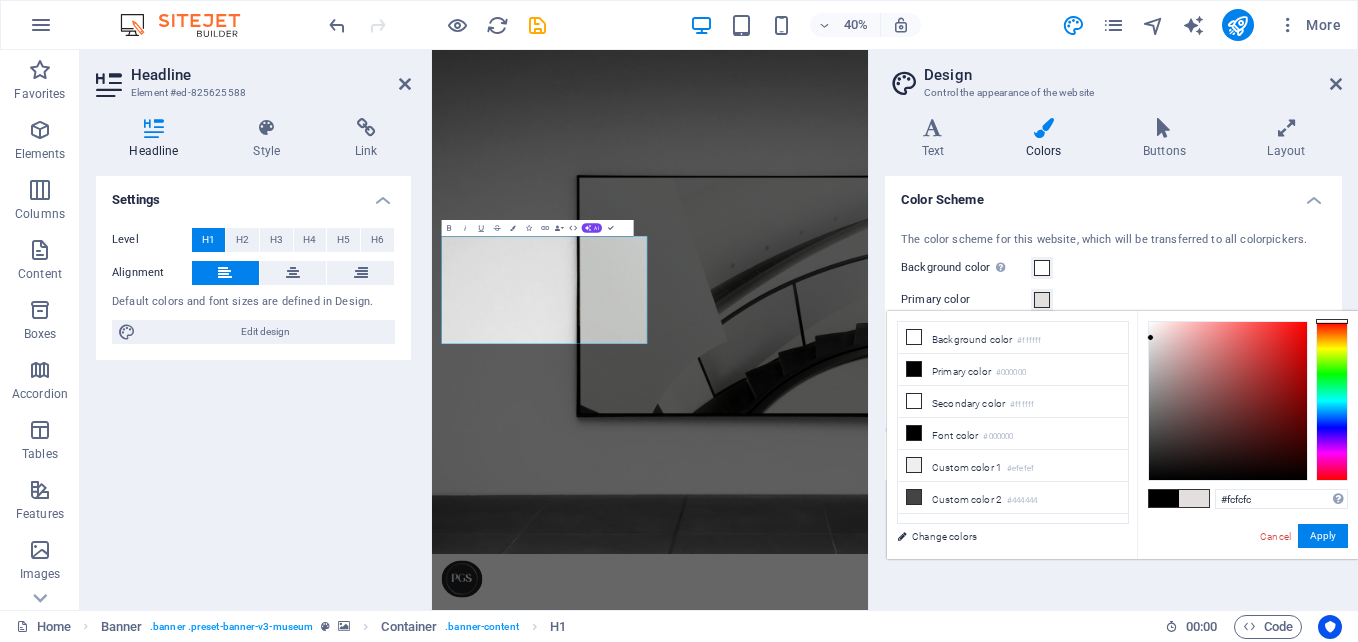 type on "#ffffff" 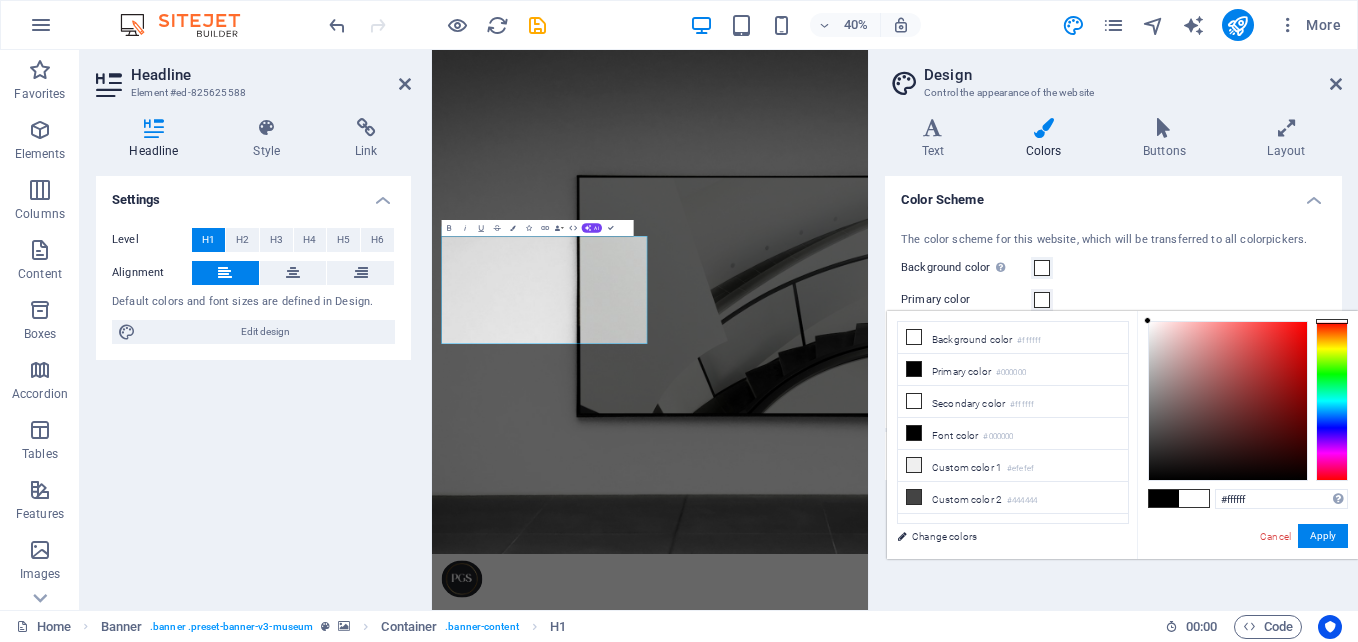 drag, startPoint x: 1156, startPoint y: 360, endPoint x: 1138, endPoint y: 307, distance: 55.97321 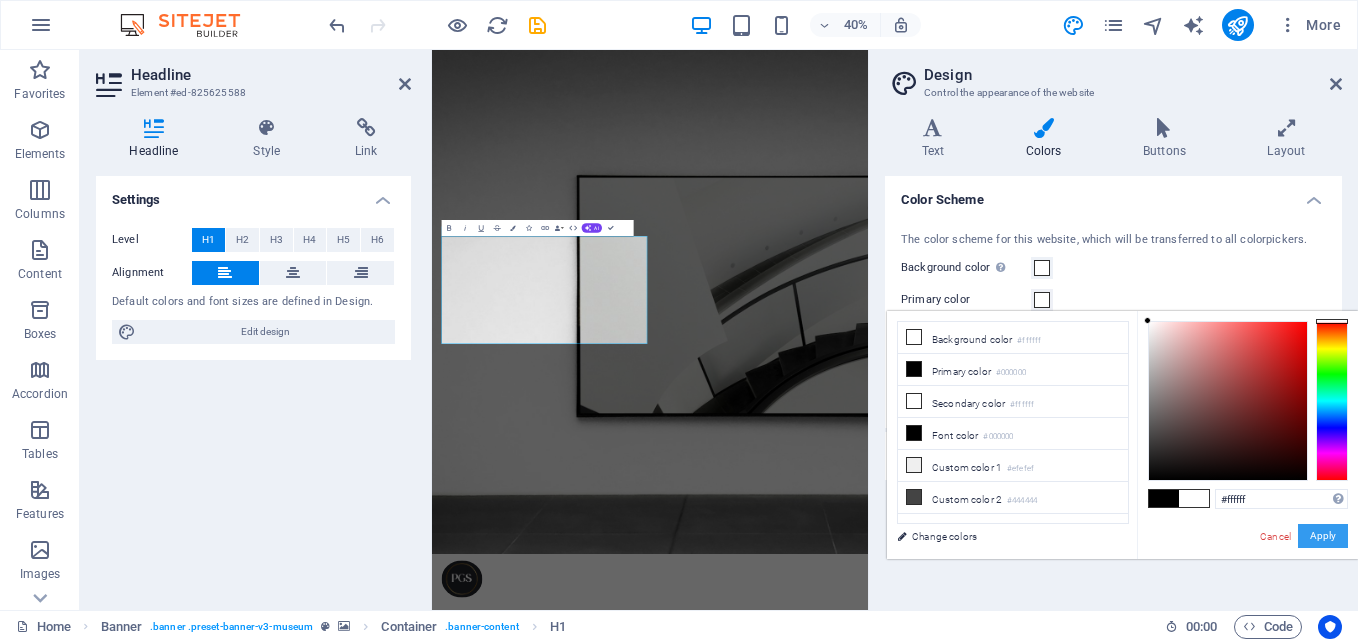 click on "Apply" at bounding box center (1323, 536) 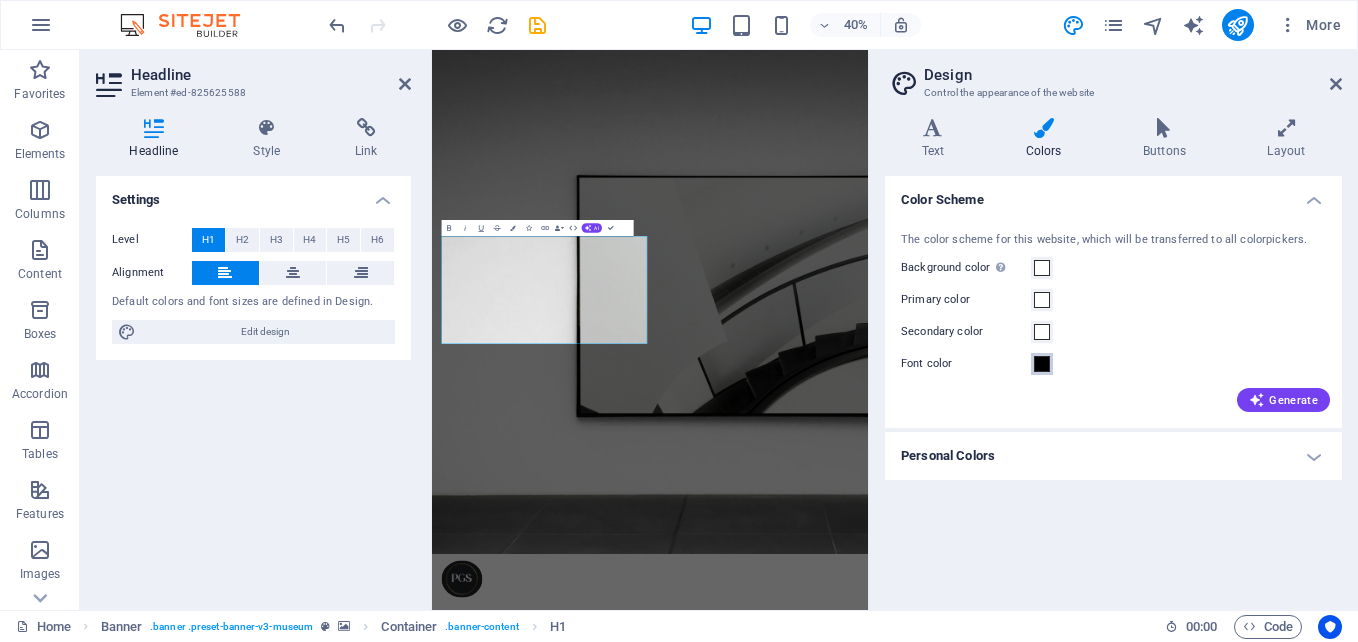 click at bounding box center [1042, 364] 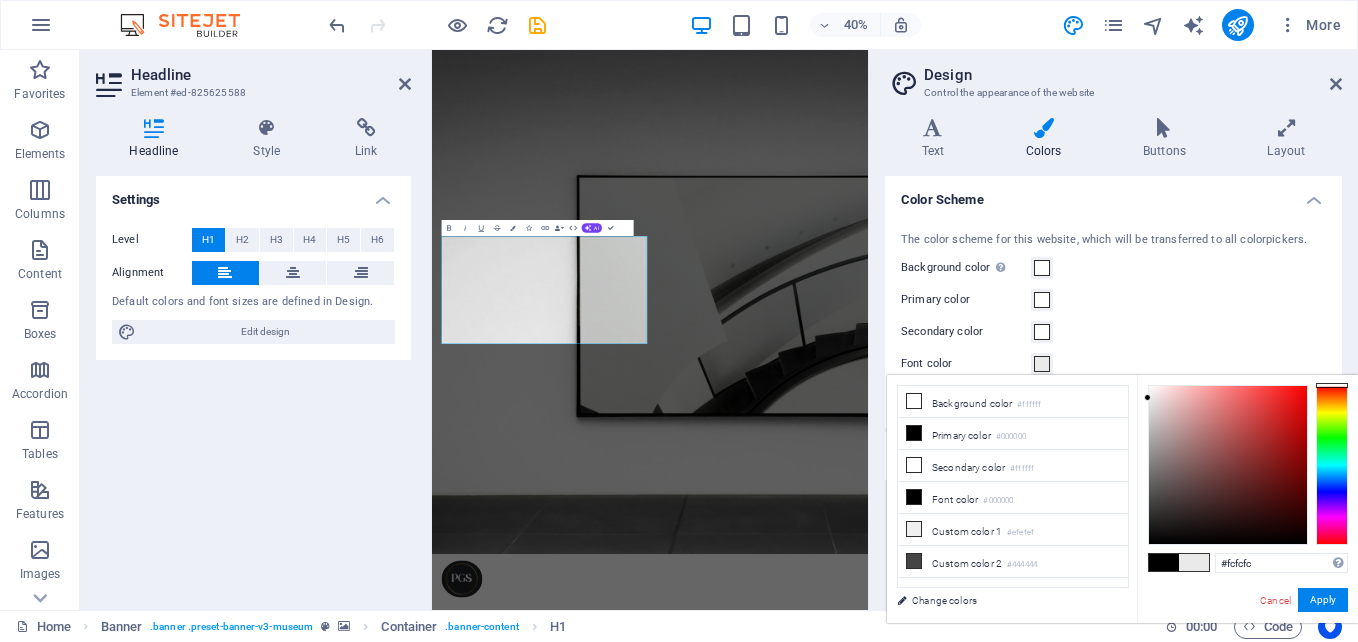 type on "#ffffff" 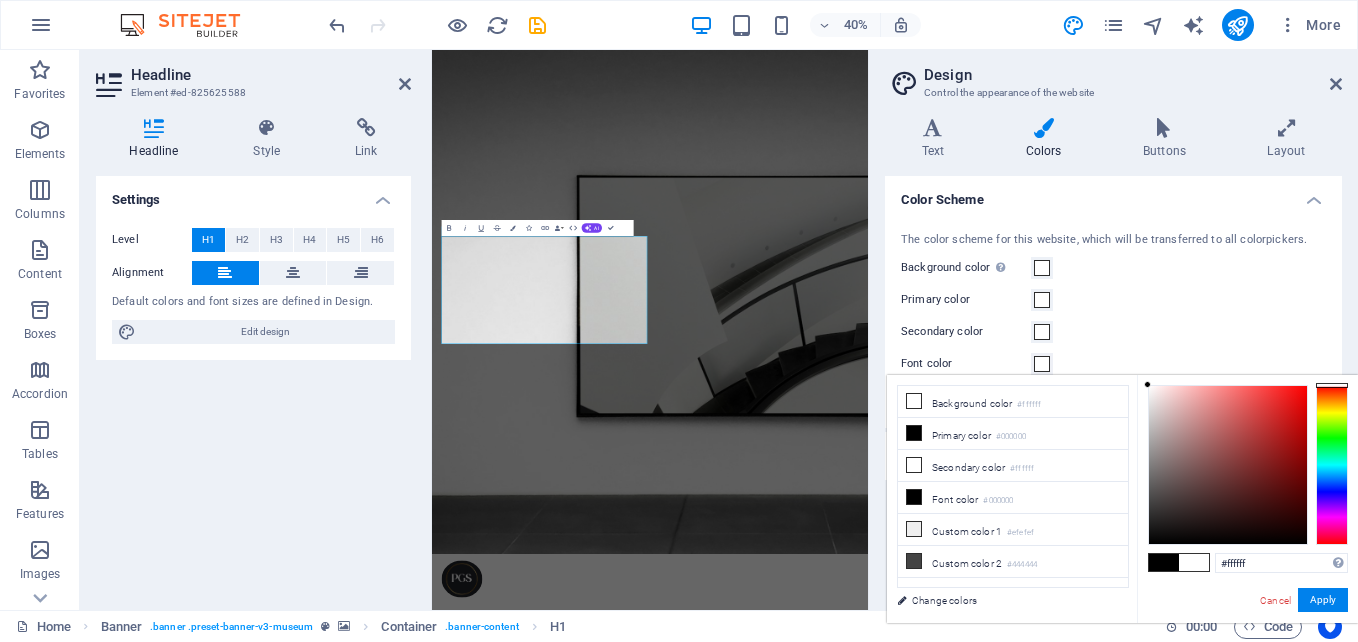 drag, startPoint x: 1158, startPoint y: 427, endPoint x: 1130, endPoint y: 372, distance: 61.7171 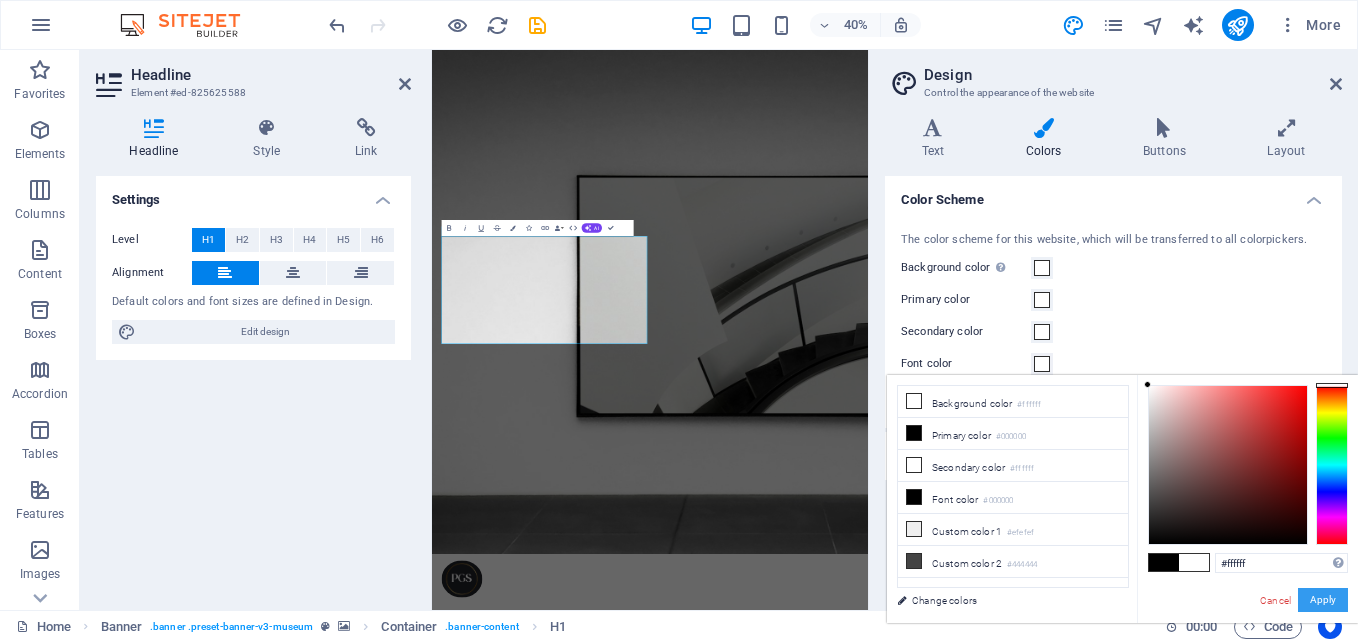 click on "Apply" at bounding box center [1323, 600] 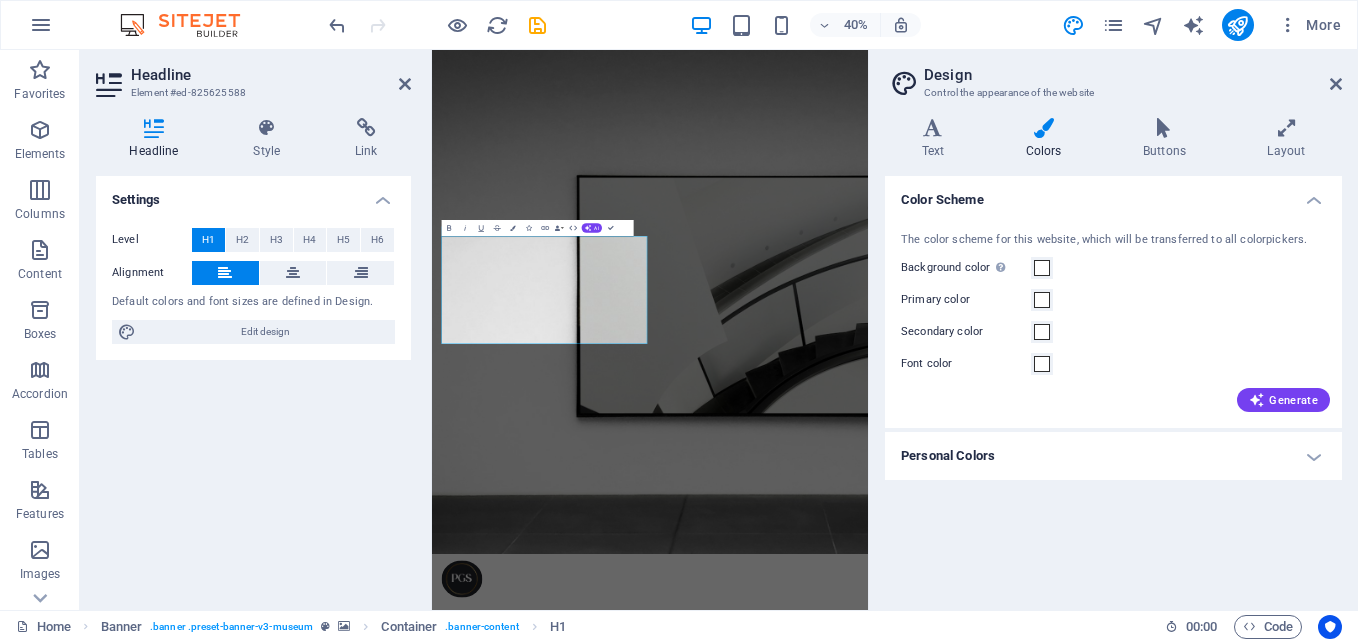 click on "Design Control the appearance of the website" at bounding box center (1115, 76) 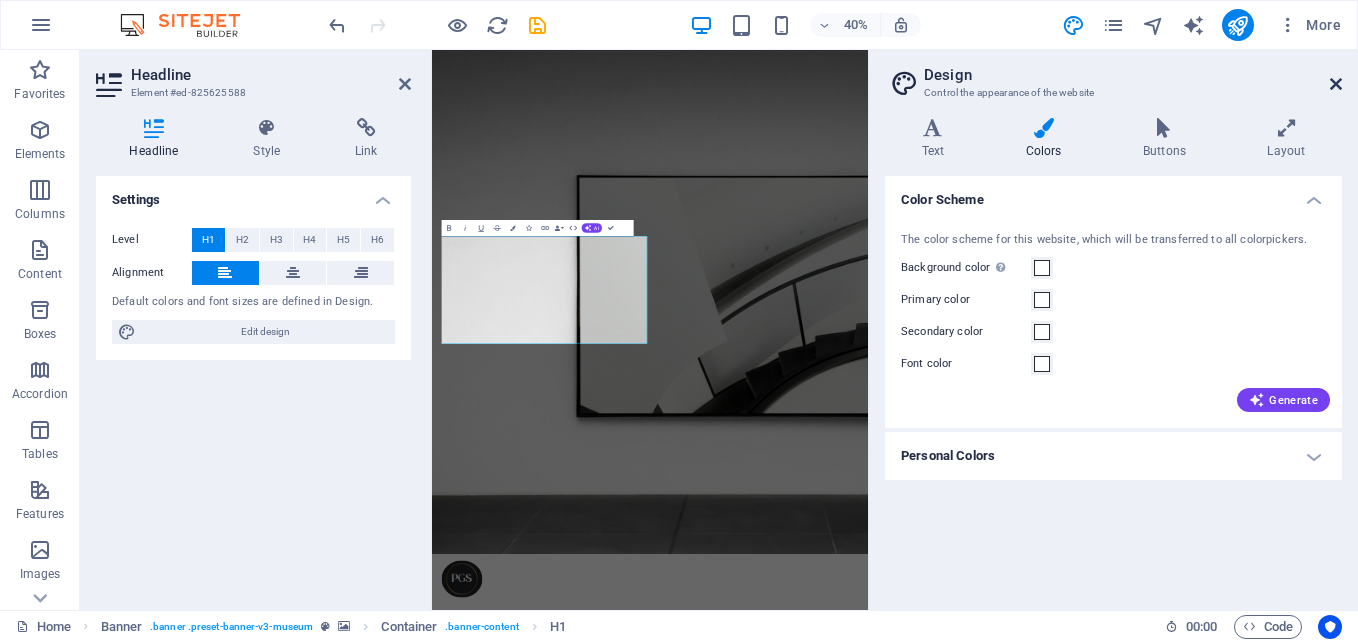 click at bounding box center (1336, 84) 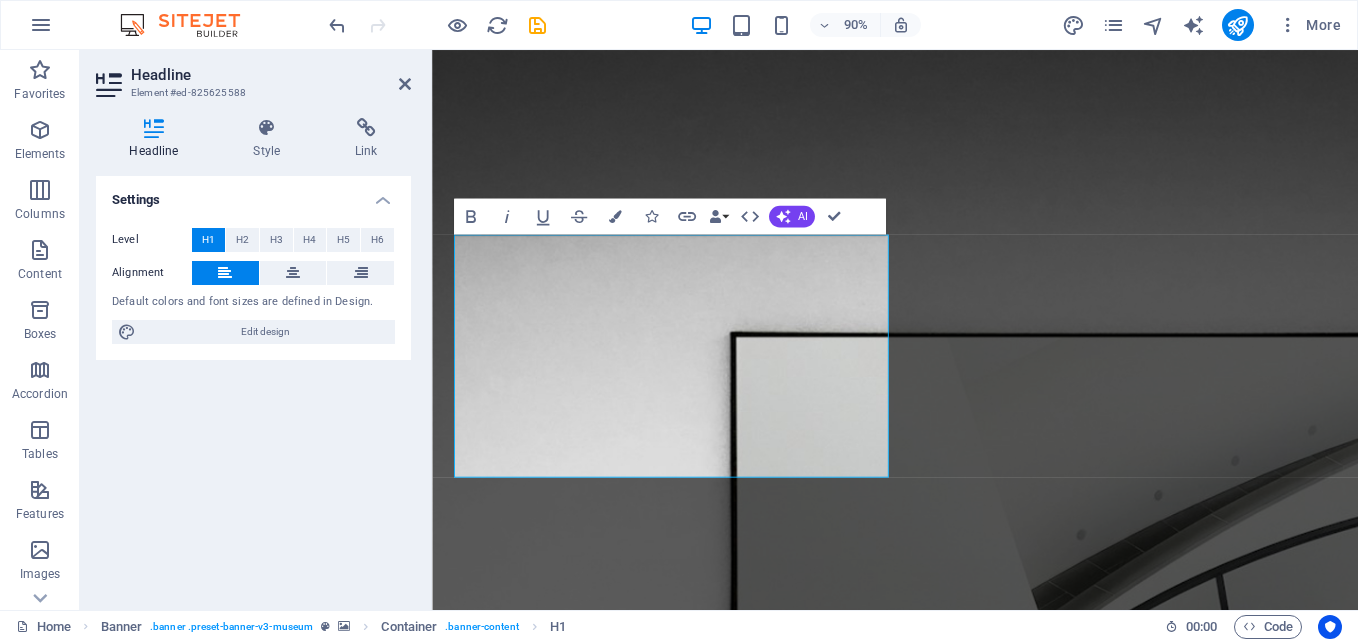 click on "Settings Level H1 H2 H3 H4 H5 H6 Alignment Default colors and font sizes are defined in Design. Edit design" at bounding box center [253, 385] 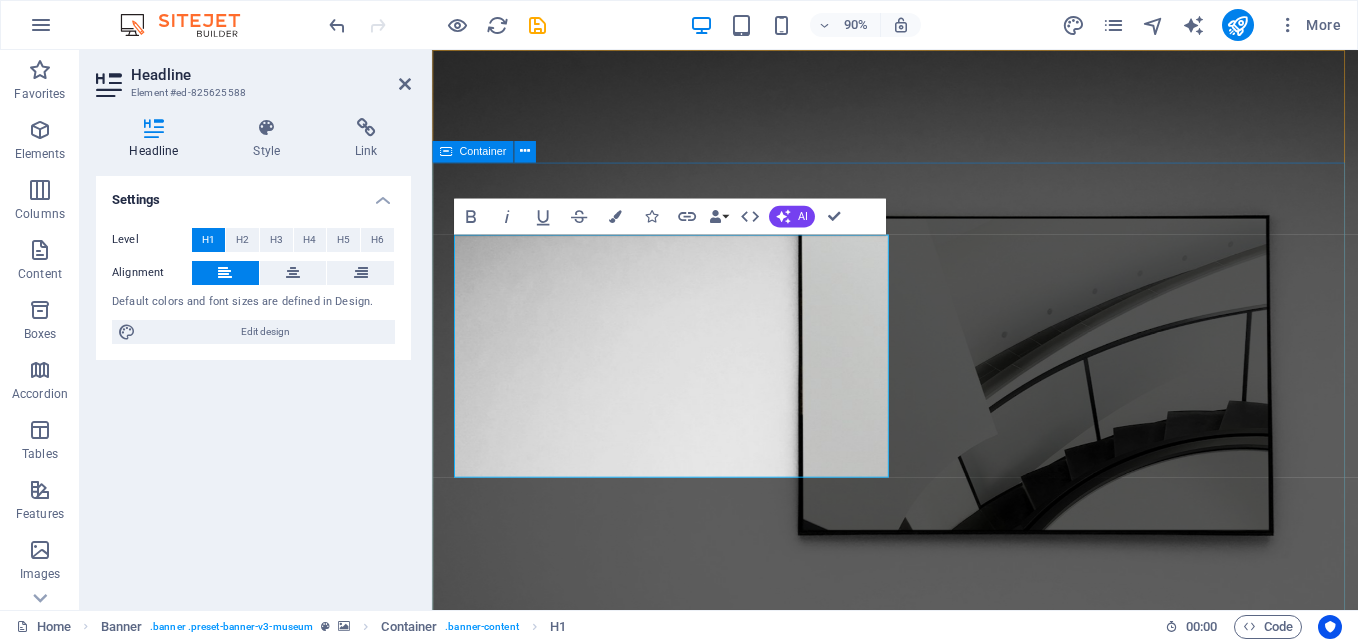 click on "Prime Global Solutions Lorem ipsum dolor sit amet, consectetur adipiscing elit, sed do eiusmod tempor incididunt ut labore Lorem ipsum dolor sit amet, consectetur adipiscing elit, sed do eiusmod tempor incididunt ut labore Explore" at bounding box center (946, 1261) 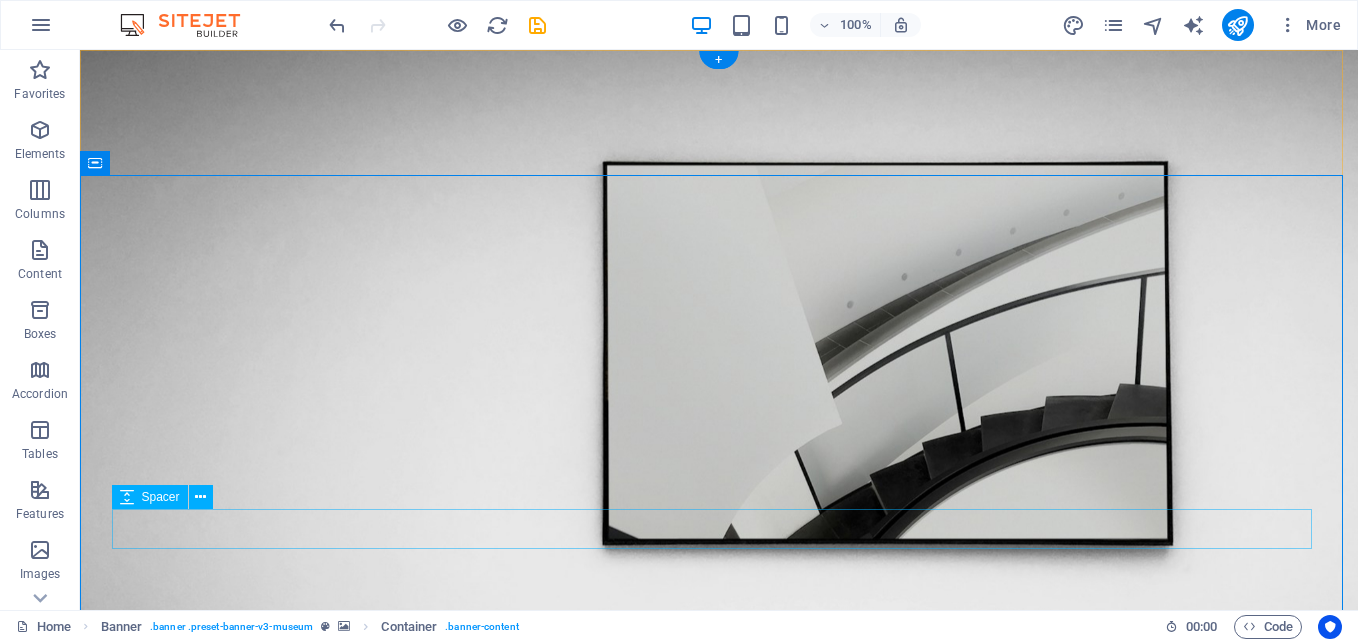 click at bounding box center [719, 1250] 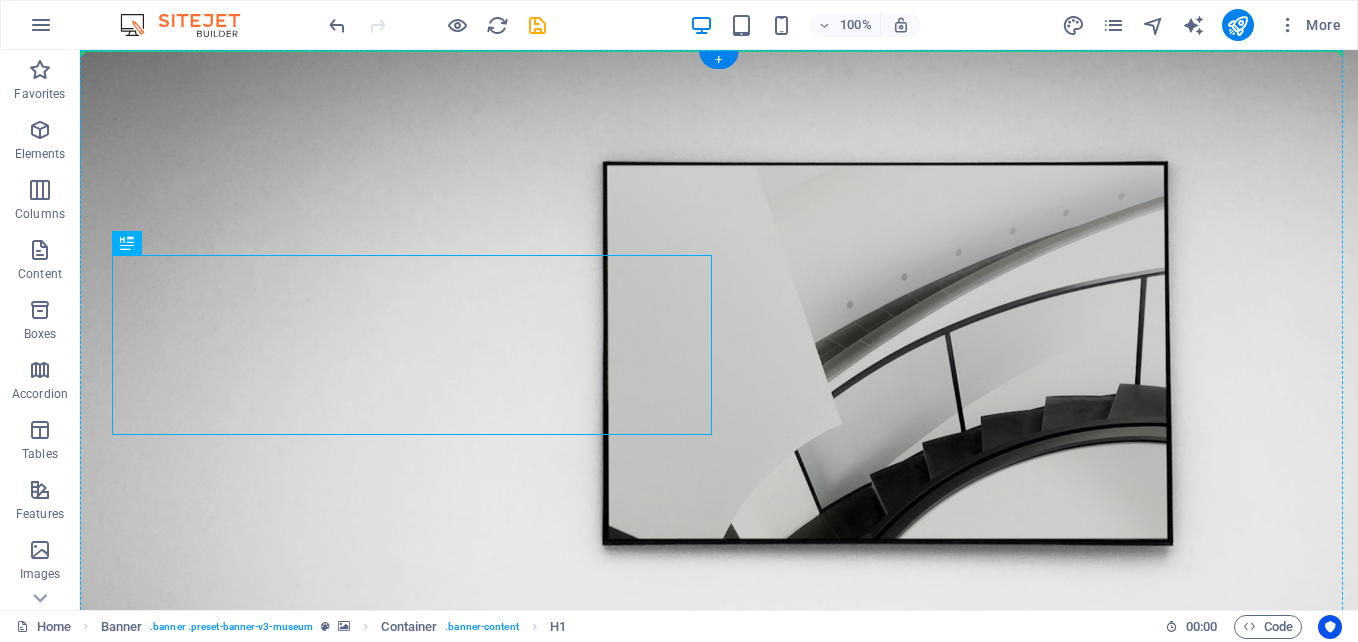 drag, startPoint x: 317, startPoint y: 332, endPoint x: 307, endPoint y: 211, distance: 121.41252 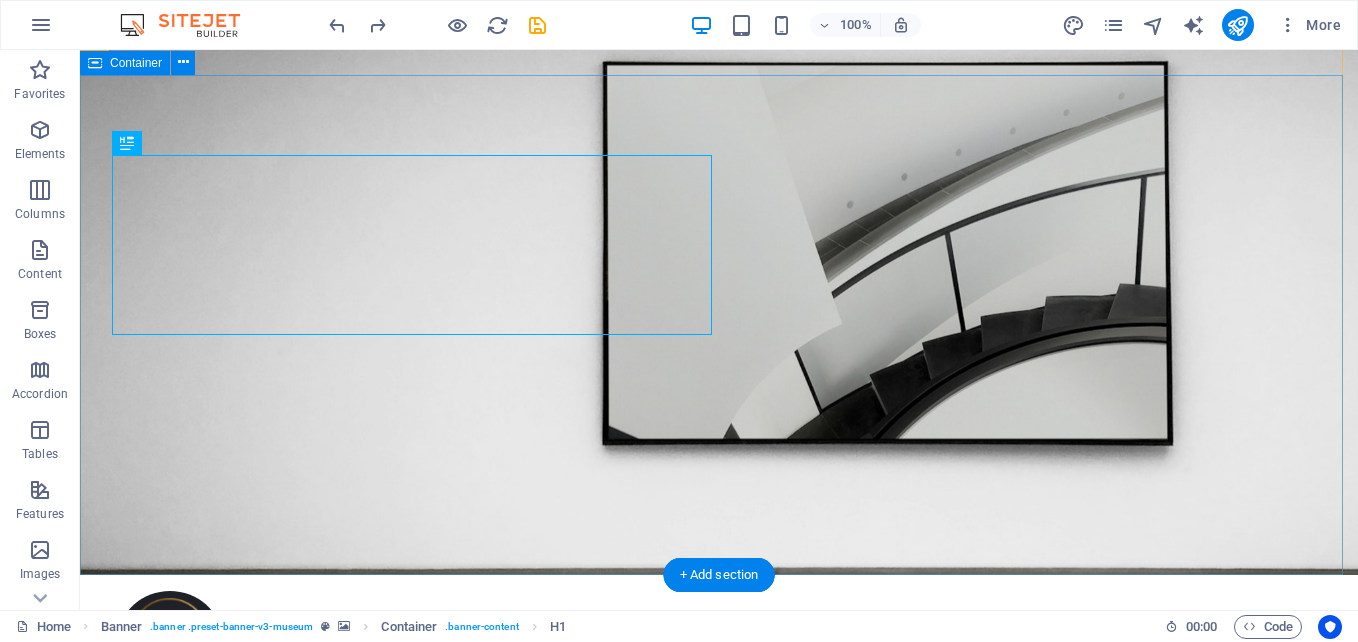 scroll, scrollTop: 0, scrollLeft: 0, axis: both 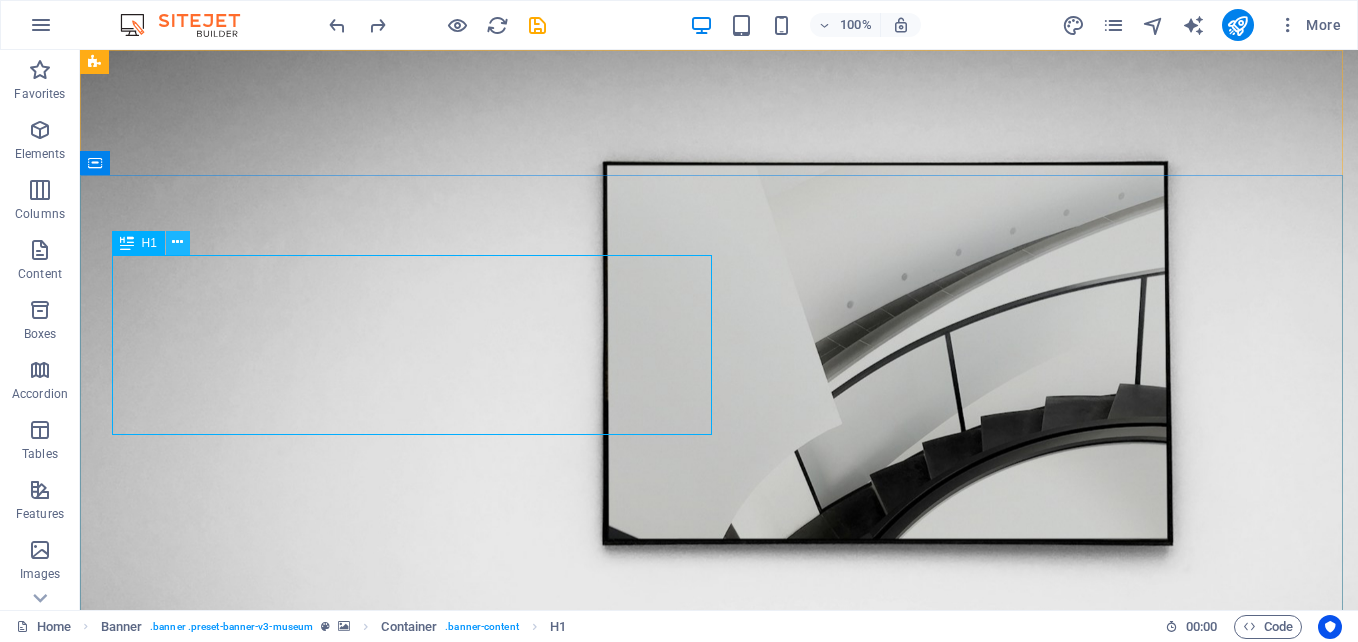 click at bounding box center [177, 242] 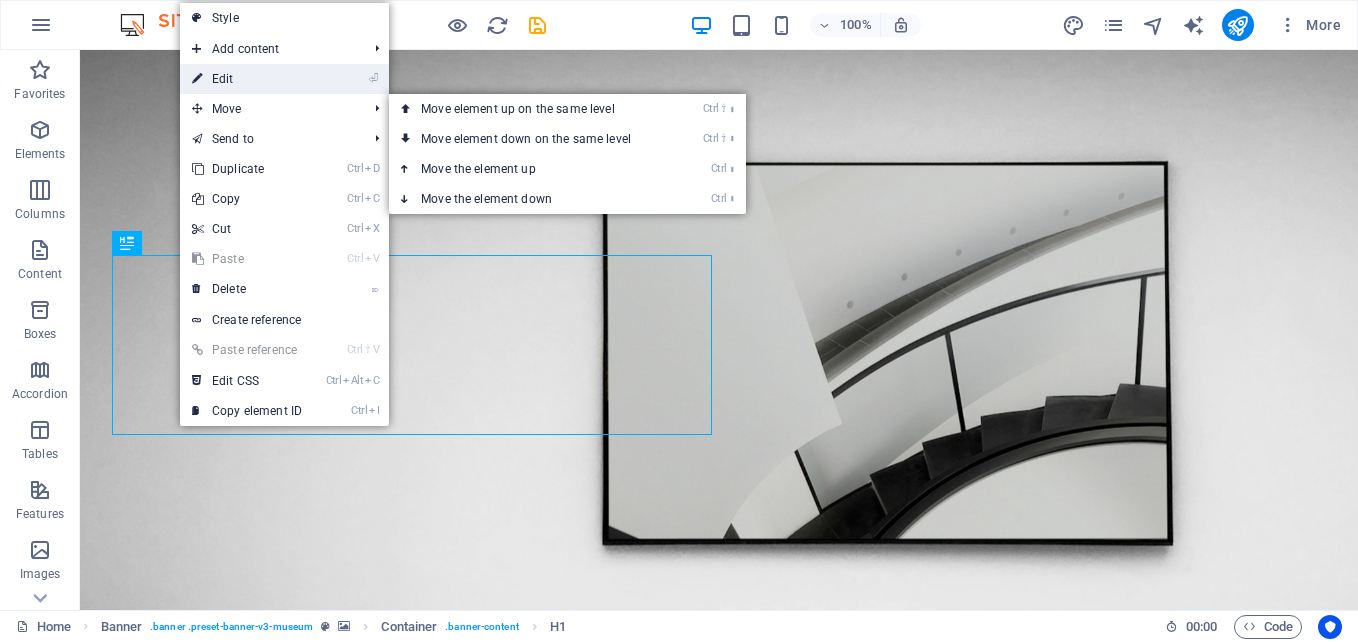 click on "⏎  Edit" at bounding box center [247, 79] 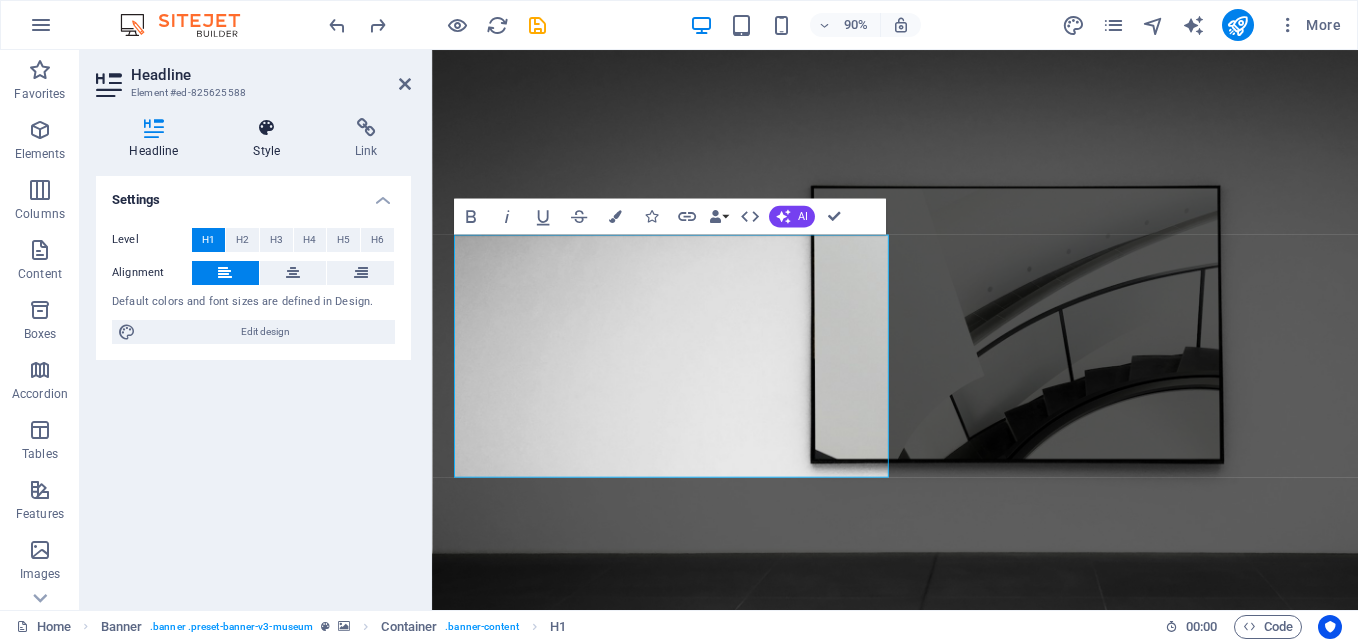 click at bounding box center (267, 128) 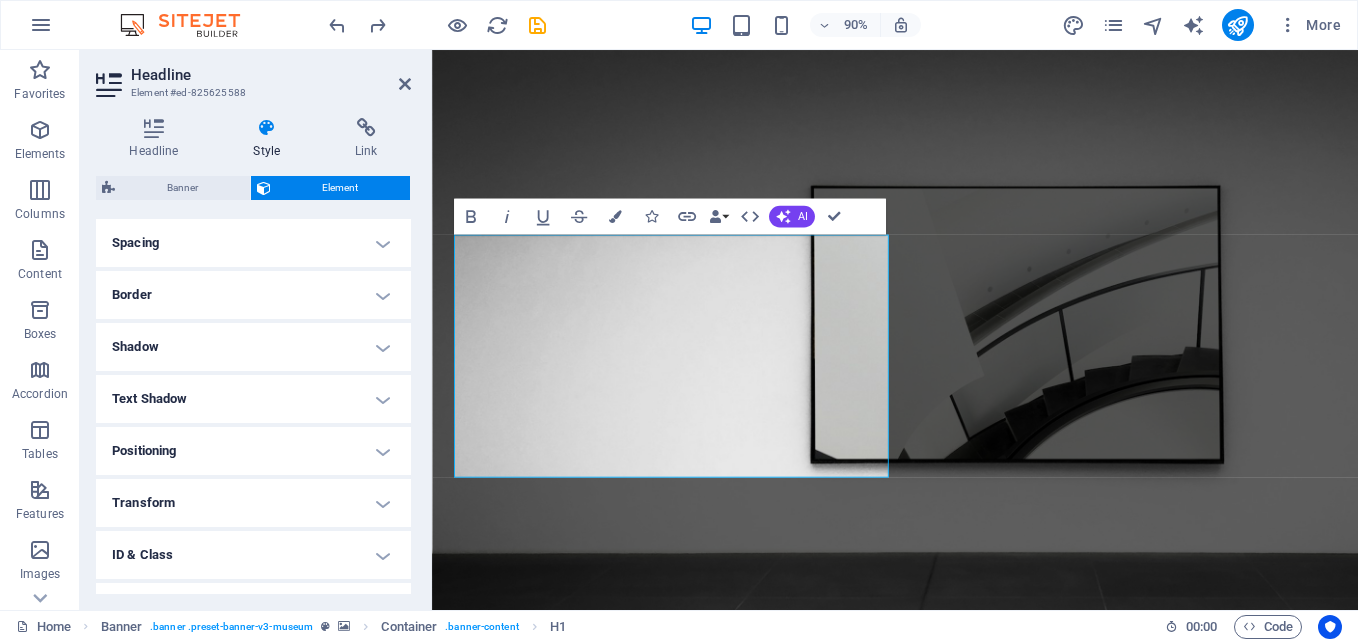 scroll, scrollTop: 468, scrollLeft: 0, axis: vertical 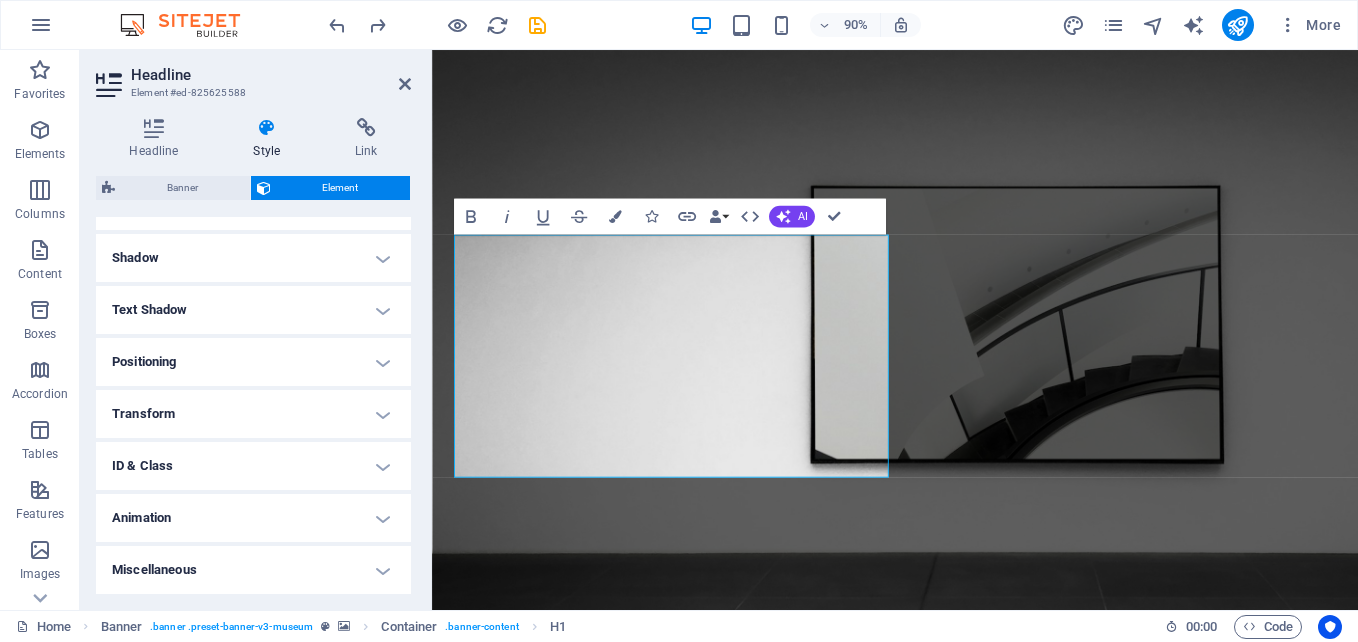 click on "ID & Class" at bounding box center (253, 466) 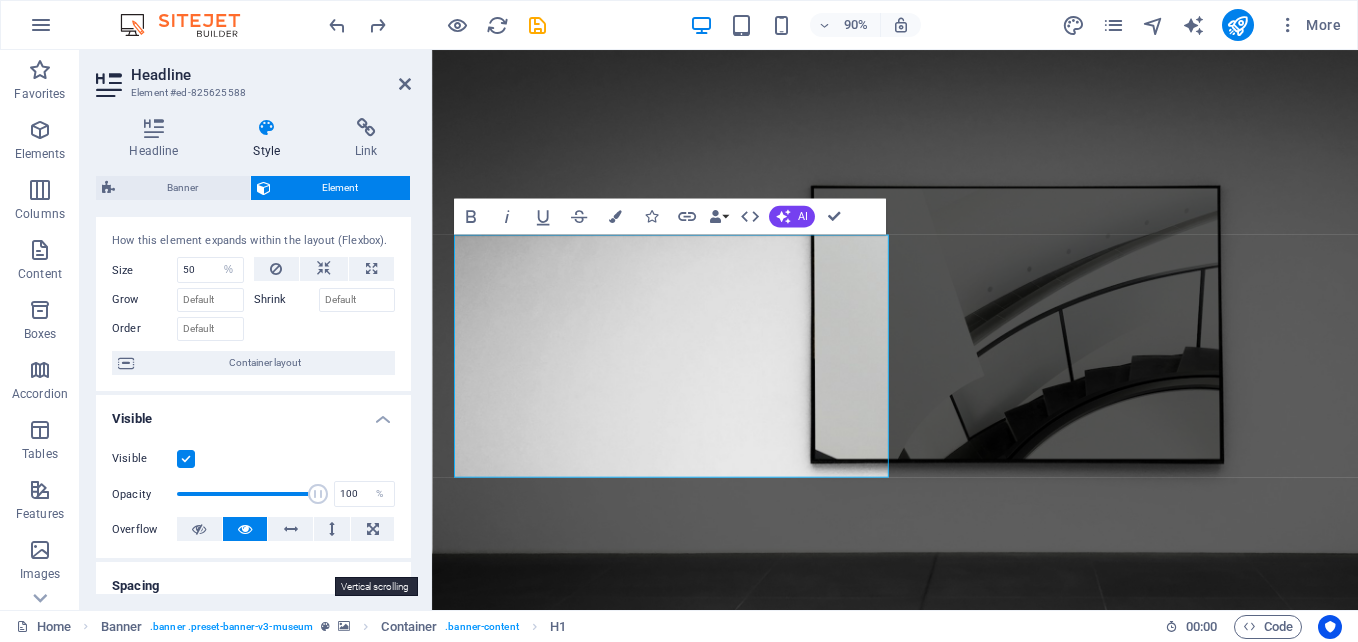 scroll, scrollTop: 0, scrollLeft: 0, axis: both 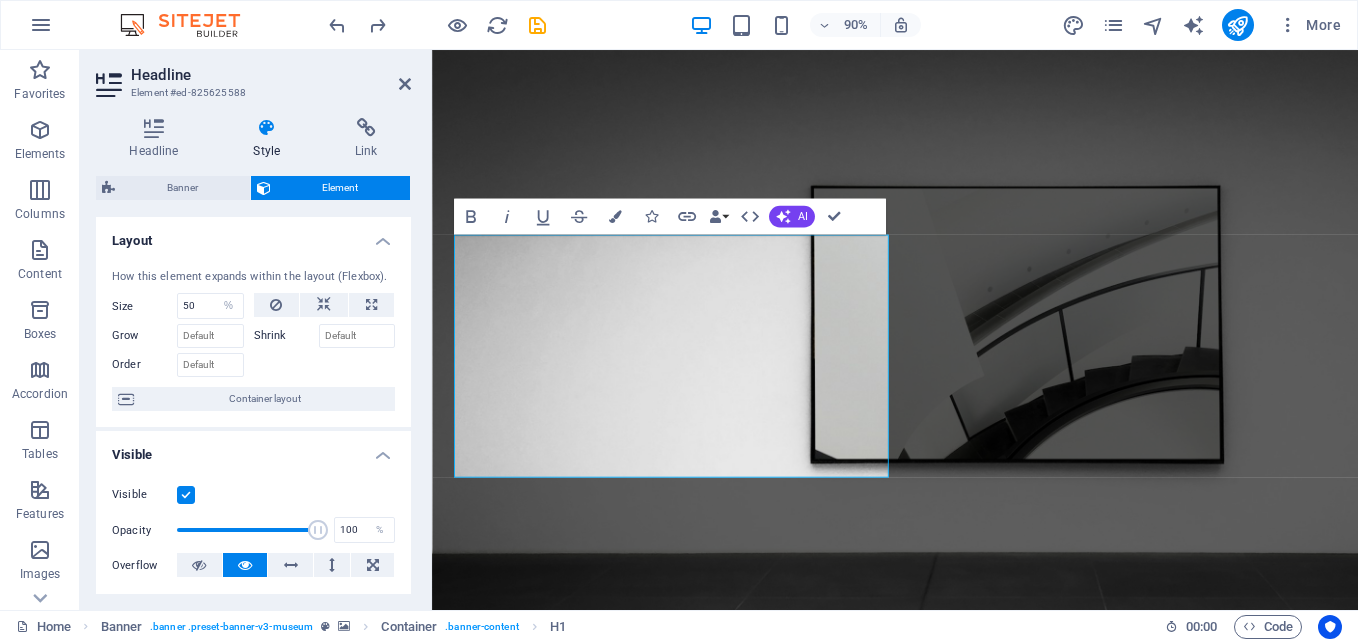 click on "90% More" at bounding box center (837, 25) 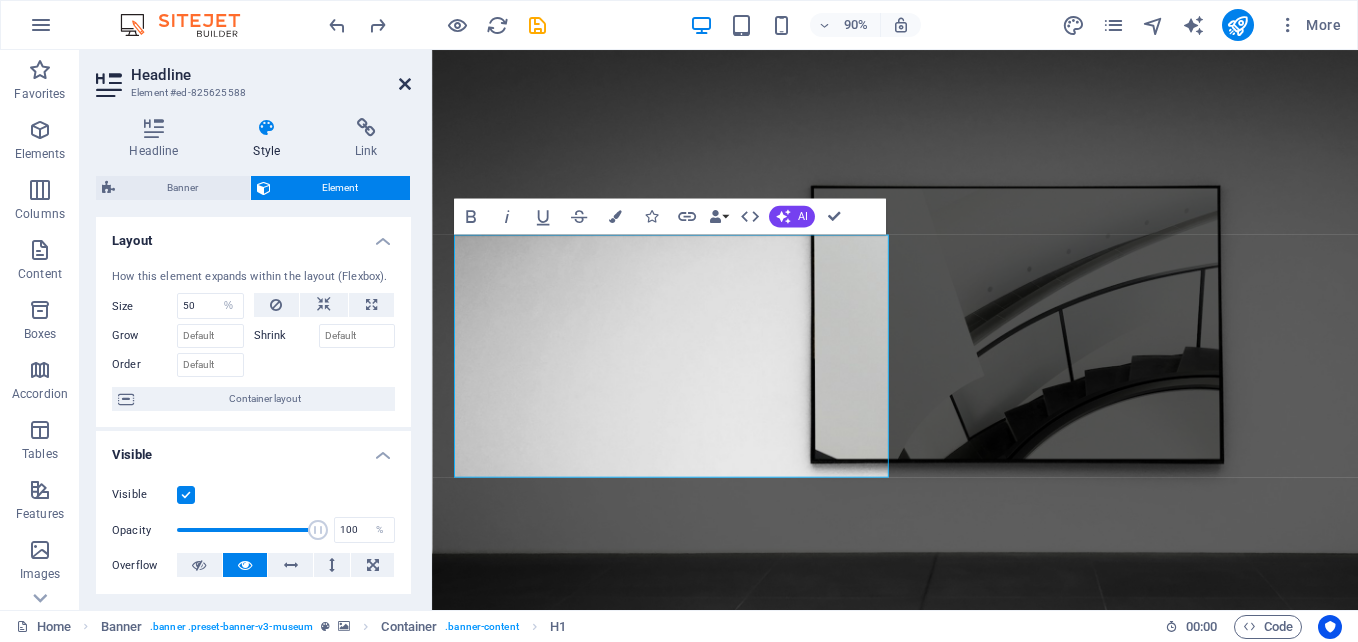 click at bounding box center (405, 84) 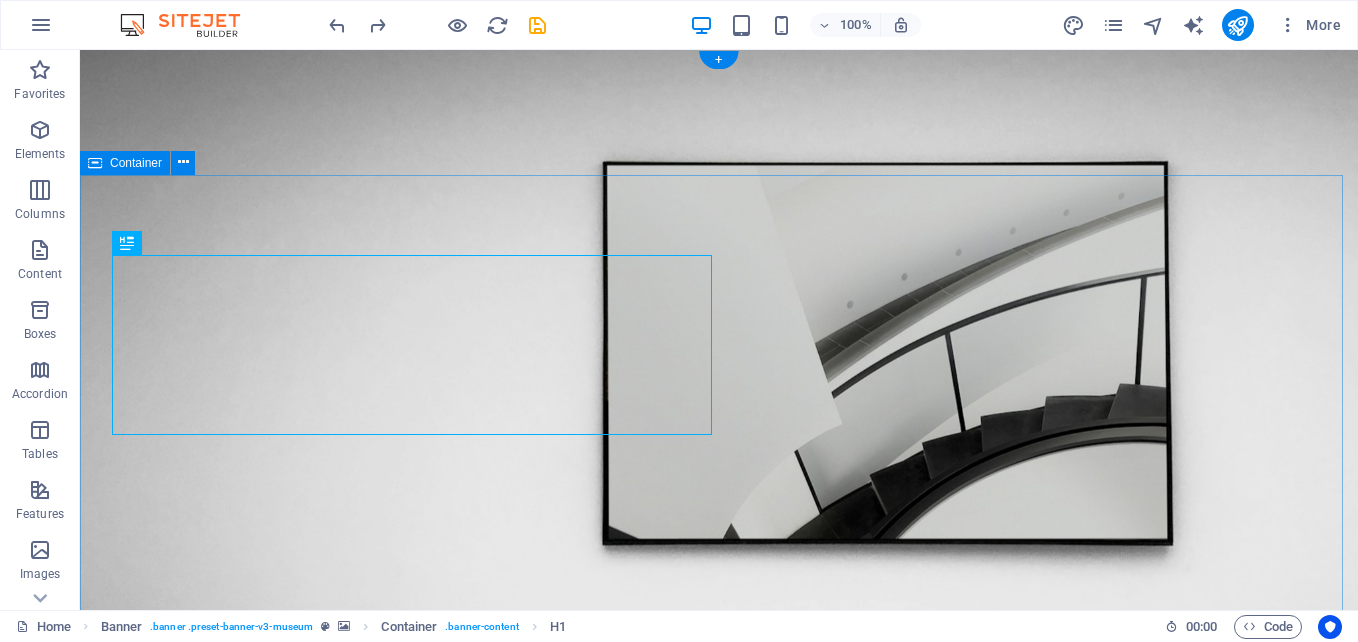 click on "Prime Global Solutions Lorem ipsum dolor sit amet, consectetur adipiscing elit, sed do eiusmod tempor incididunt ut labore Lorem ipsum dolor sit amet, consectetur adipiscing elit, sed do eiusmod tempor incididunt ut labore Explore" at bounding box center (719, 1146) 